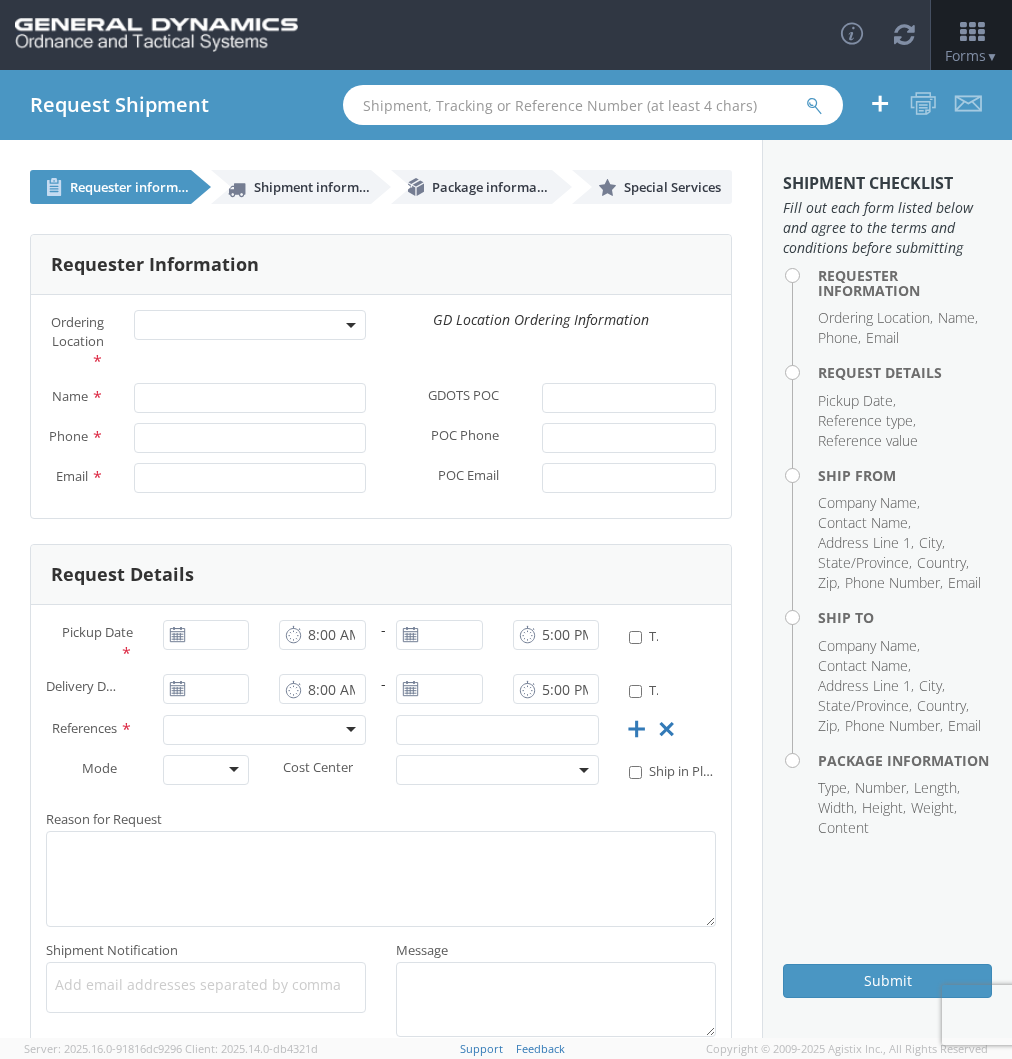 scroll, scrollTop: 0, scrollLeft: 0, axis: both 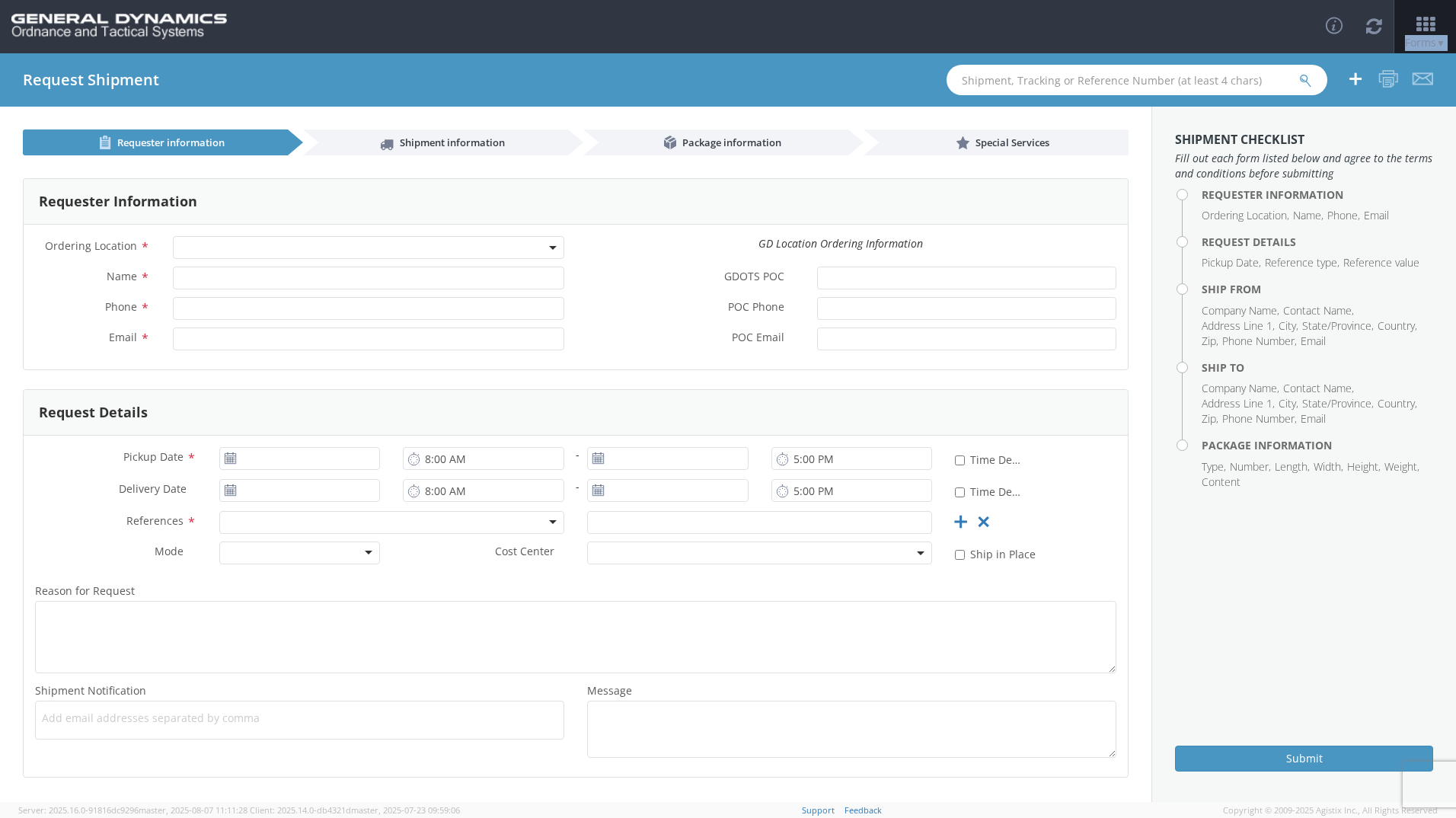 drag, startPoint x: 606, startPoint y: 33, endPoint x: 556, endPoint y: 60, distance: 56.82429 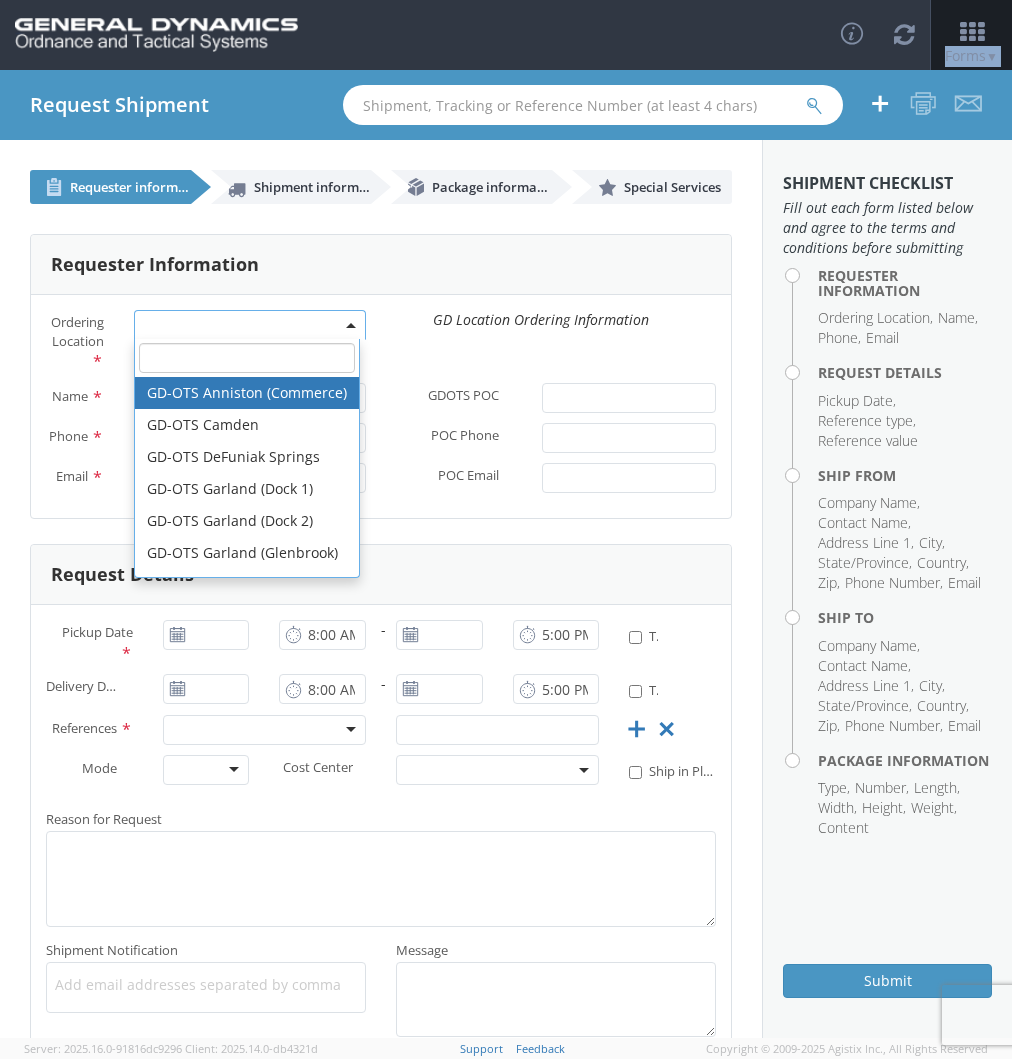 click at bounding box center (250, 325) 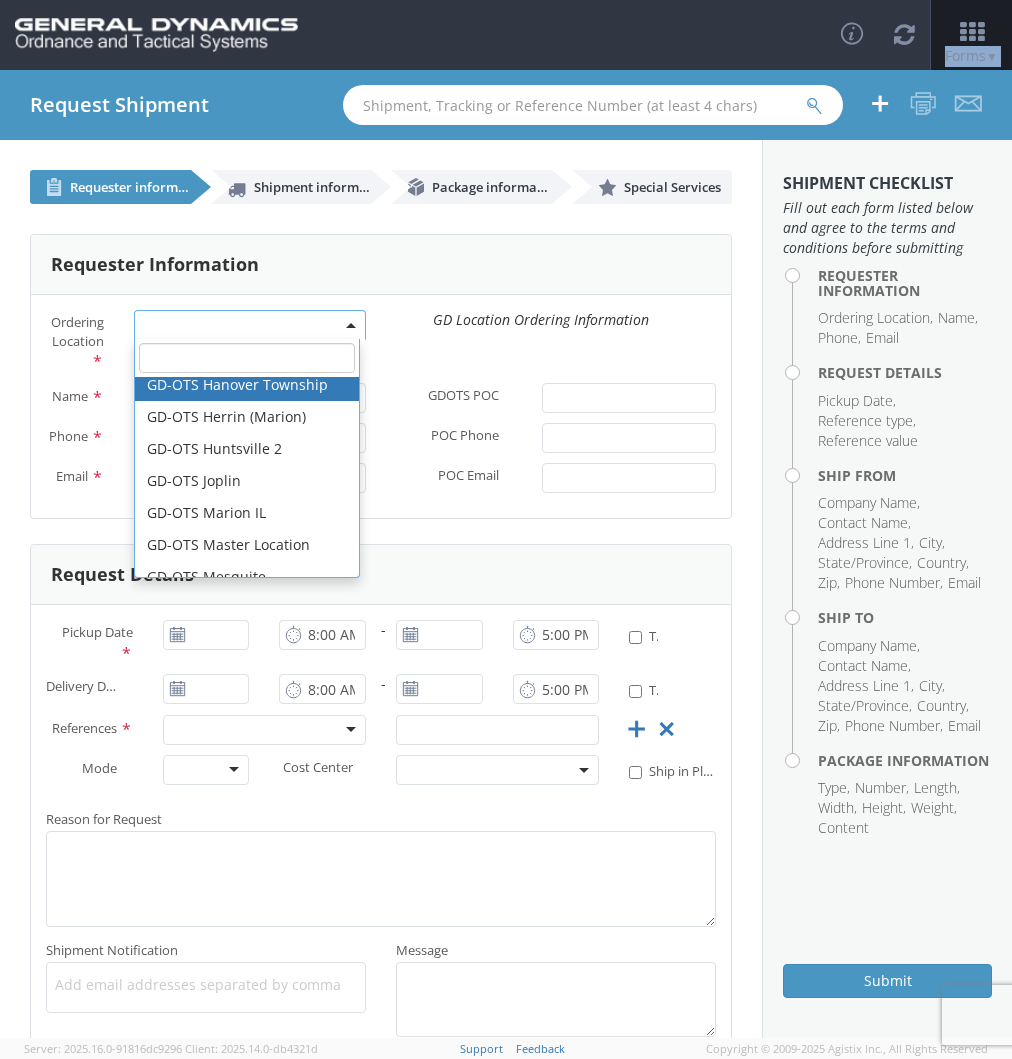 scroll, scrollTop: 300, scrollLeft: 0, axis: vertical 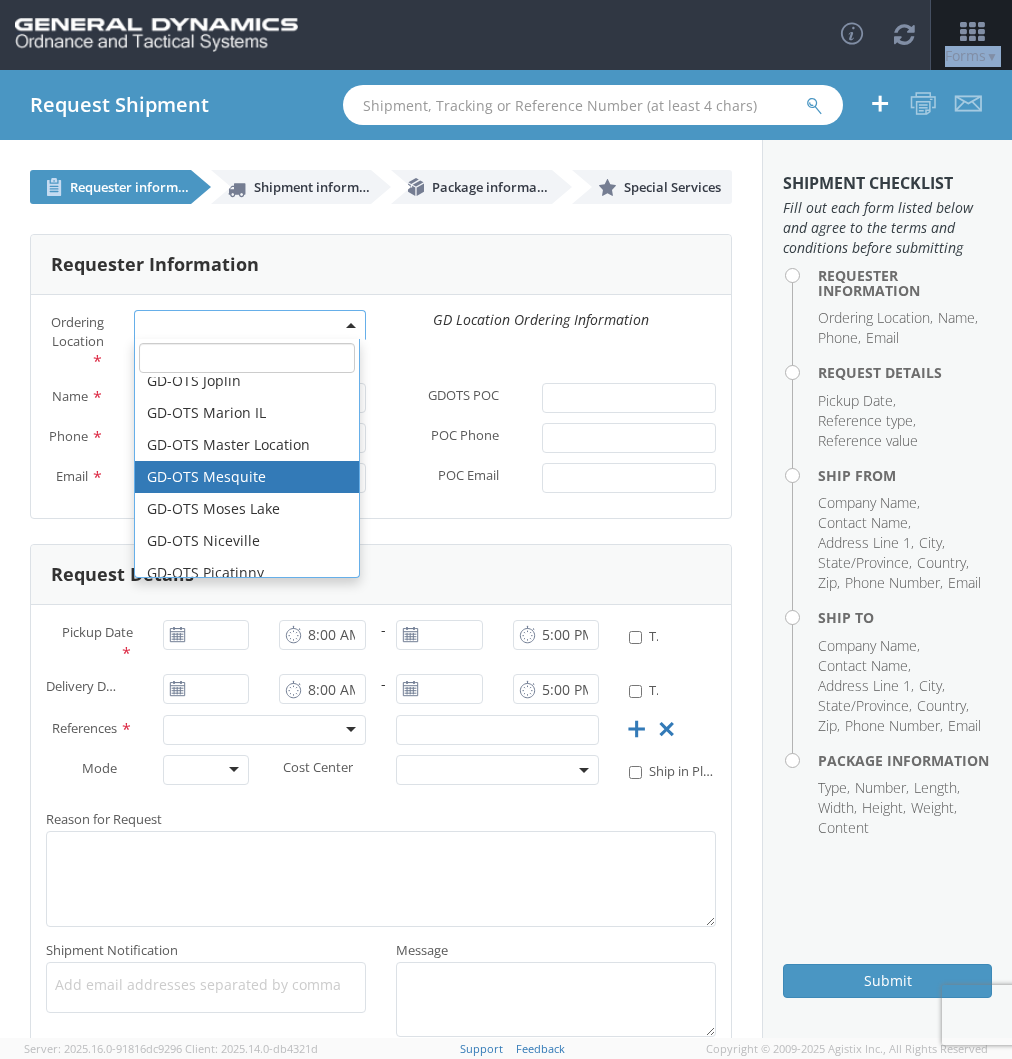 select on "64231" 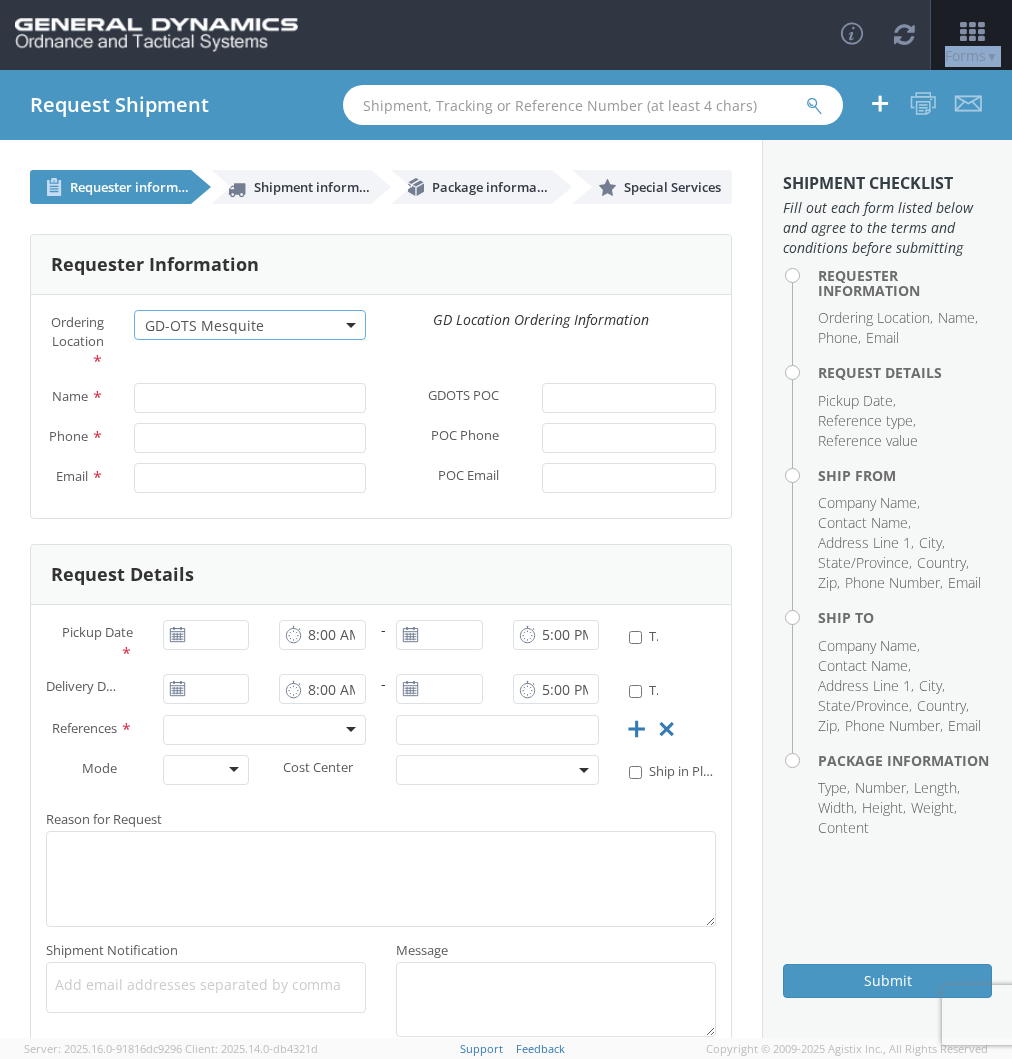 type on "MTXLogistics@gd-ots.com" 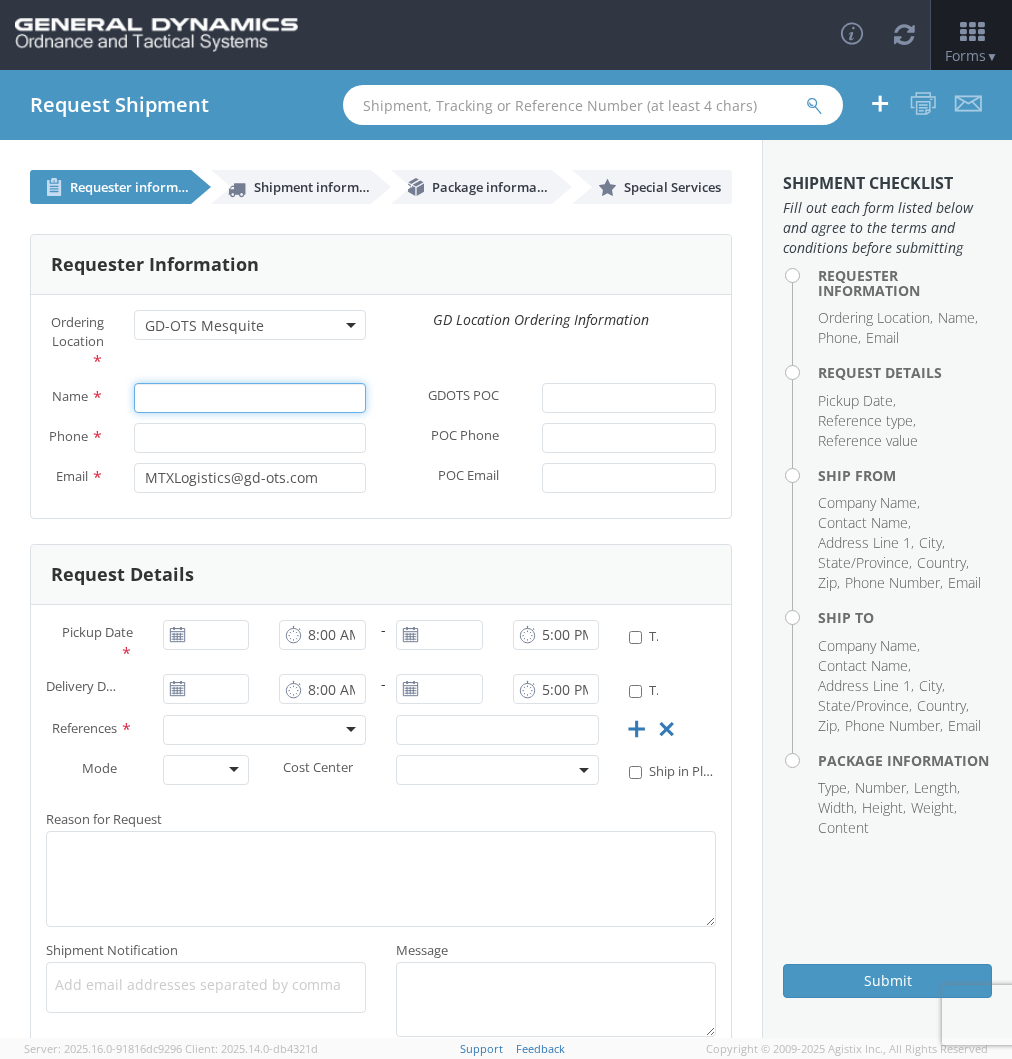 click on "Name        *" at bounding box center (250, 398) 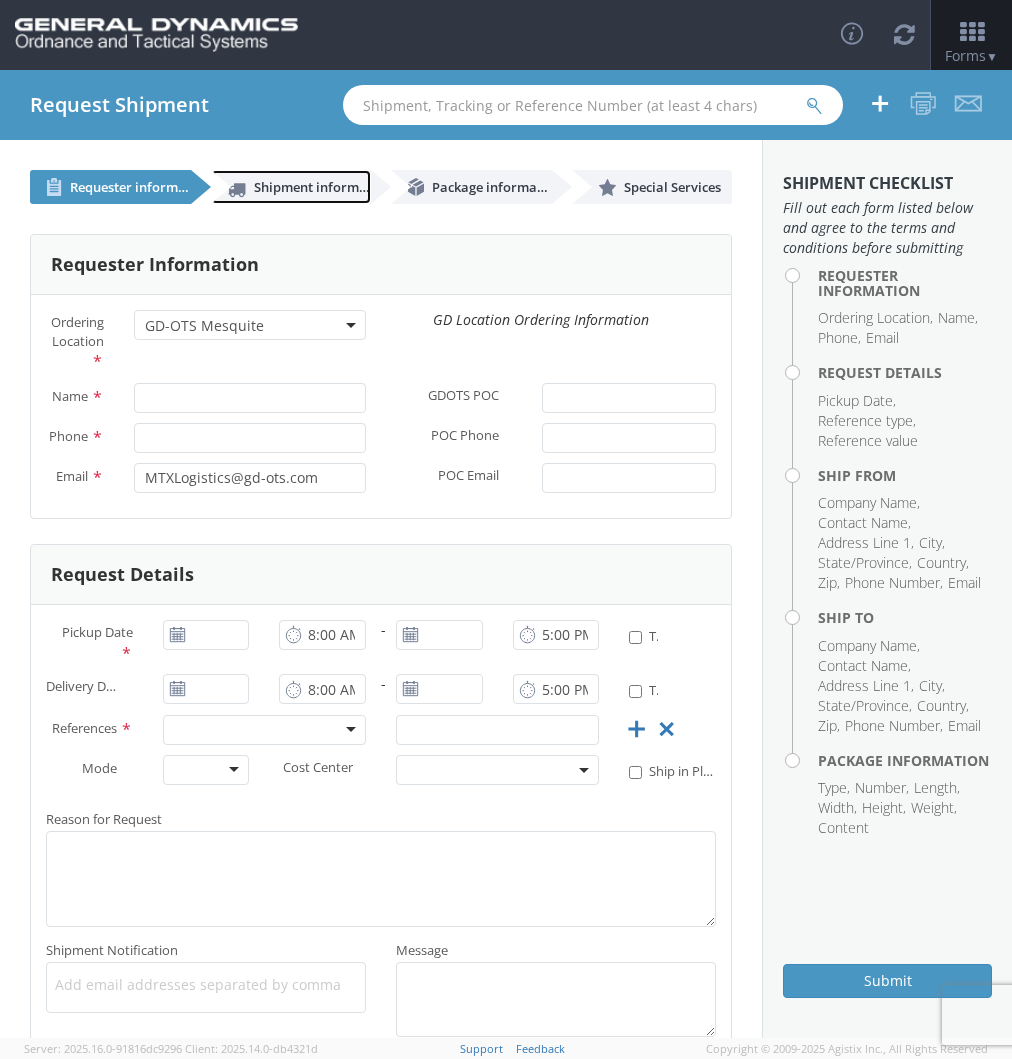 click on "Shipment information" at bounding box center [323, 187] 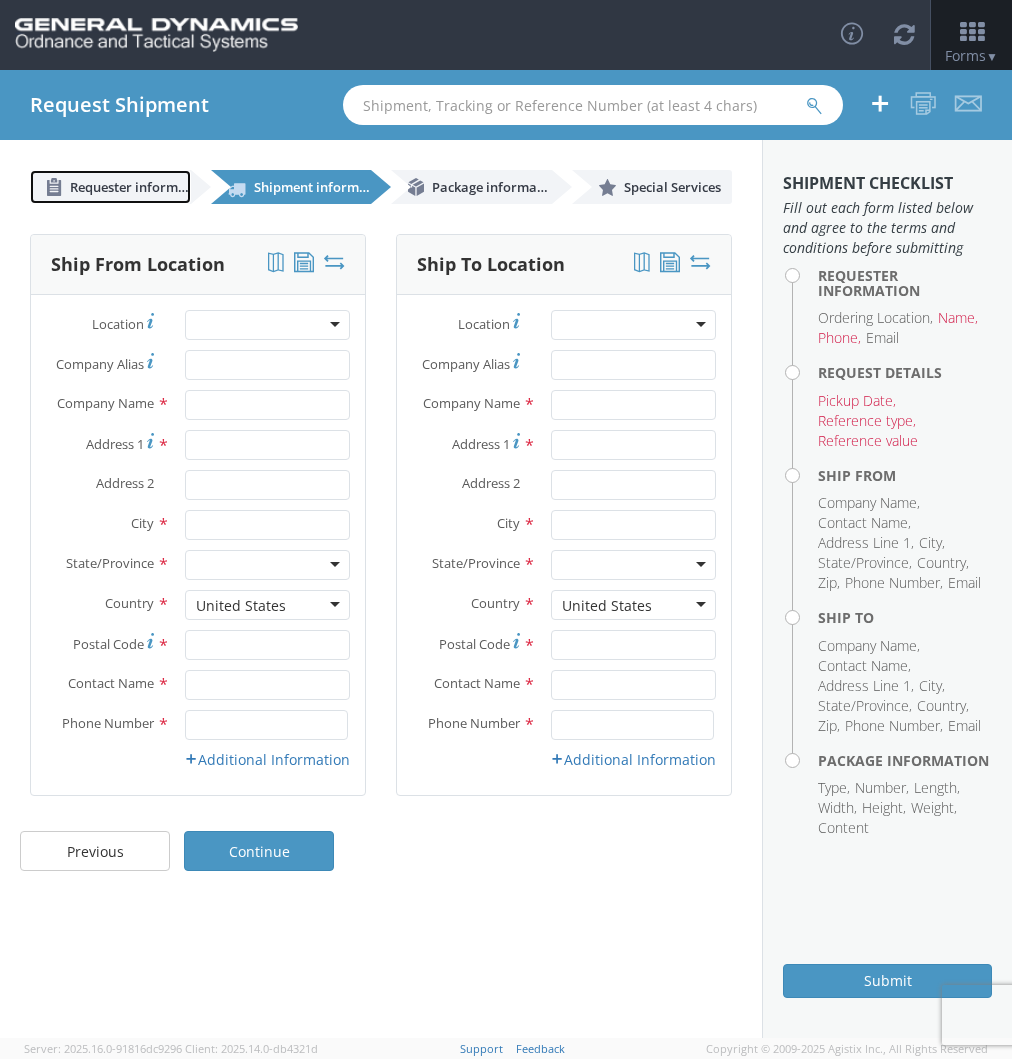 click on "Requester information" at bounding box center (140, 187) 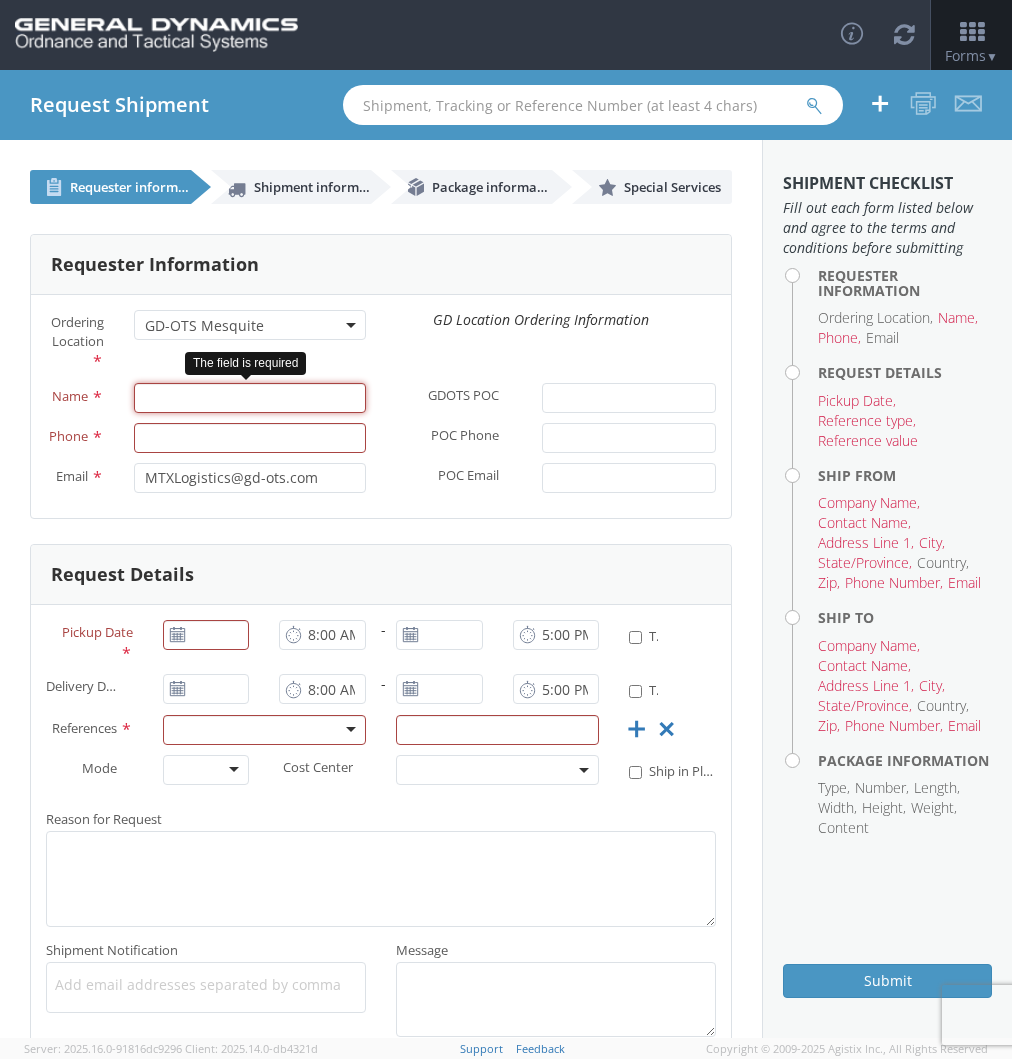 click on "Name        *" at bounding box center (250, 398) 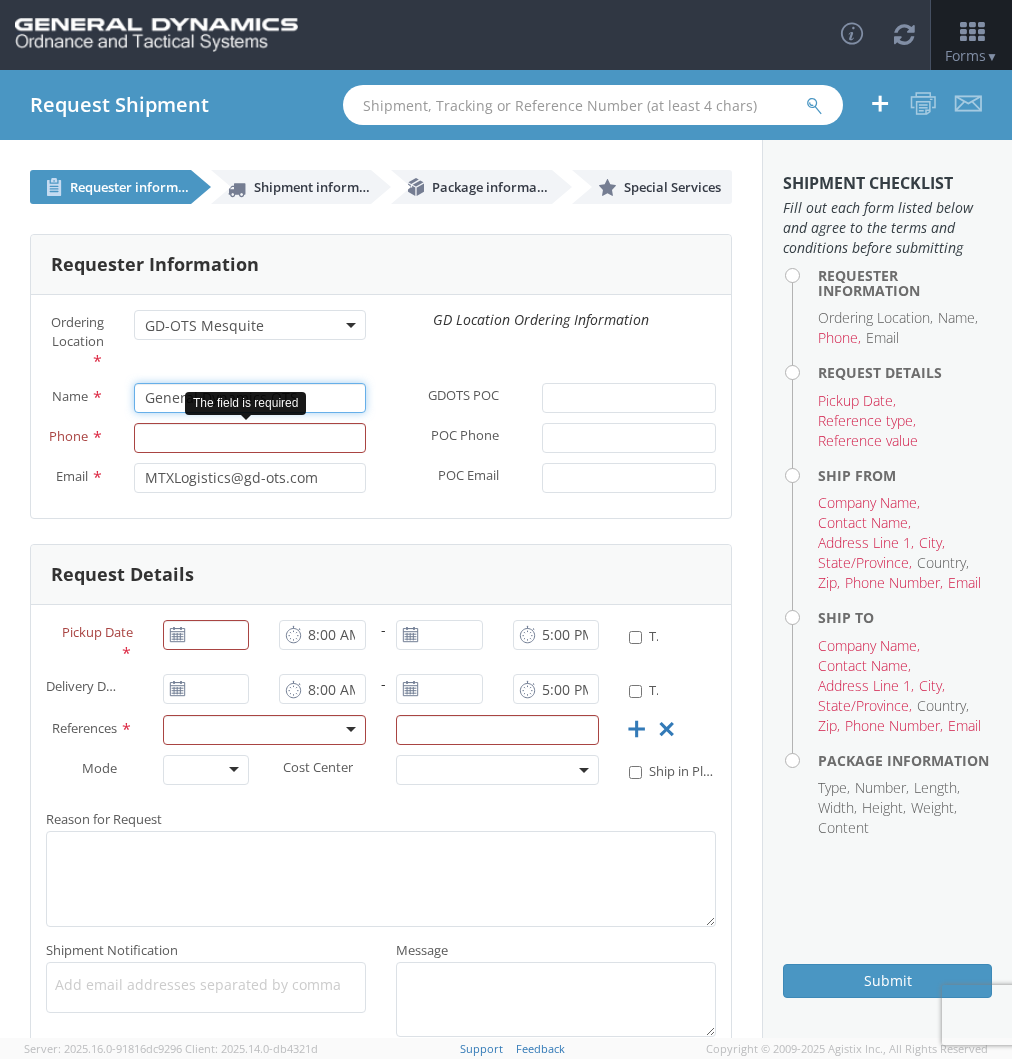 type on "General Dynamics OTS" 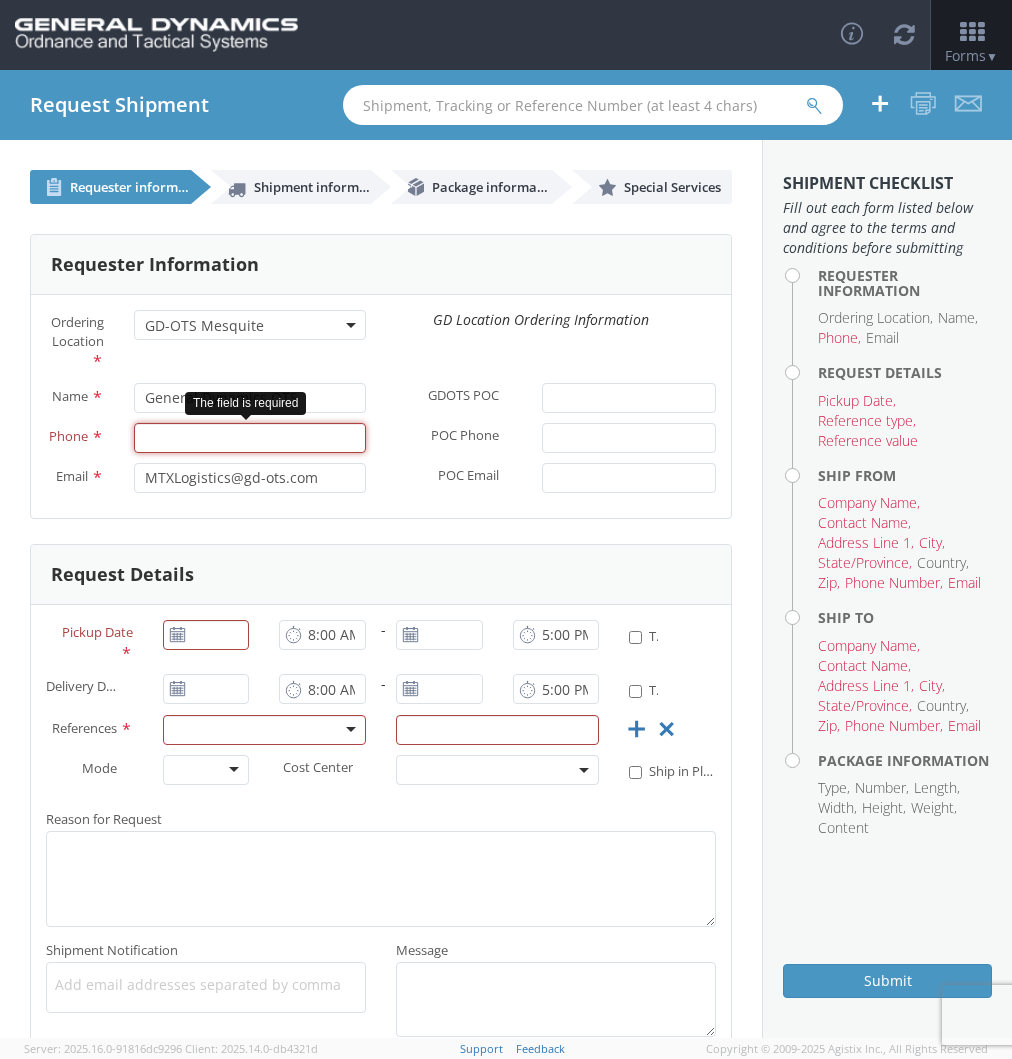 click on "Phone        *" at bounding box center [250, 438] 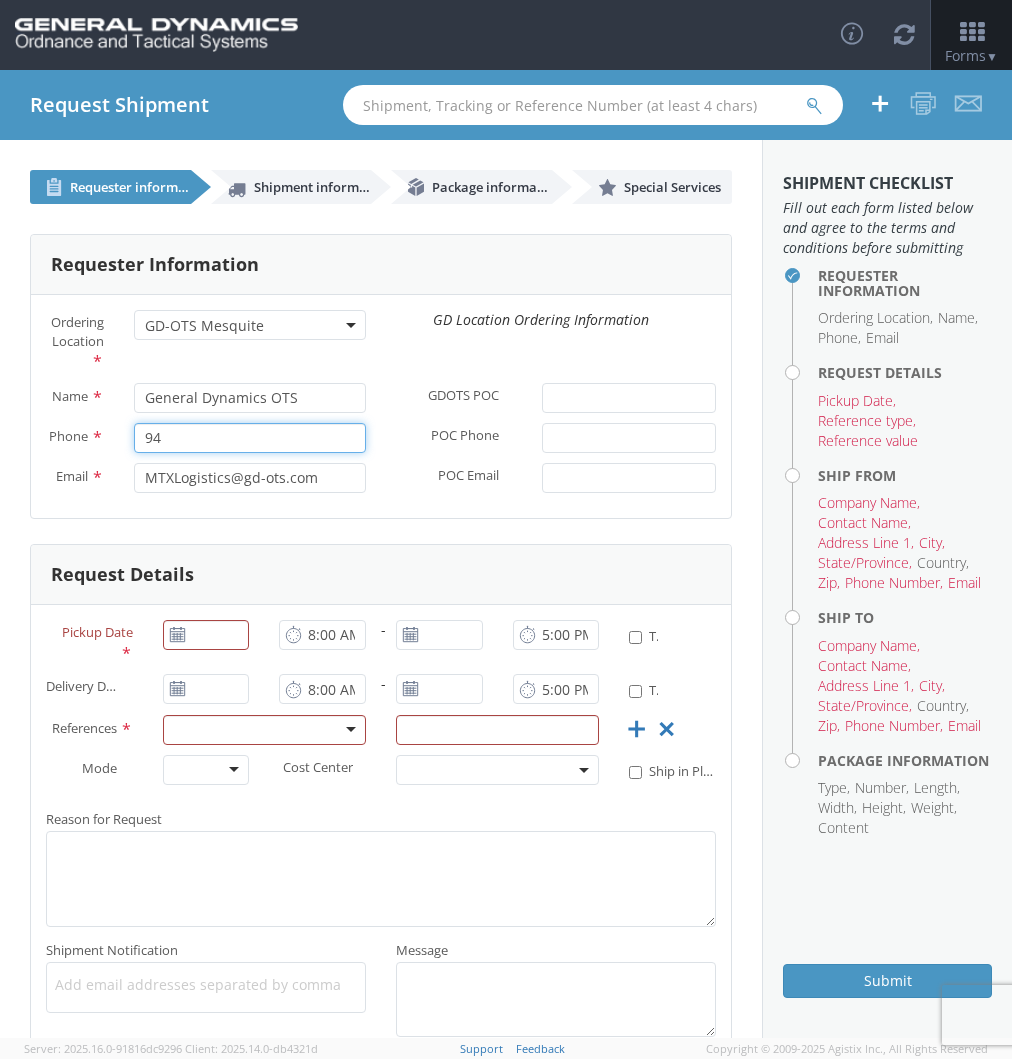 type on "9" 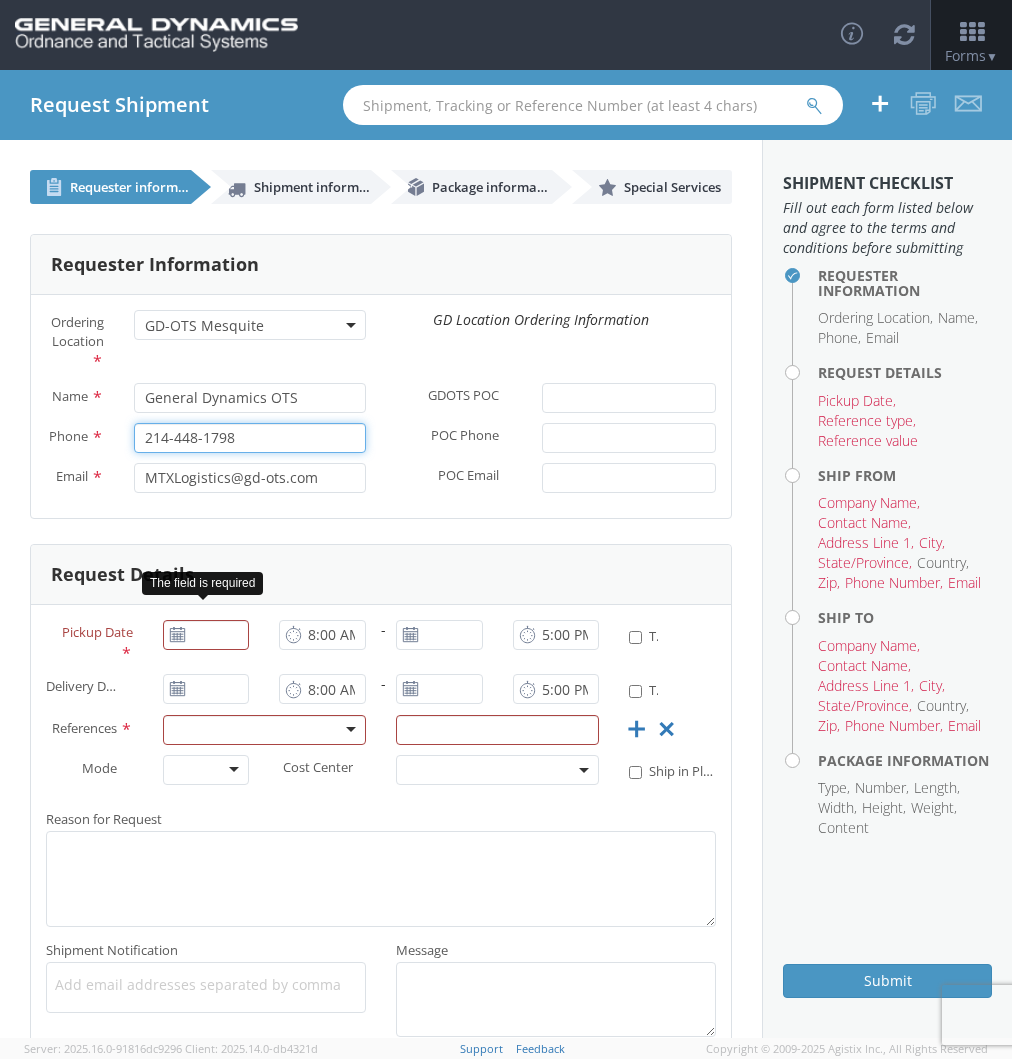 type on "214-448-1798" 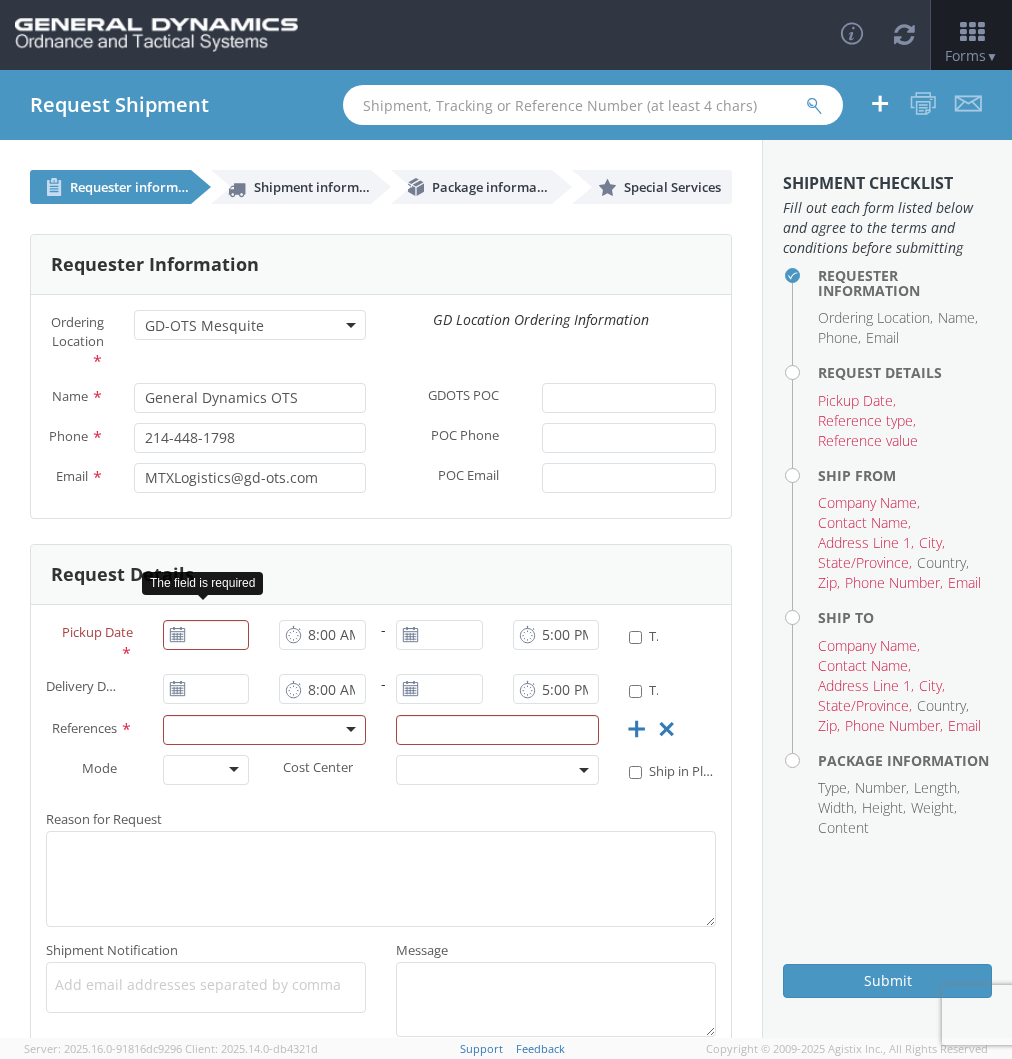 click 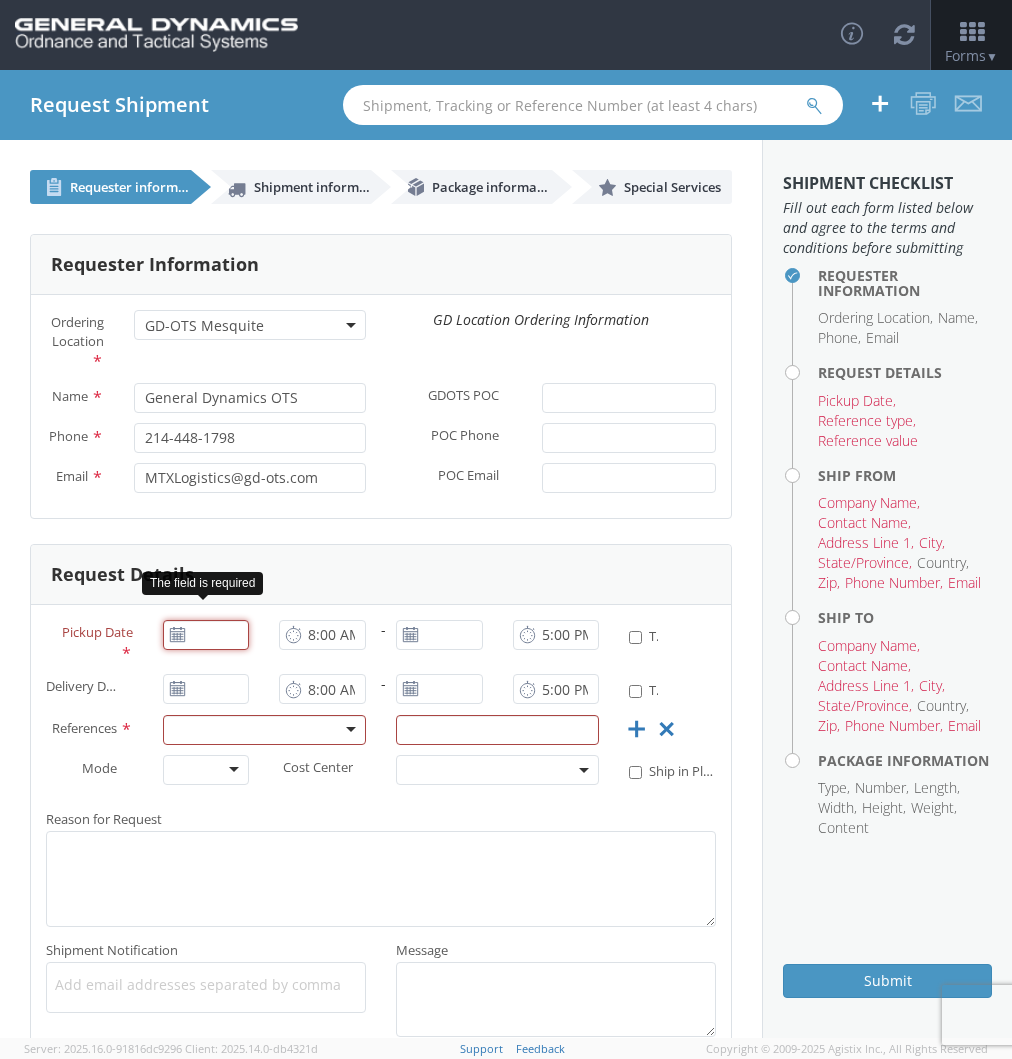 type on "08/07/2025" 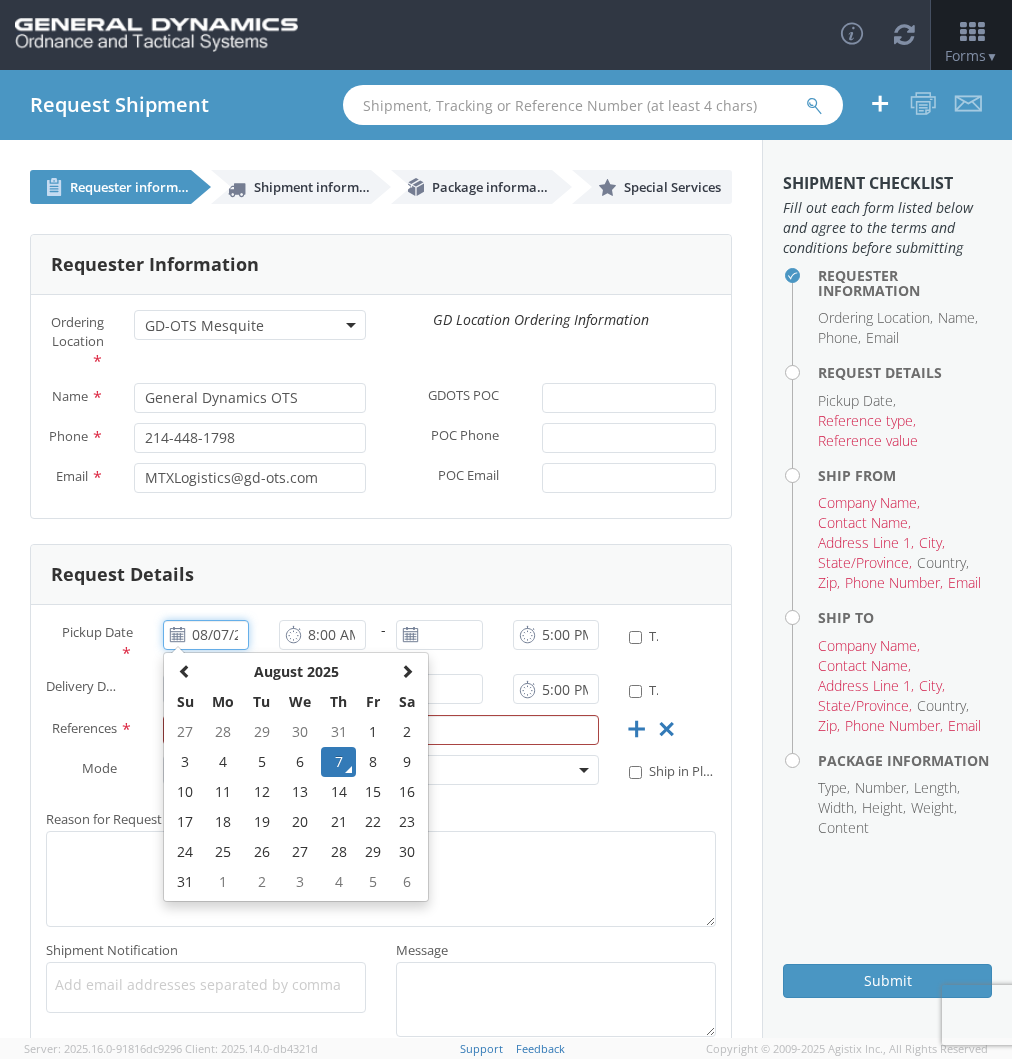 click on "08/07/2025" at bounding box center (206, 635) 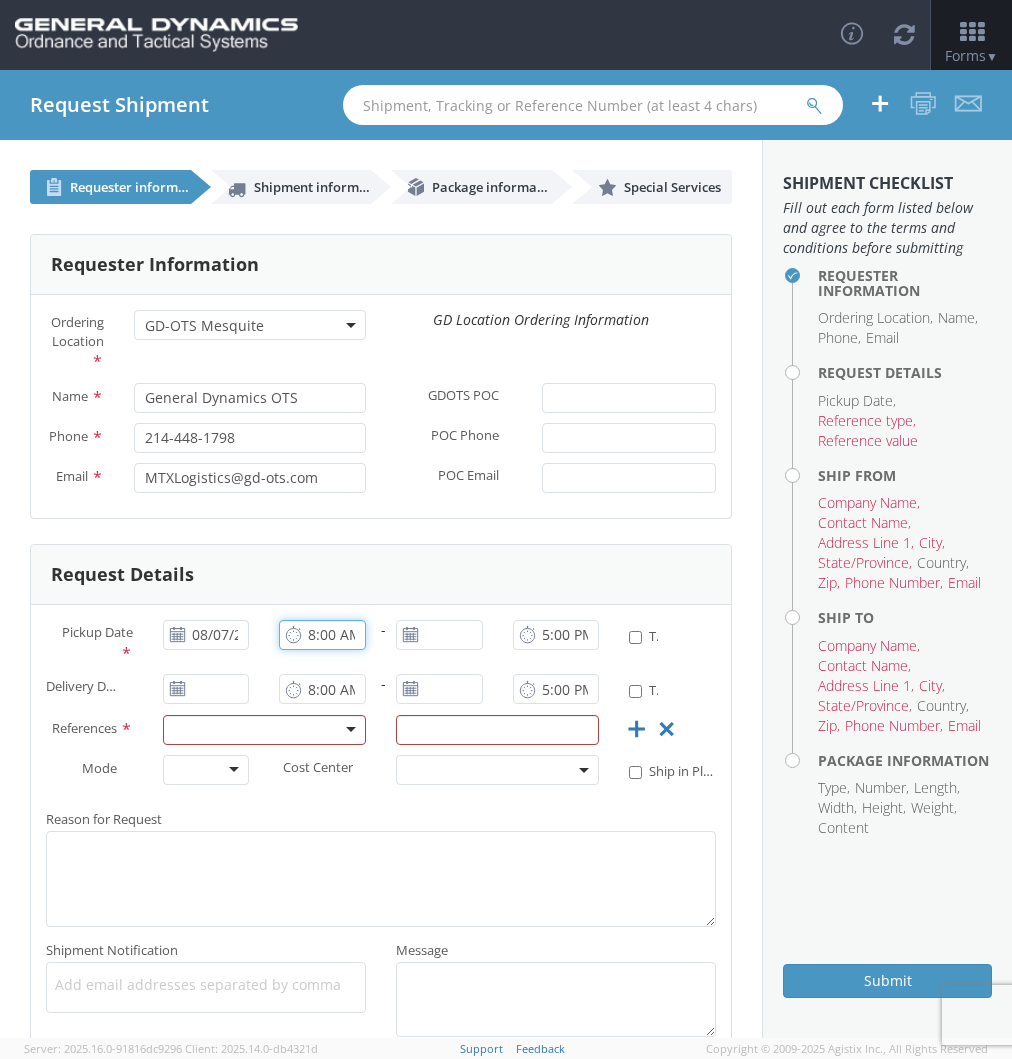 click on "8:00 AM" at bounding box center [322, 635] 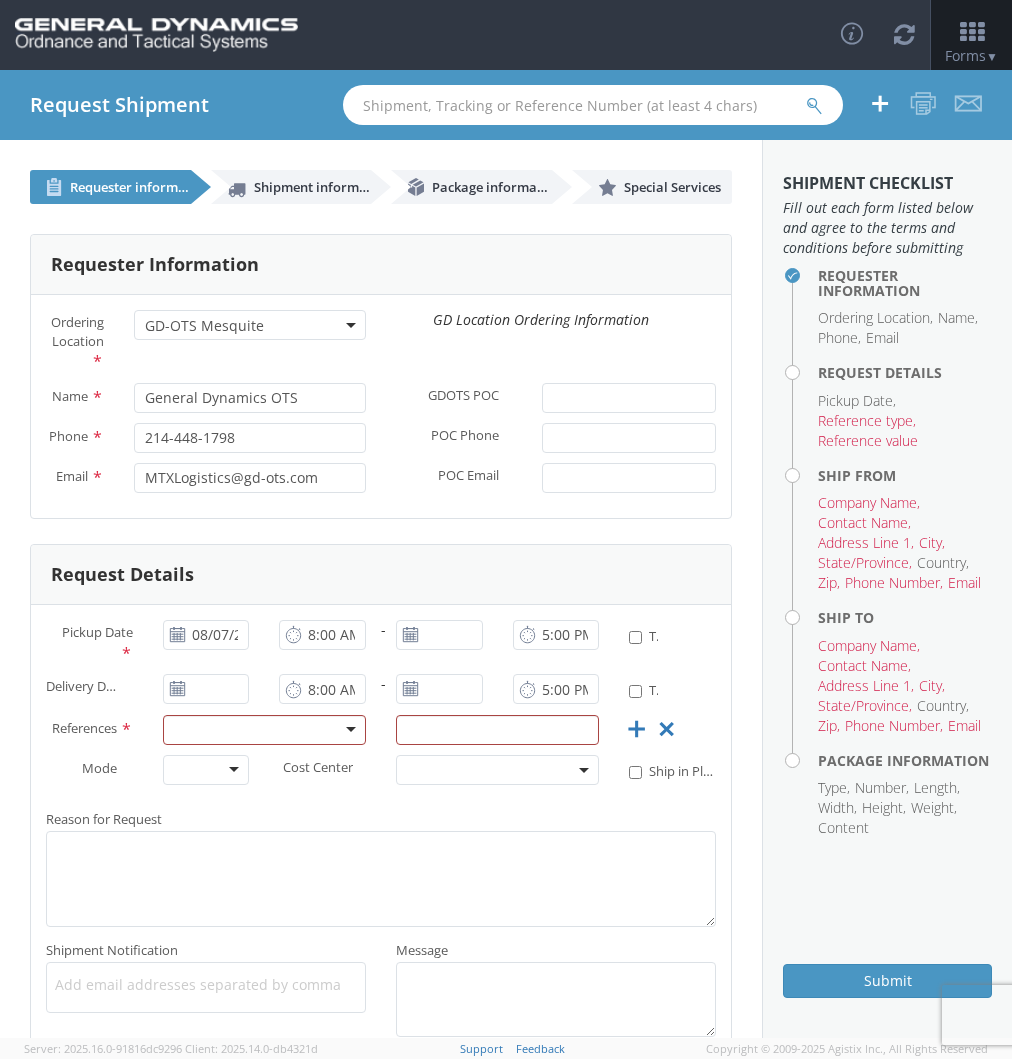 click 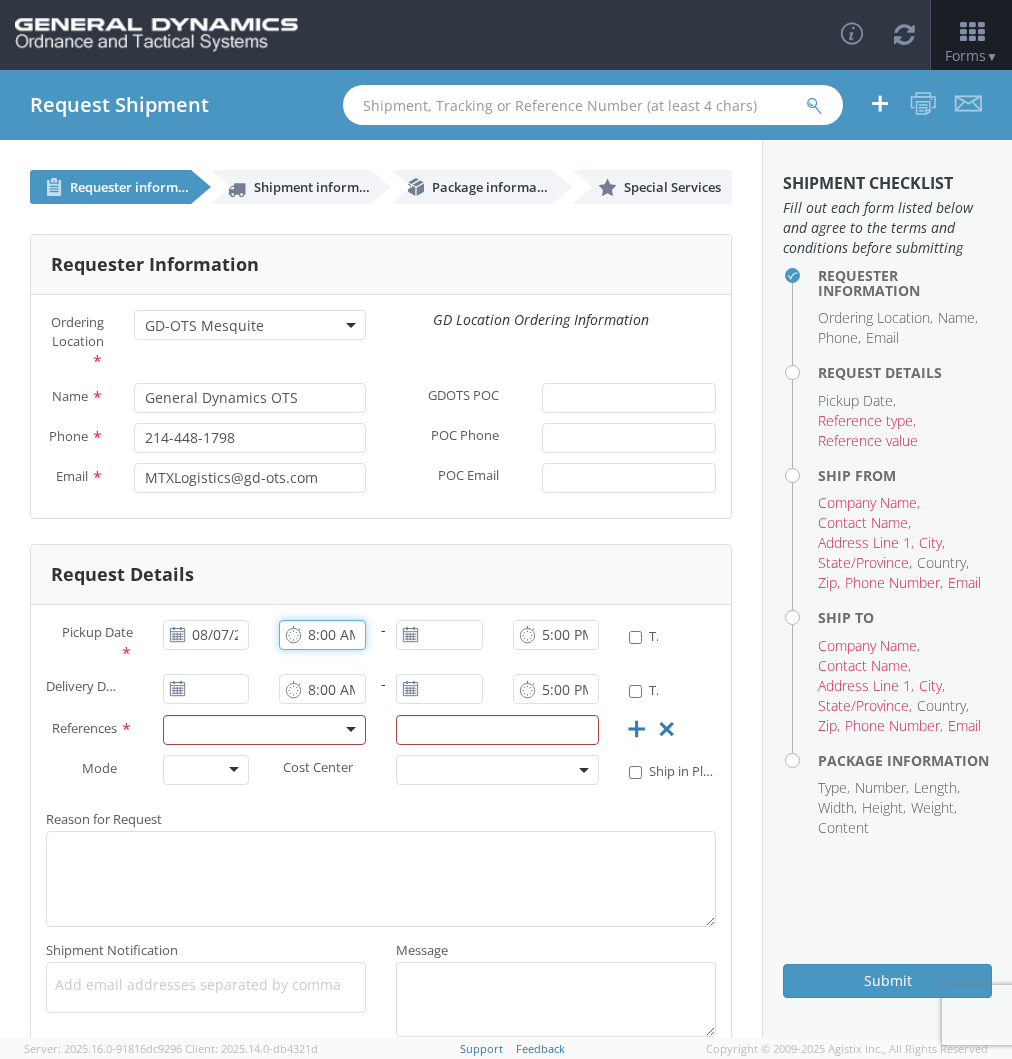 click on "8:00 AM" at bounding box center (322, 635) 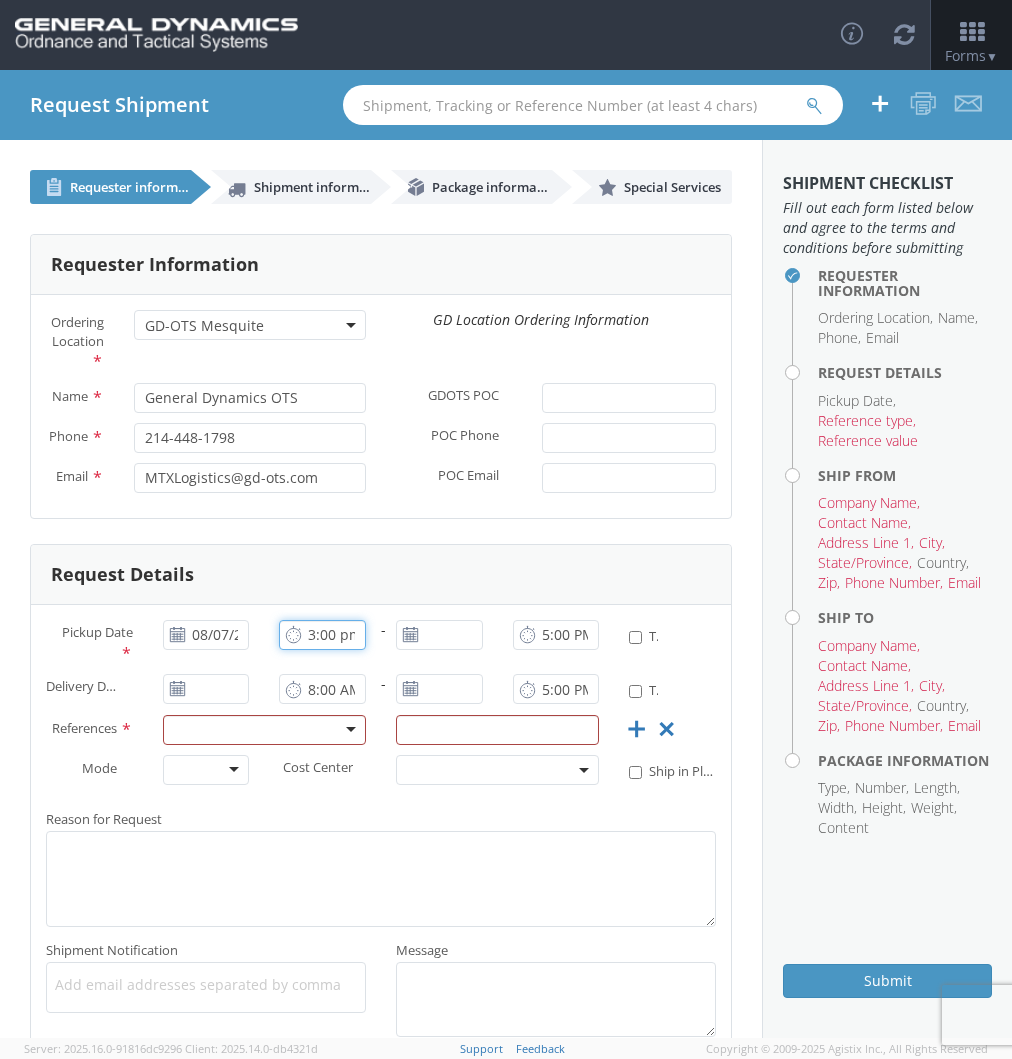 scroll, scrollTop: 0, scrollLeft: 9, axis: horizontal 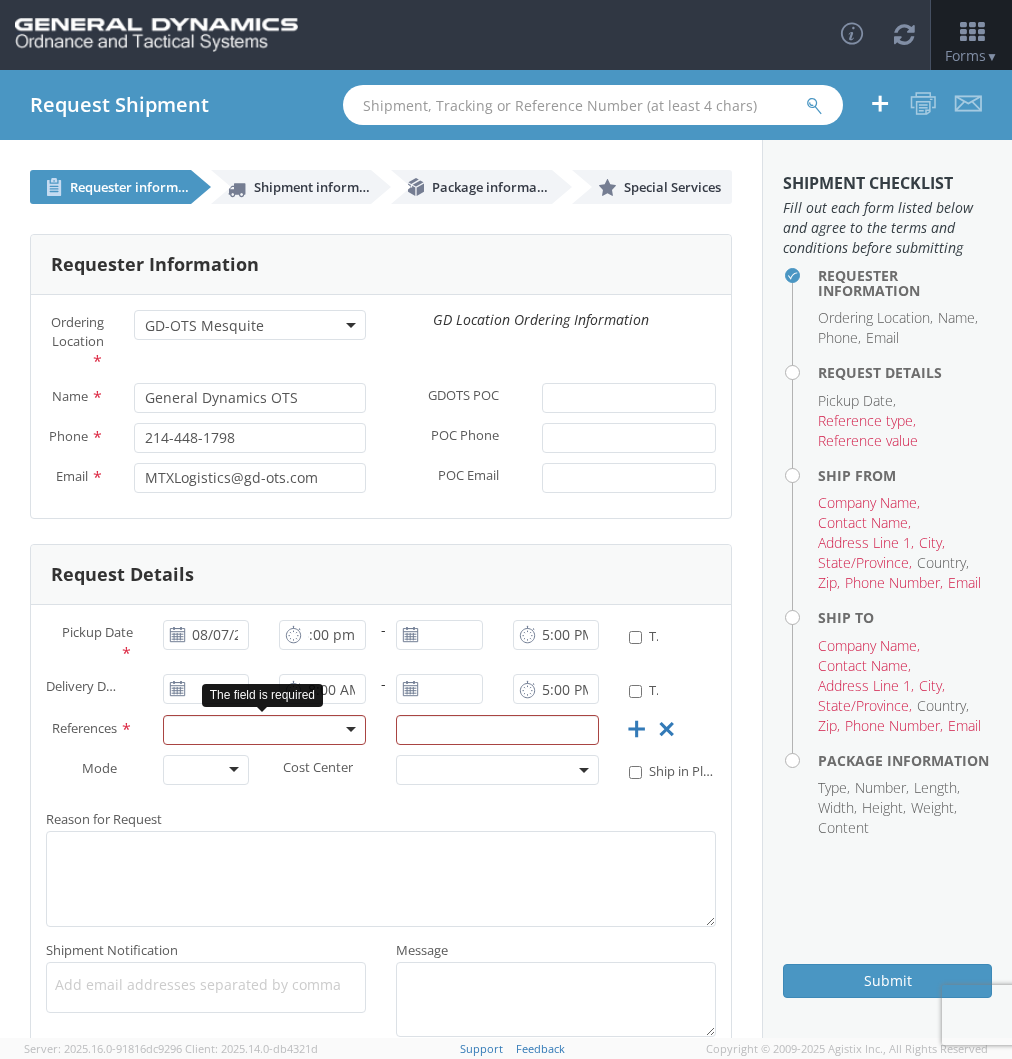 type on "3:00 PM" 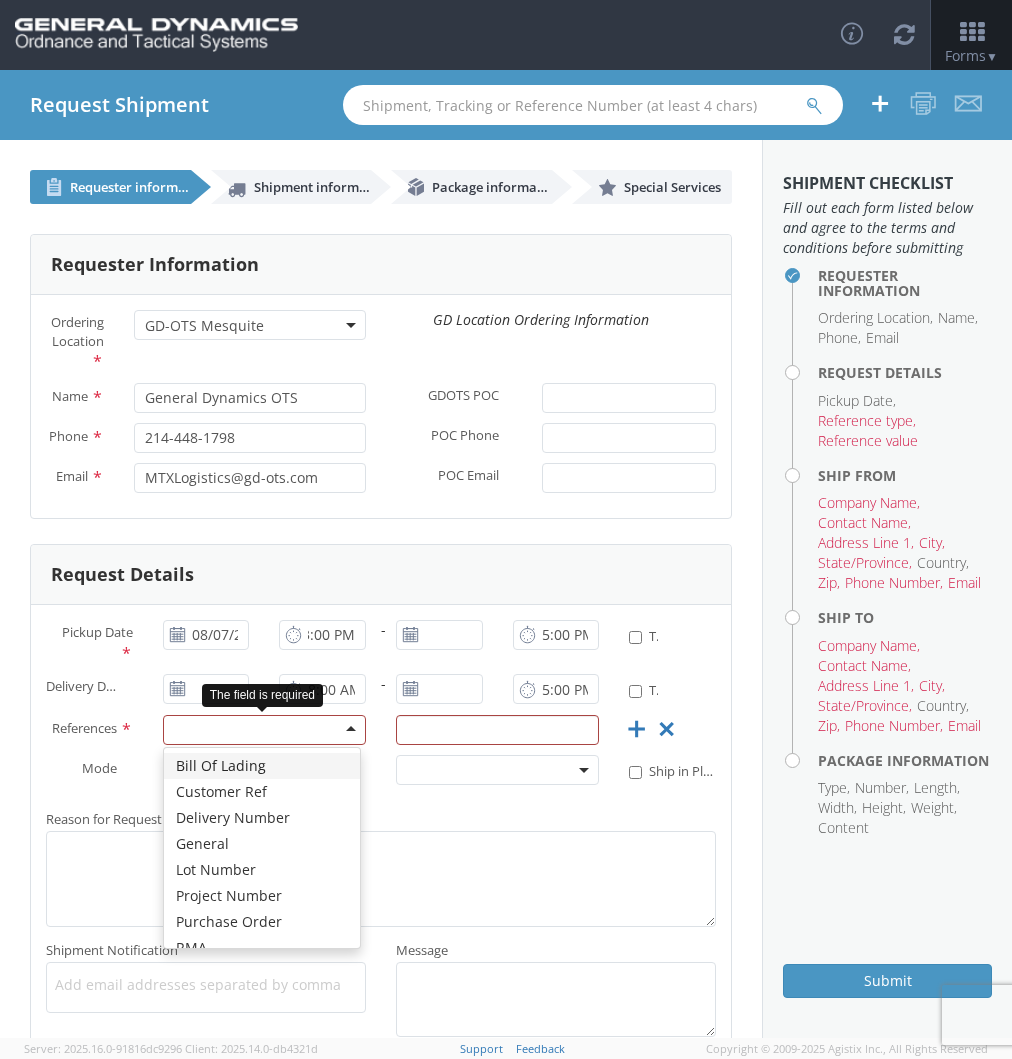 scroll, scrollTop: 0, scrollLeft: 0, axis: both 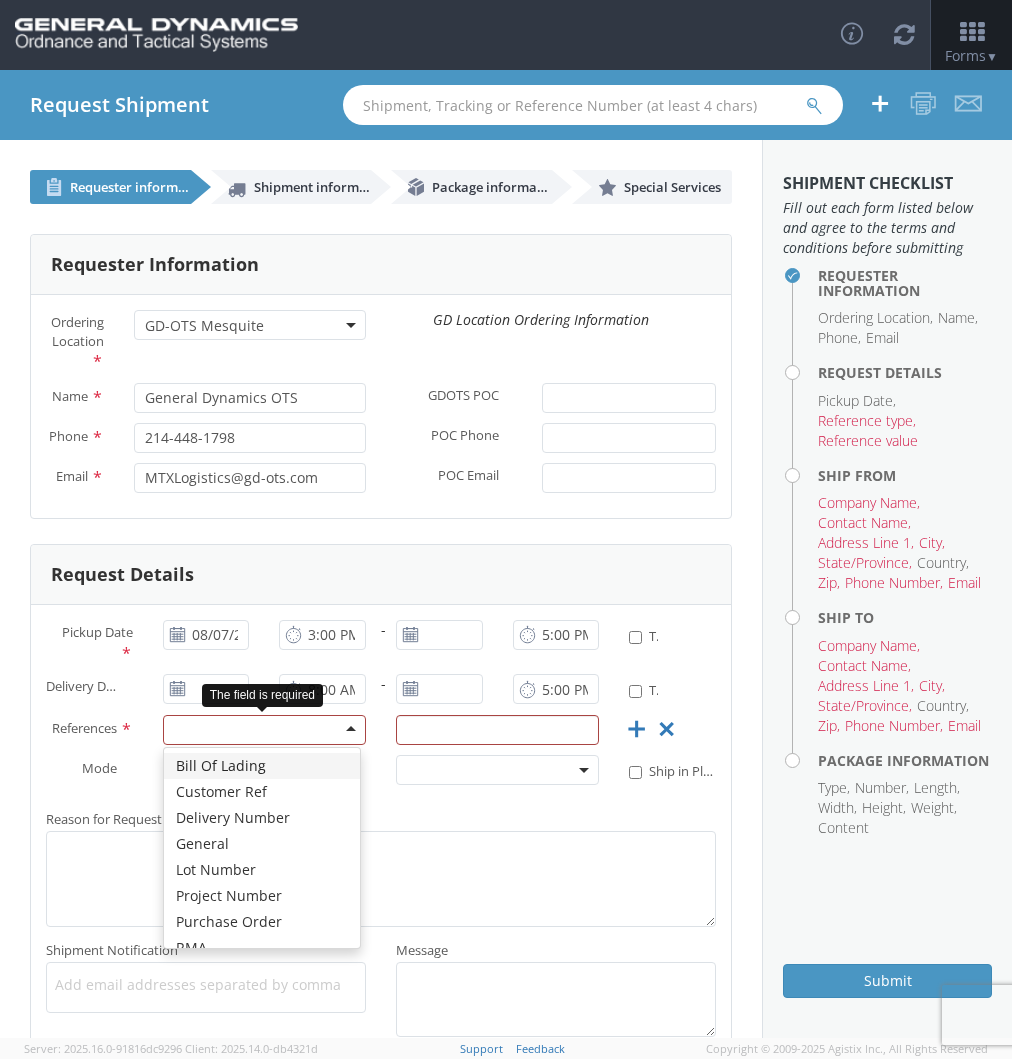click at bounding box center [264, 730] 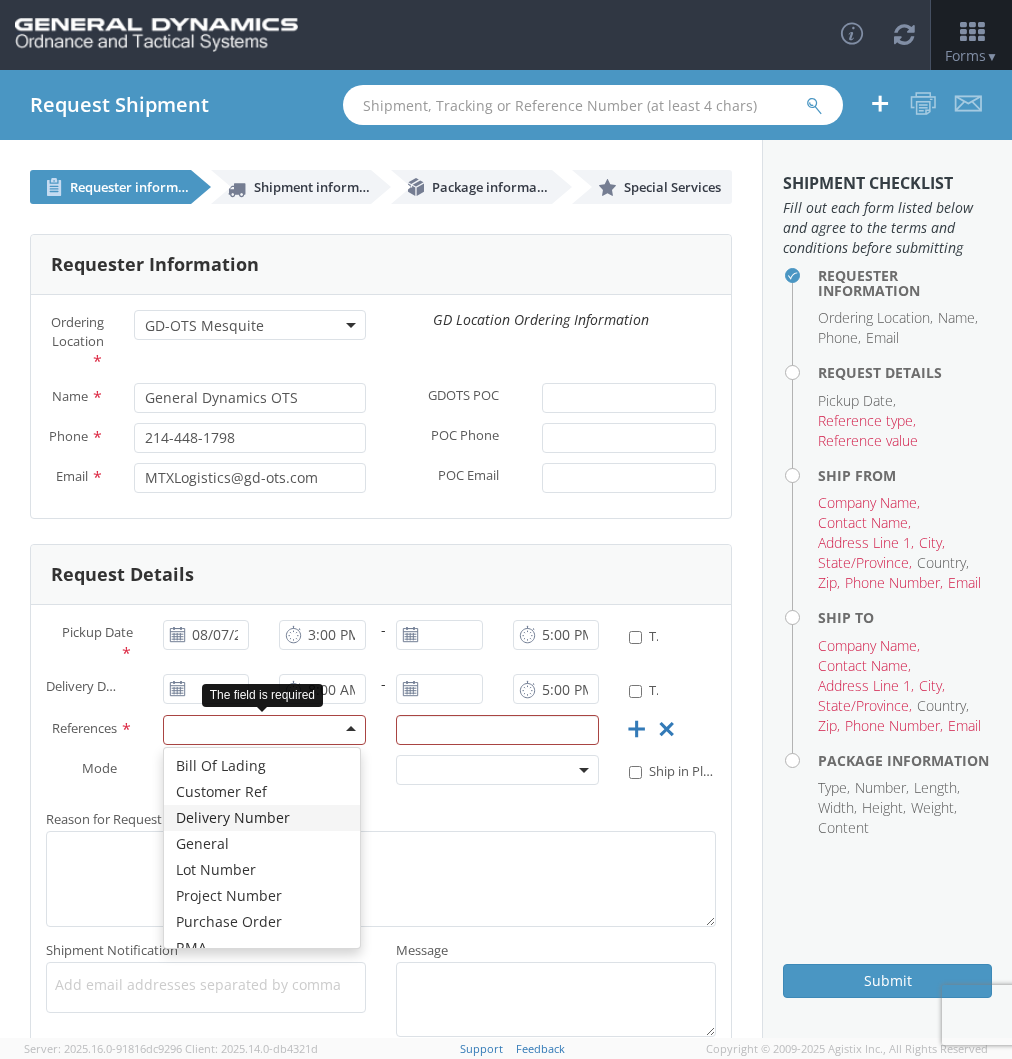 scroll, scrollTop: 96, scrollLeft: 0, axis: vertical 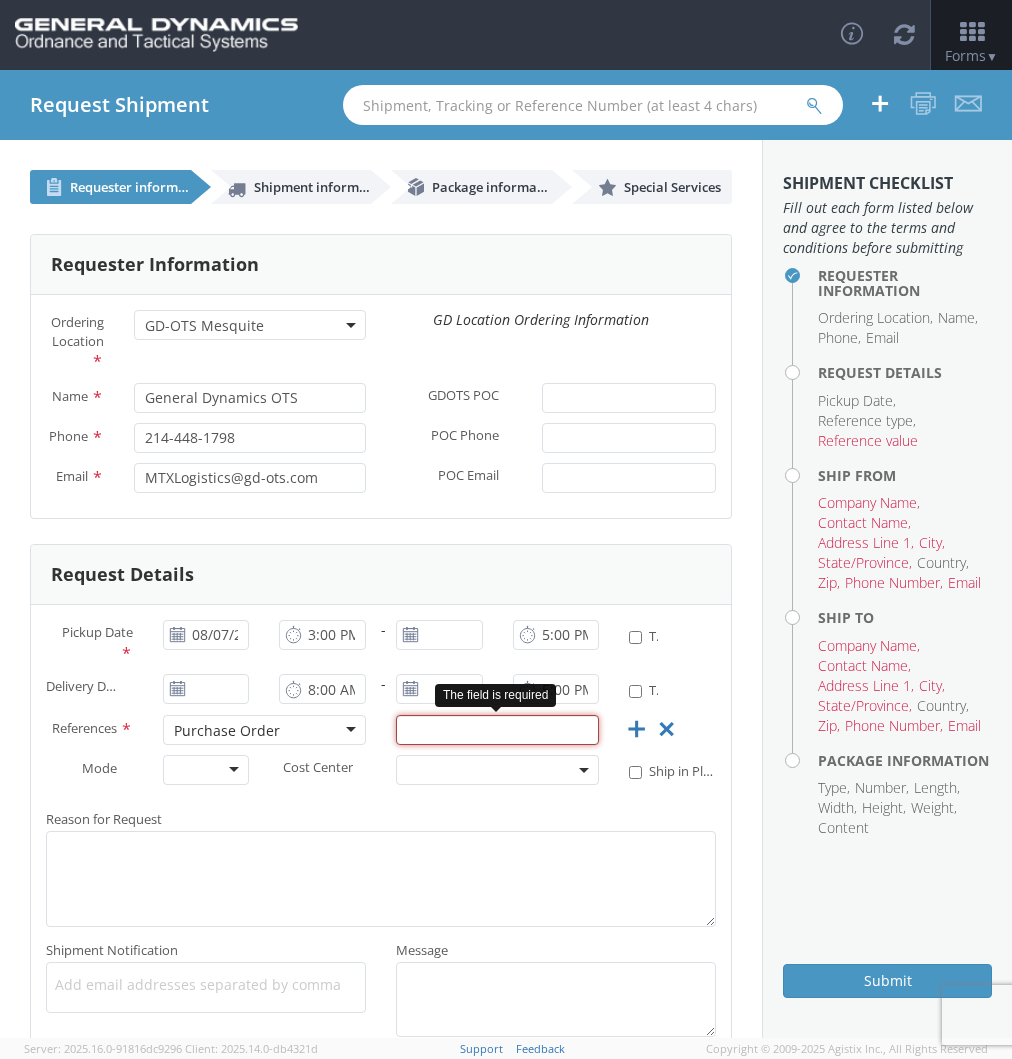 click at bounding box center [497, 730] 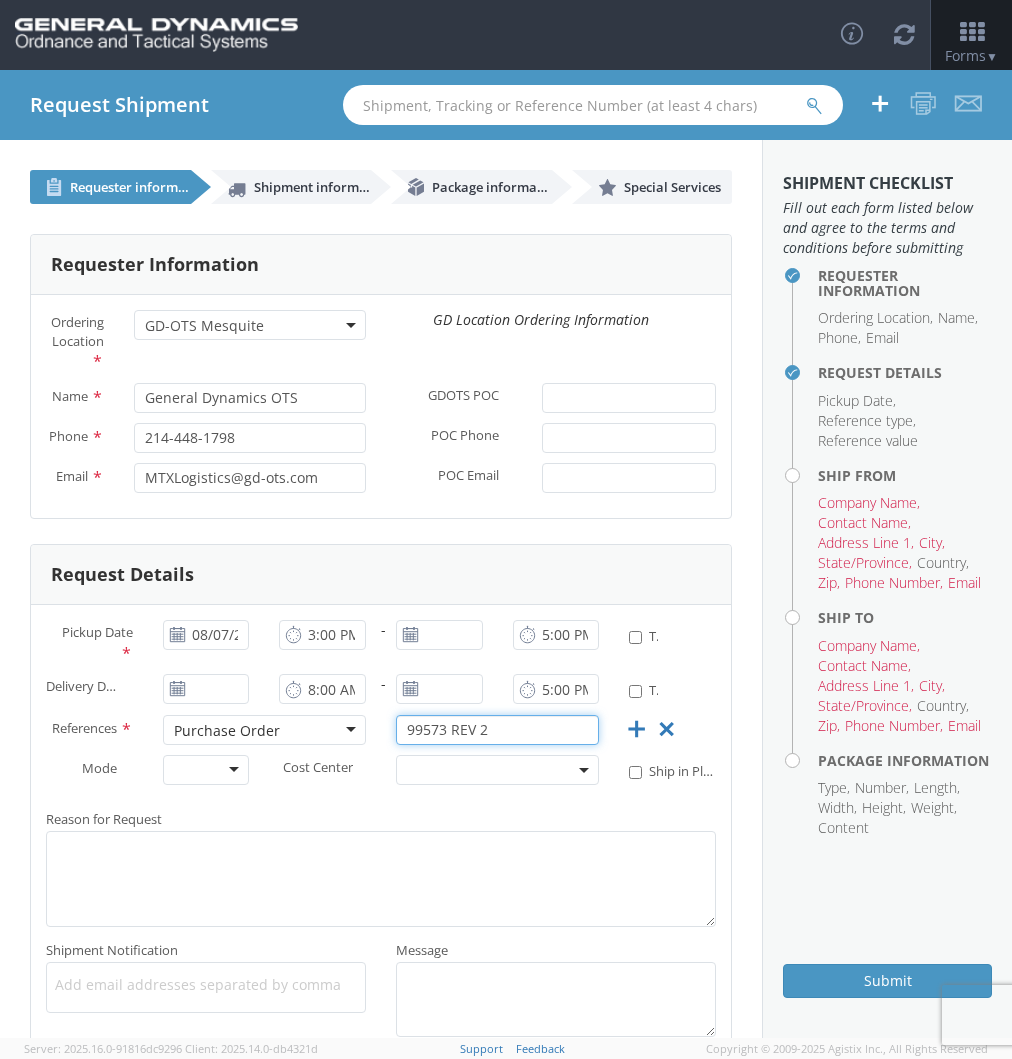 type on "99573 REV 2" 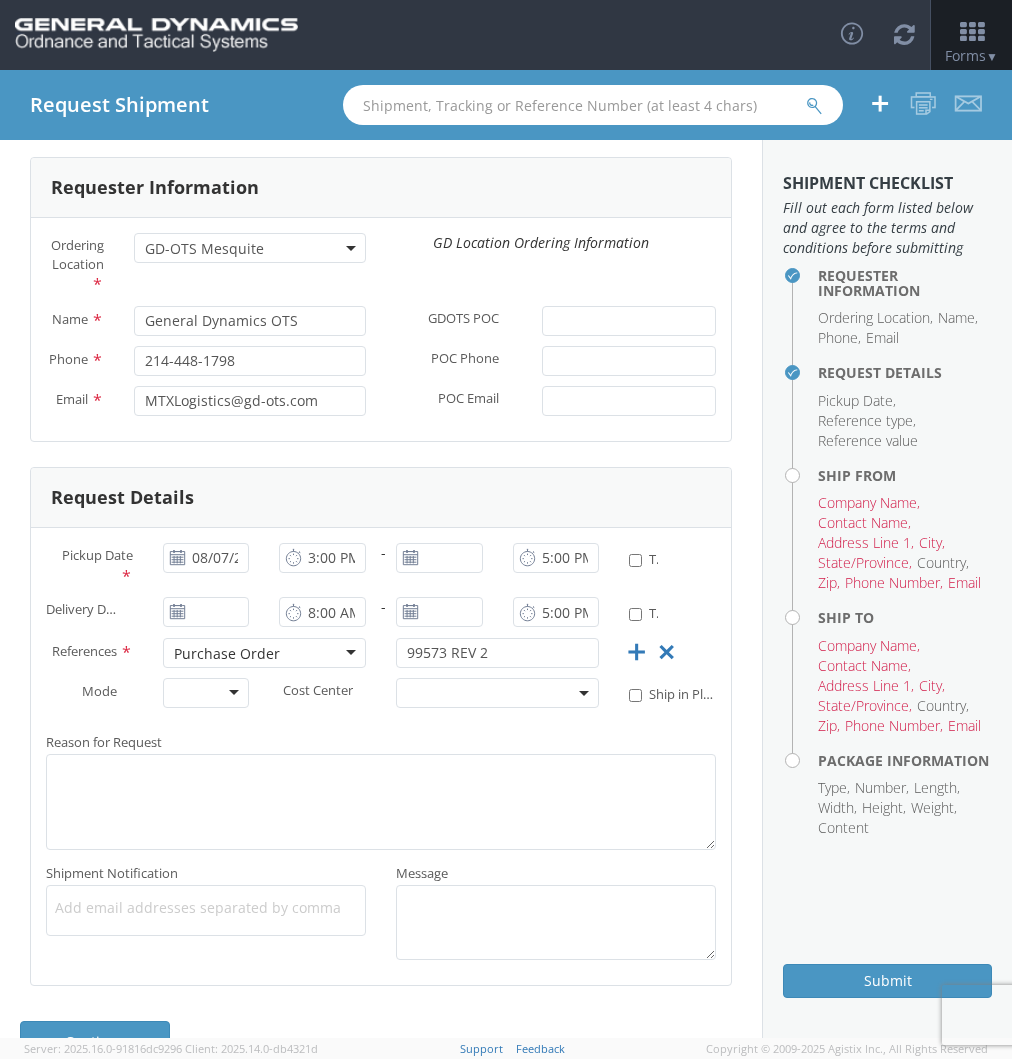 scroll, scrollTop: 173, scrollLeft: 0, axis: vertical 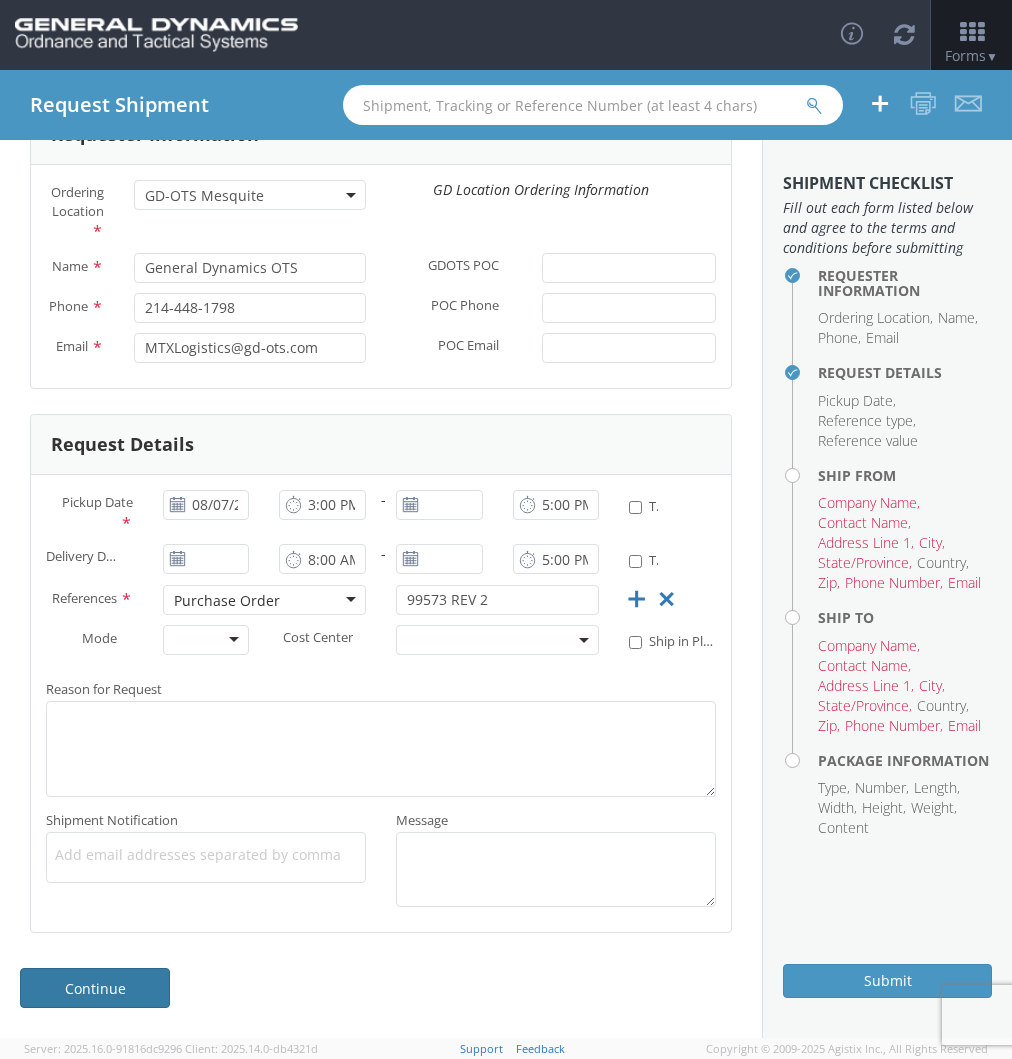 click on "Continue" at bounding box center [95, 988] 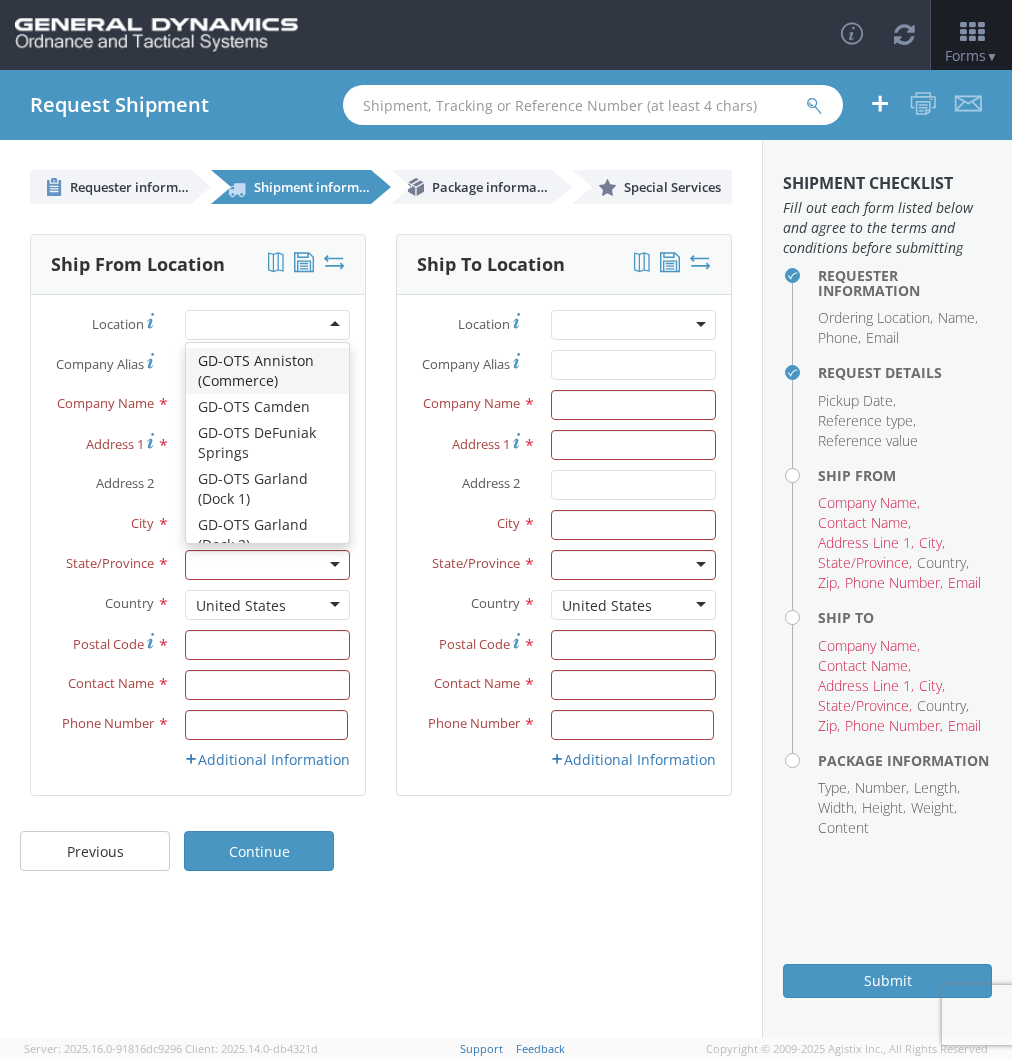click at bounding box center [267, 325] 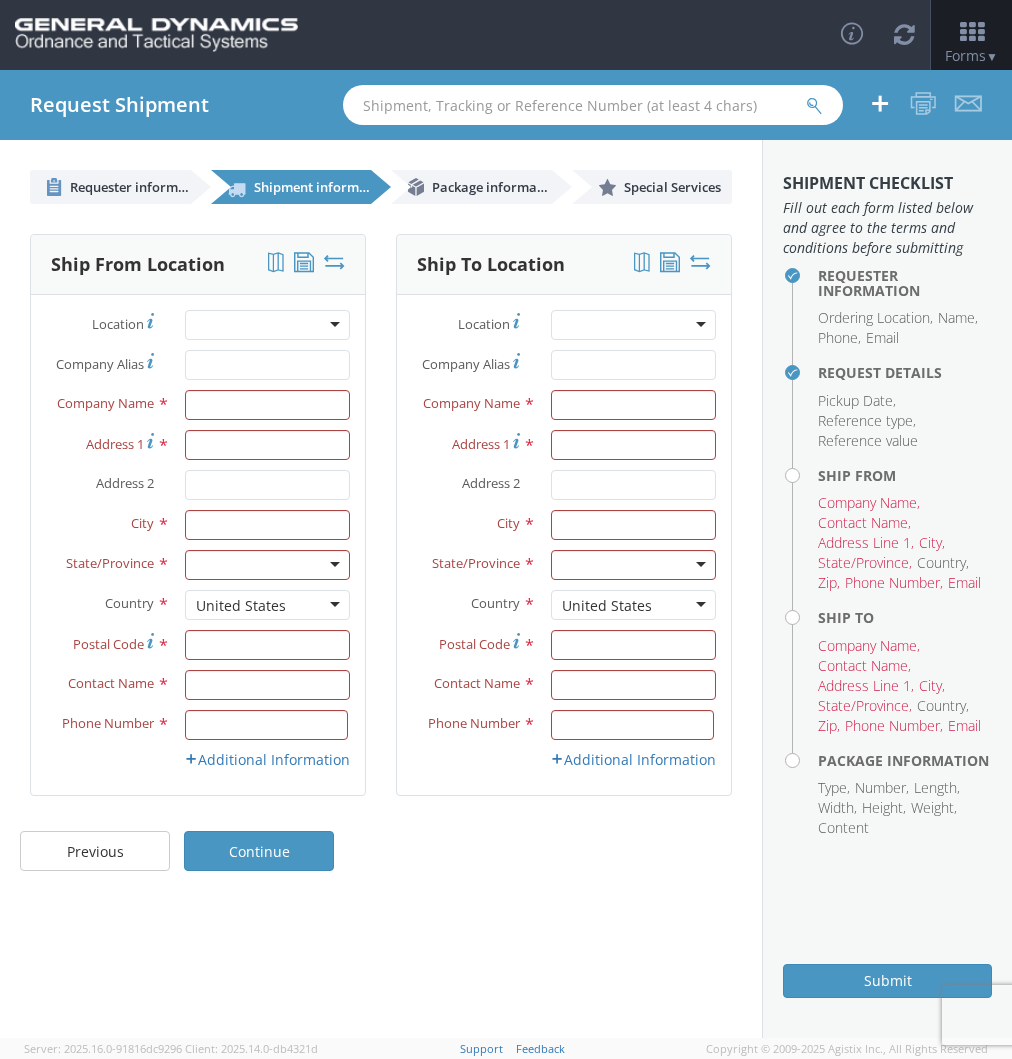 click on "Requester Information                           Ordering Location        *               GD-OTS [CITY] (Commerce) GD-OTS Camden GD-OTS DeFuniak Springs GD-OTS Garland (Dock 1) GD-OTS Garland (Dock 2) GD-OTS Garland (Glenbrook) GD-OTS Hanover Township GD-OTS Herrin (Marion) GD-OTS Huntsville 2 GD-OTS Joplin GD-OTS Marion IL GD-OTS Master Location GD-OTS Mesquite GD-OTS Moses Lake GD-OTS Niceville GD-OTS Picatinny GD-OTS Red Lion GD-OTS San Diego GD-OTS Scranton GD-OTS Seattle GD-OTS St. Marks Powder GD-OTS St. Petersburg (Headquarters) GD-OTS Wilkes-Barre GDAS Hampton / Woodbury GDAS Jericho GDAS Saco GDAS Springboro GDAS Williston Lincoln GD-OTS Mesquite                                         GD Location Ordering Information                   Name        *       General Dynamics OTS                                                     Phone        *       [PHONE]                                                     Email        *       [EMAIL]" at bounding box center [381, 512] 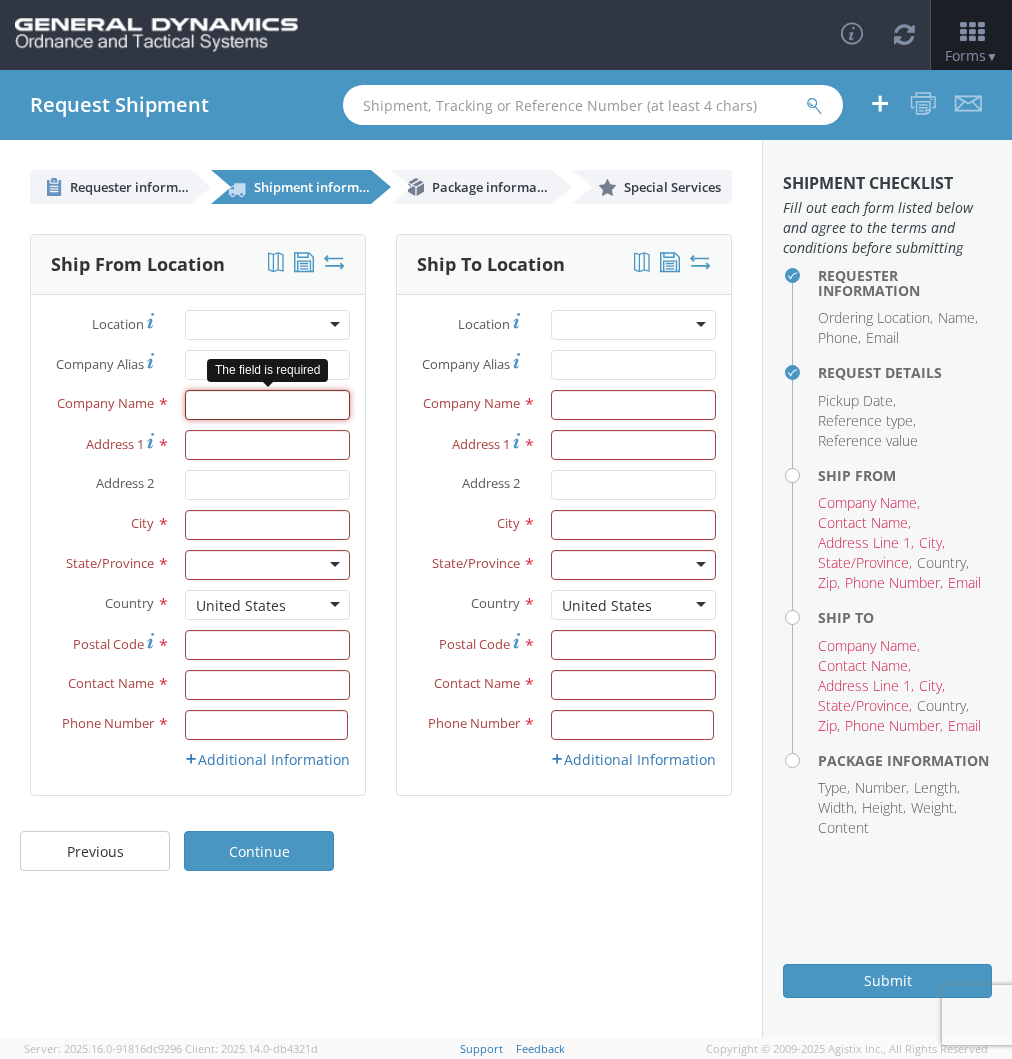 click at bounding box center (267, 405) 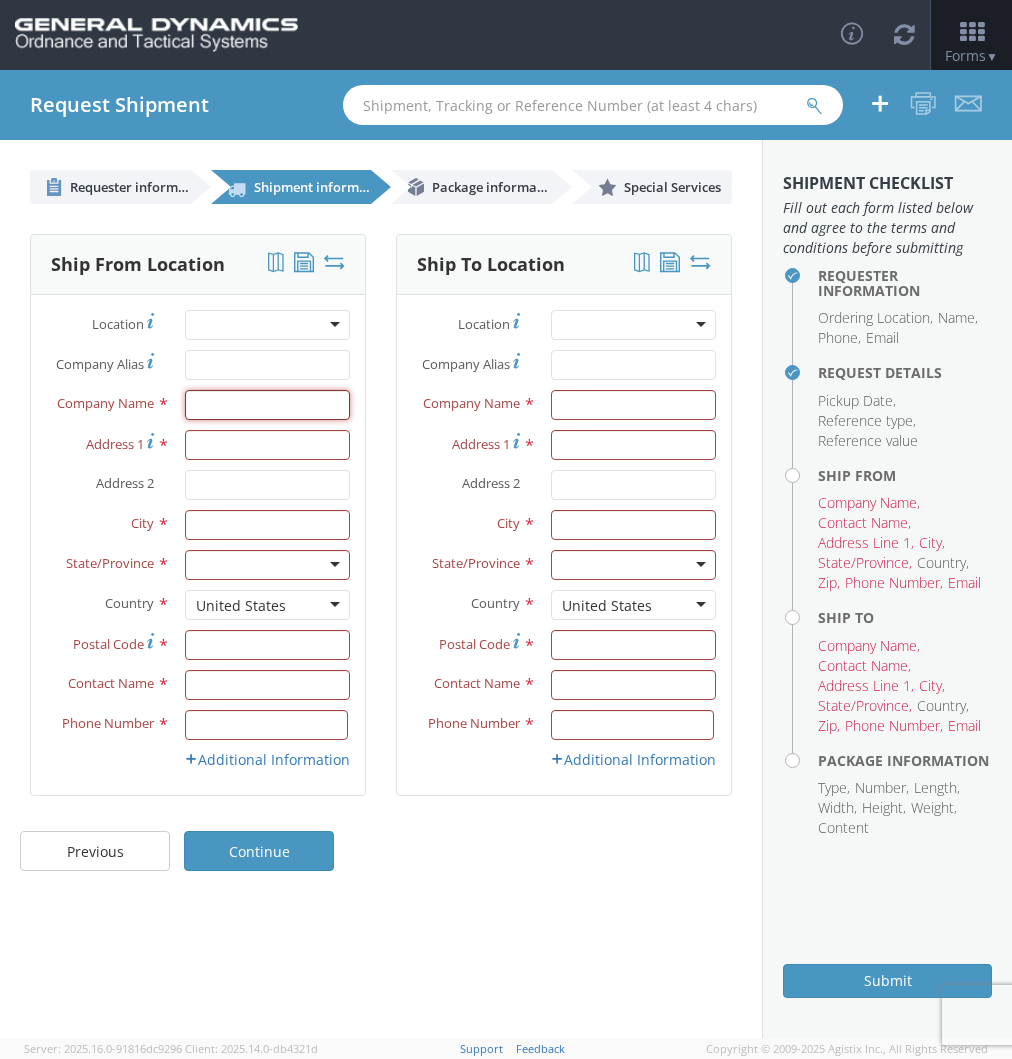 type on "Fluke Electronics" 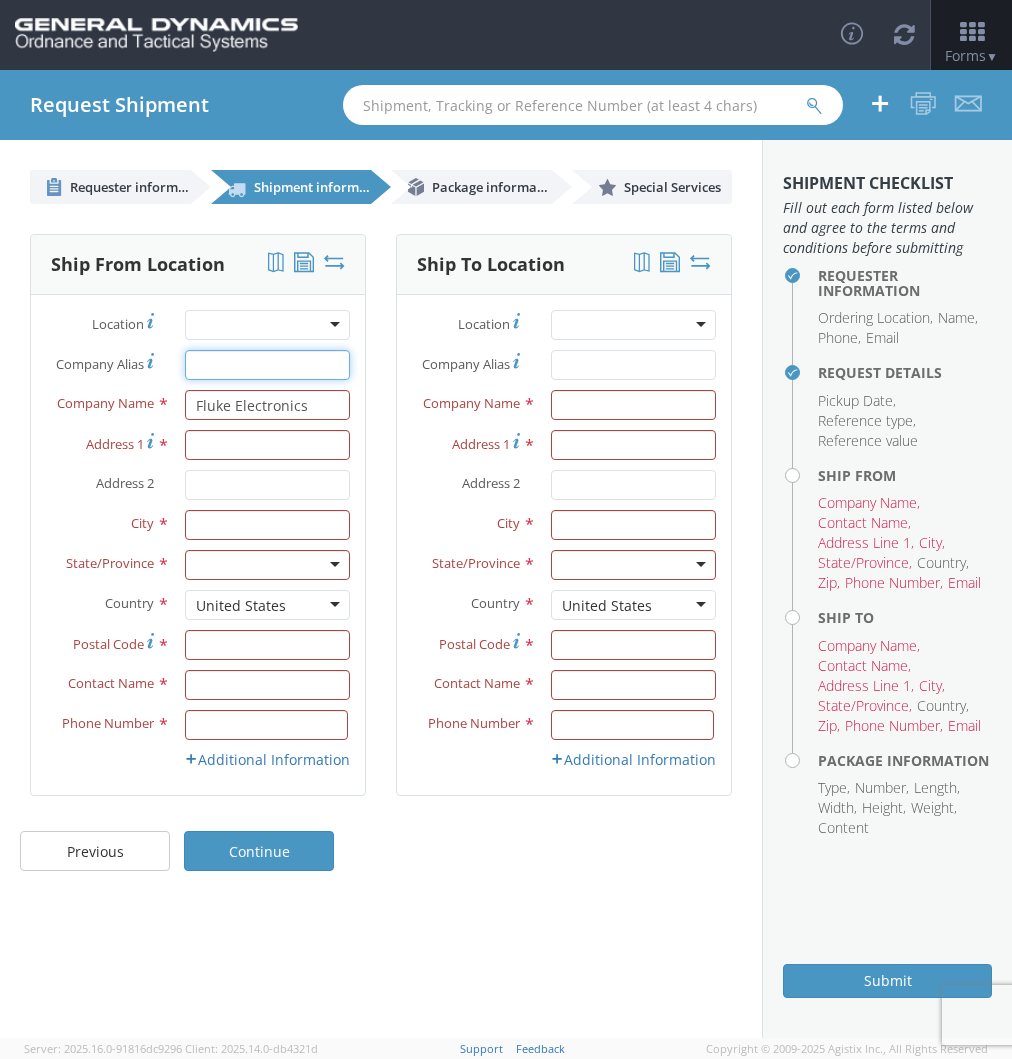 type on "Fluke Electronics" 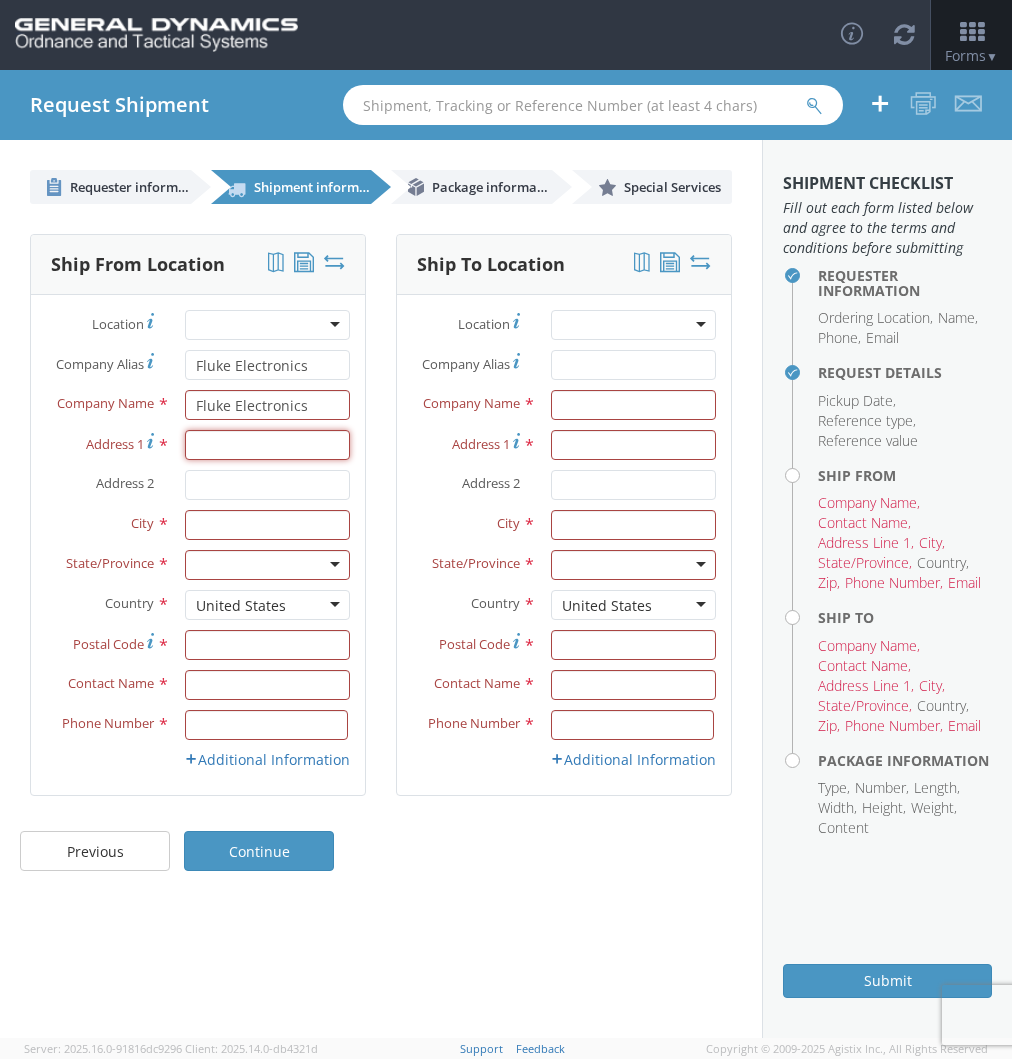 type on "9028 Evergreen Way" 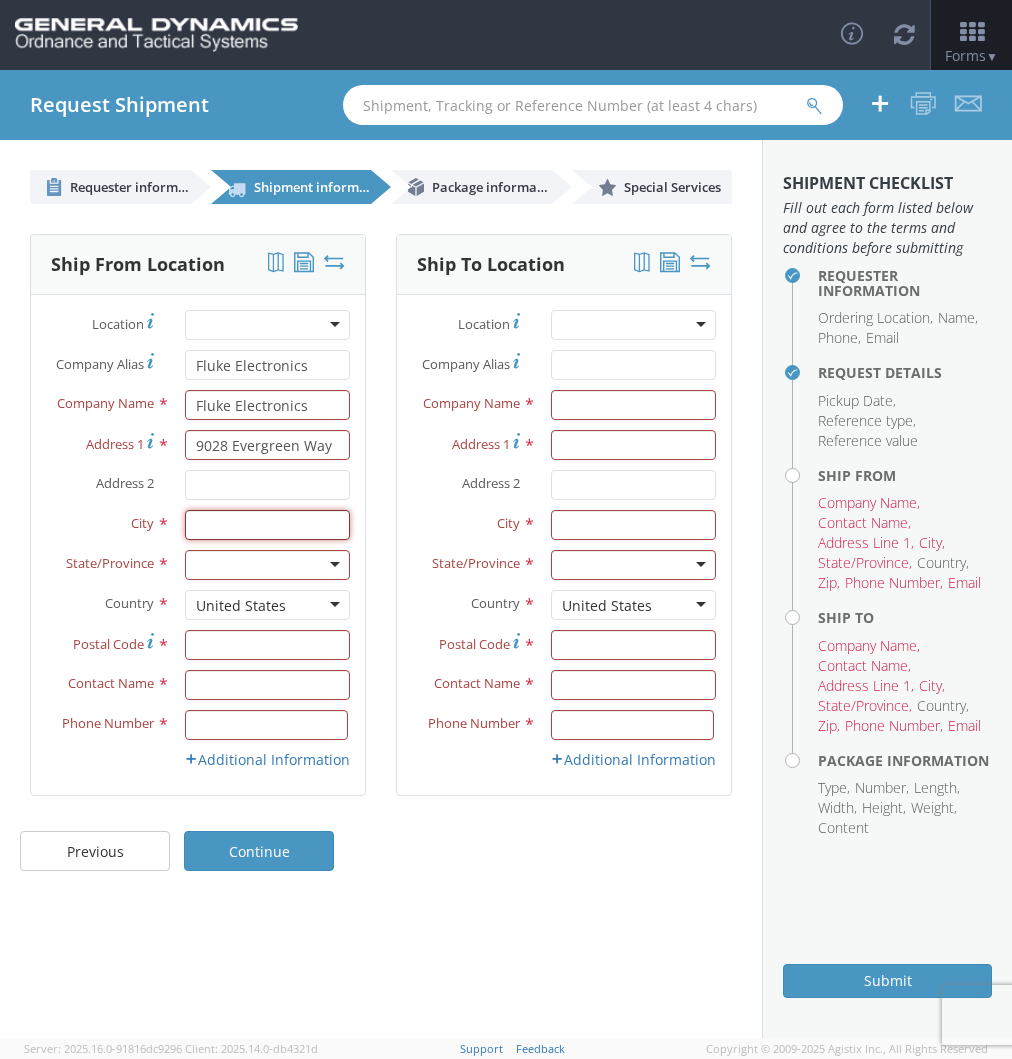 type on "EVERETT, WA" 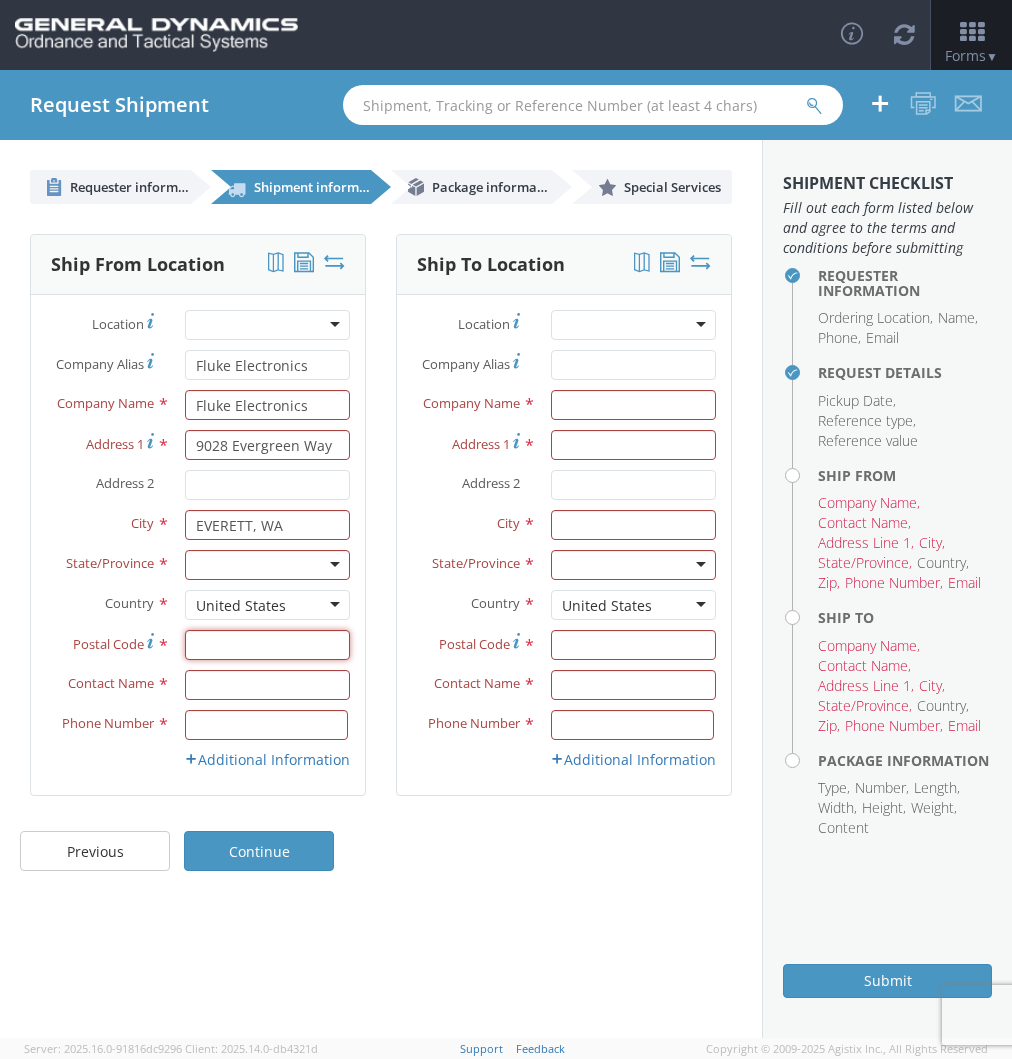 type on "98204" 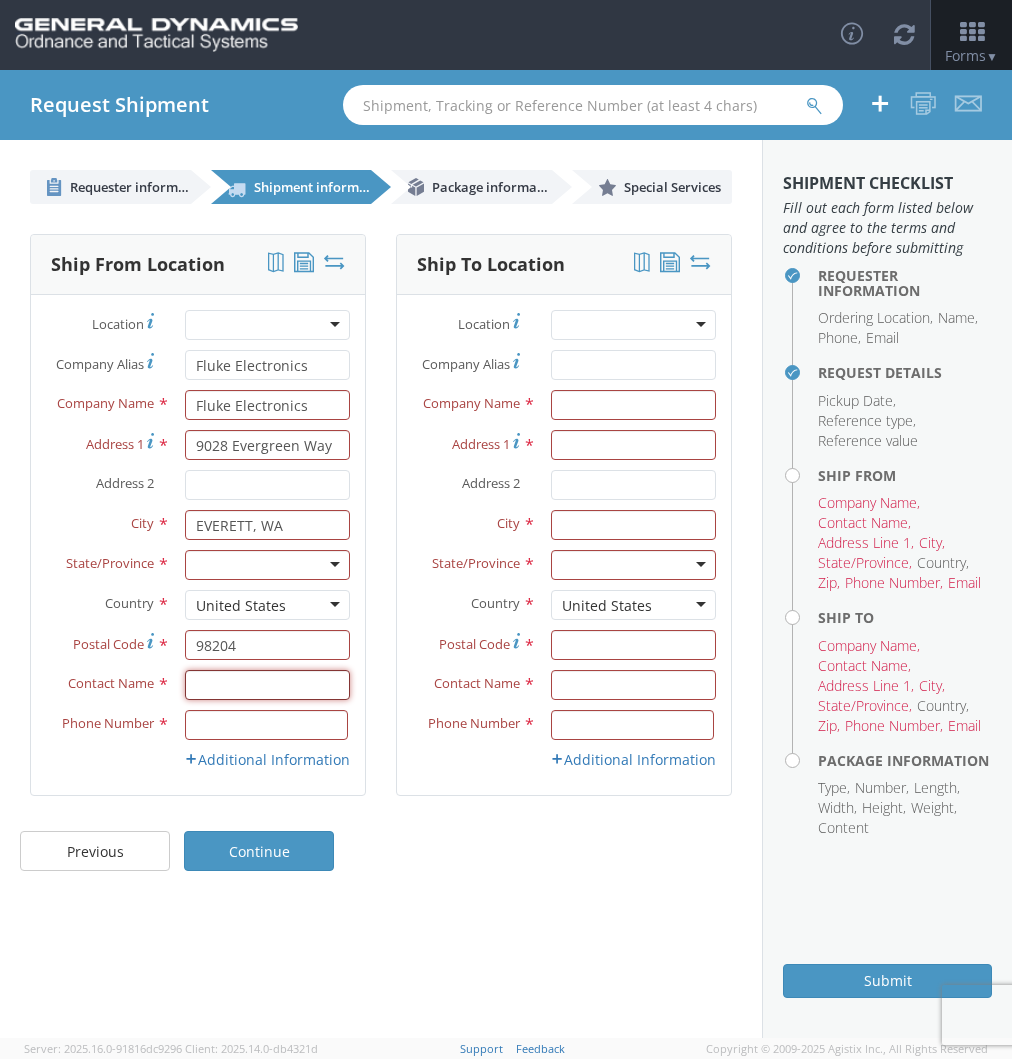 type on "SOFIA BETERAN" 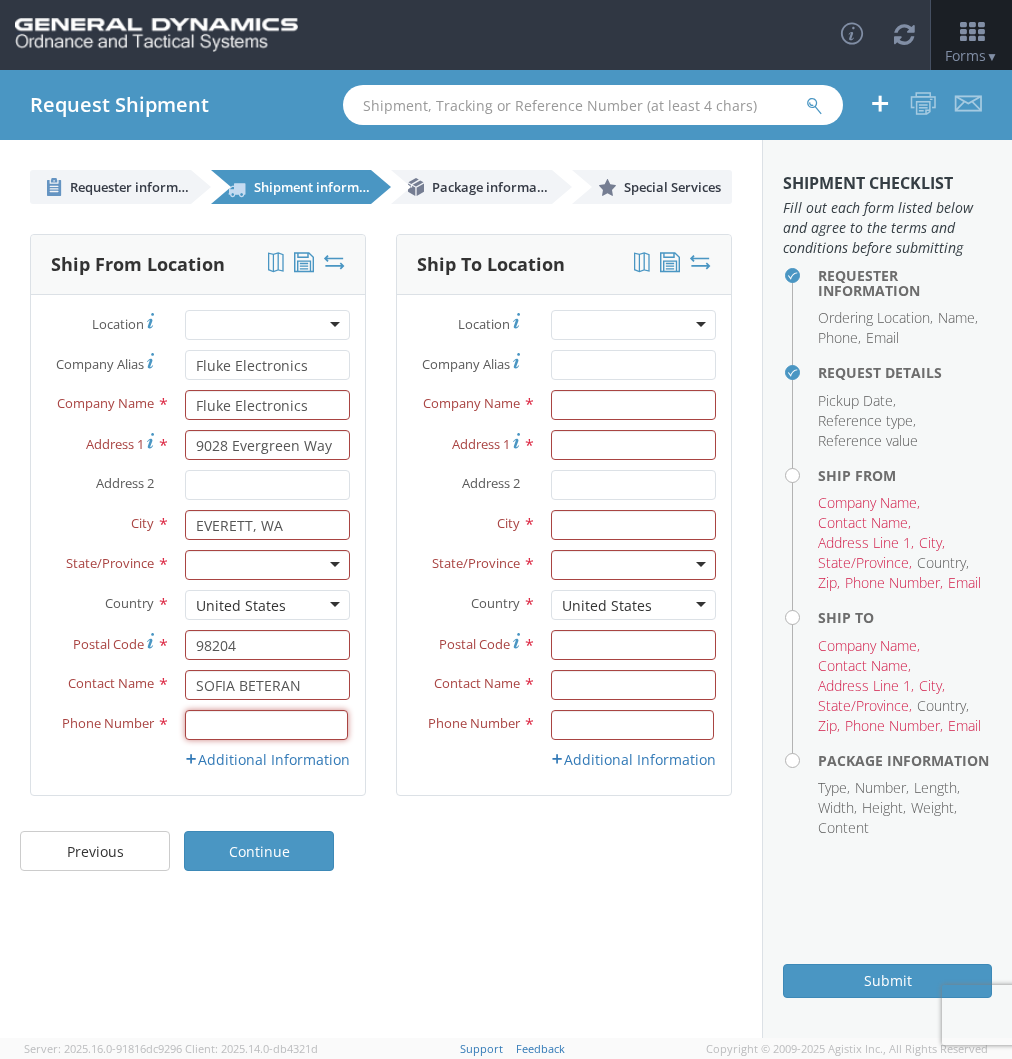 type on "4254465429" 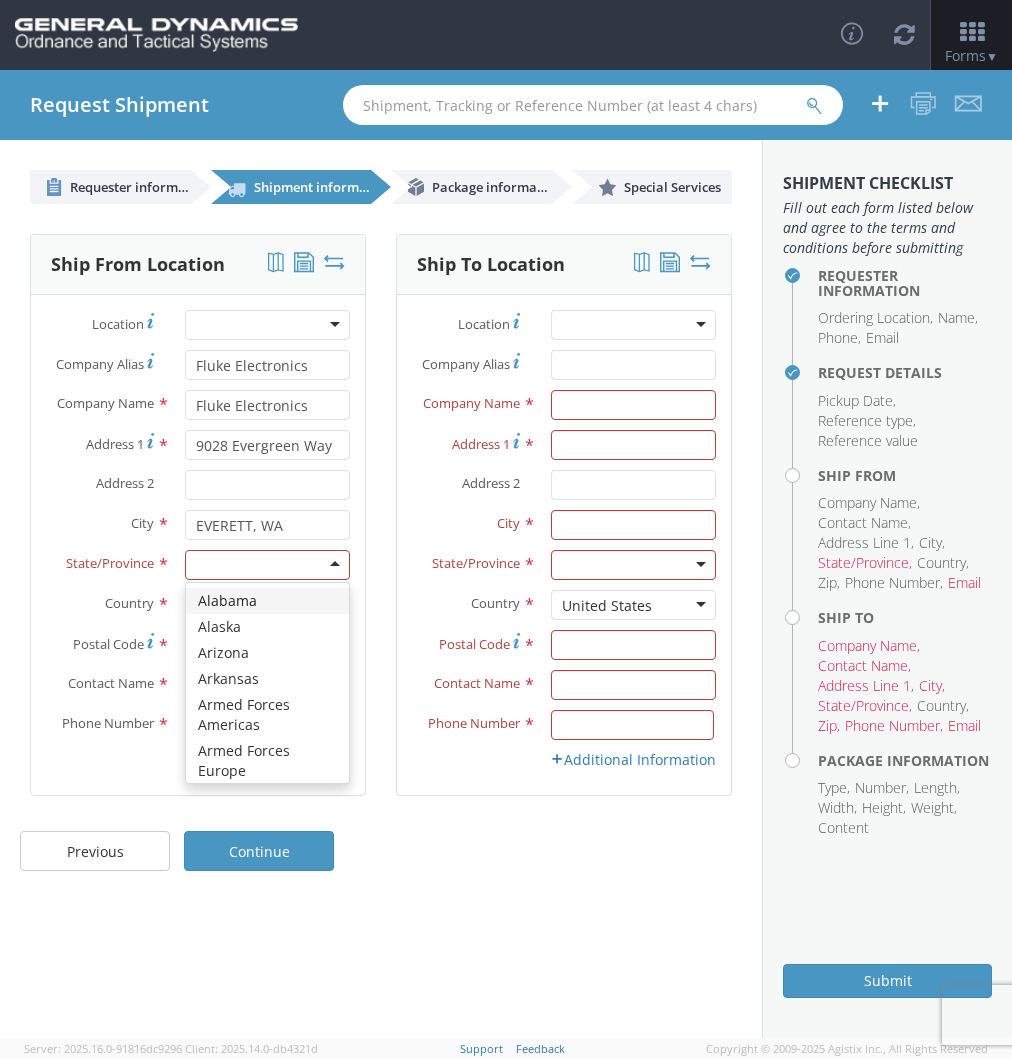 click at bounding box center (267, 565) 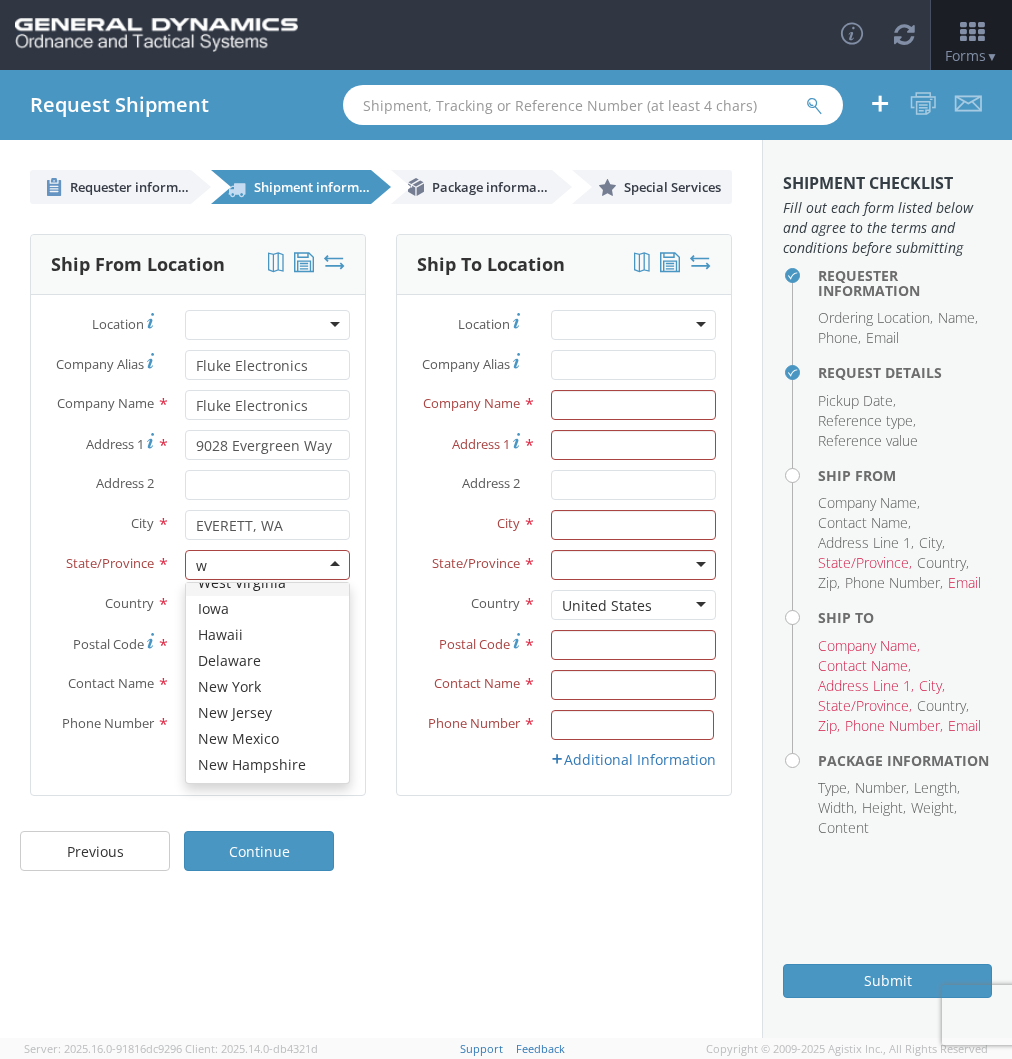 scroll, scrollTop: 5, scrollLeft: 0, axis: vertical 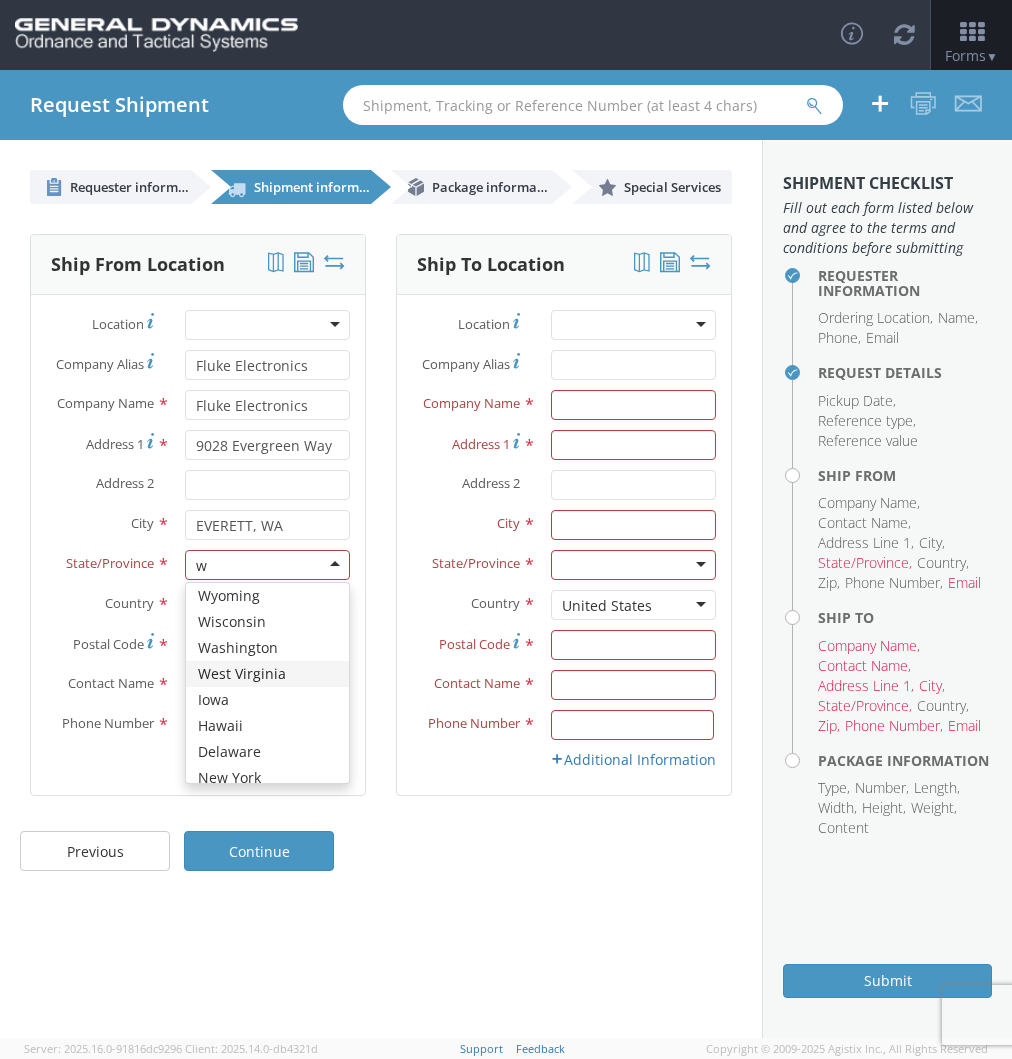 type on "wa" 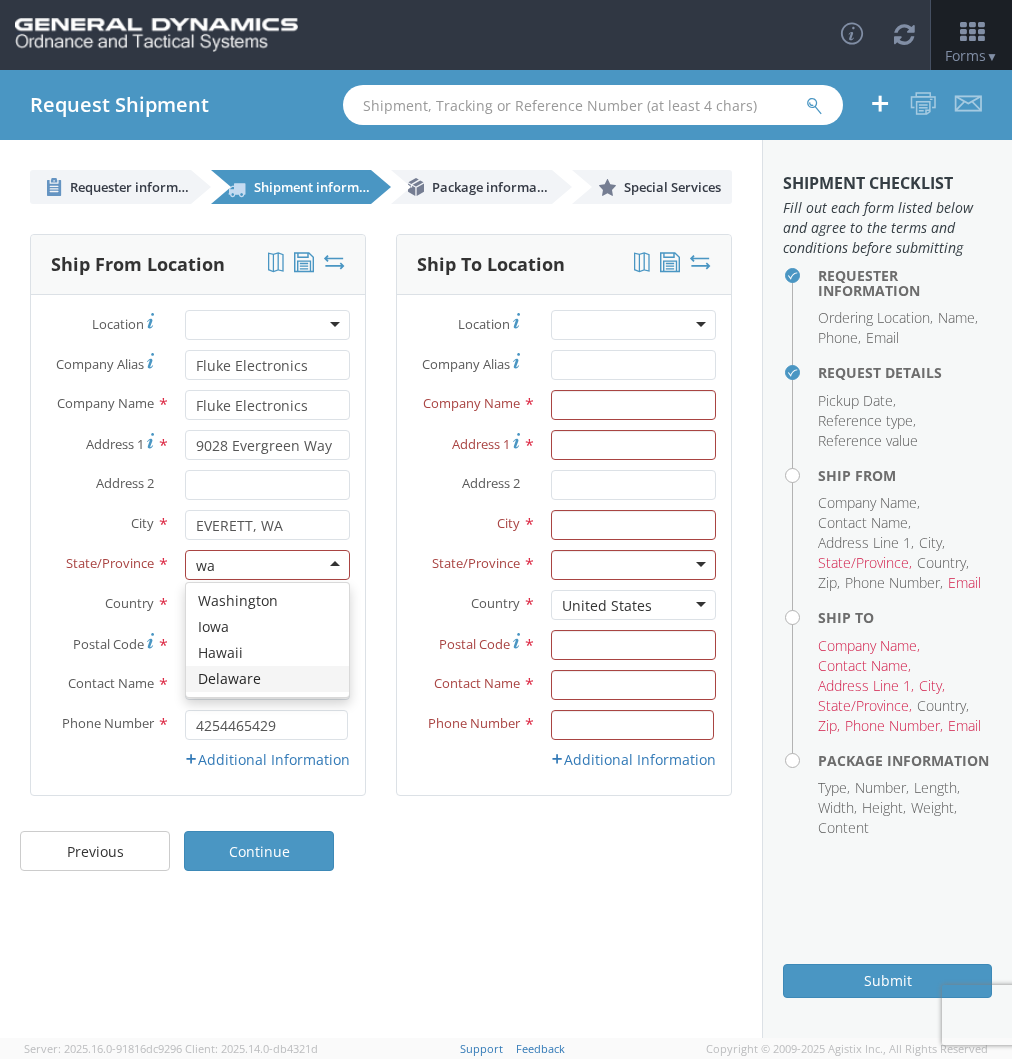 scroll, scrollTop: 0, scrollLeft: 0, axis: both 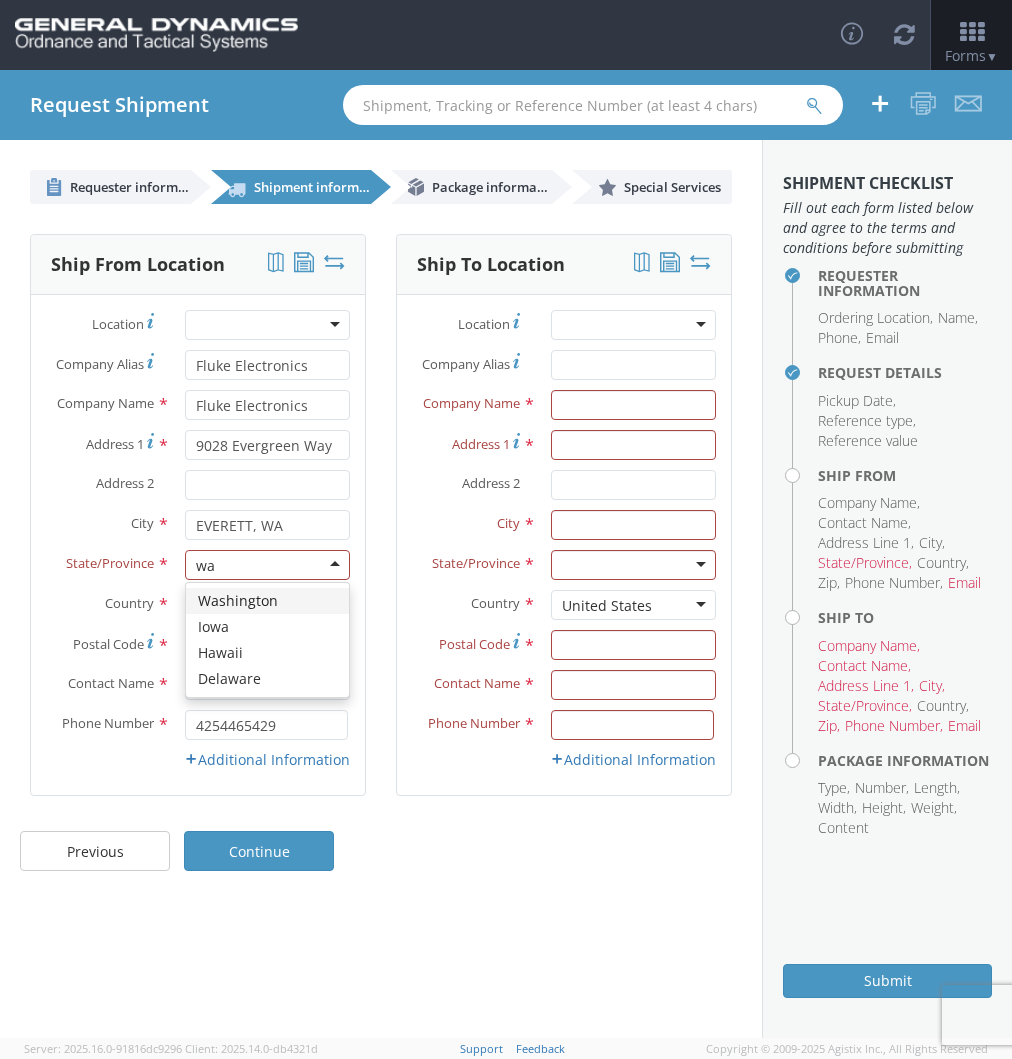 type 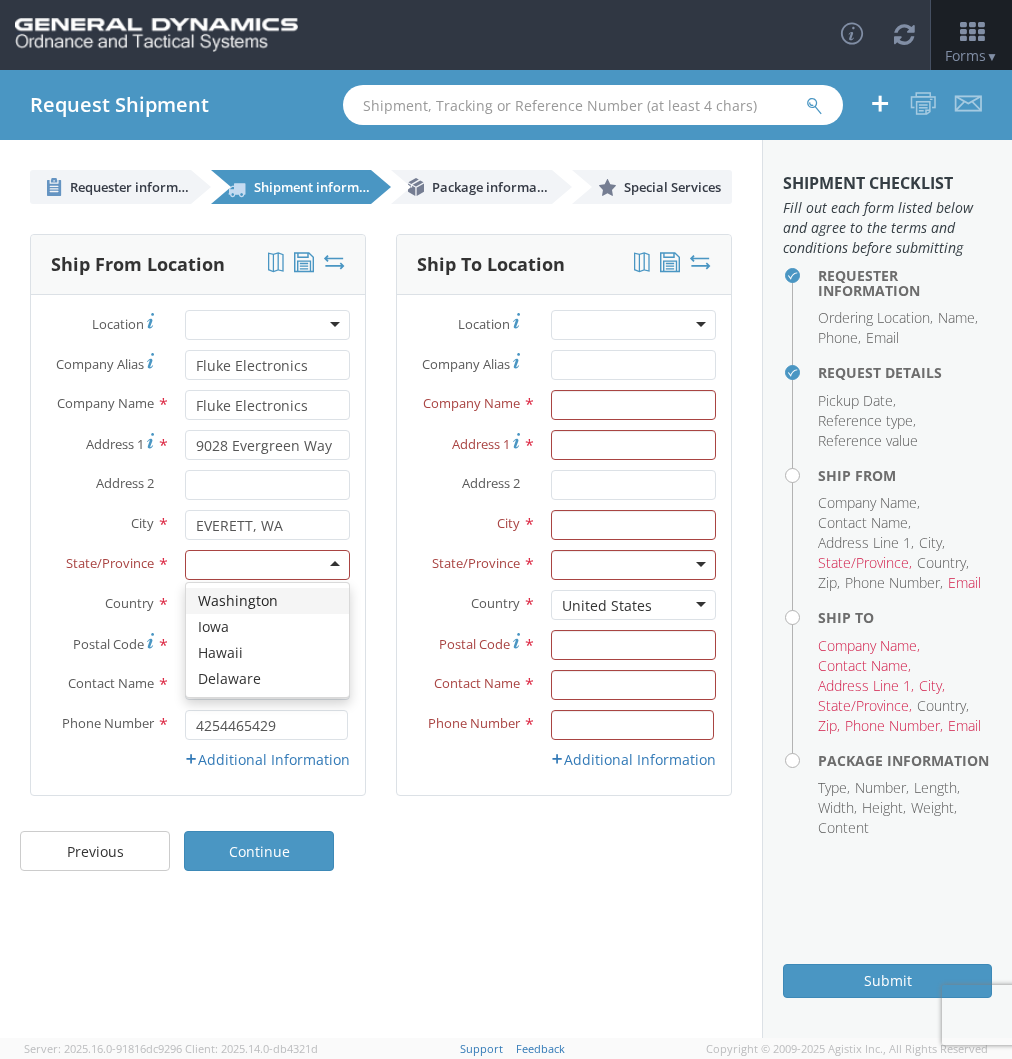 scroll, scrollTop: 0, scrollLeft: 0, axis: both 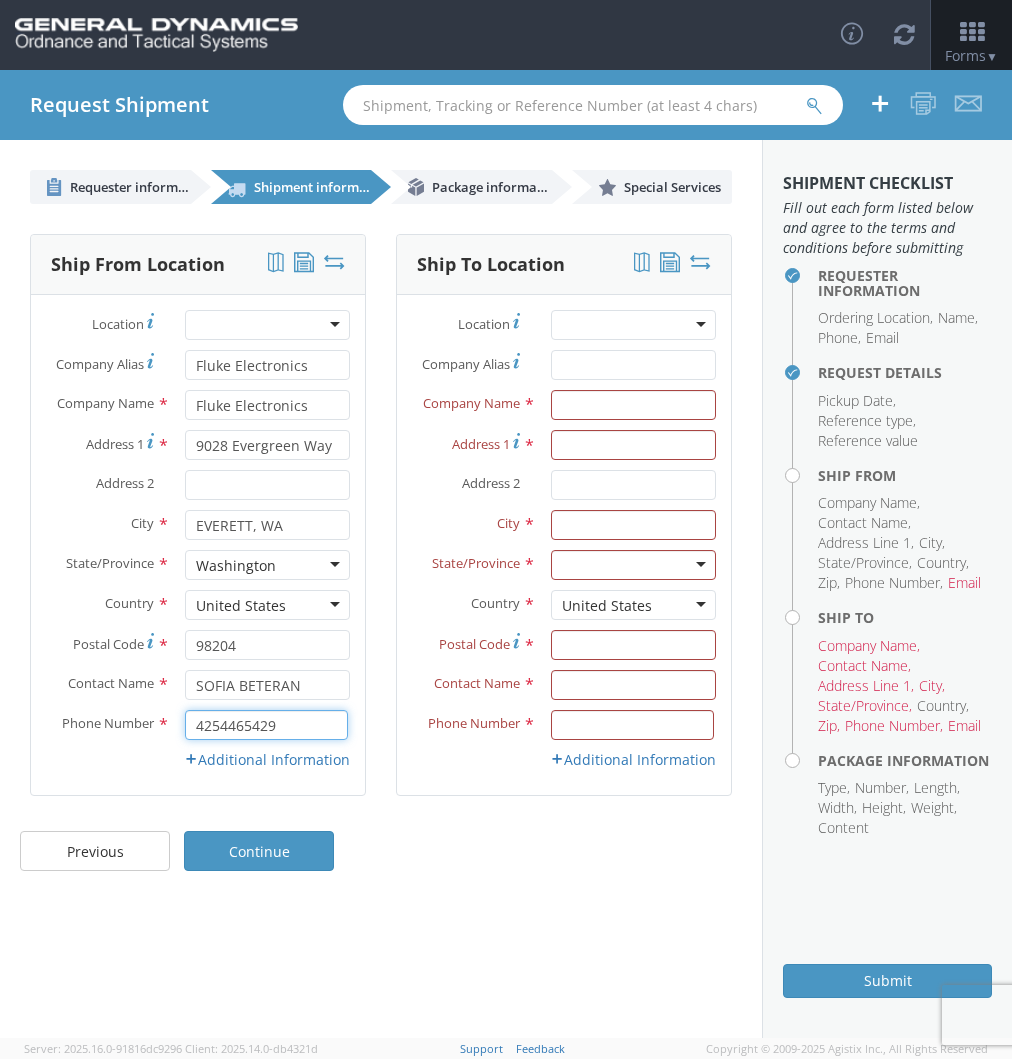 drag, startPoint x: 219, startPoint y: 723, endPoint x: 236, endPoint y: 726, distance: 17.262676 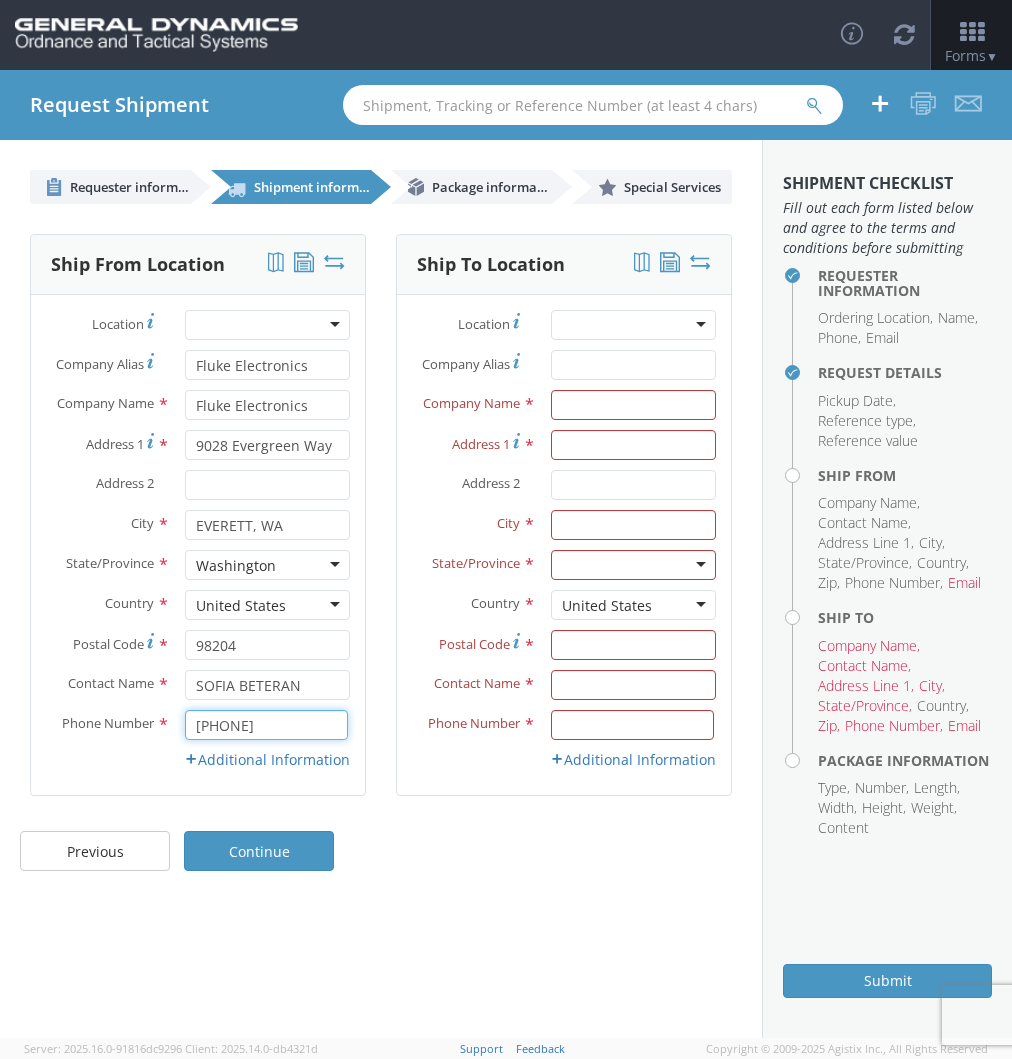 click on "[PHONE]" at bounding box center (266, 725) 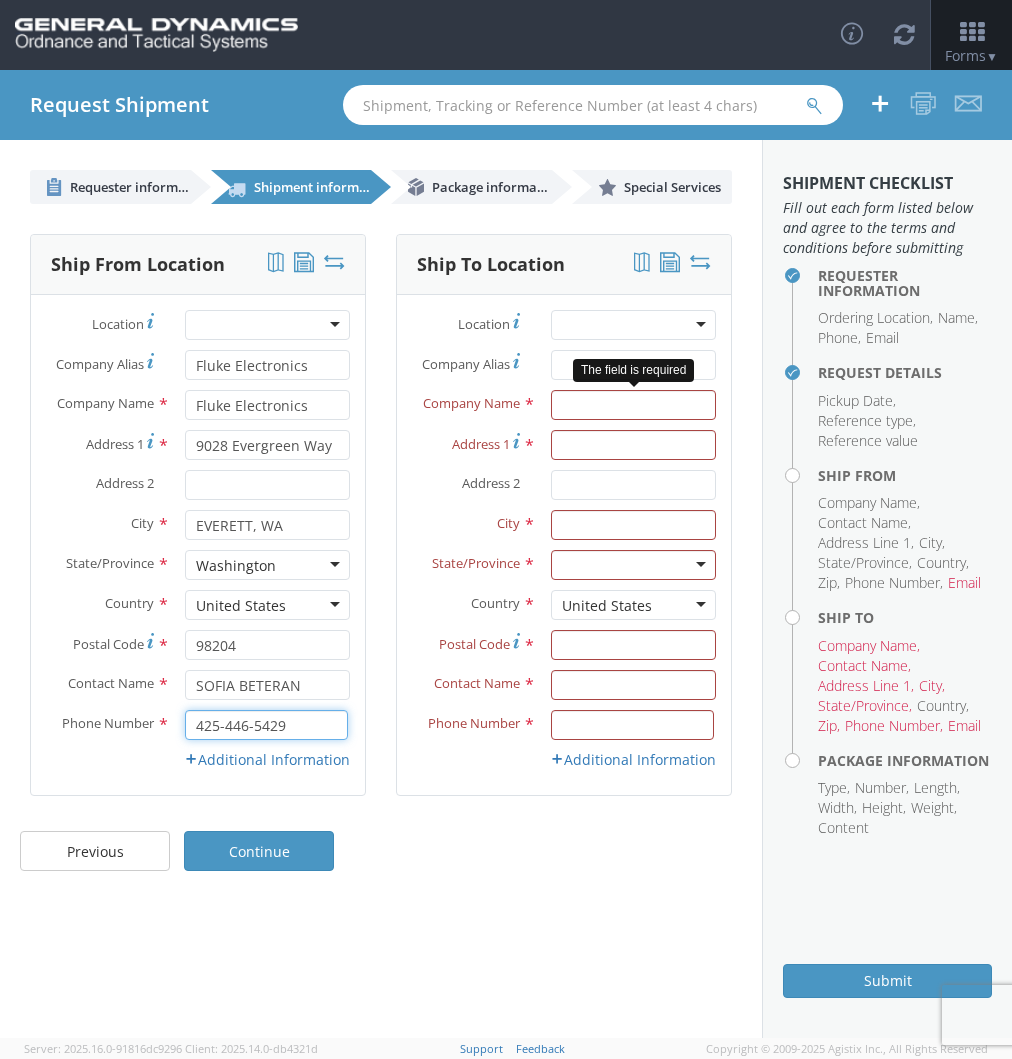 type on "425-446-5429" 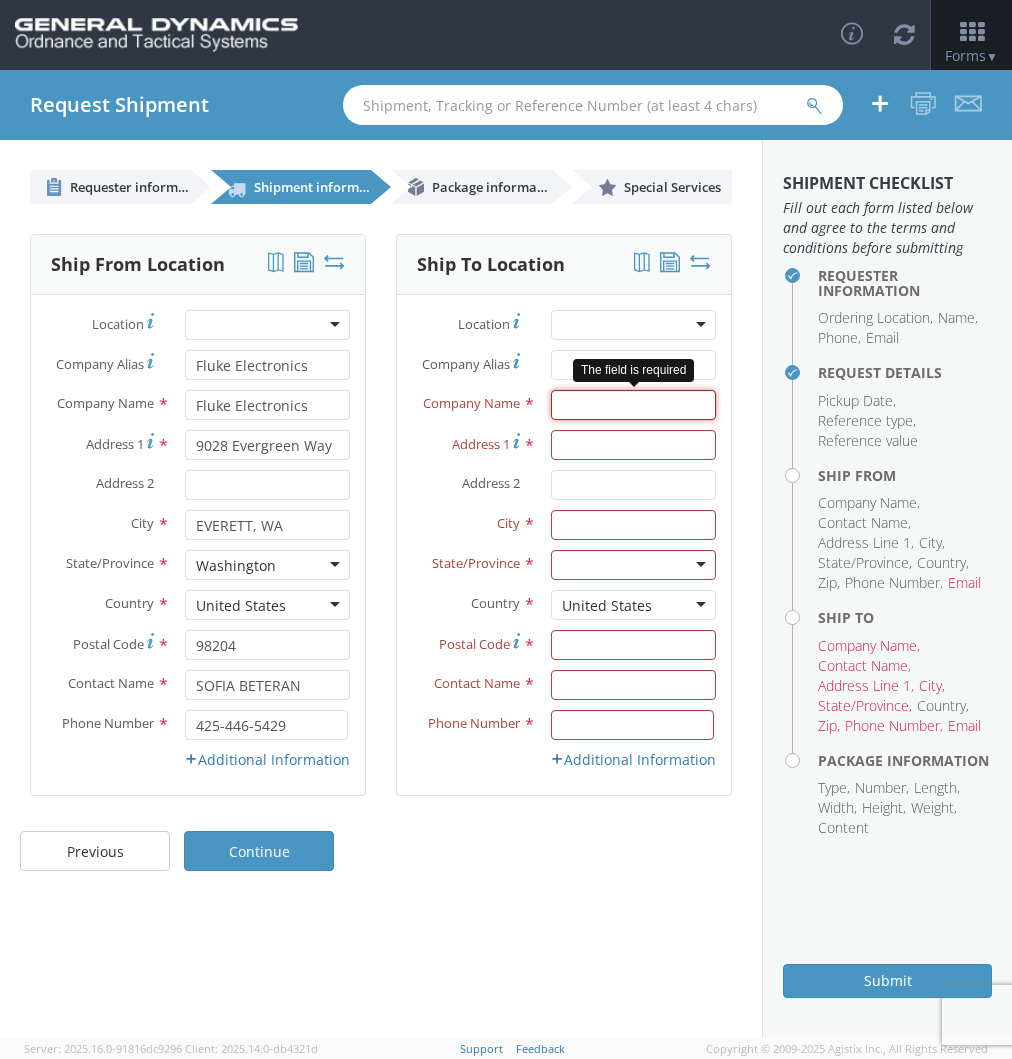 click at bounding box center [633, 405] 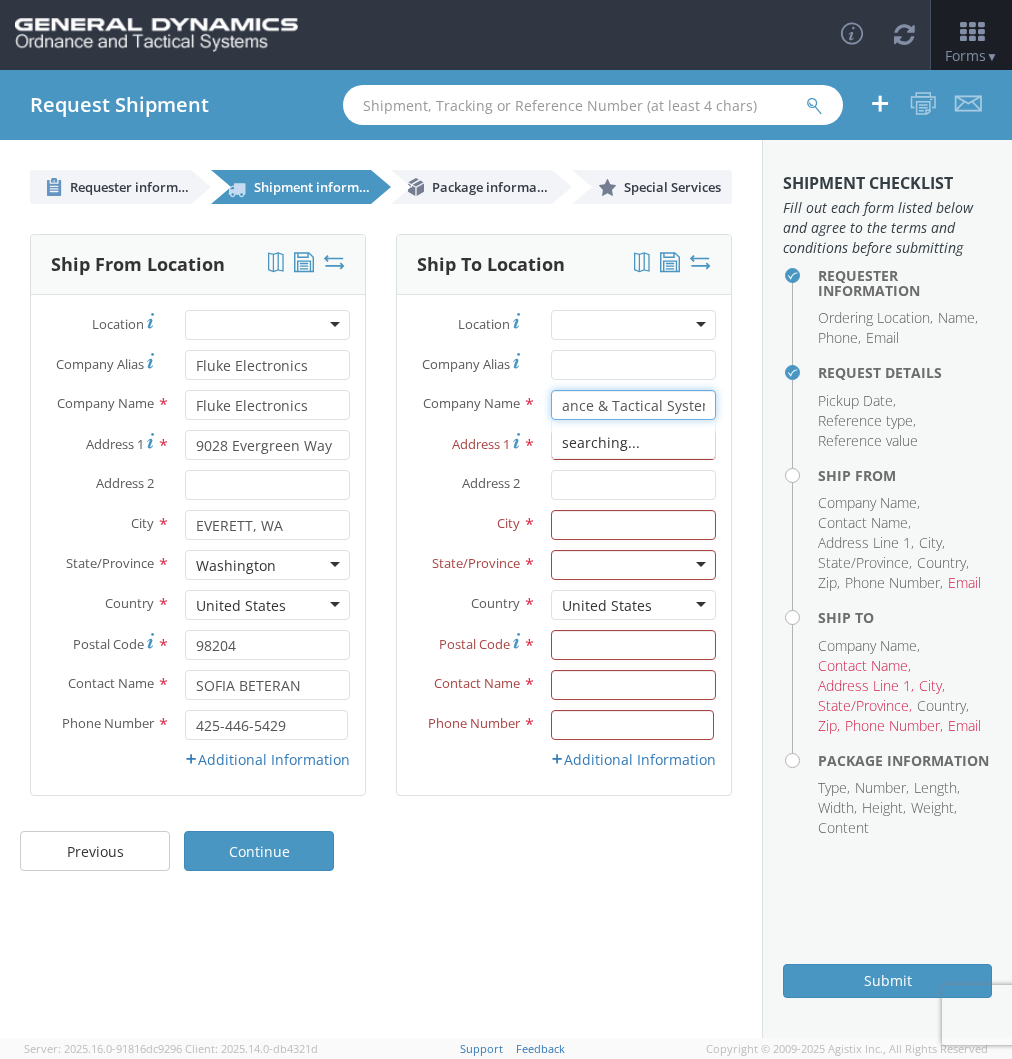 scroll, scrollTop: 0, scrollLeft: 168, axis: horizontal 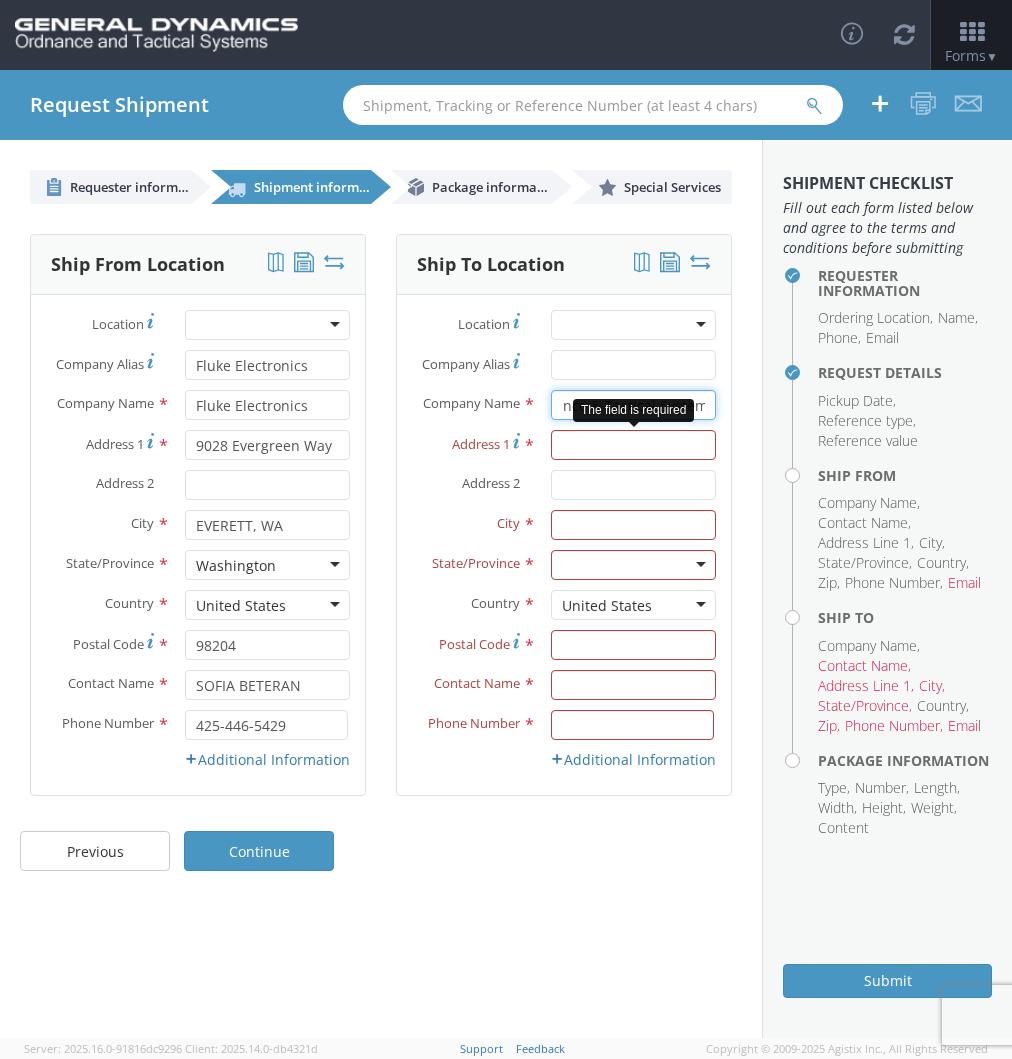 type on "General Dynamics Ordnance & Tactical Systems" 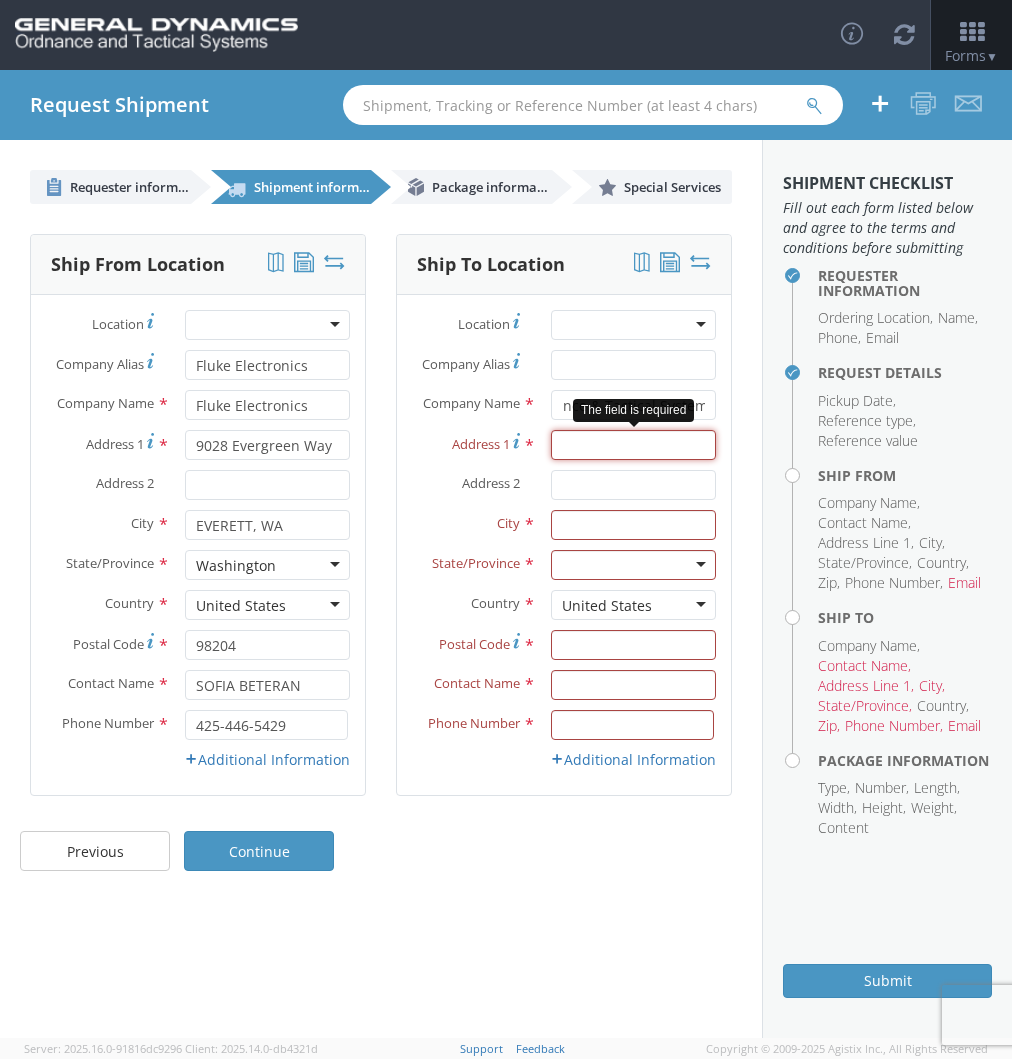 scroll, scrollTop: 0, scrollLeft: 0, axis: both 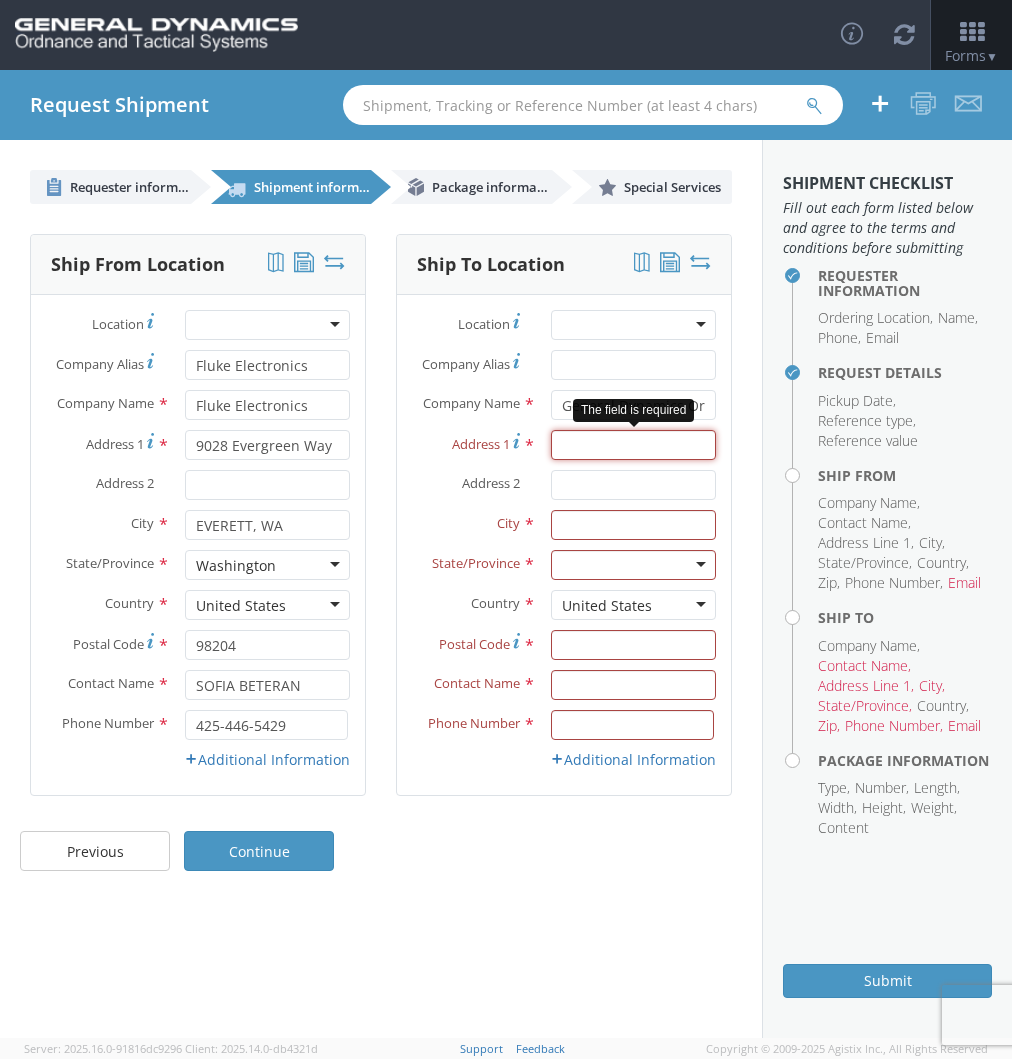 click on "Address 1        *" at bounding box center (633, 445) 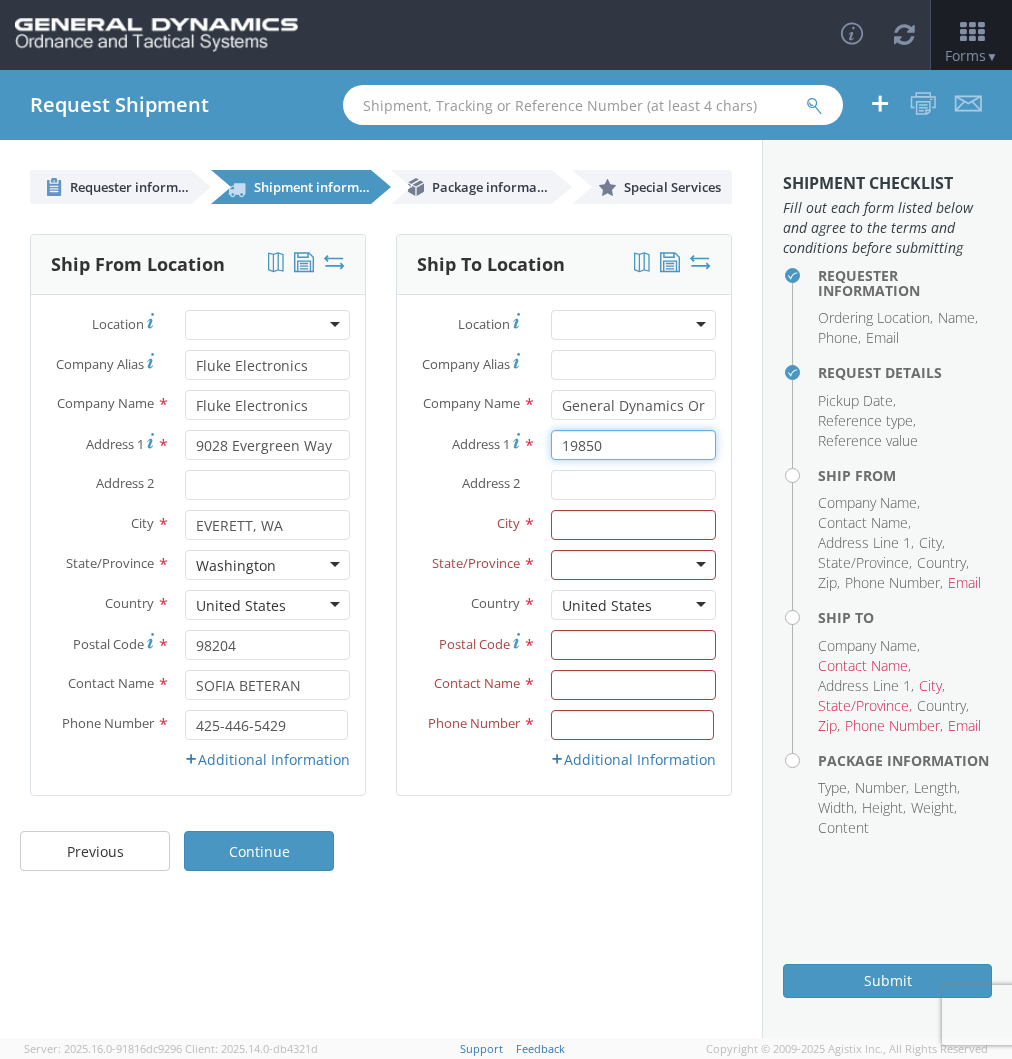 click on "19850" at bounding box center [633, 445] 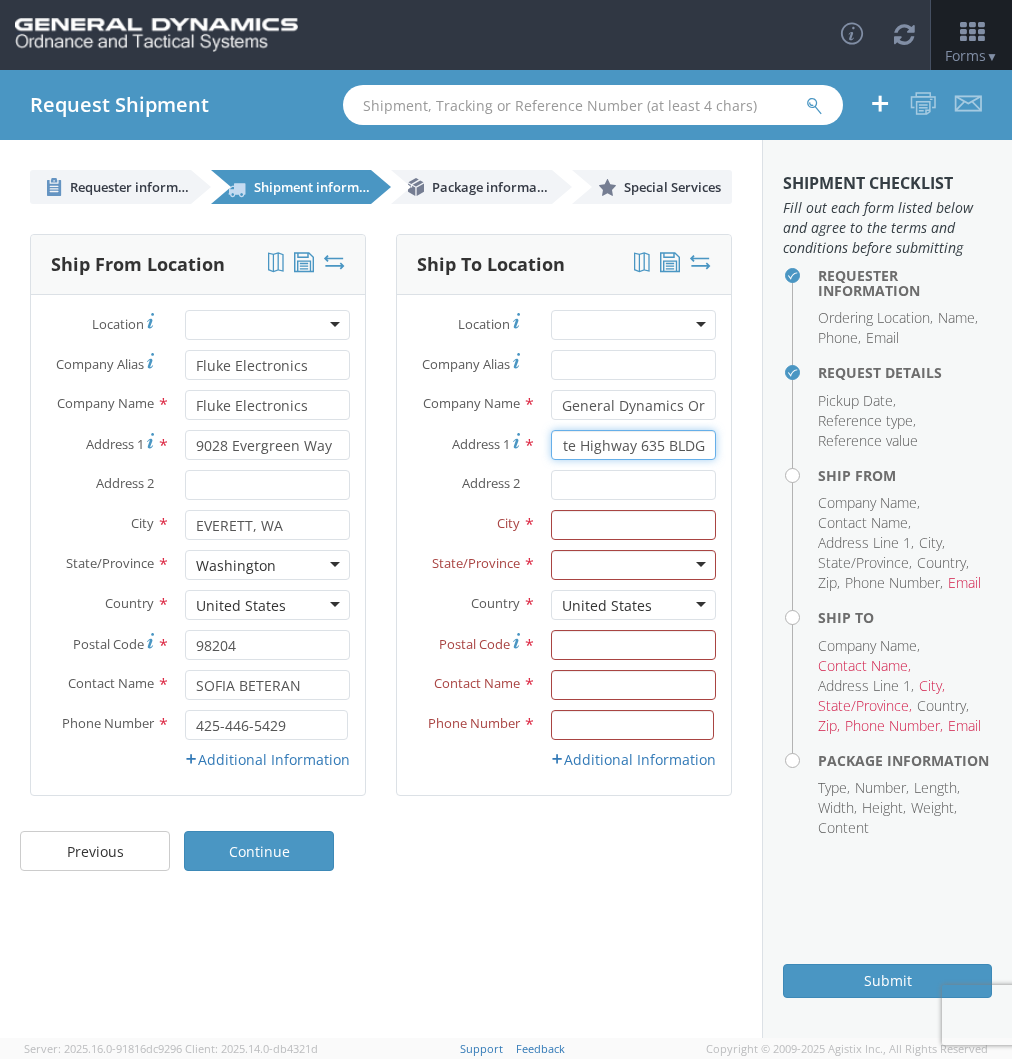 scroll, scrollTop: 0, scrollLeft: 104, axis: horizontal 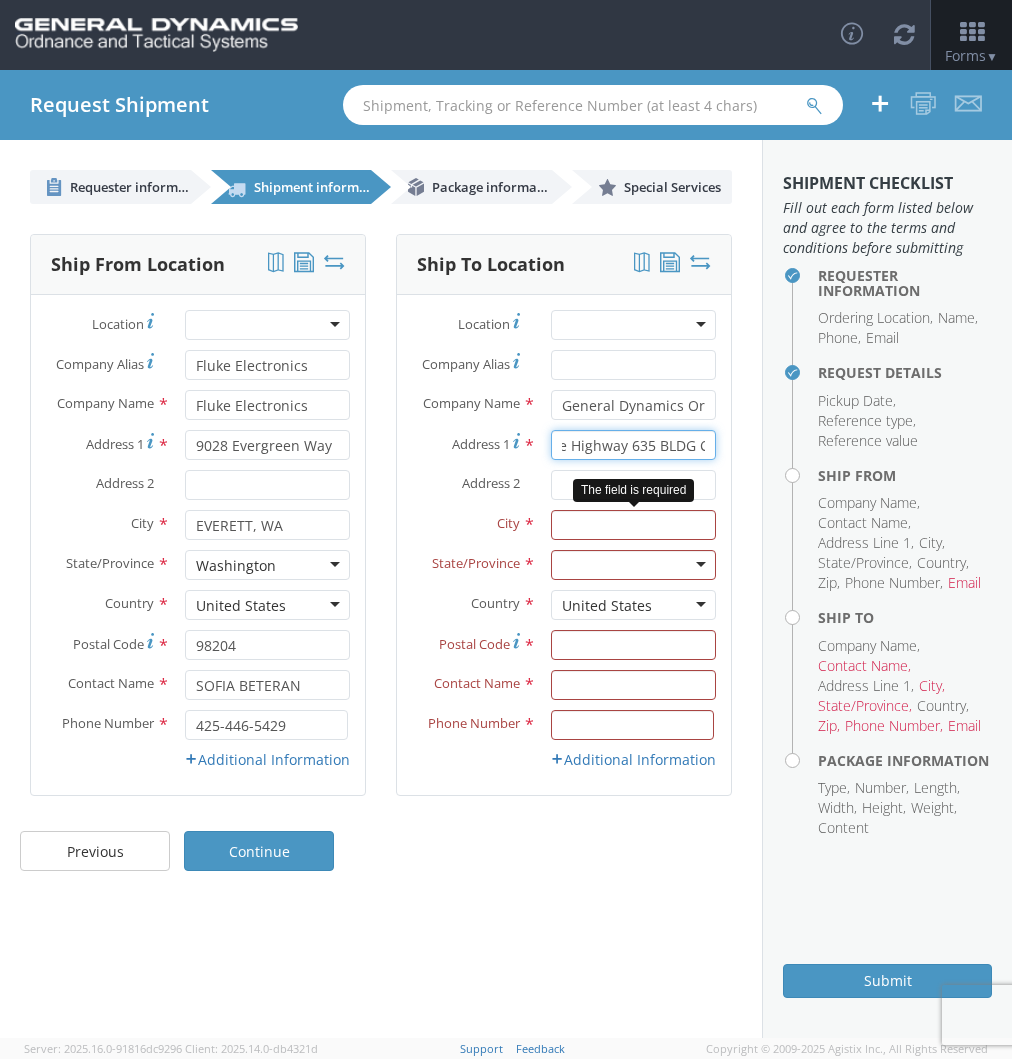 type on "19850 Interstate Highway 635 BLDG C" 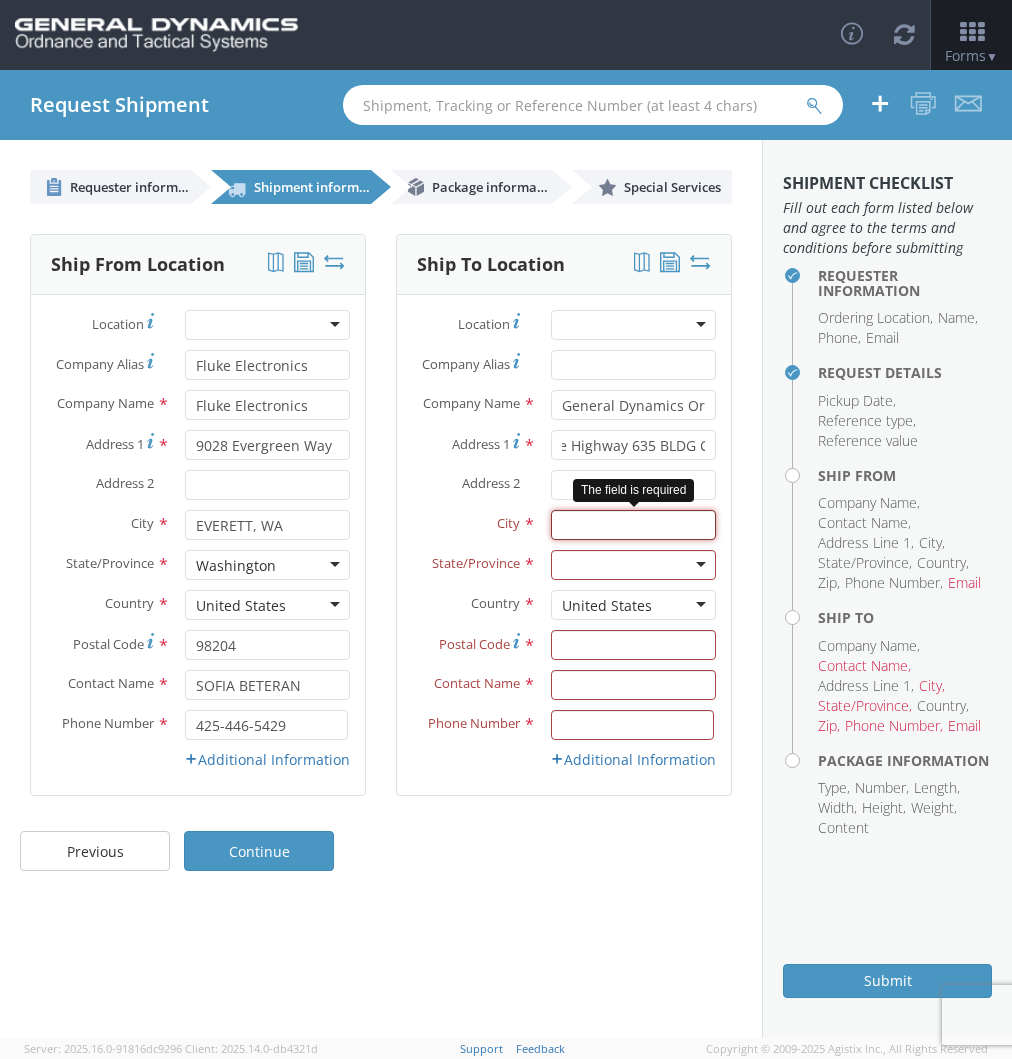scroll, scrollTop: 0, scrollLeft: 0, axis: both 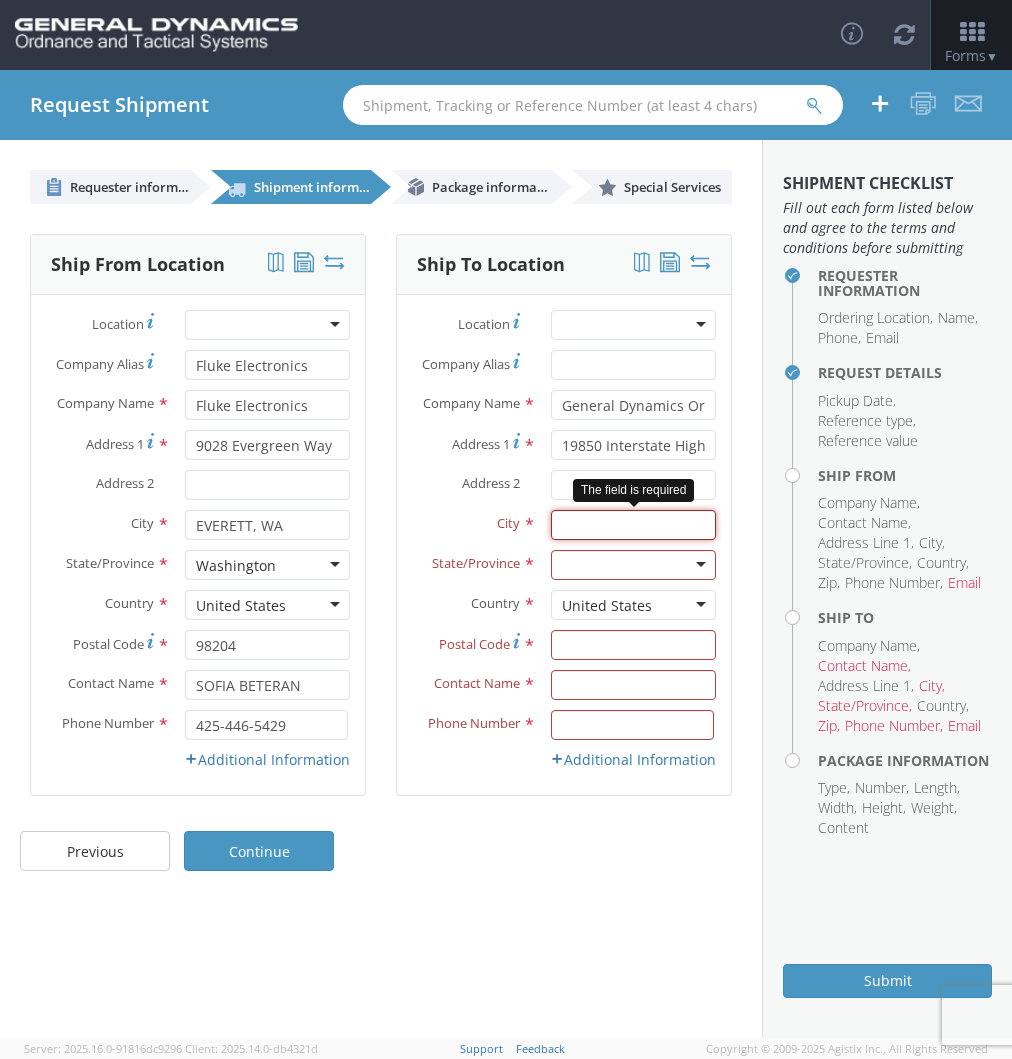 click at bounding box center [633, 525] 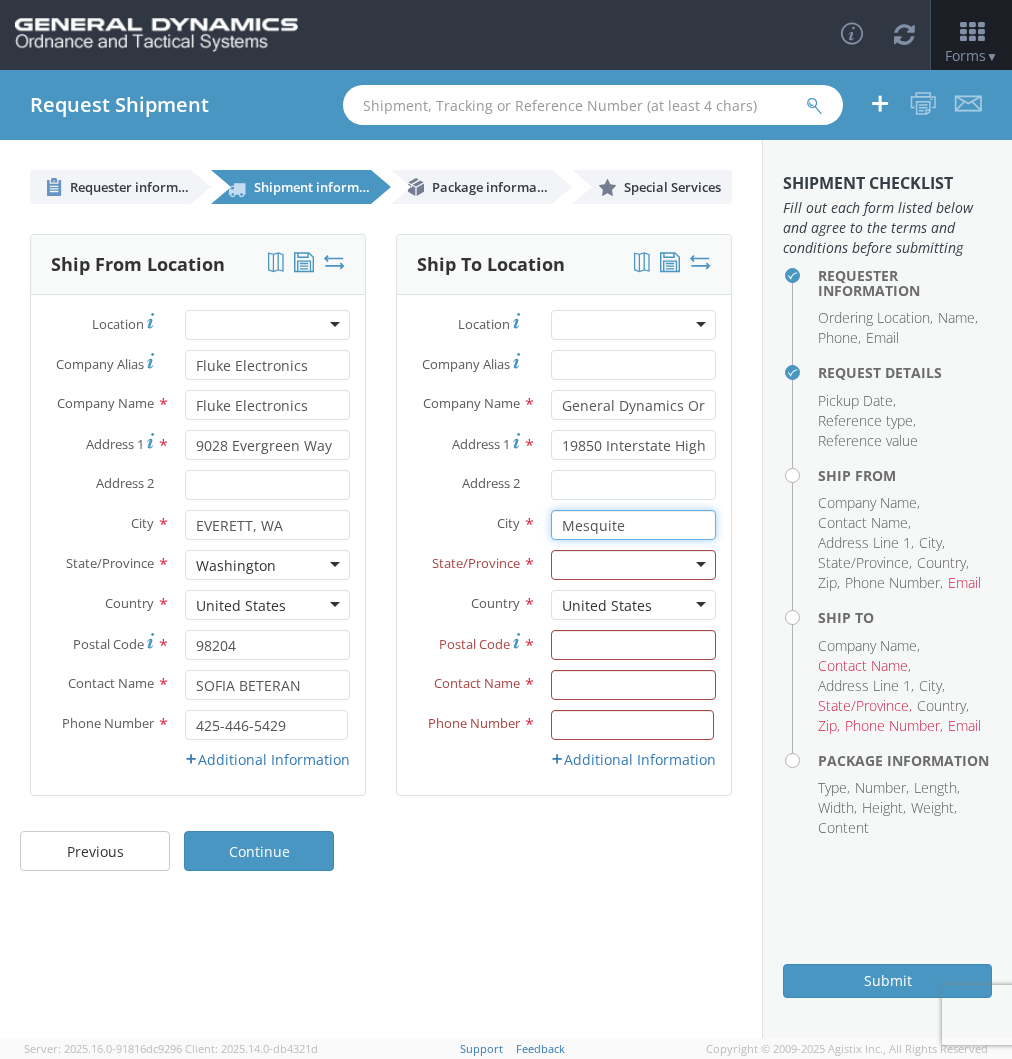 type on "Mesquite" 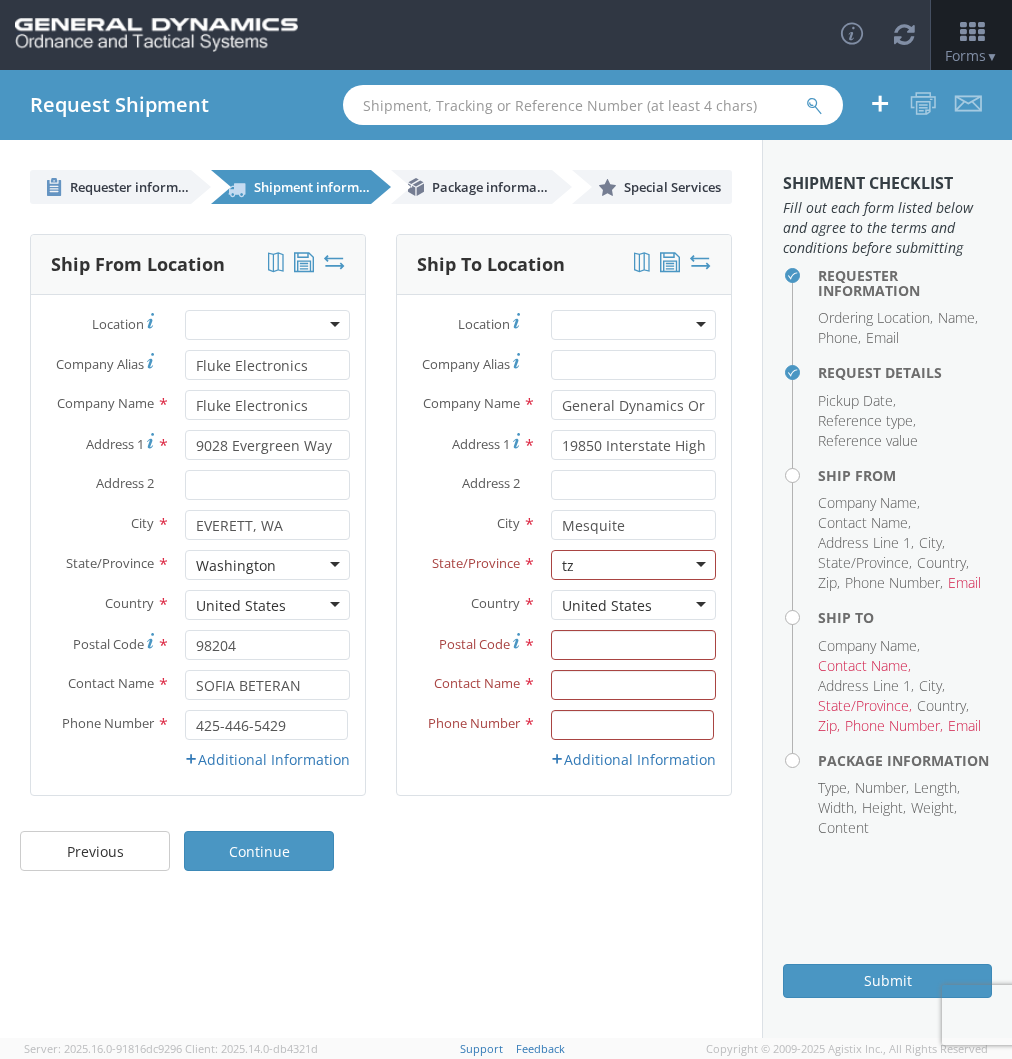 type on "t" 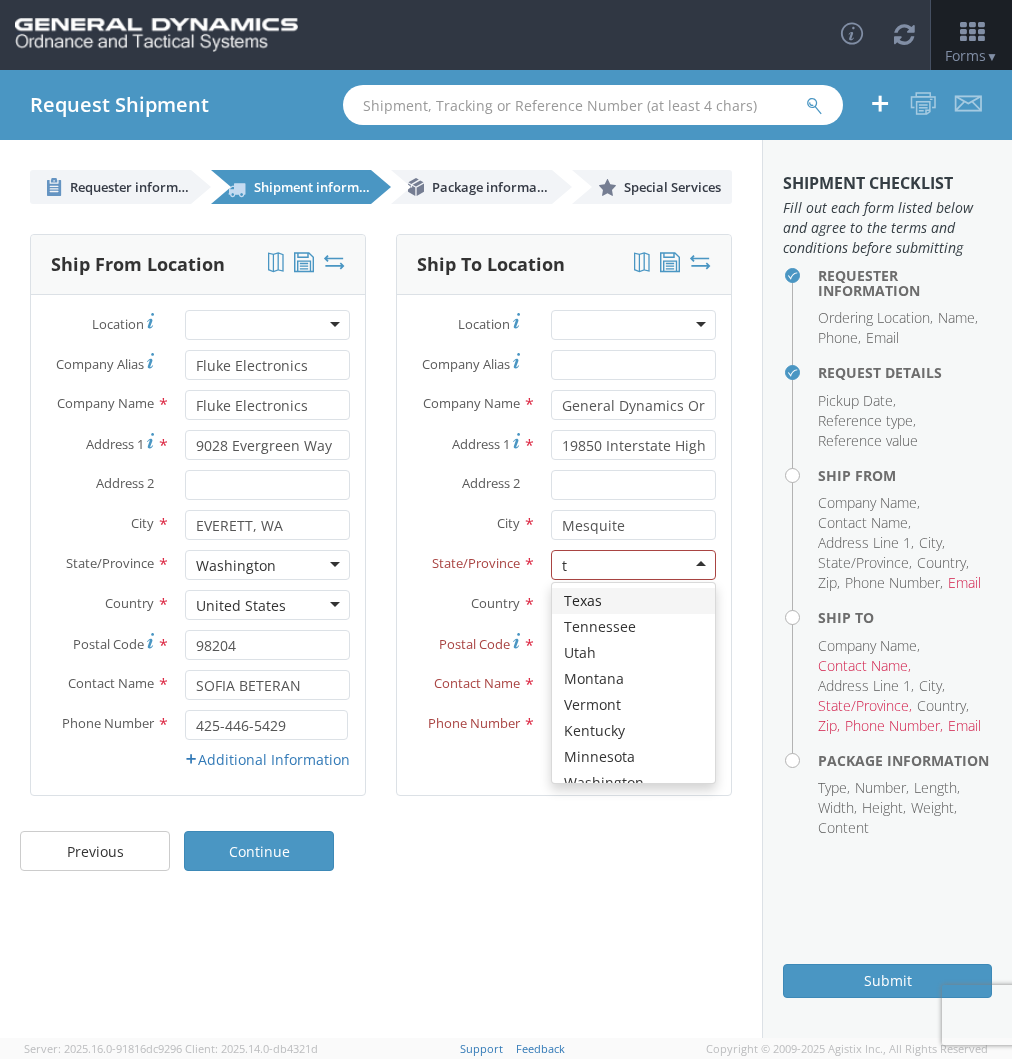 type 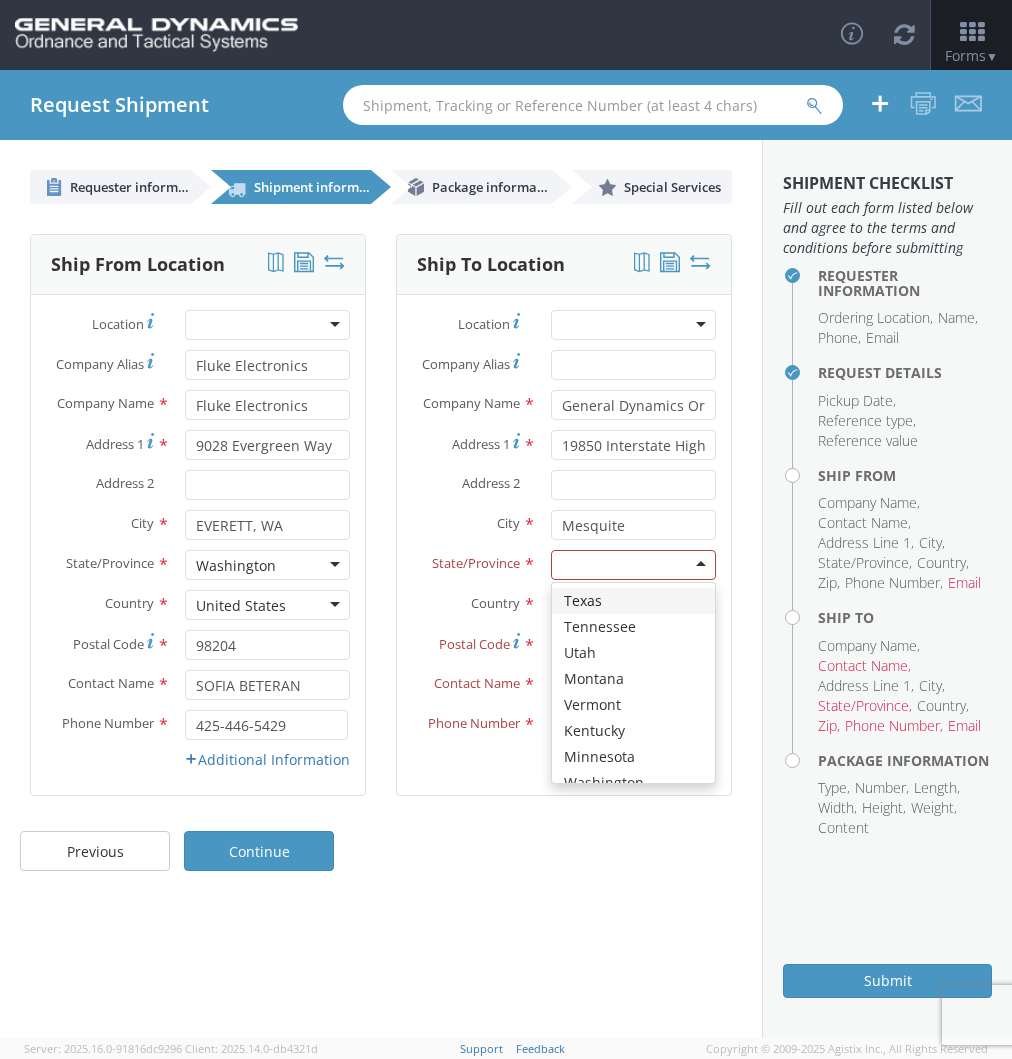 scroll, scrollTop: 0, scrollLeft: 0, axis: both 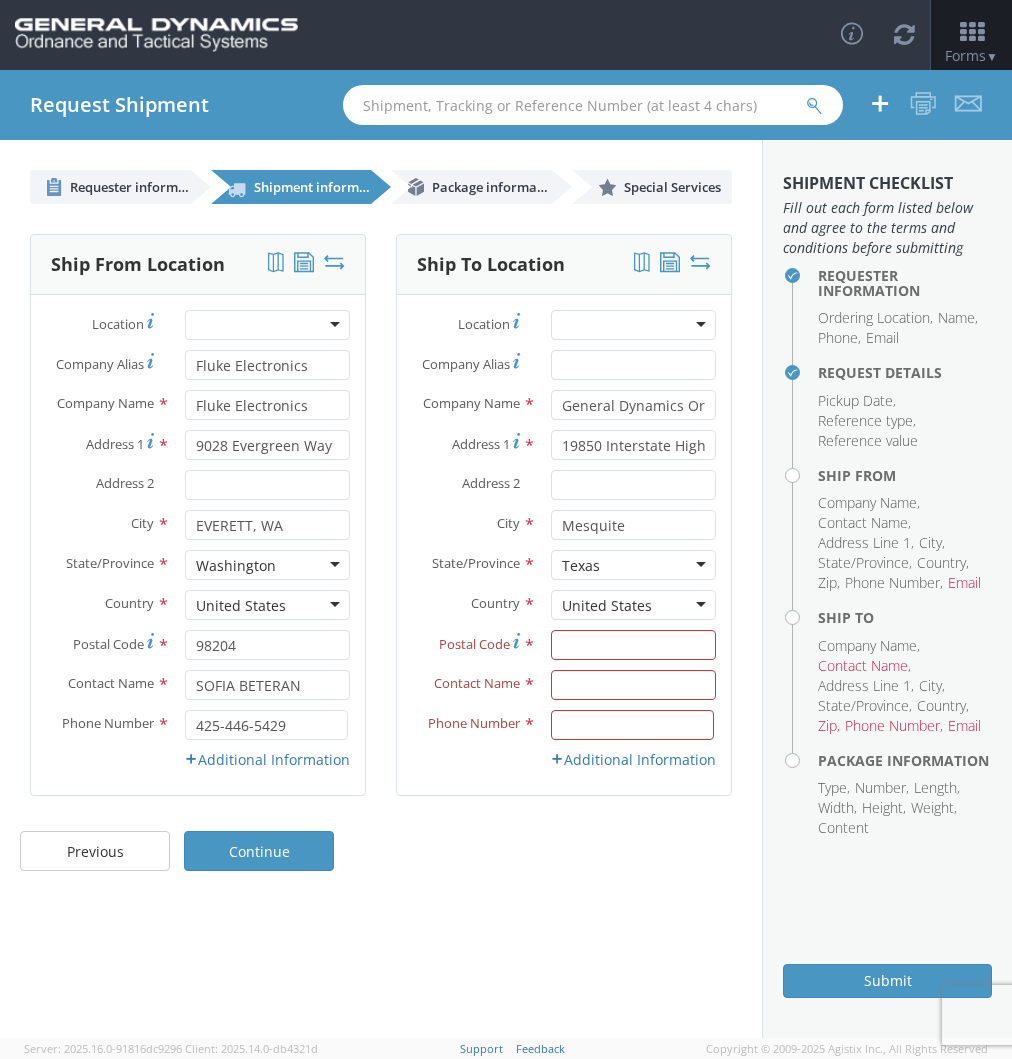 click on "Country        *             United States United States Afghanistan Albania Algeria American Samoa Andorra Angola Anguilla Antarctica Antigua and Barbuda Argentina Armenia Aruba Australia Austria Azerbaijan Bahamas Bahrain Bangladesh Barbados Belarus Belgium Belize Benin Bermuda Bhutan Bolivia Bosnia and Herzegovina Botswana Bouvet Island Brazil British Virgin Islands Brunei (Darussalam) Bulgaria Burkina Faso Burundi Cambodia Cameroon Canada Cape Verde Cayman Islands Chad Chile China Colombia Congo Cook Islands Costa Rica Croatia Cyprus Czechia (Czech Republic) Denmark Djibouti Dominica Dominican Republic DR Congo East Timor Ecuador Egypt El Salvador Equatorial Guinea Eritrea Estonia Ethiopia Faeroe Islands Fiji Finland France French Guiana French Polynesia Gabon Gambia Georgia Germany Ghana Gibraltar Greece Greenland Grenada Guadeloupe Guam Guatemala Guyana Haiti Honduras Hong Kong Hungary Iceland India Indonesia Iran (Islamic Republic of Iran) Iraq Ireland Israel Italy Ivory Coast Jamaica Japan" at bounding box center [564, 610] 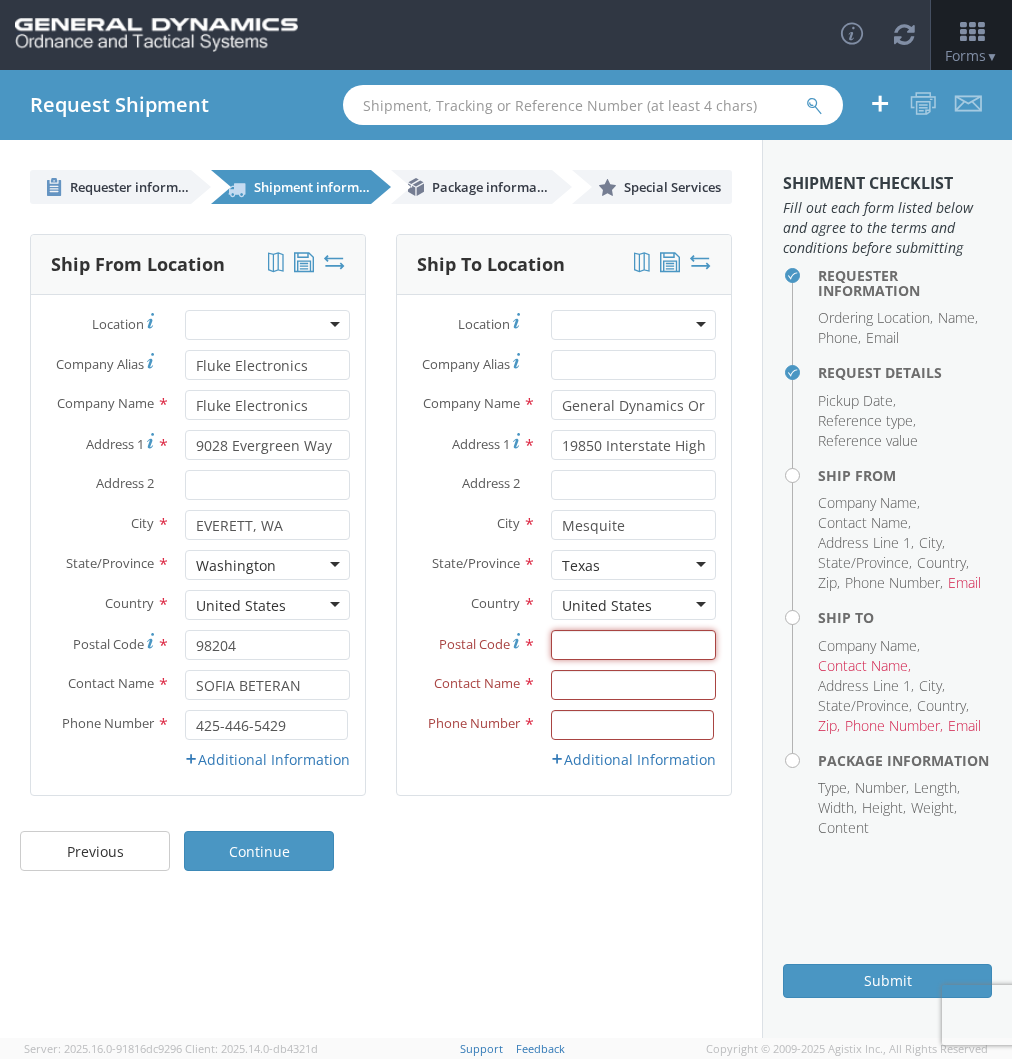 click on "Postal Code        *" at bounding box center [633, 645] 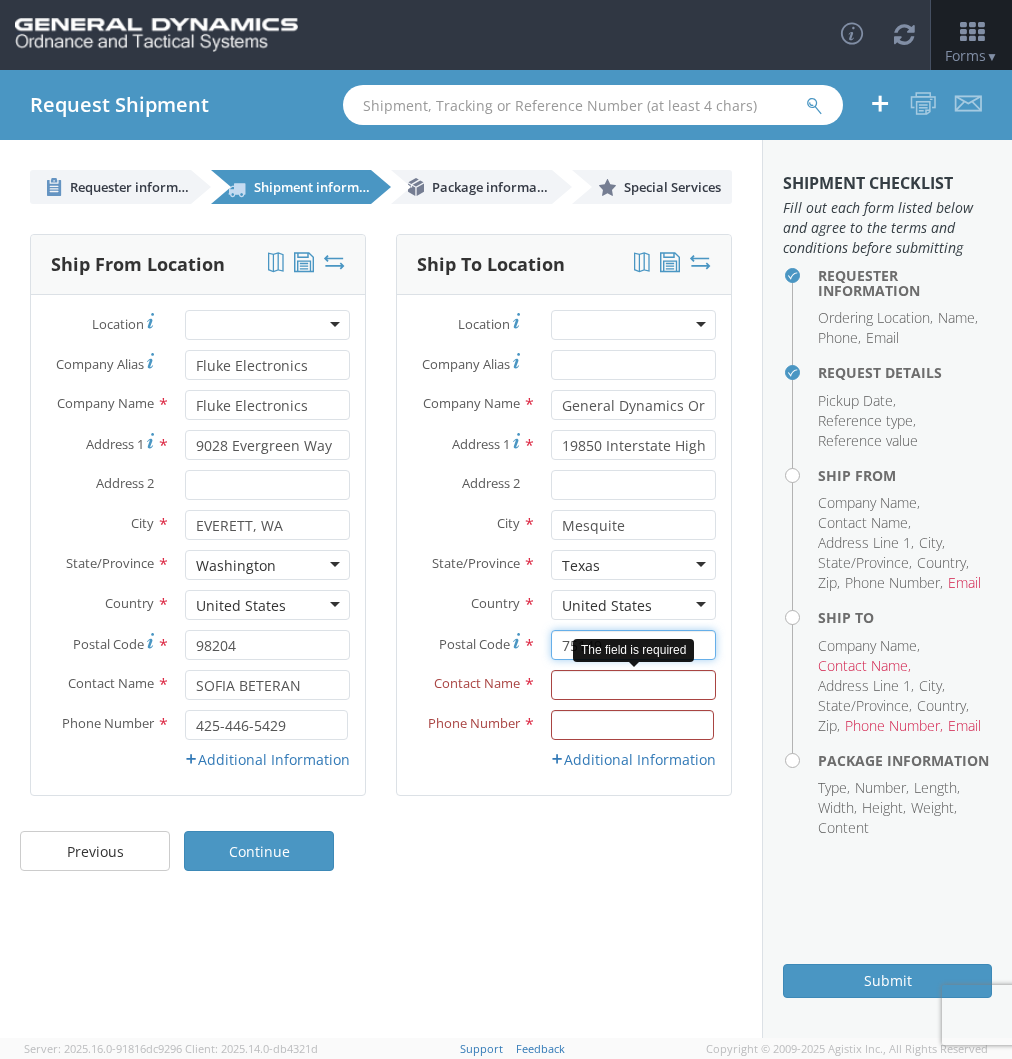 type on "75149" 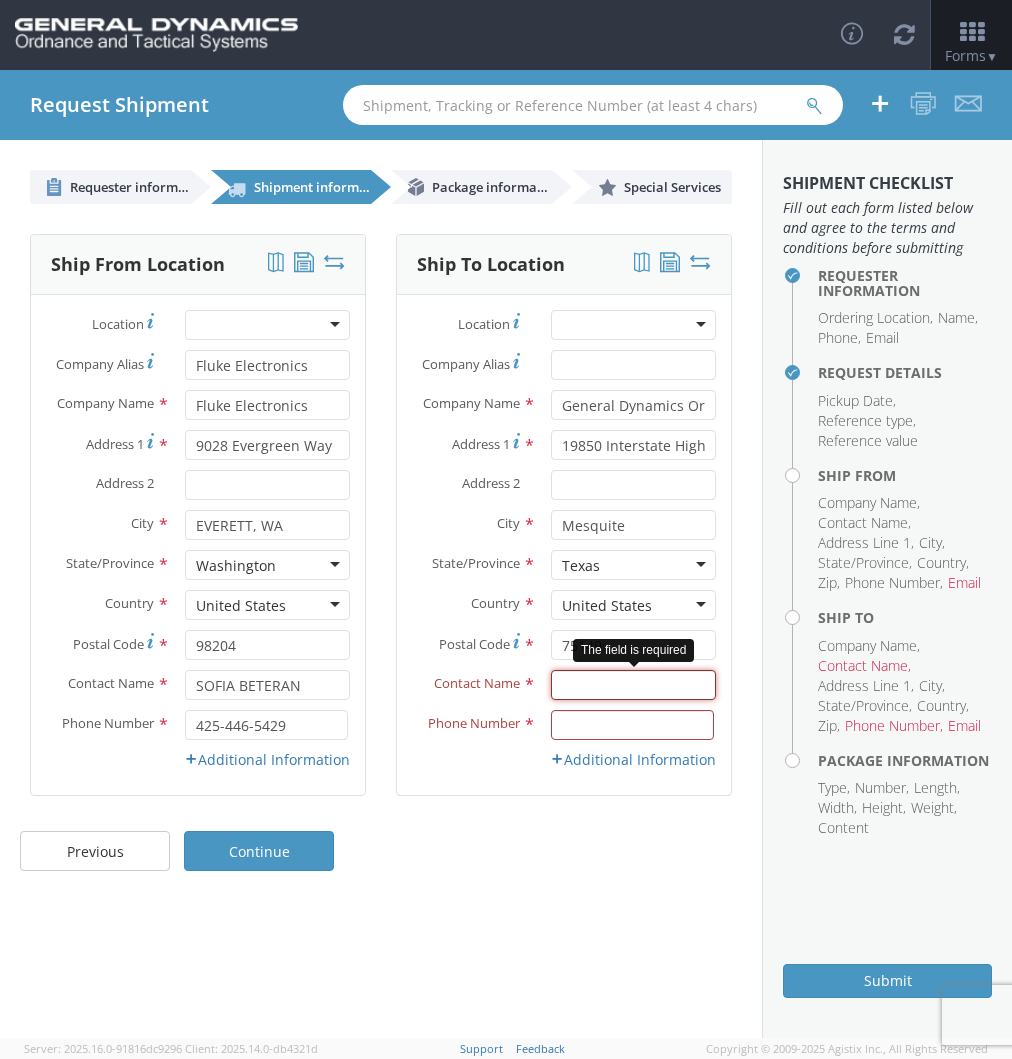 click at bounding box center (633, 685) 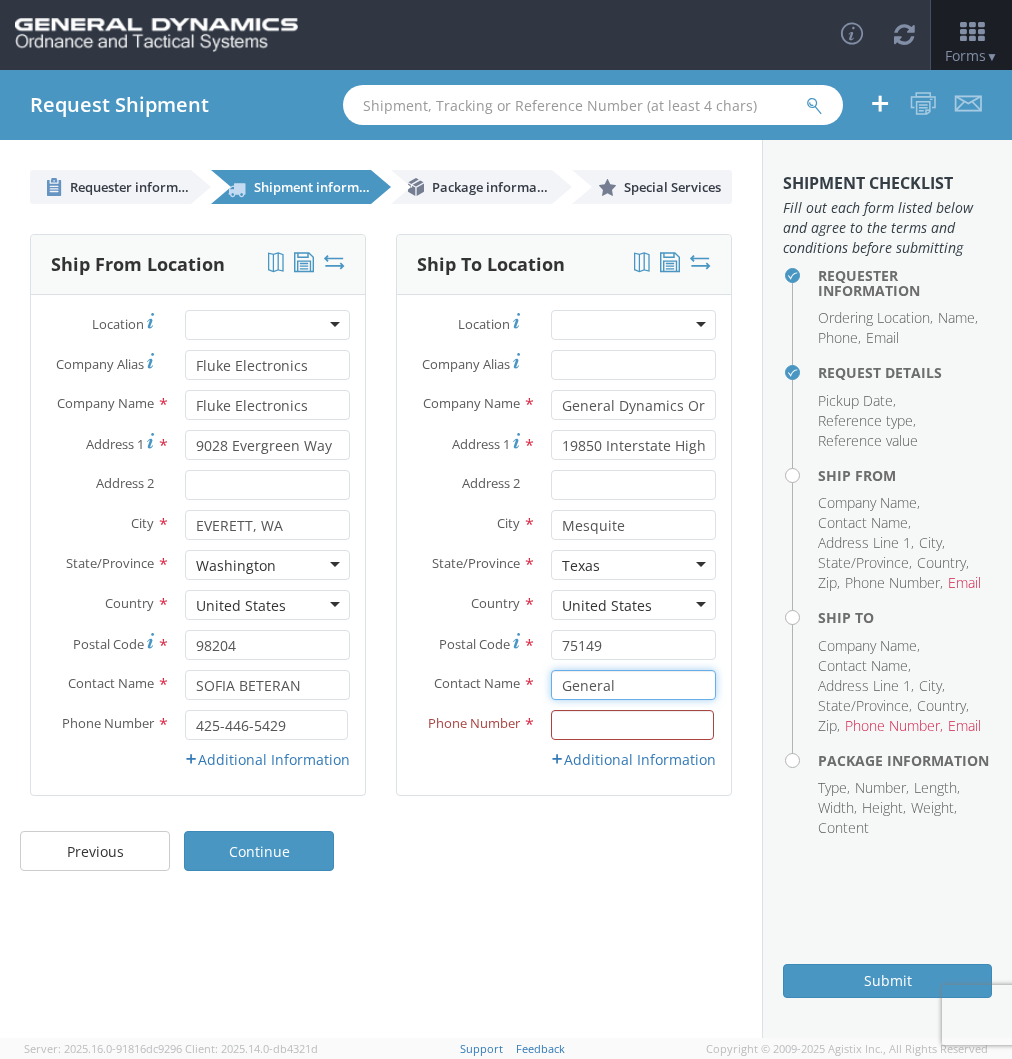 click on "General" at bounding box center (633, 685) 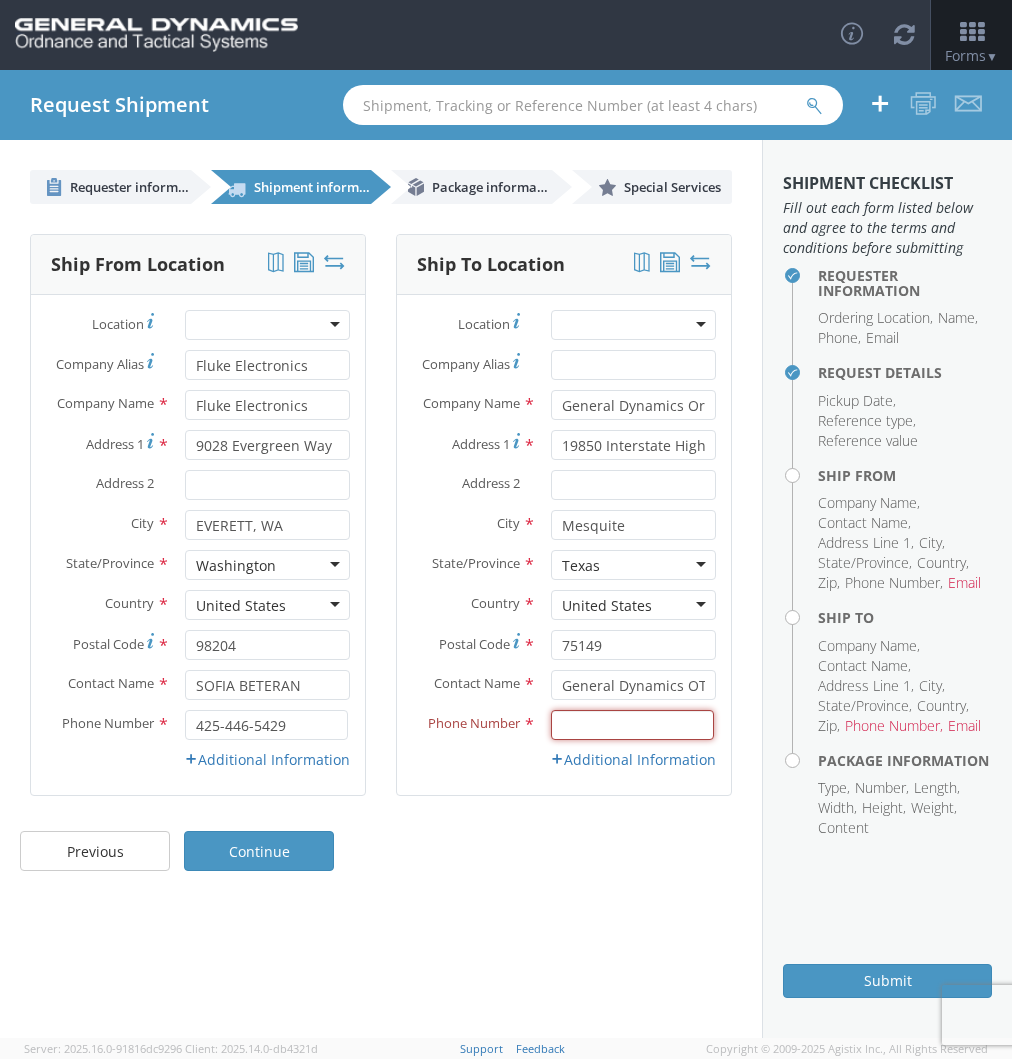 type on "2144481798" 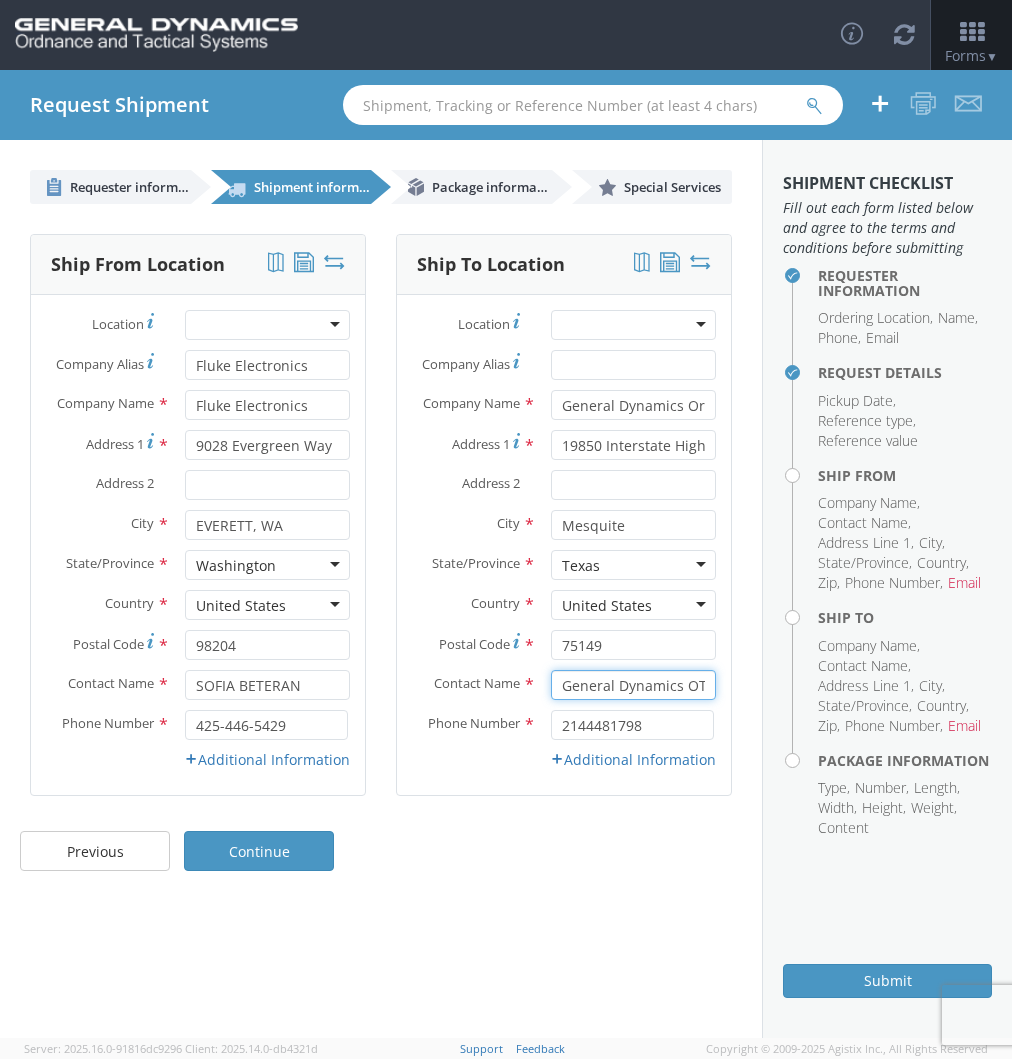 type on "SOFIA BETERAN" 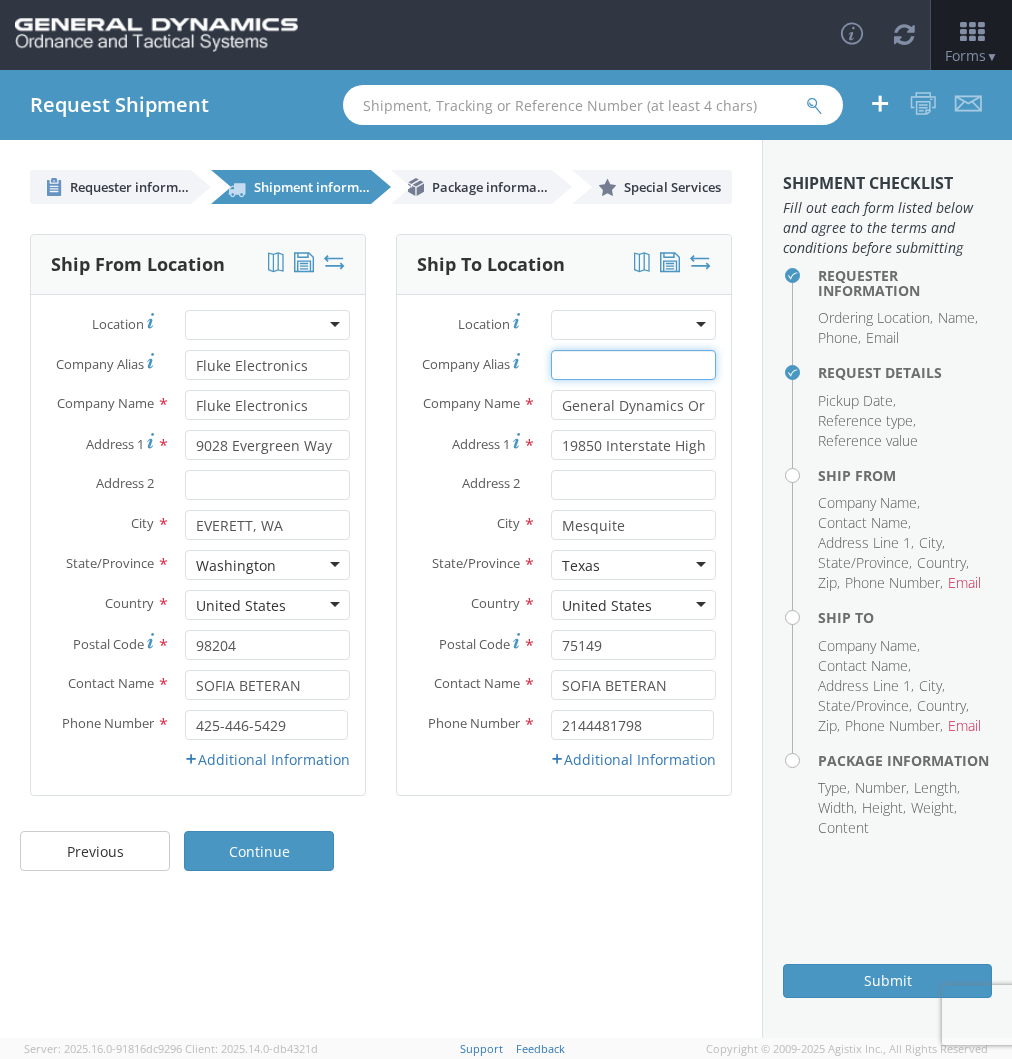 type on "Fluke Electronics" 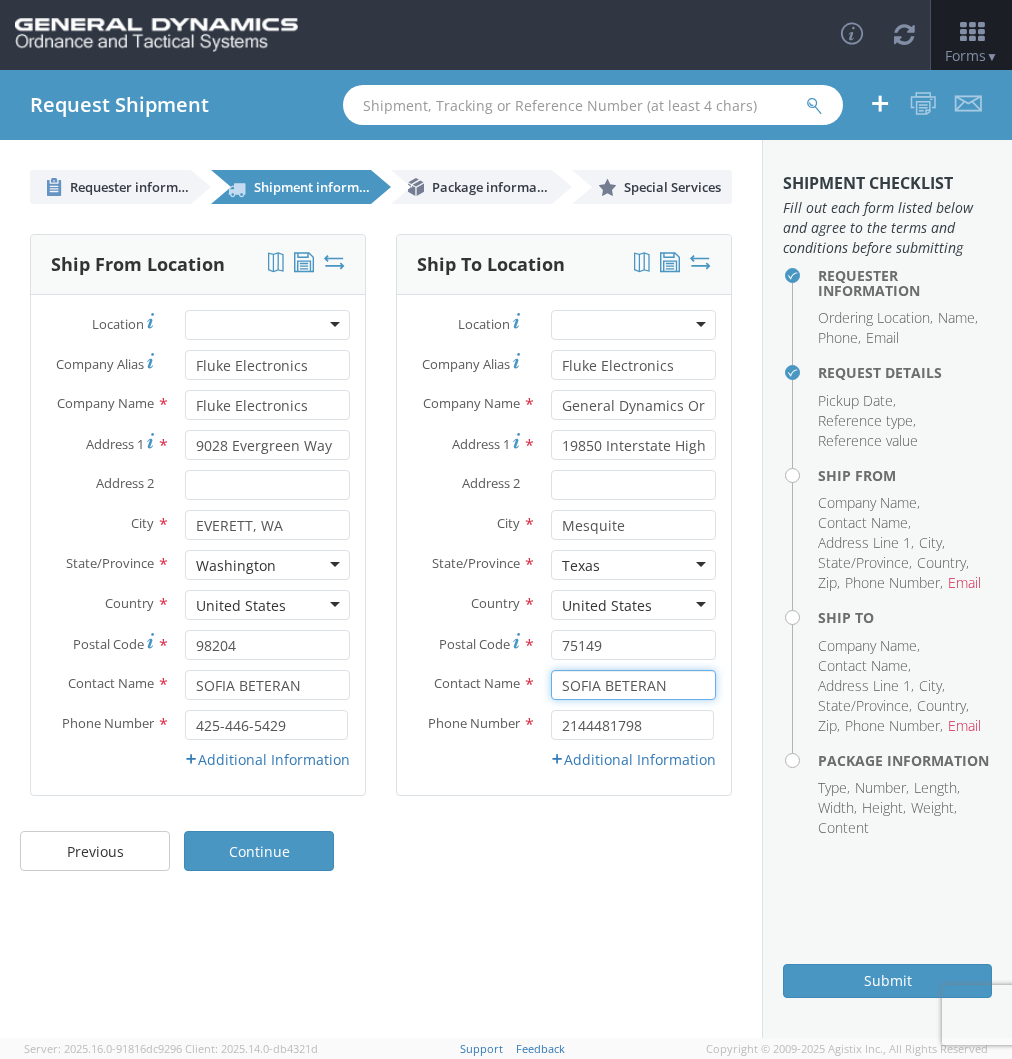 click on "SOFIA BETERAN" at bounding box center (633, 685) 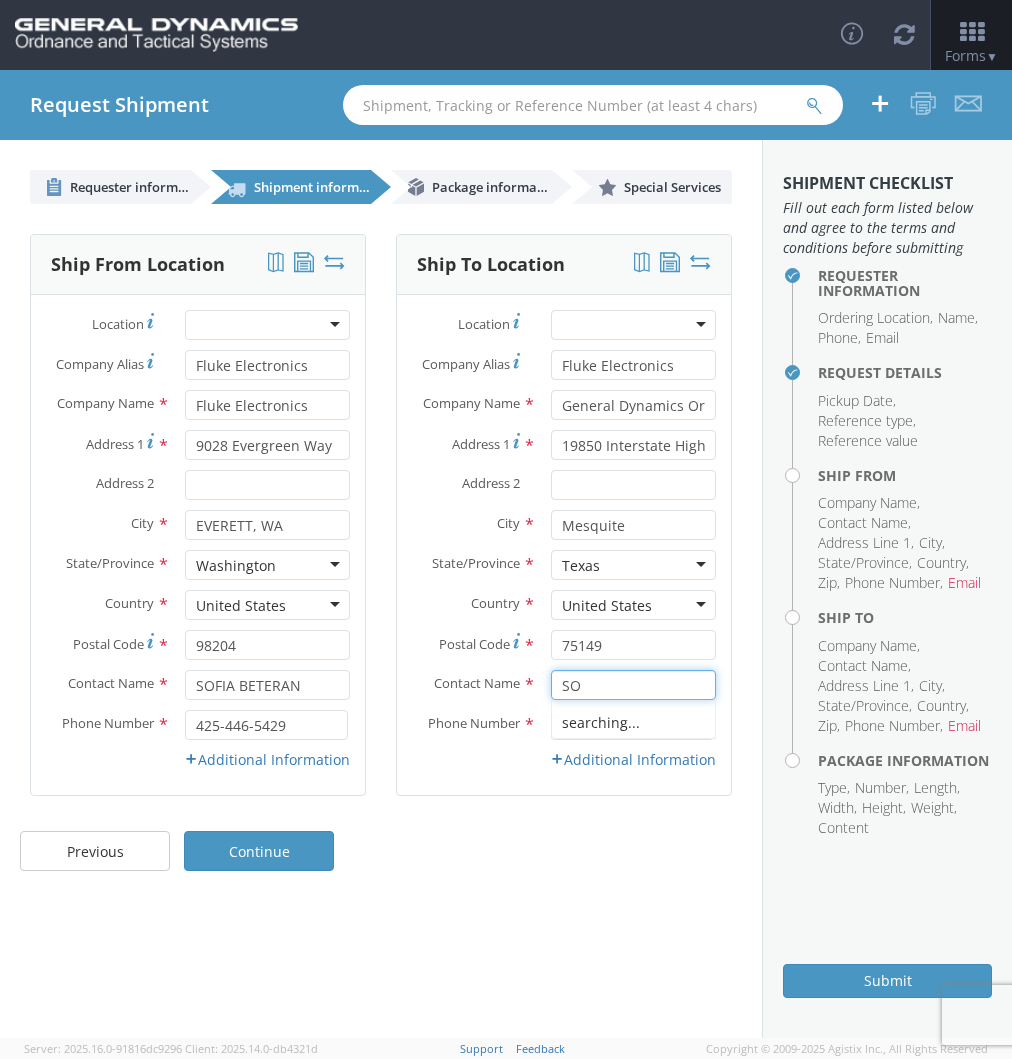 type on "S" 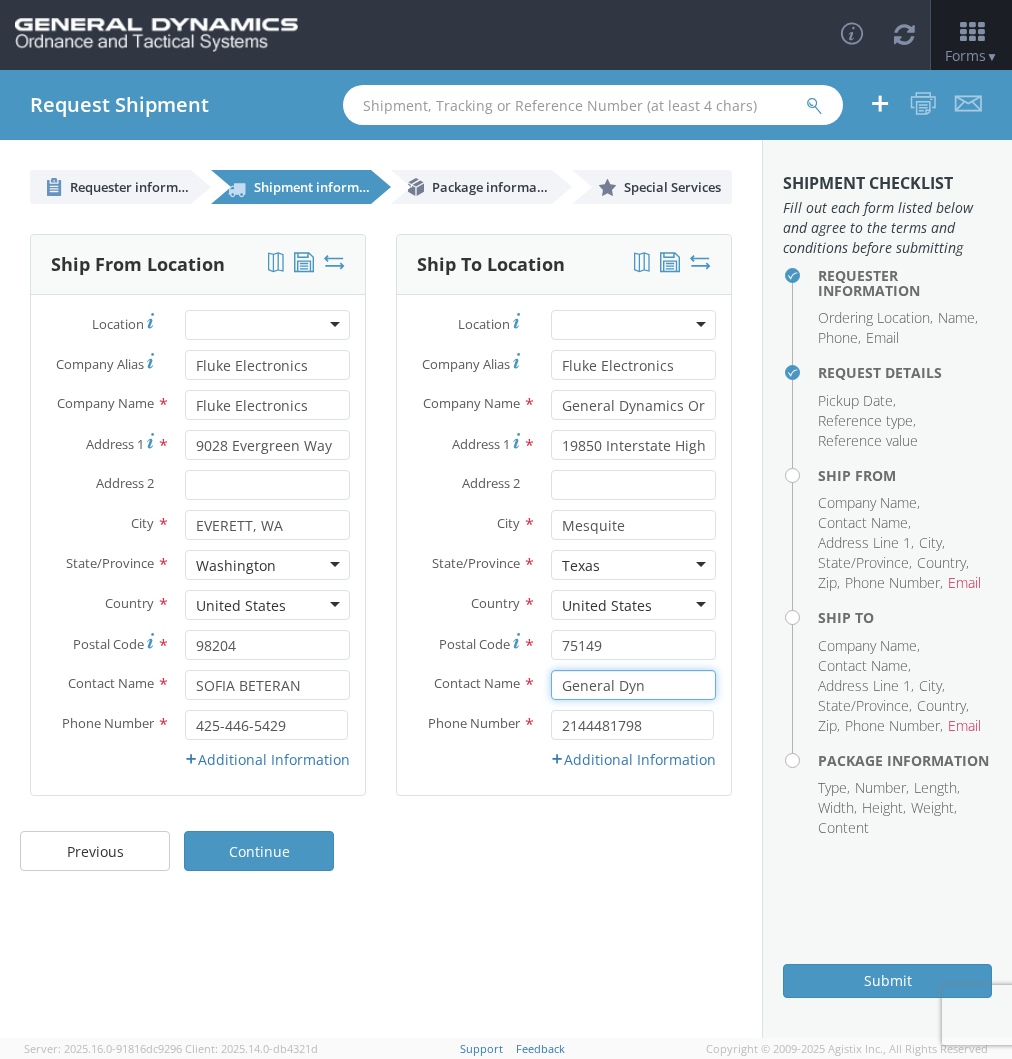 type on "General Dynamics OTS" 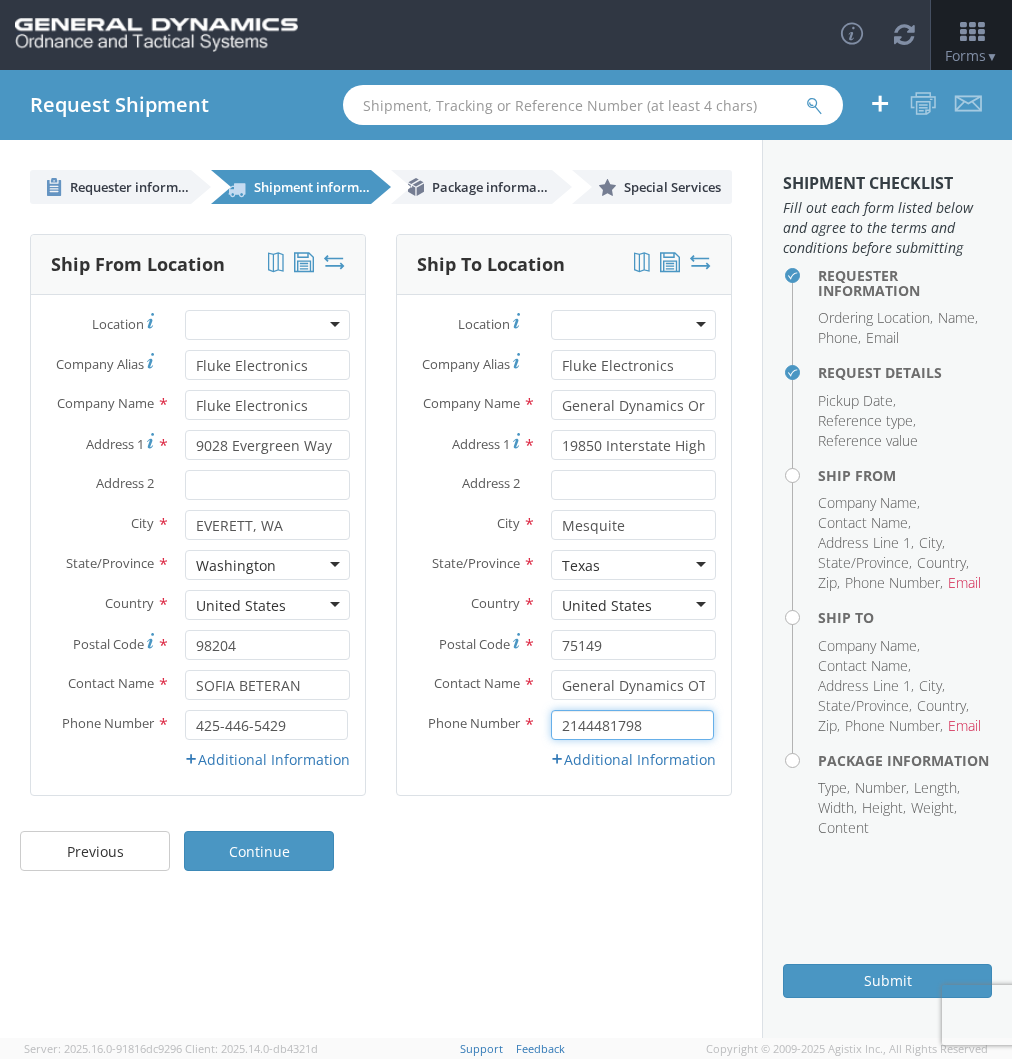 click on "2144481798" at bounding box center (632, 725) 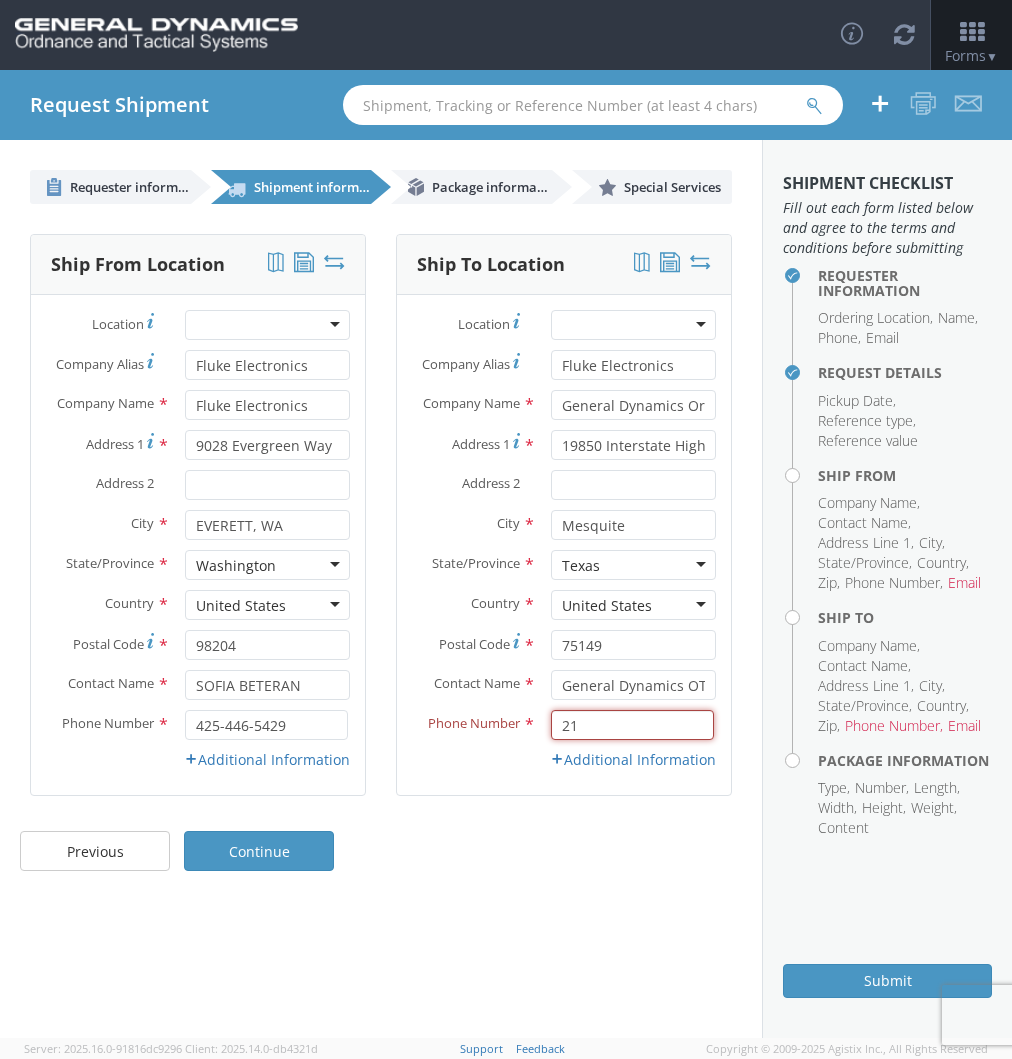 type on "2" 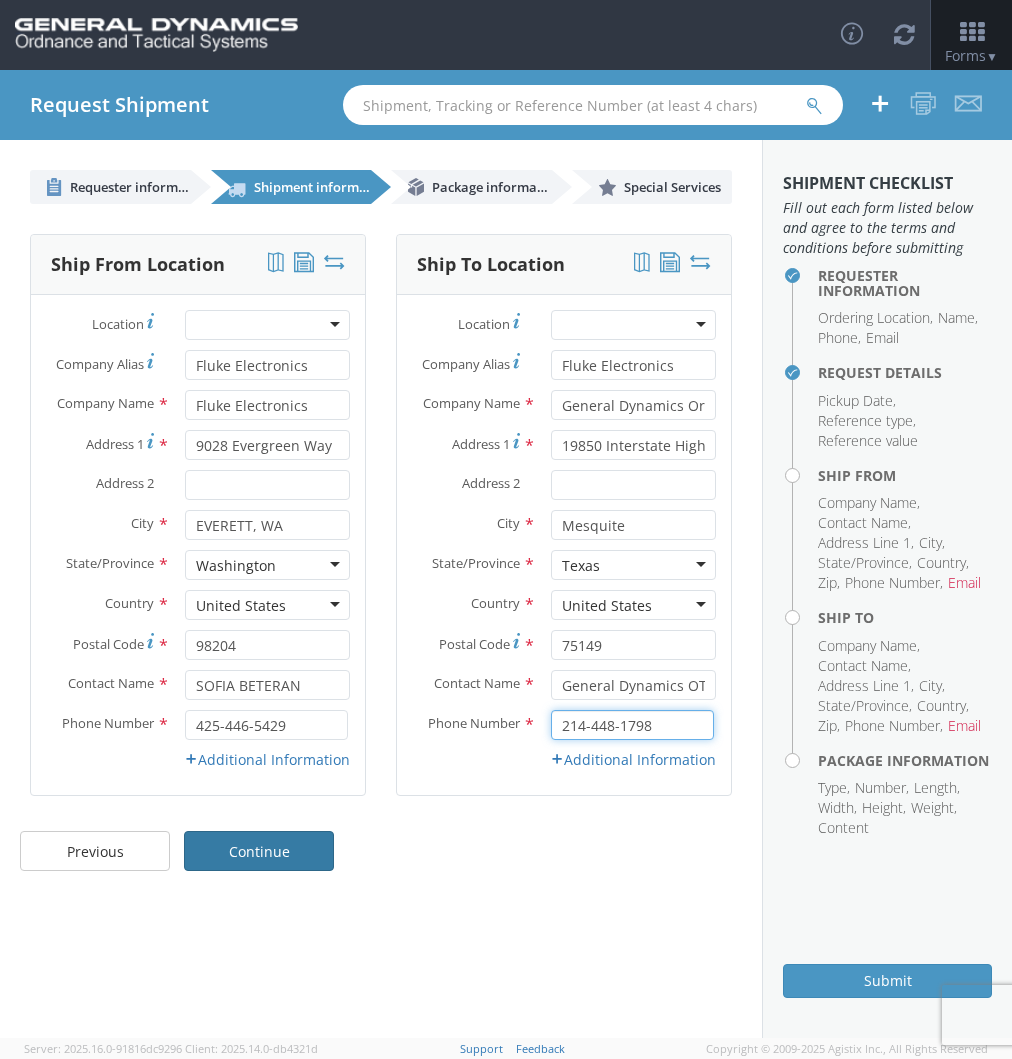 type on "214-448-1798" 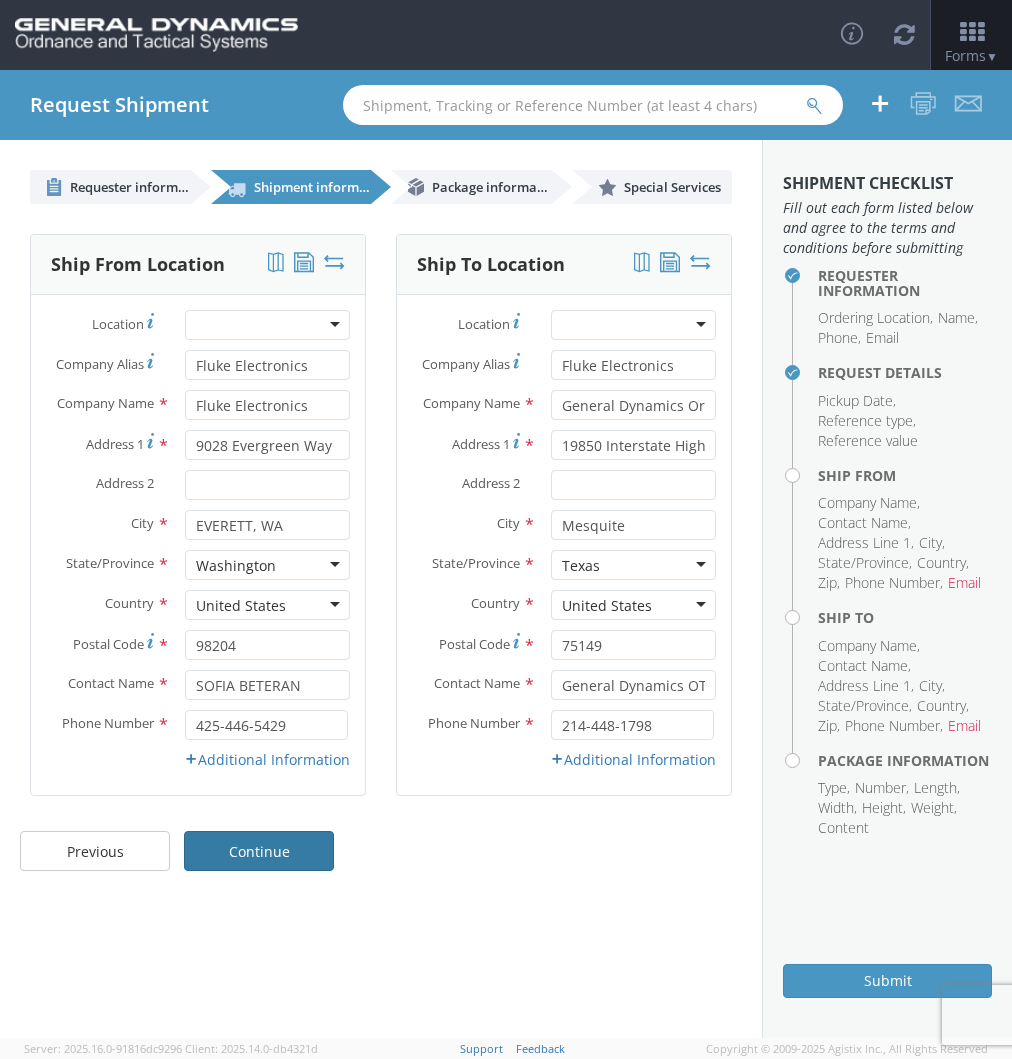 click on "Continue" at bounding box center [259, 851] 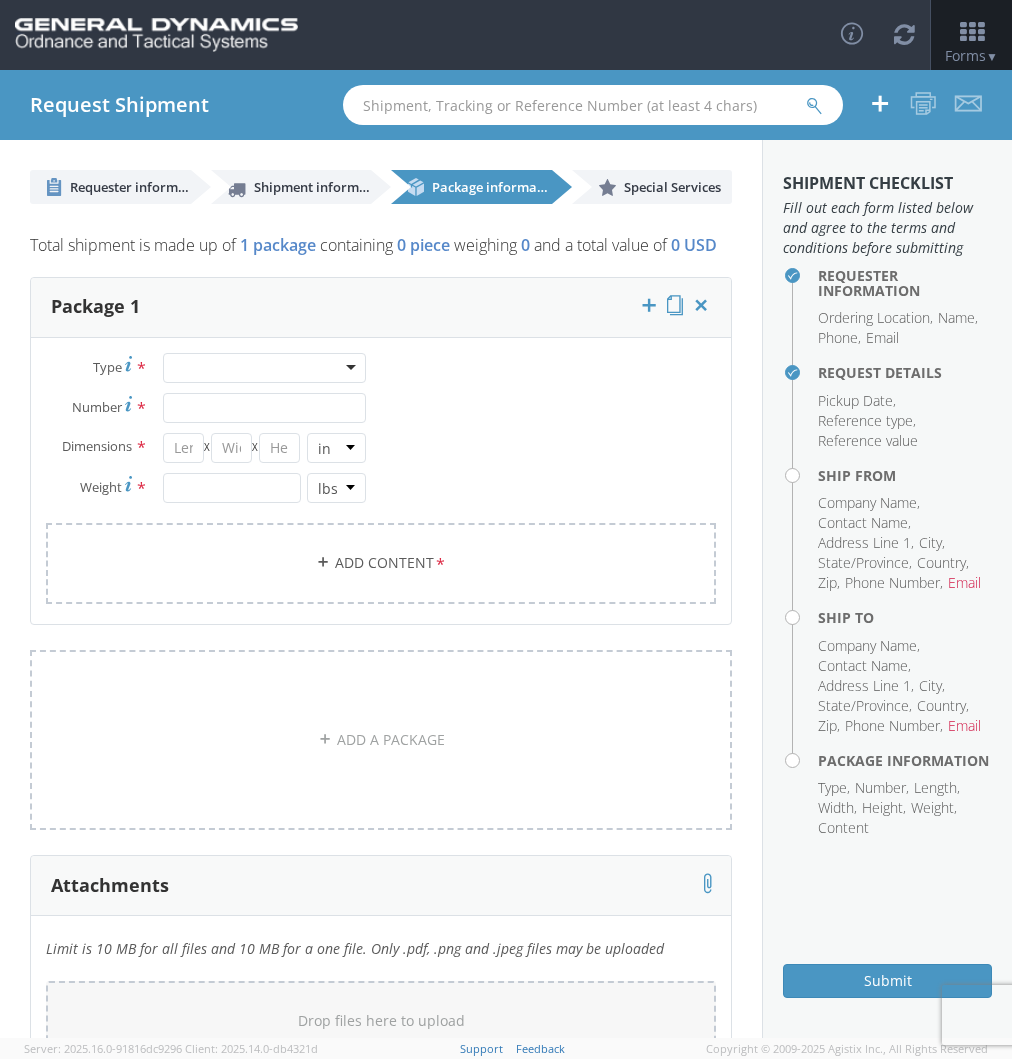 click at bounding box center (264, 368) 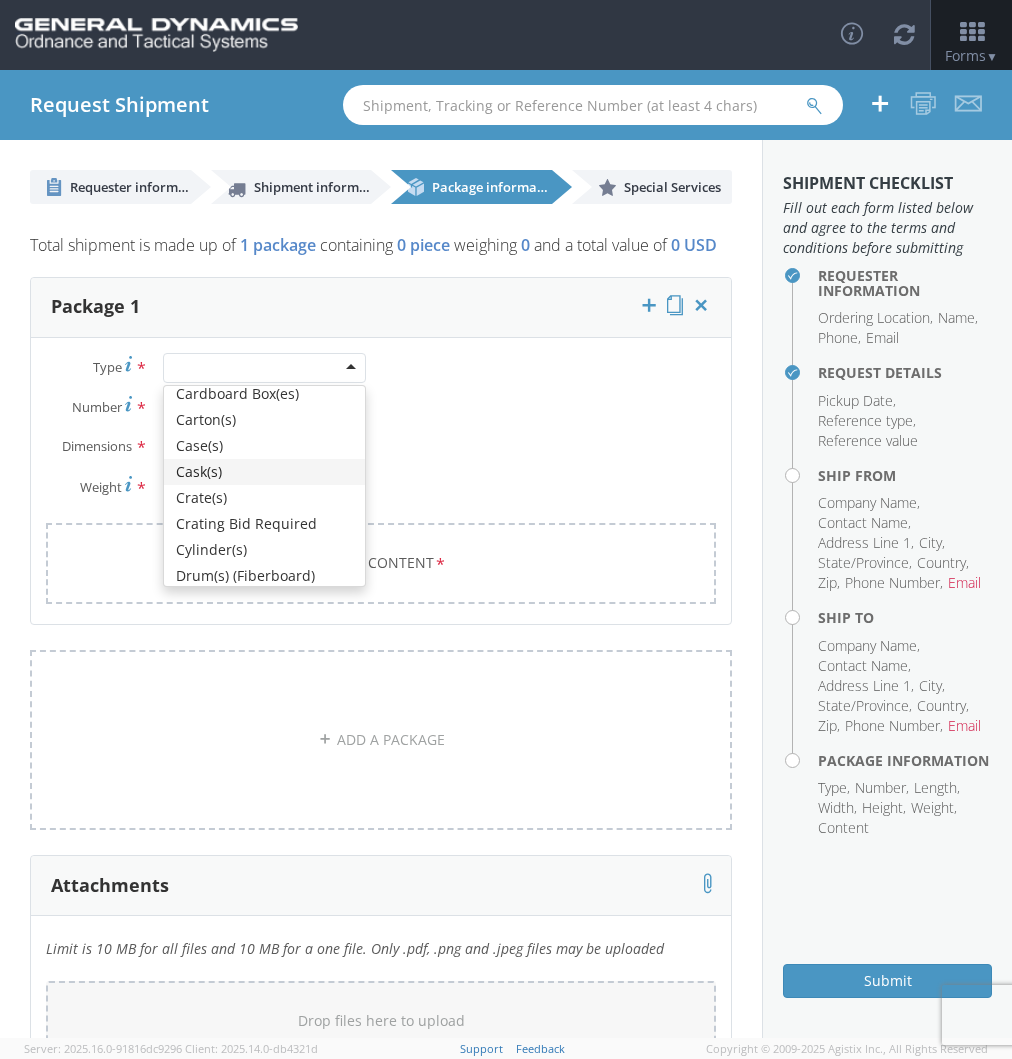 scroll, scrollTop: 118, scrollLeft: 0, axis: vertical 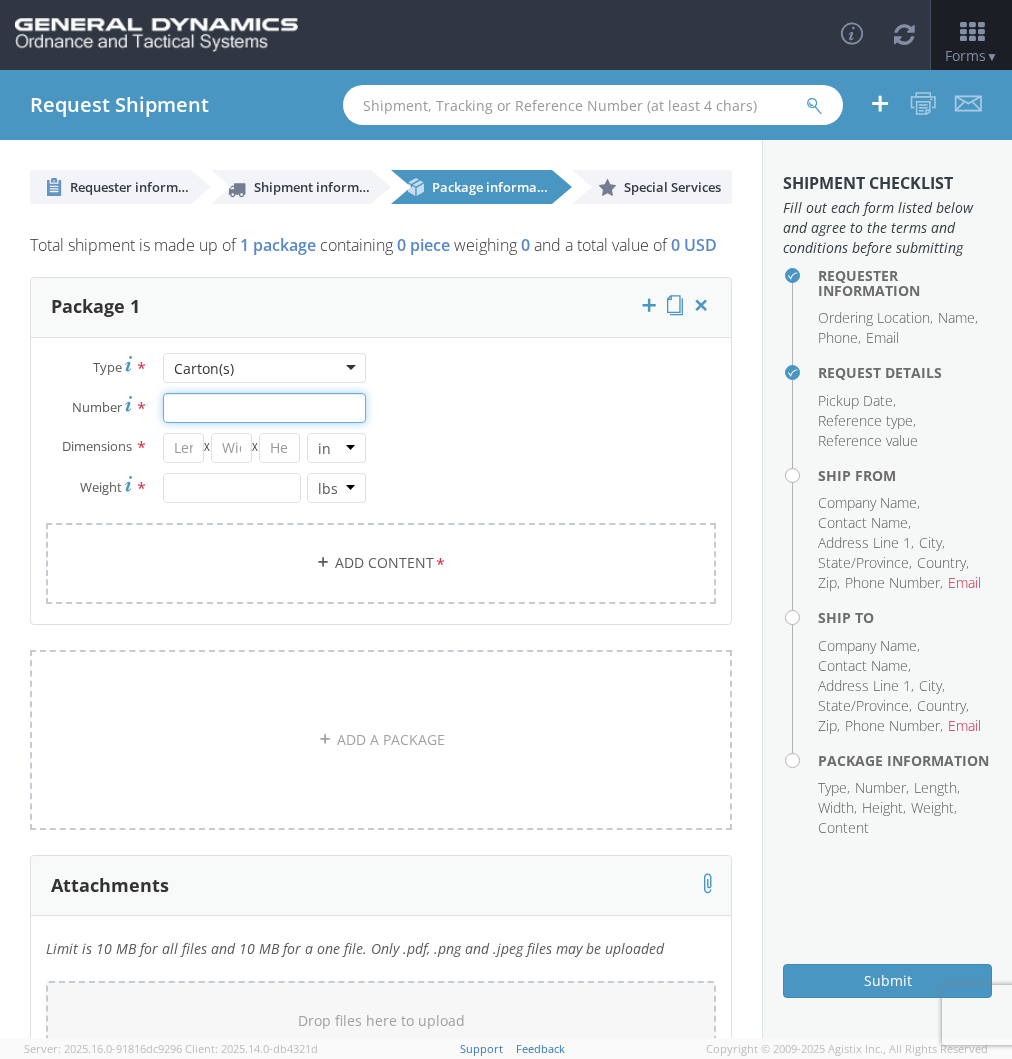 click on "Number        *" at bounding box center [264, 408] 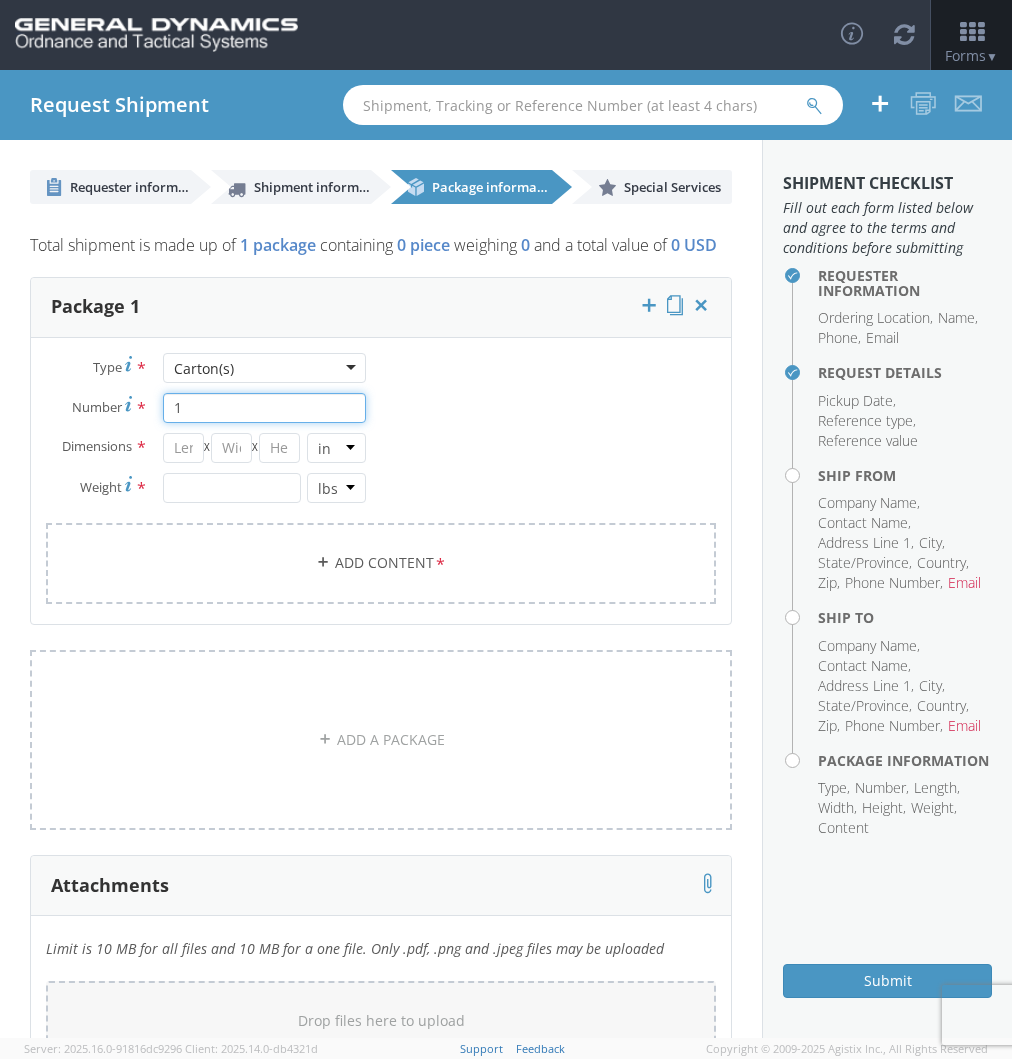 type on "1" 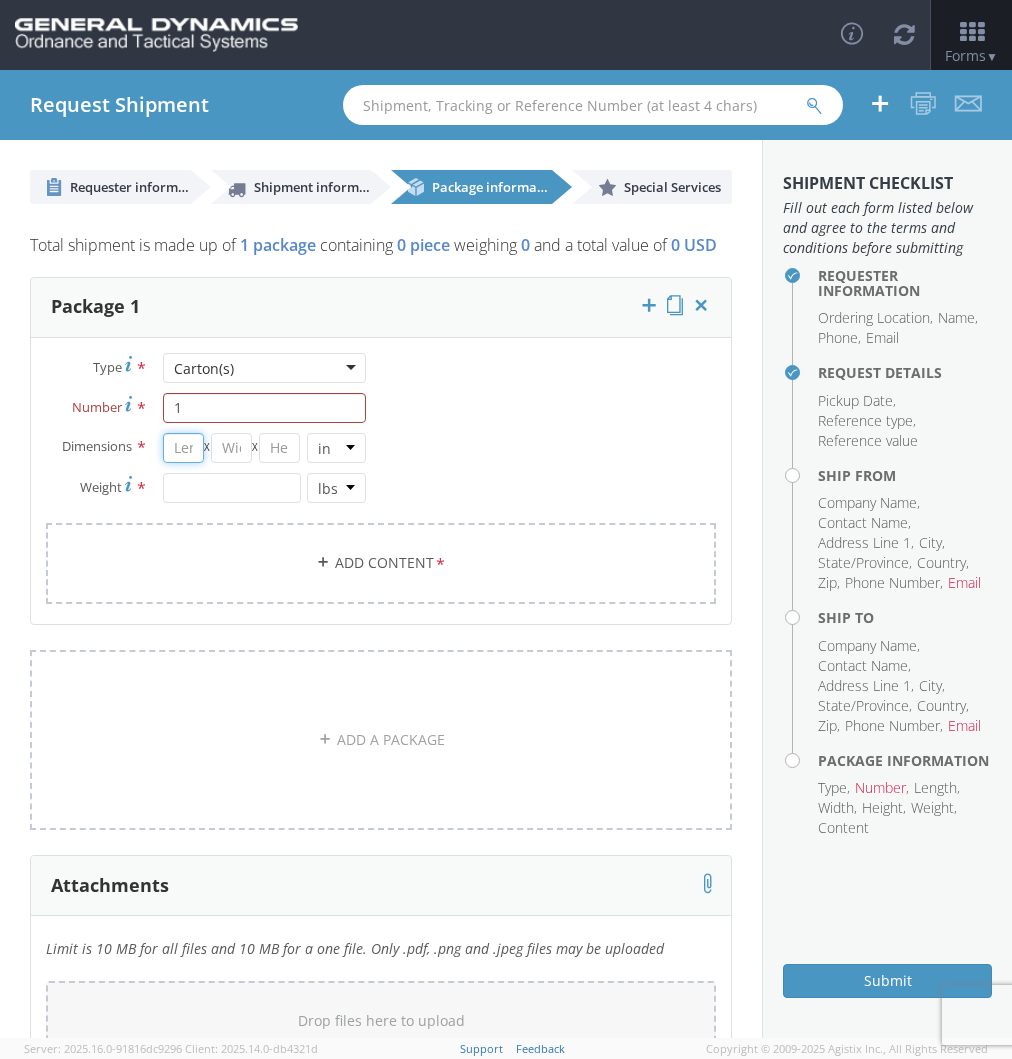 click at bounding box center (183, 448) 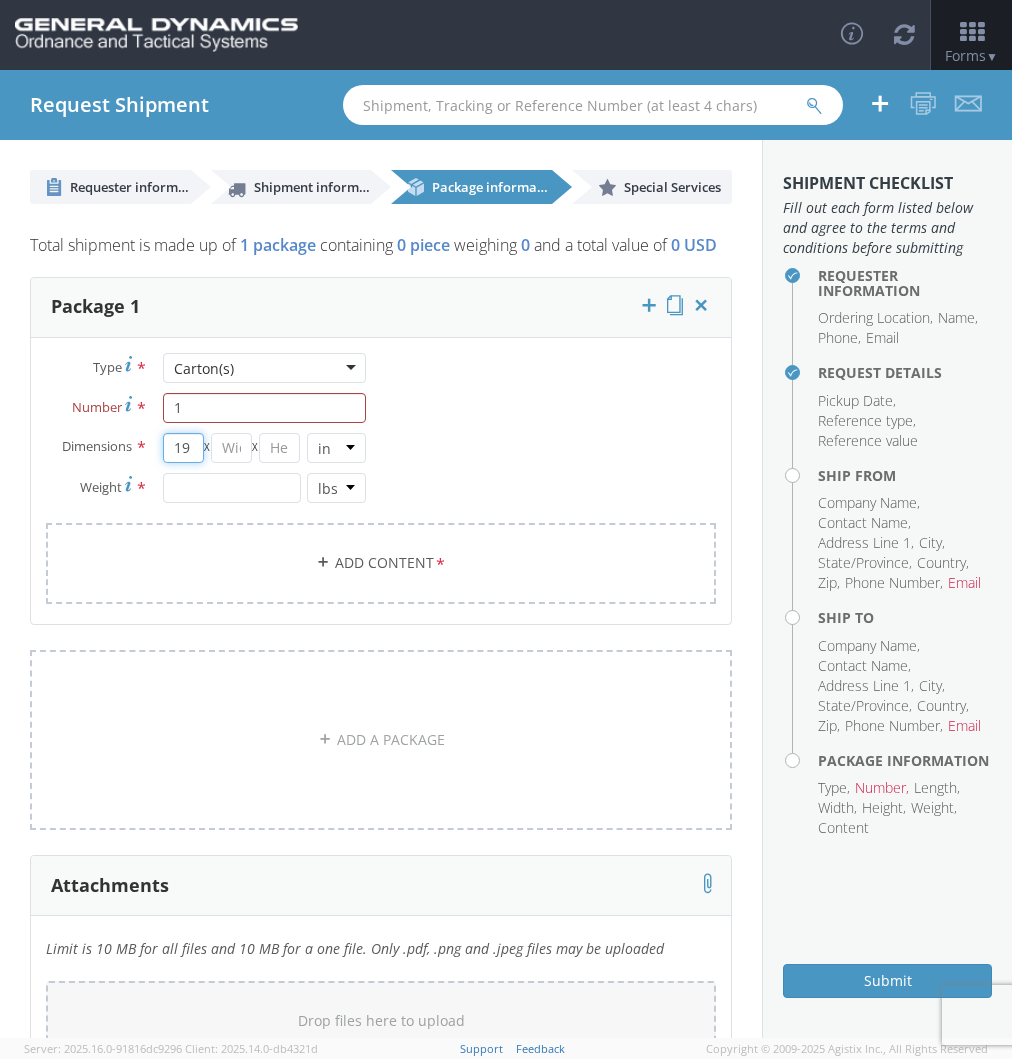 type on "19" 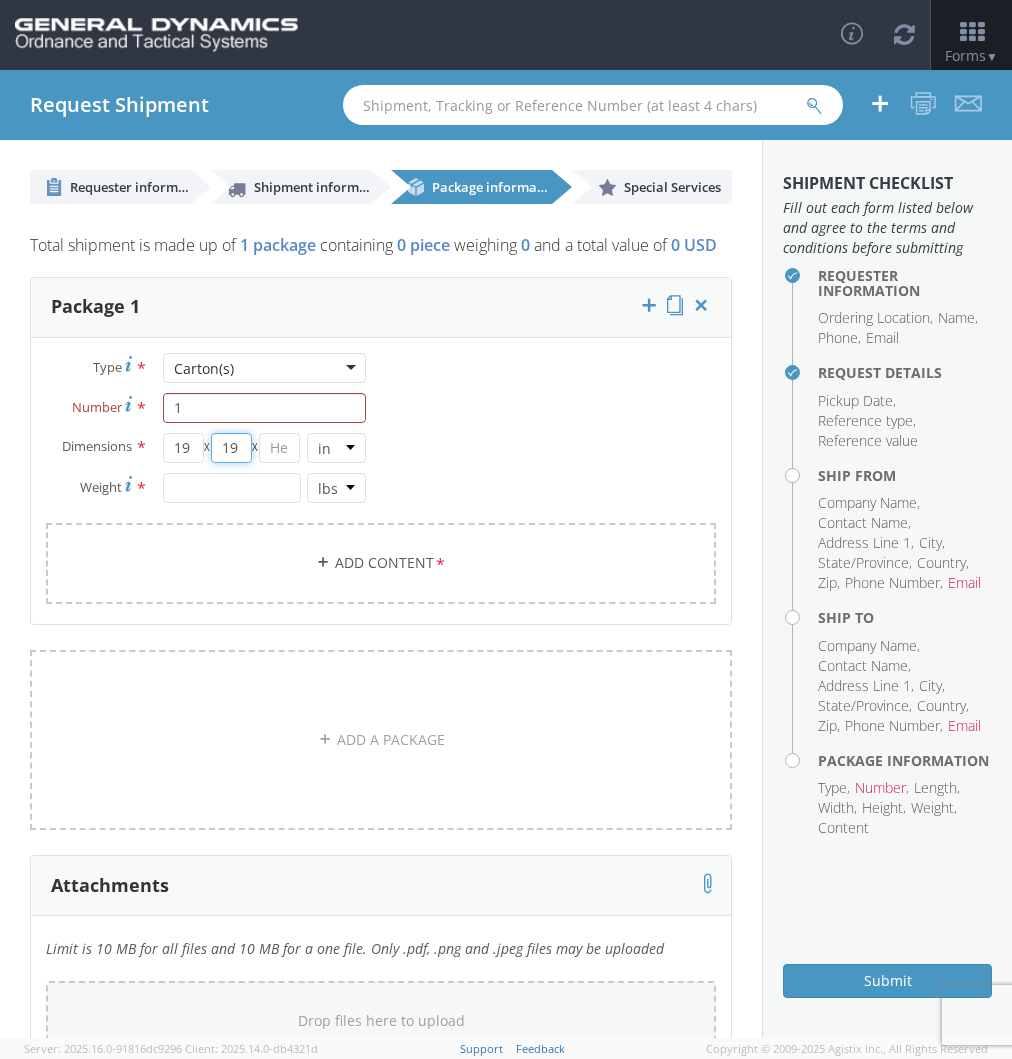 type on "19" 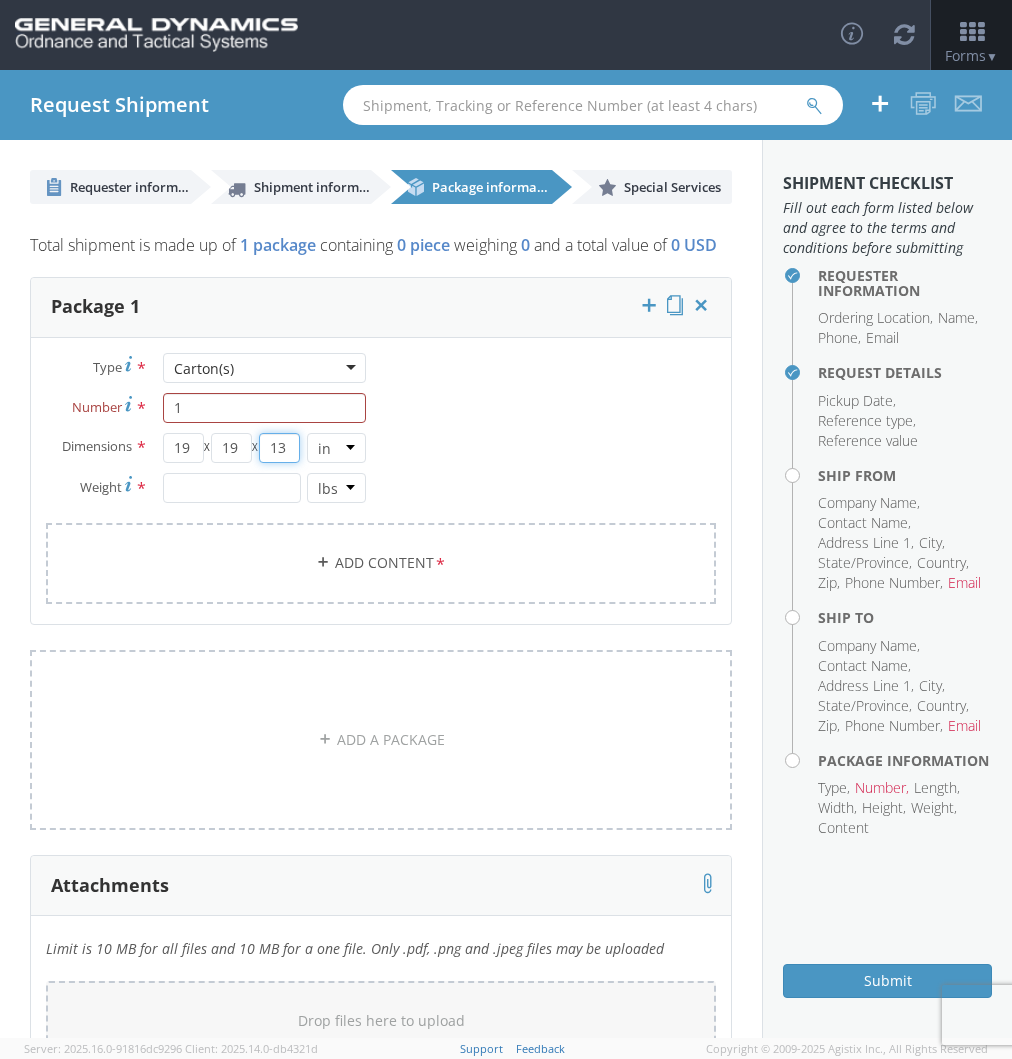 type on "13" 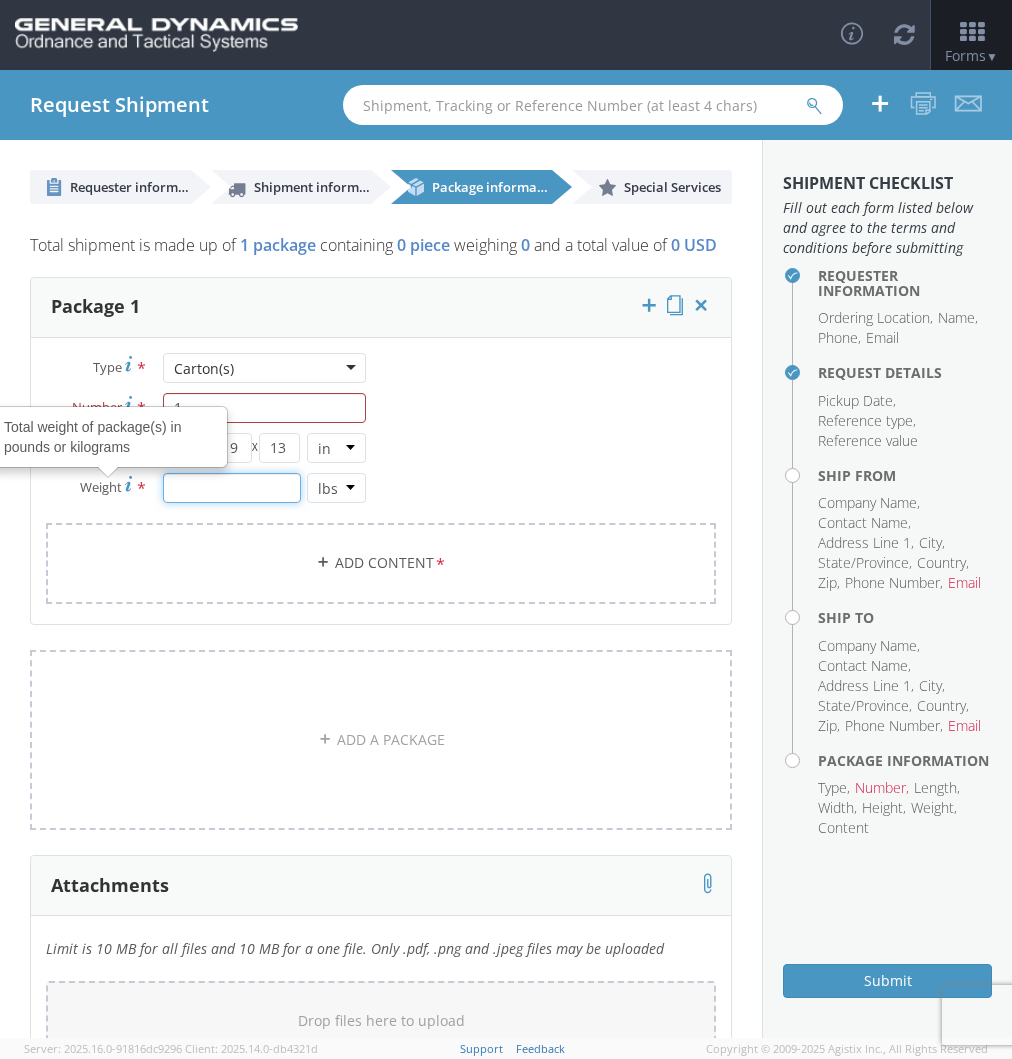 click at bounding box center (232, 488) 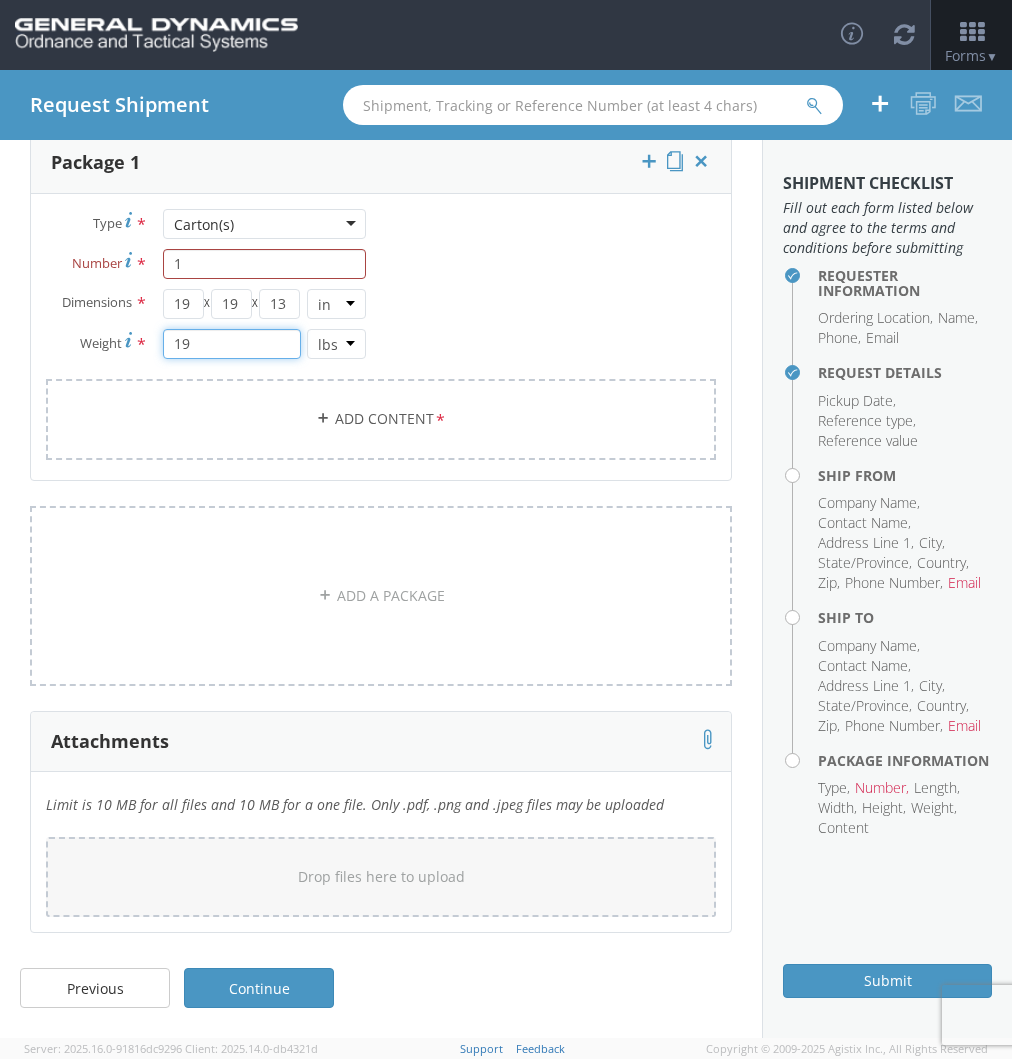 scroll, scrollTop: 167, scrollLeft: 0, axis: vertical 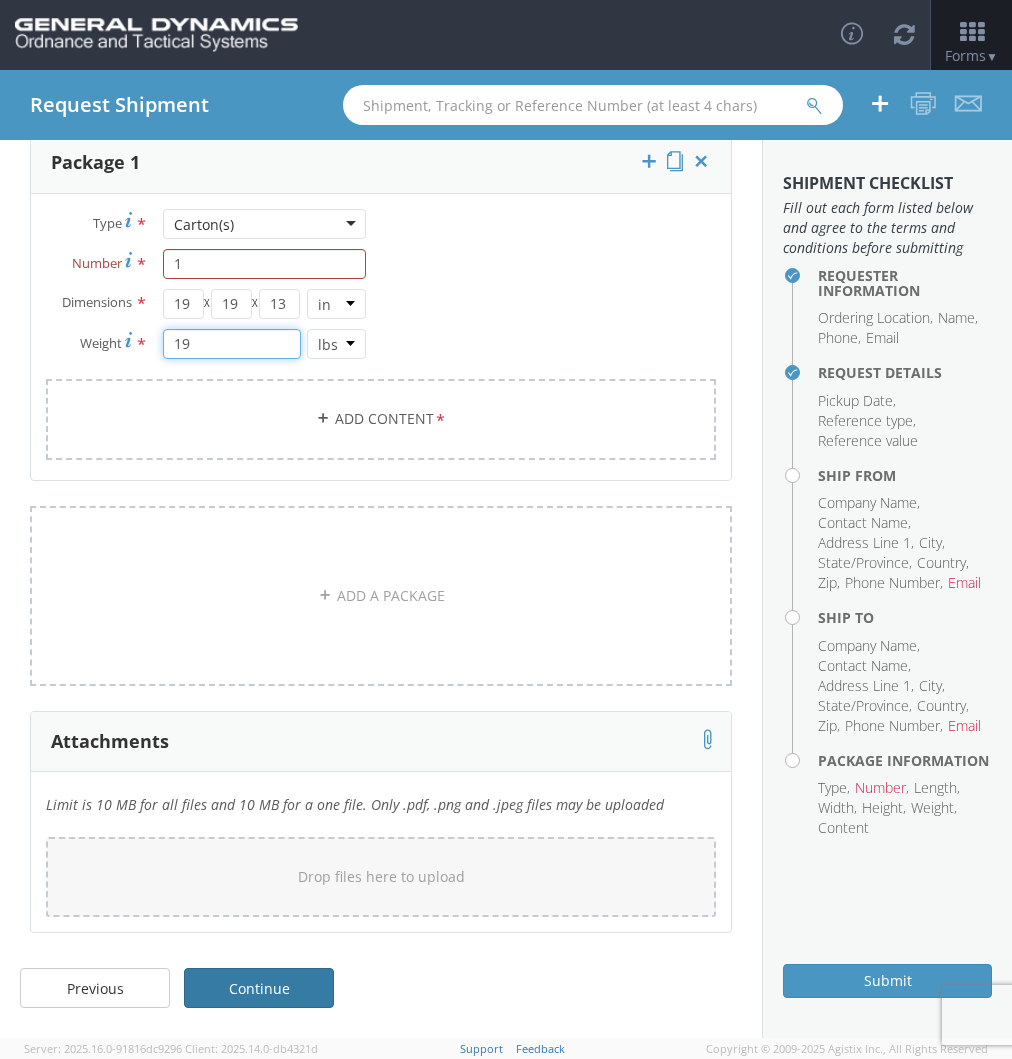 type on "19" 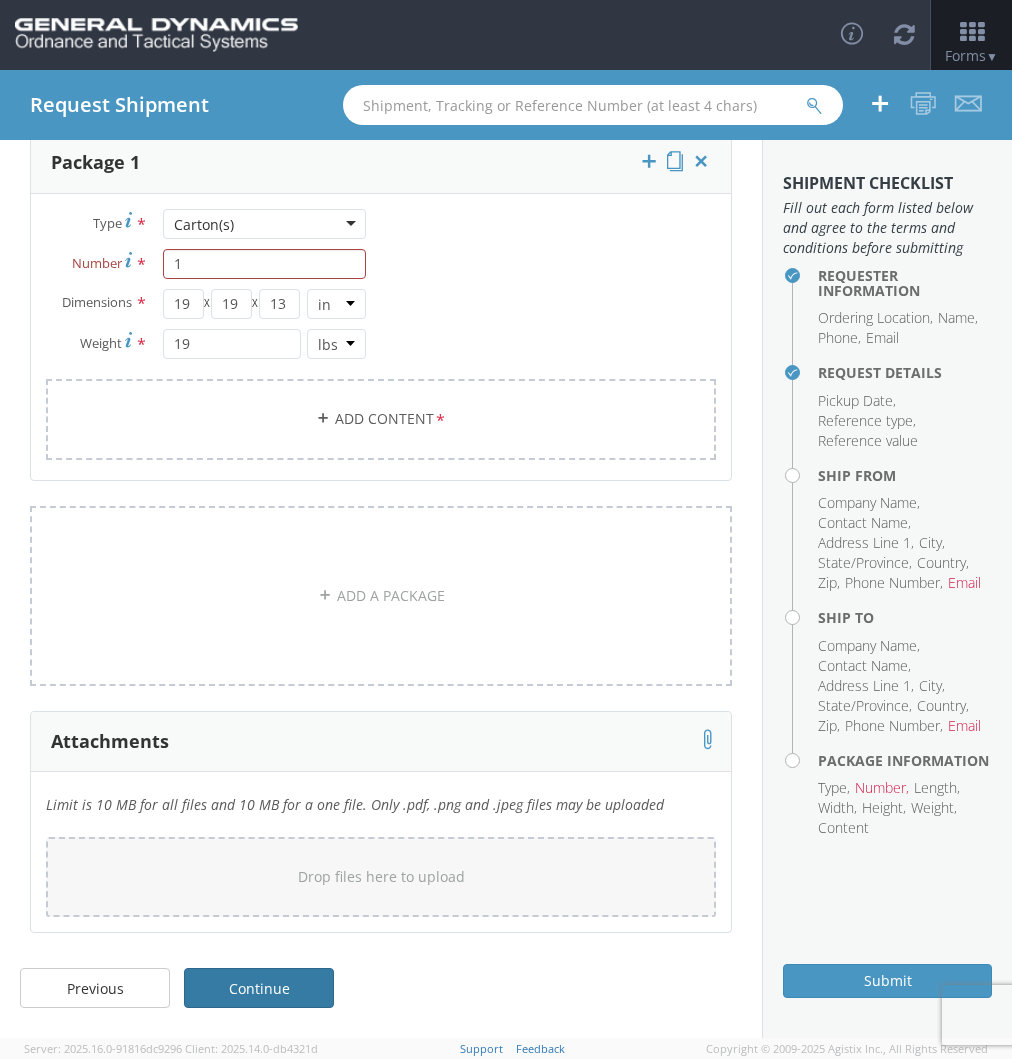 click on "Continue" at bounding box center (259, 988) 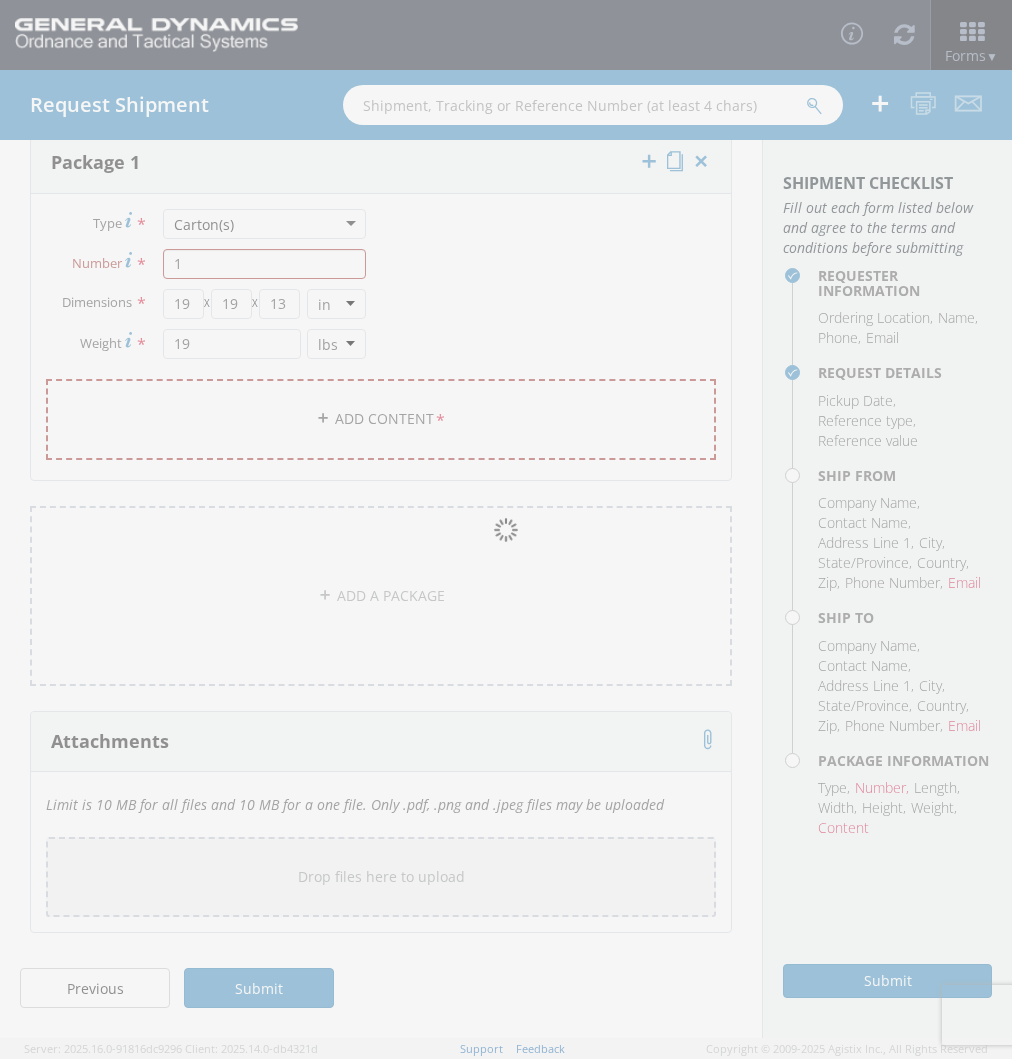 scroll, scrollTop: 0, scrollLeft: 0, axis: both 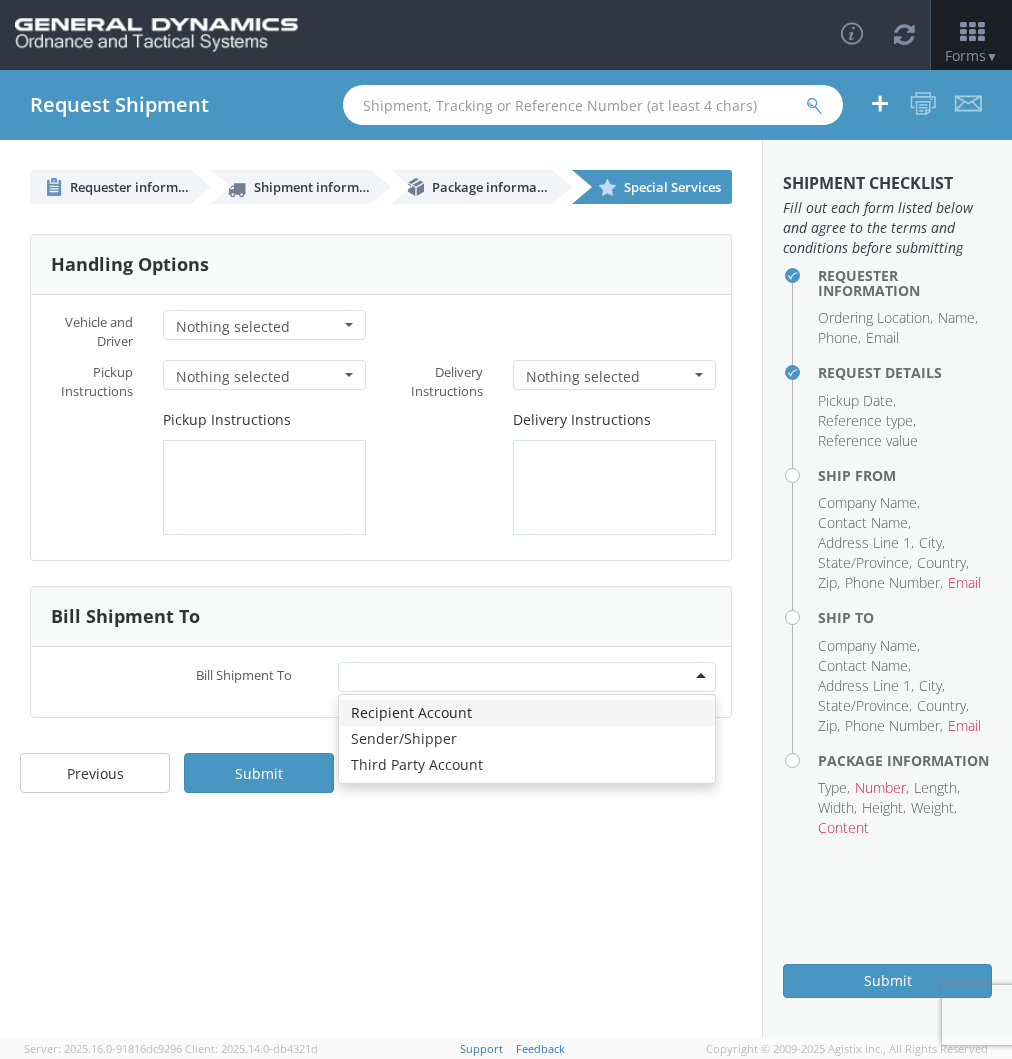 click at bounding box center (527, 677) 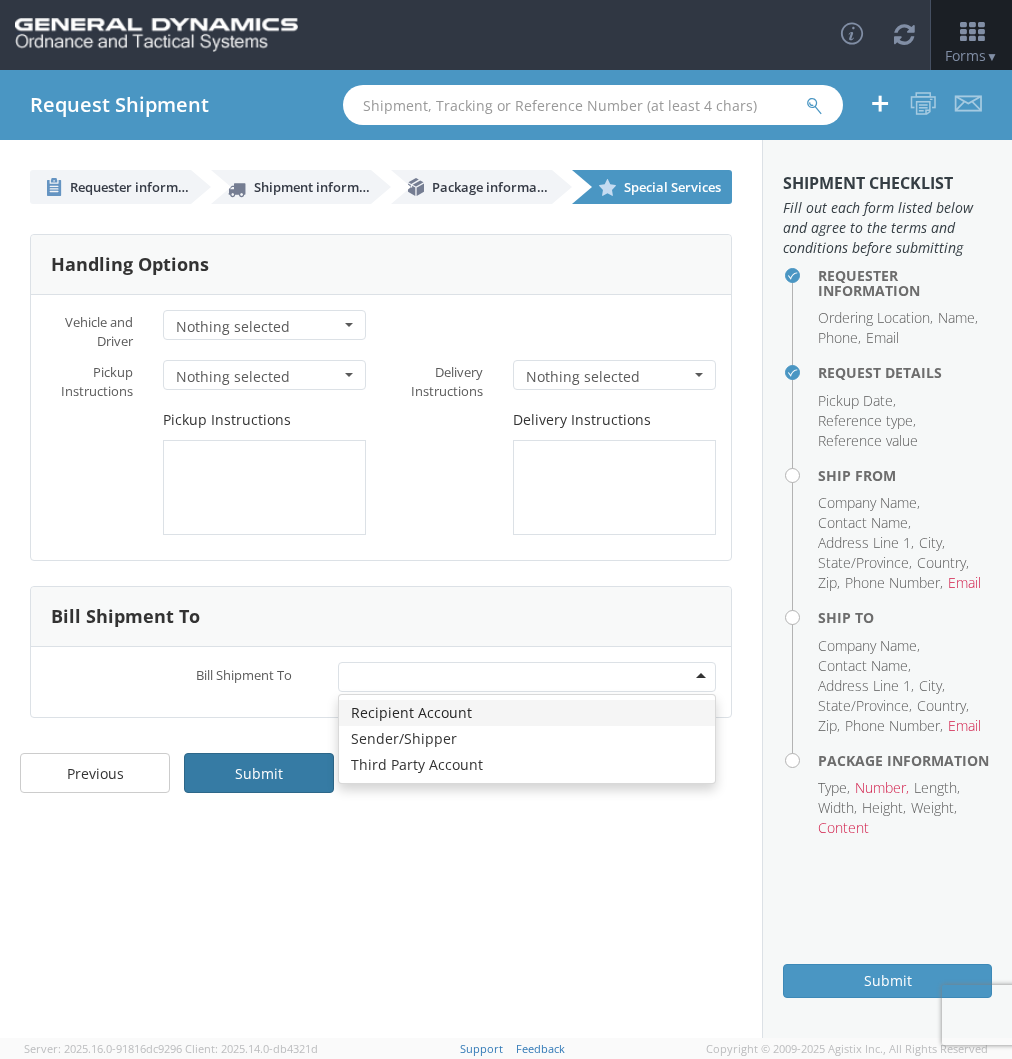 click on "Submit" at bounding box center [259, 773] 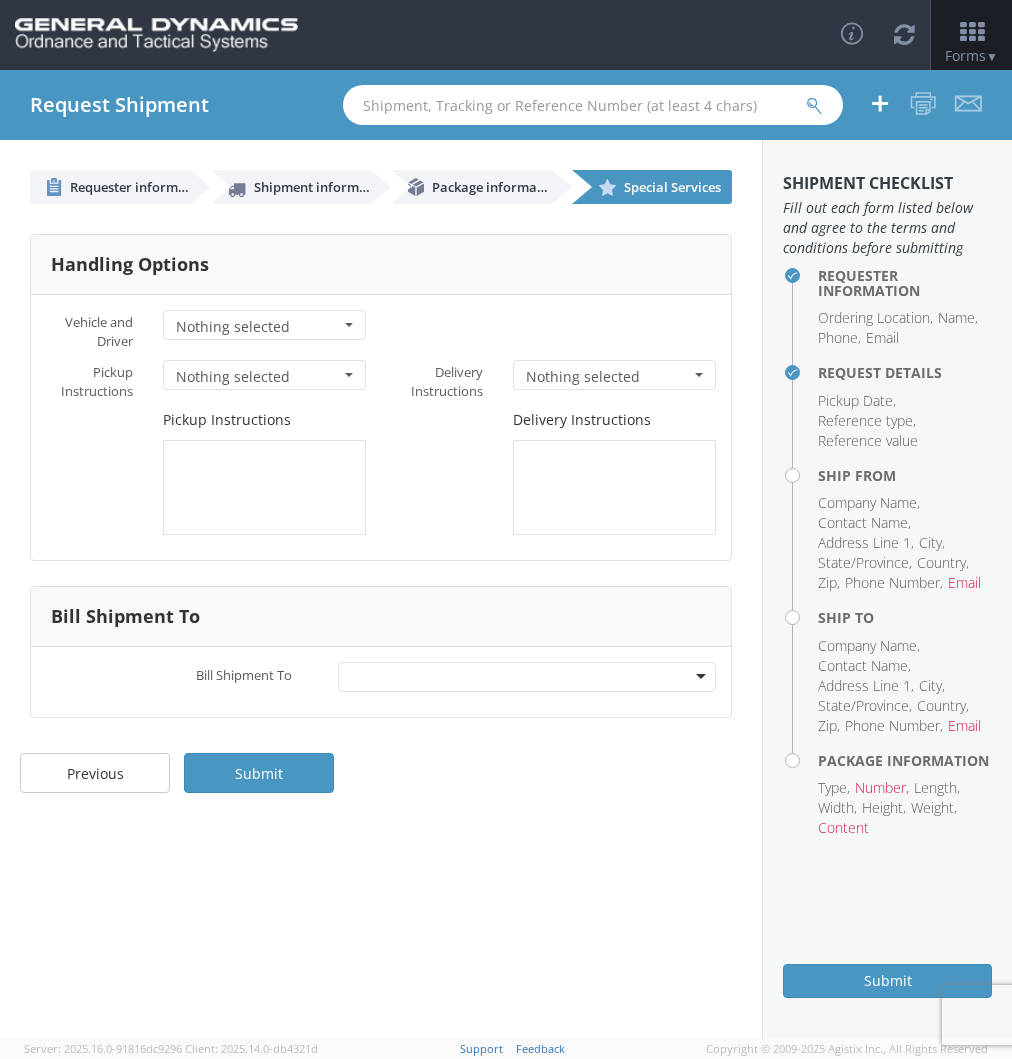 click on "Nothing selected" at bounding box center [258, 327] 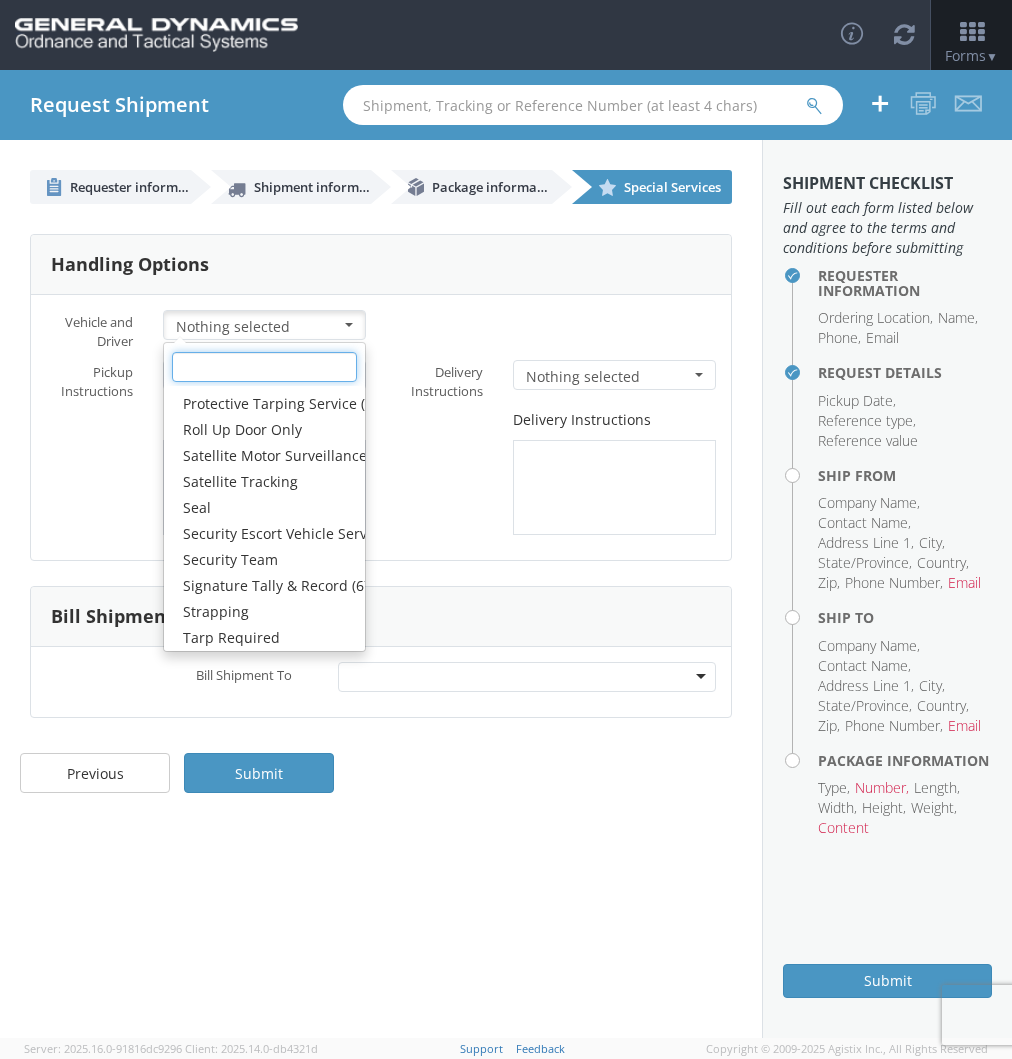 scroll, scrollTop: 338, scrollLeft: 0, axis: vertical 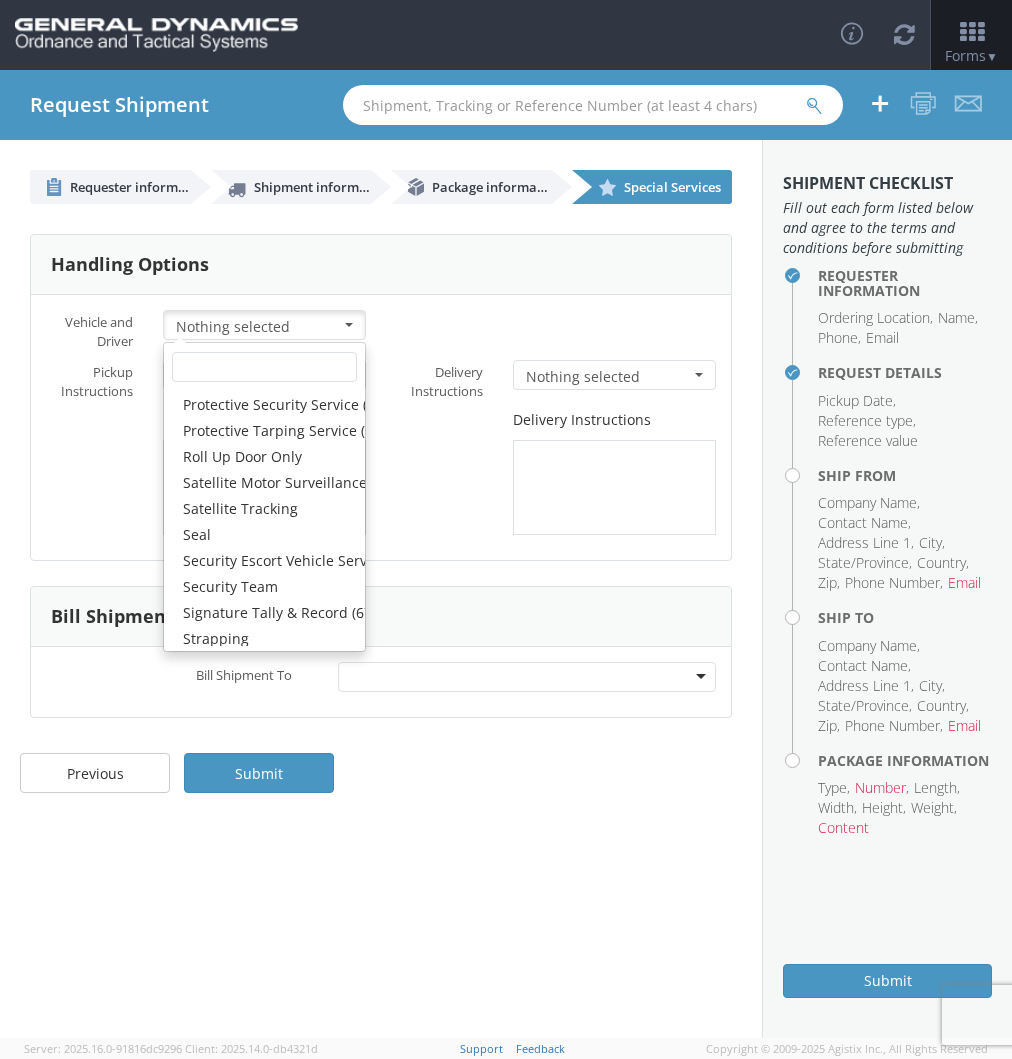 click on "Delivery Instructions" at bounding box center (556, 472) 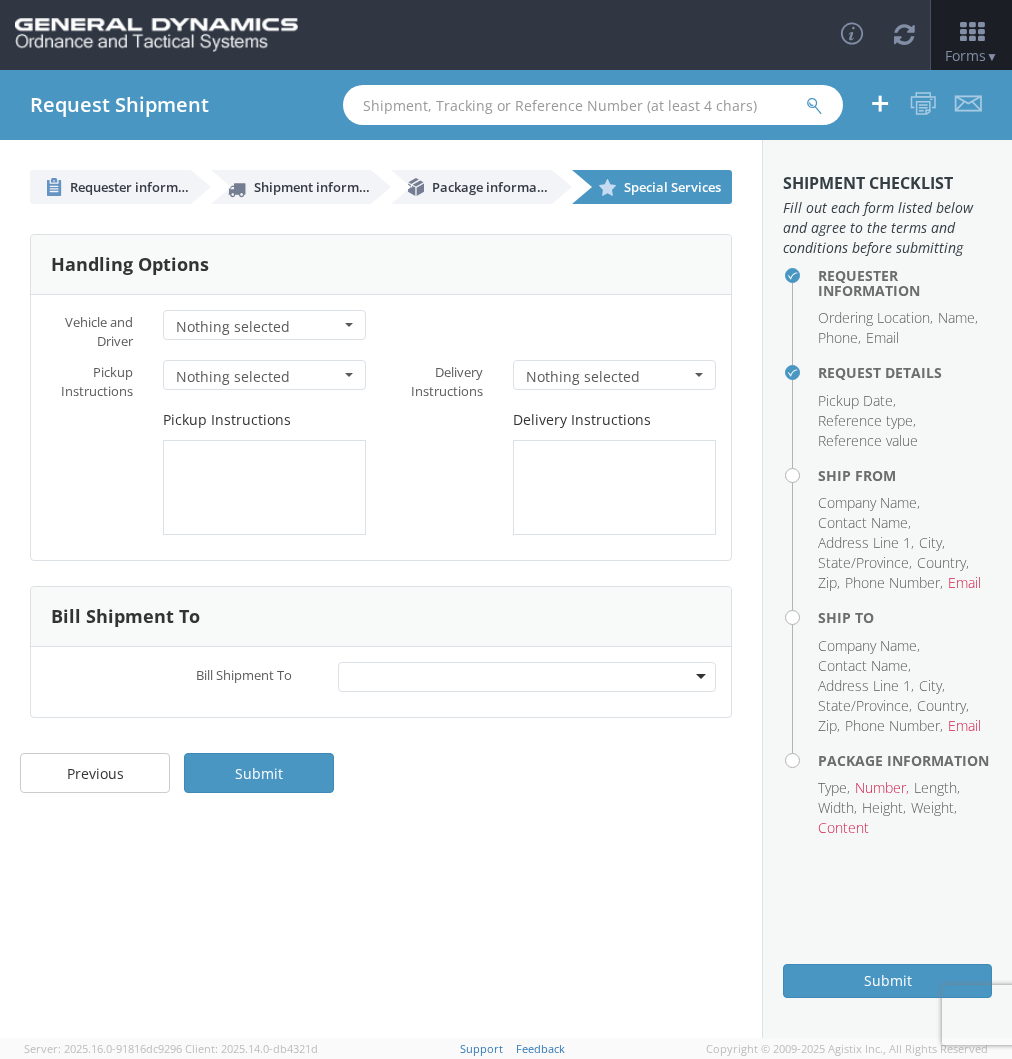 click on "Nothing selected" at bounding box center (608, 377) 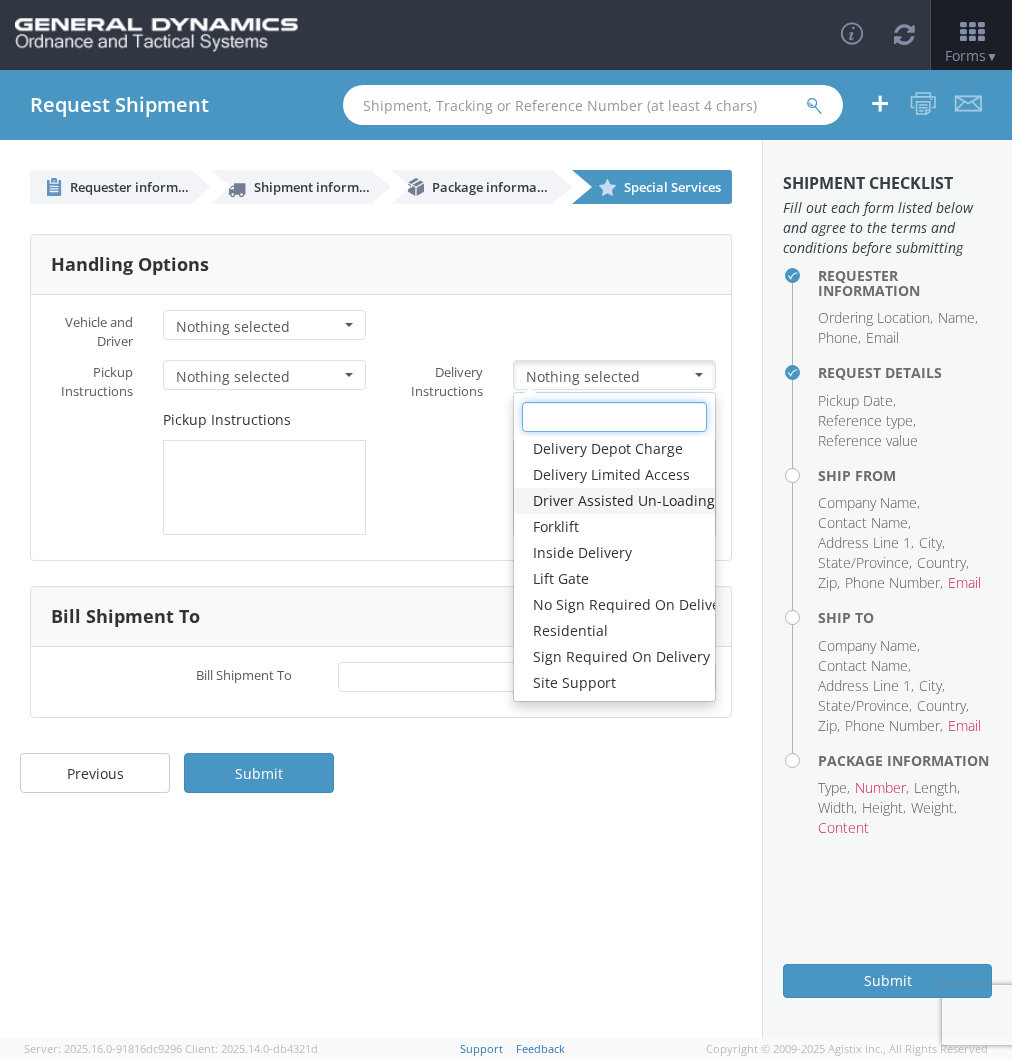 scroll, scrollTop: 0, scrollLeft: 0, axis: both 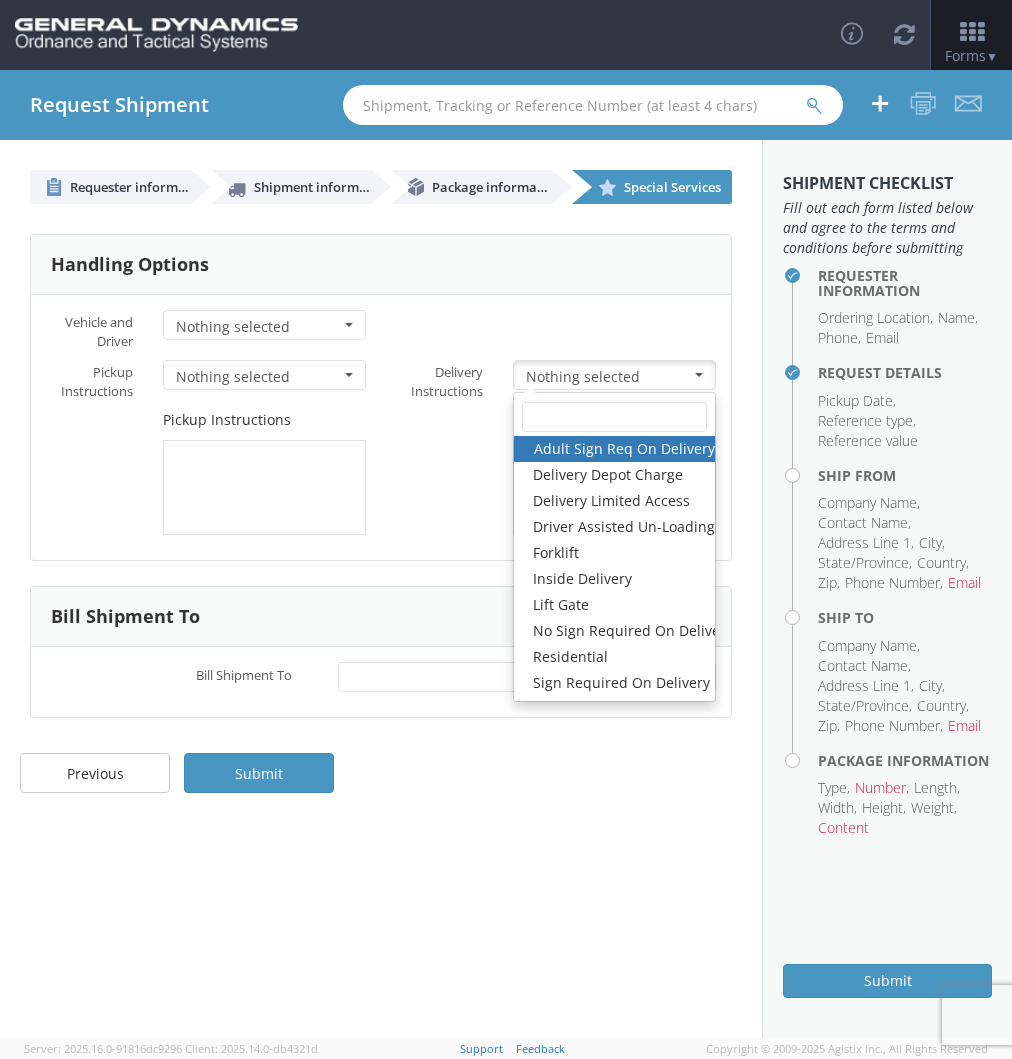 click on "Delivery Instructions" at bounding box center (556, 472) 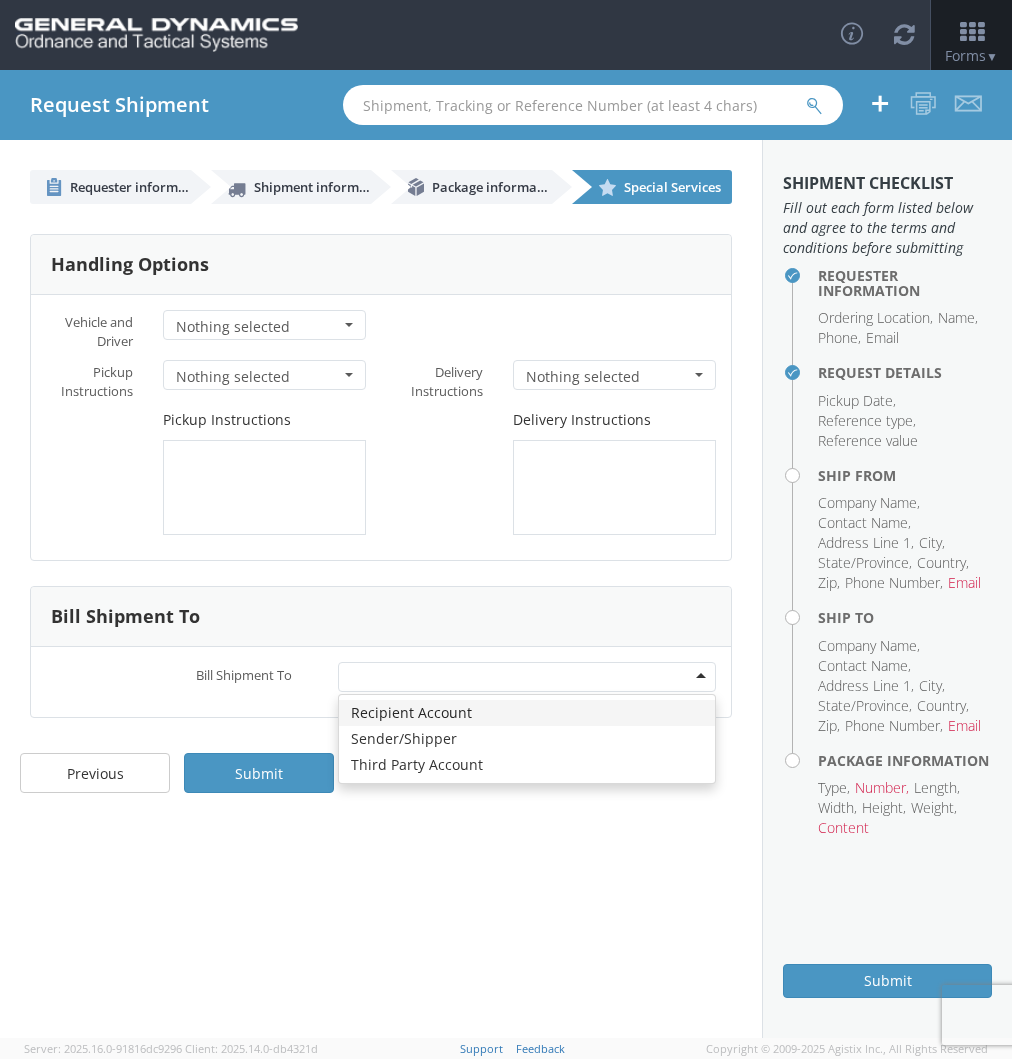 click at bounding box center [527, 677] 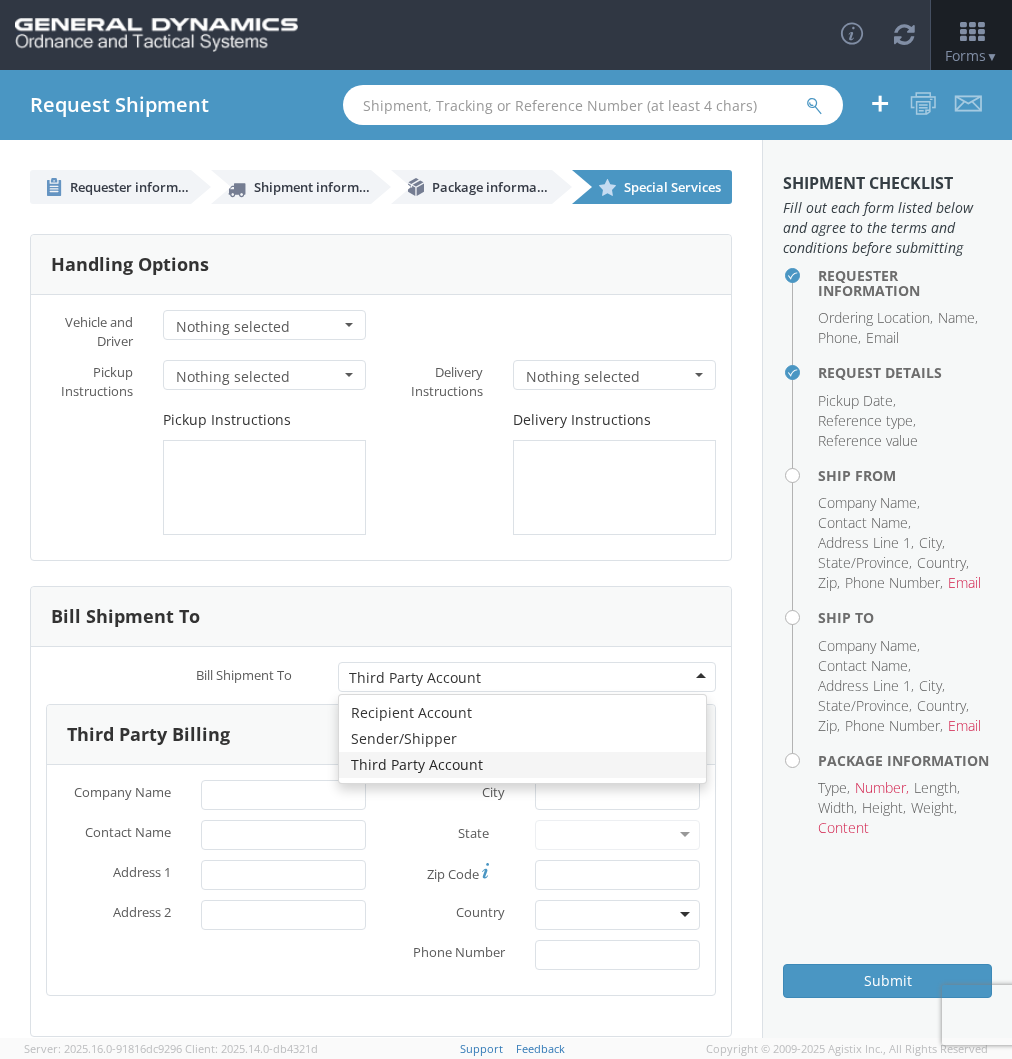 click on "Third Party Account" at bounding box center [527, 677] 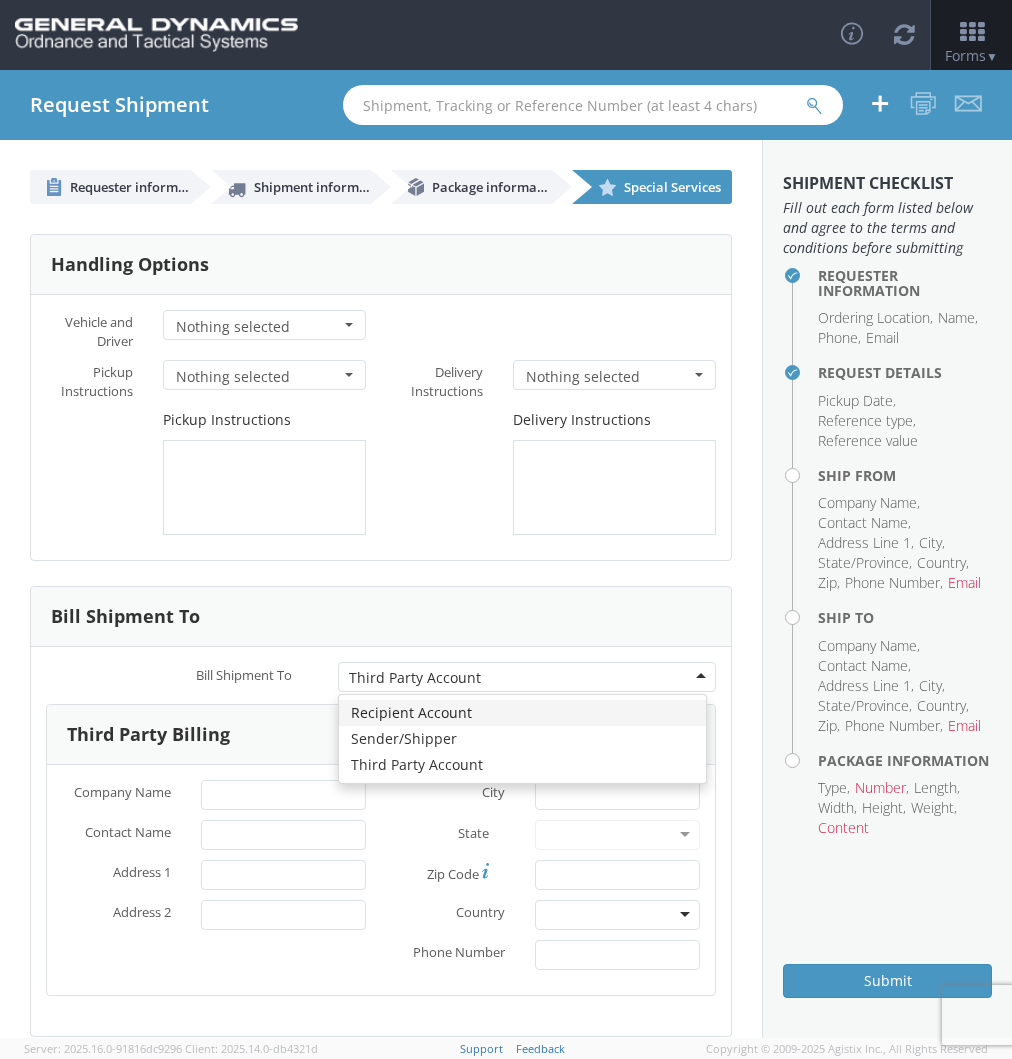 type on "General Dynamics Ordnance & Tactical Systems" 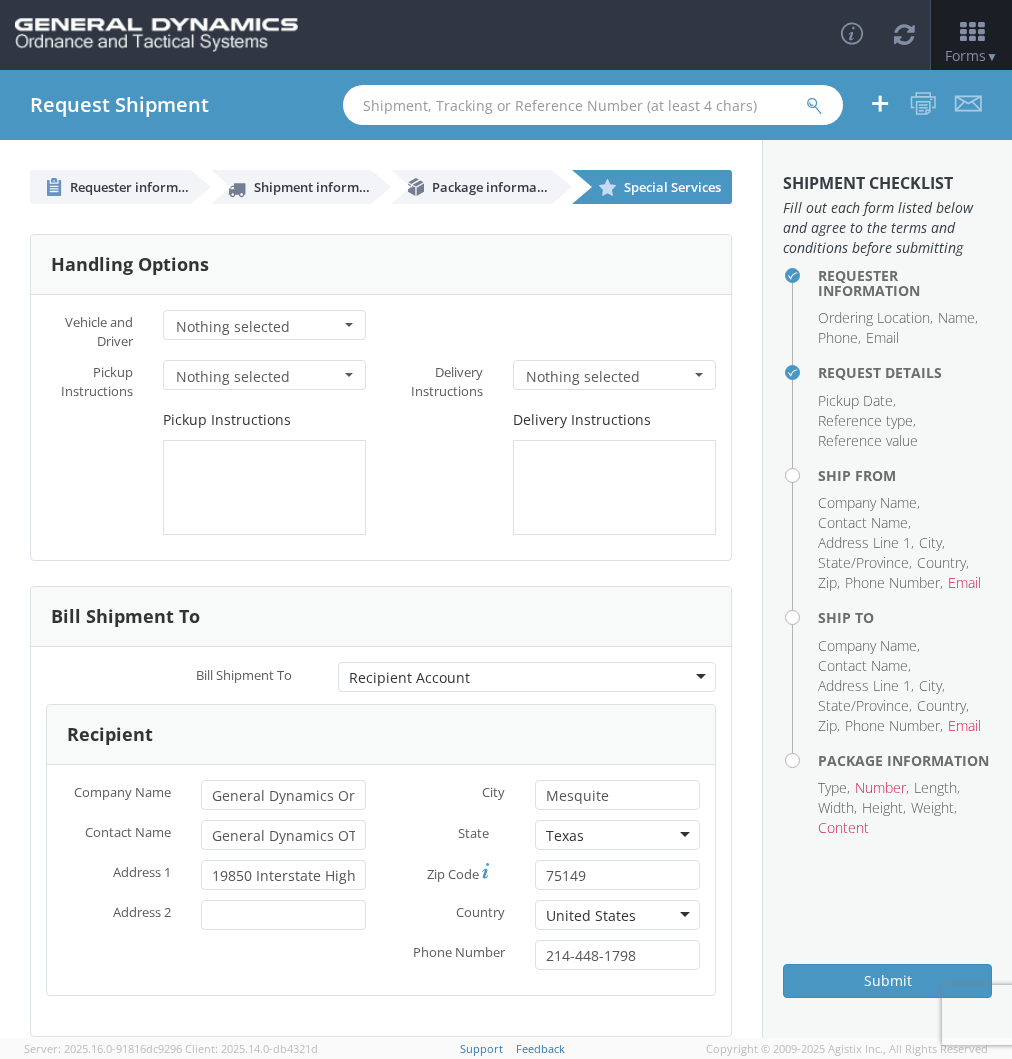 scroll, scrollTop: 104, scrollLeft: 0, axis: vertical 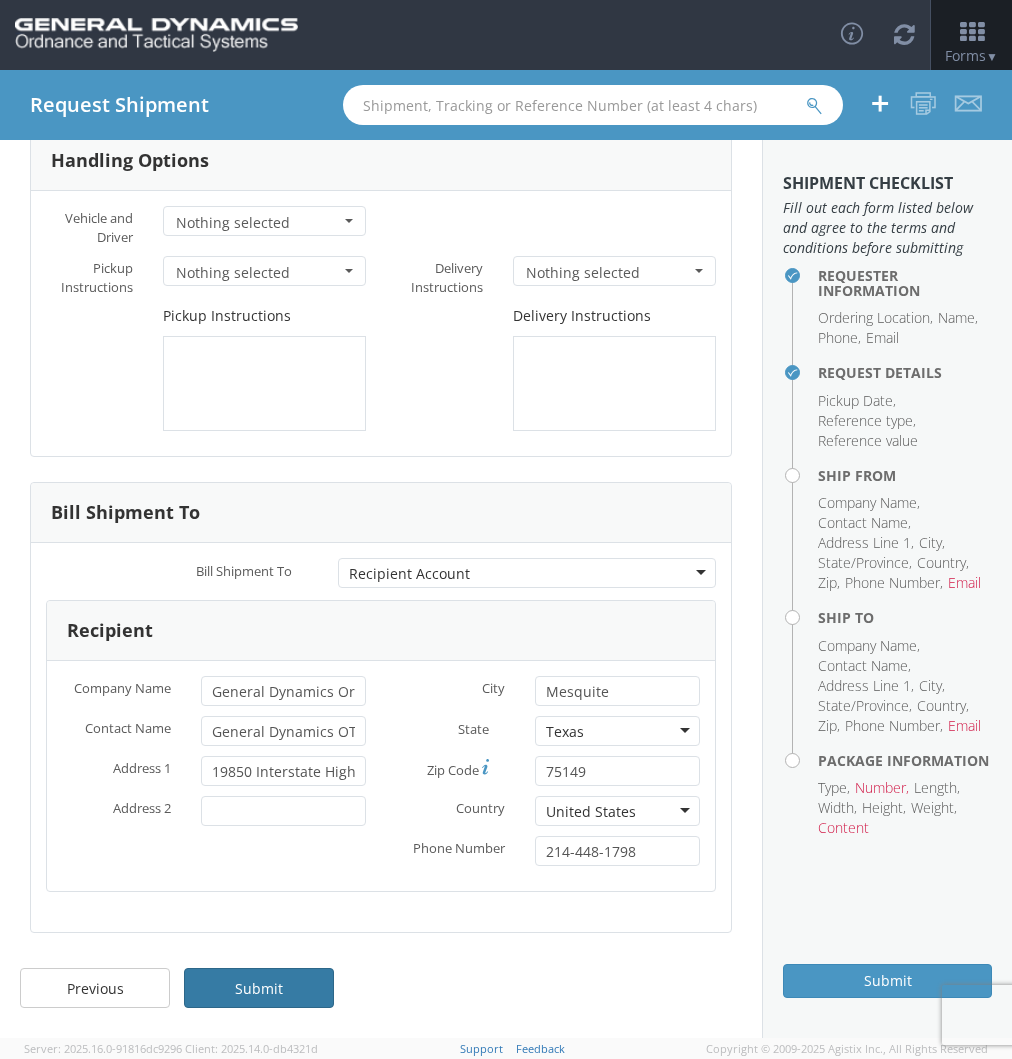 click on "Submit" at bounding box center [259, 988] 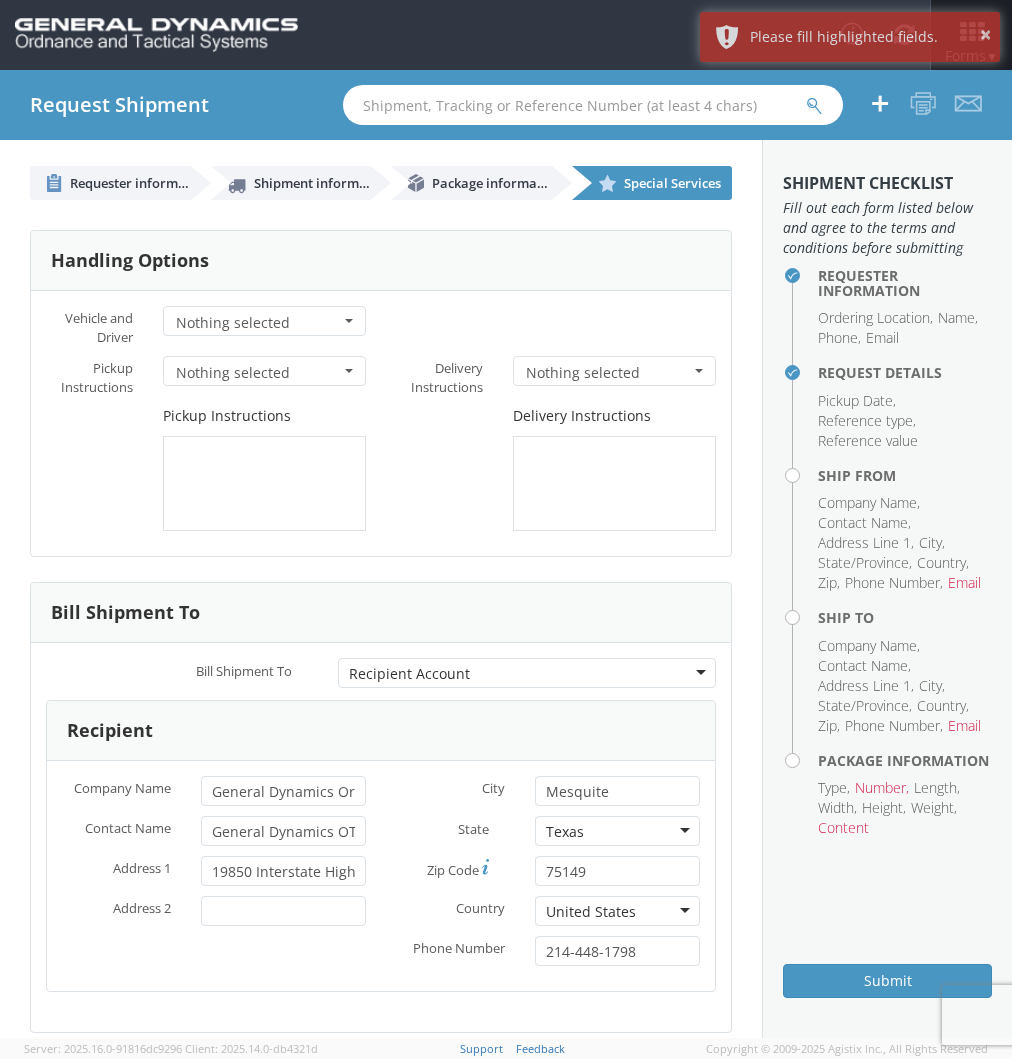 scroll, scrollTop: 0, scrollLeft: 0, axis: both 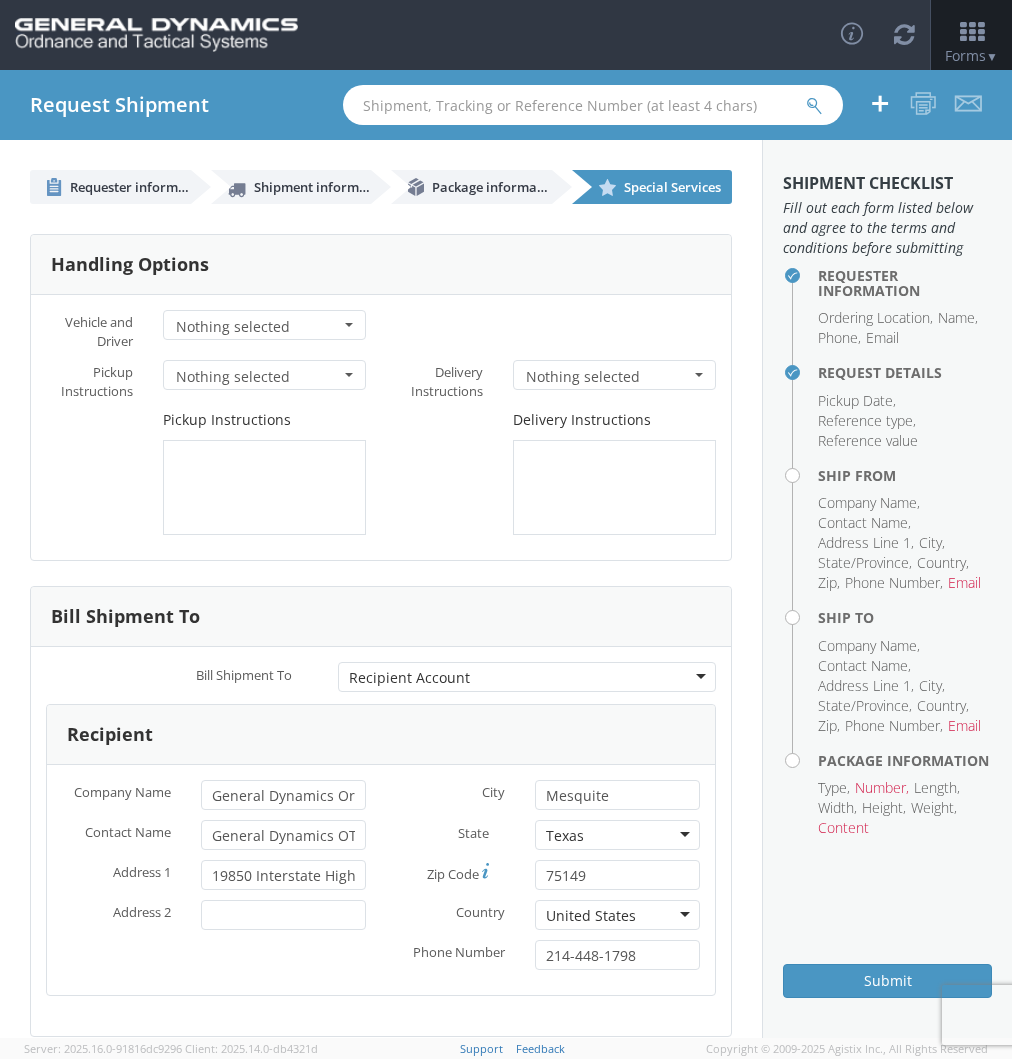 click on "Nothing selected" at bounding box center (258, 327) 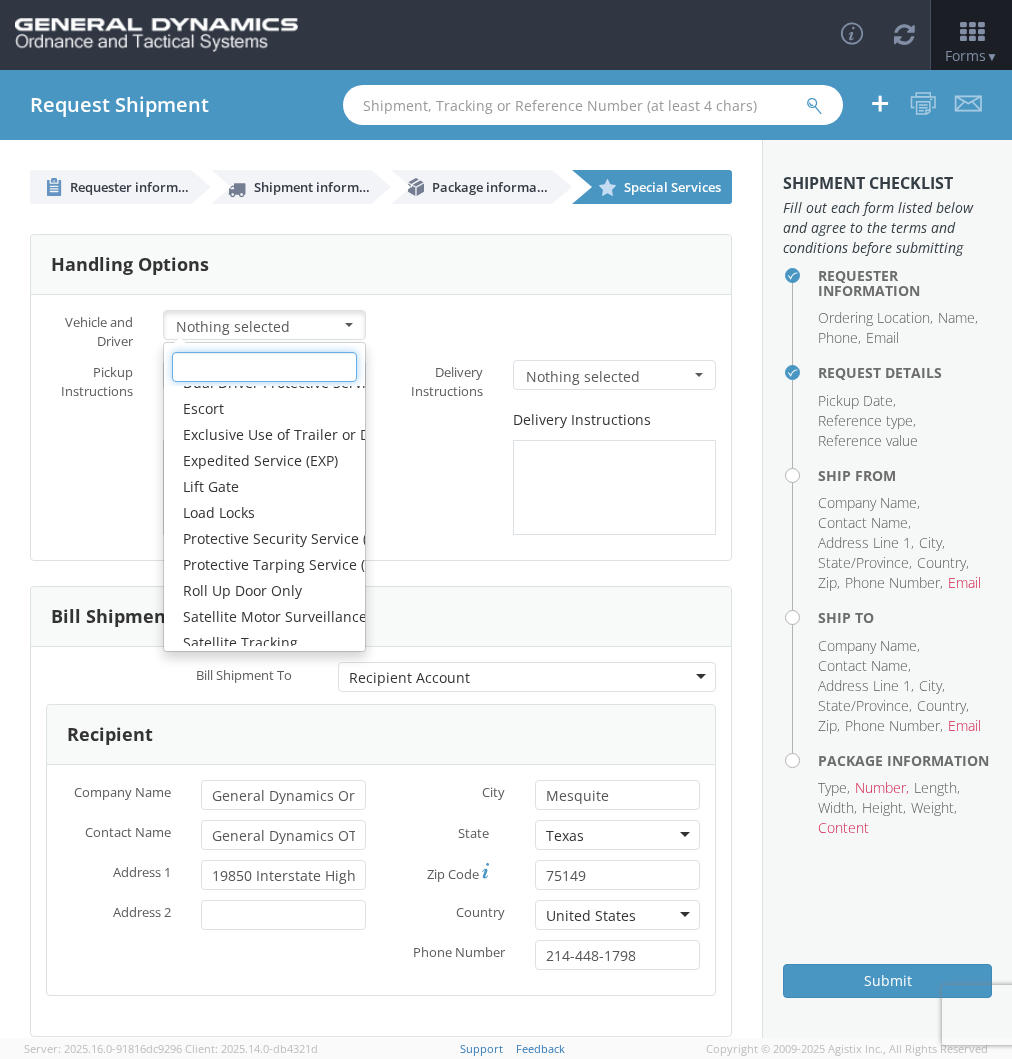scroll, scrollTop: 0, scrollLeft: 0, axis: both 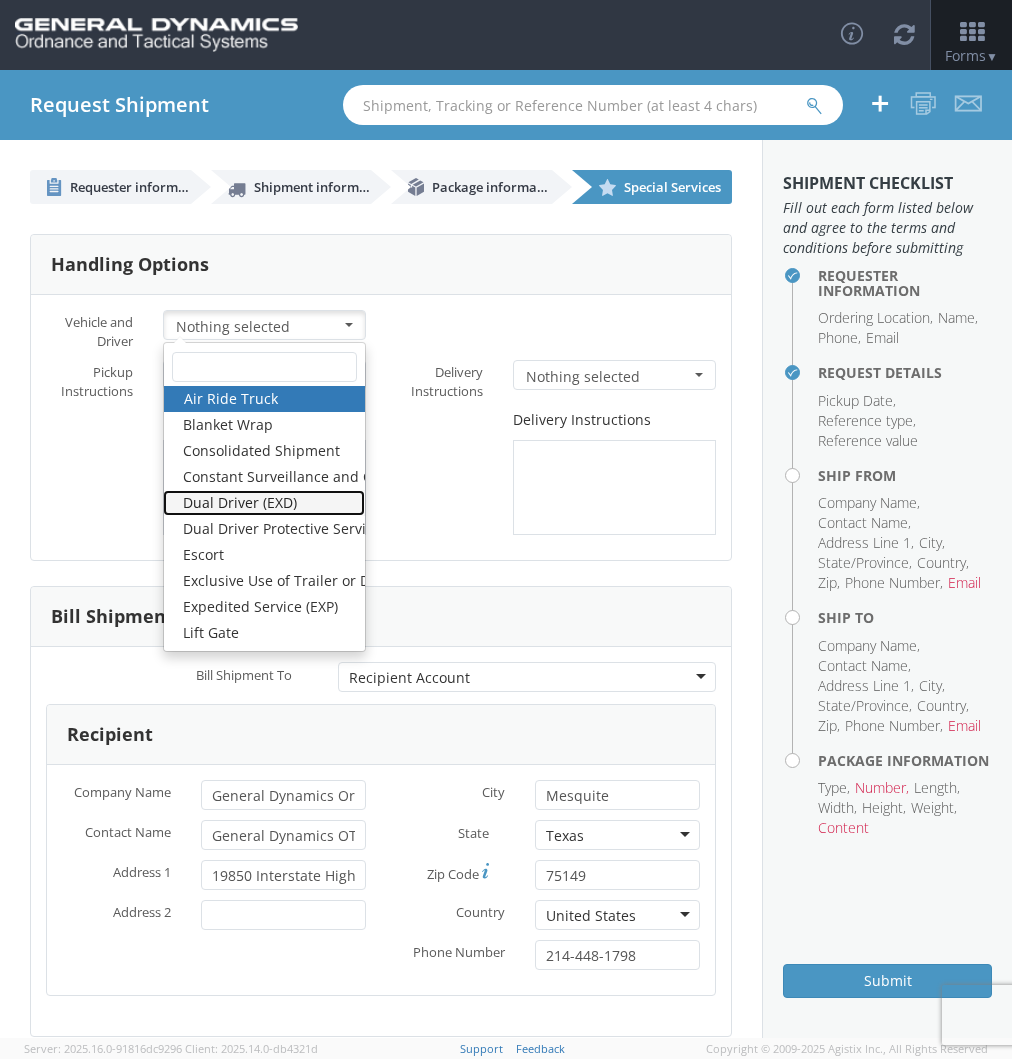 click on "Dual Driver (EXD)" at bounding box center (264, 503) 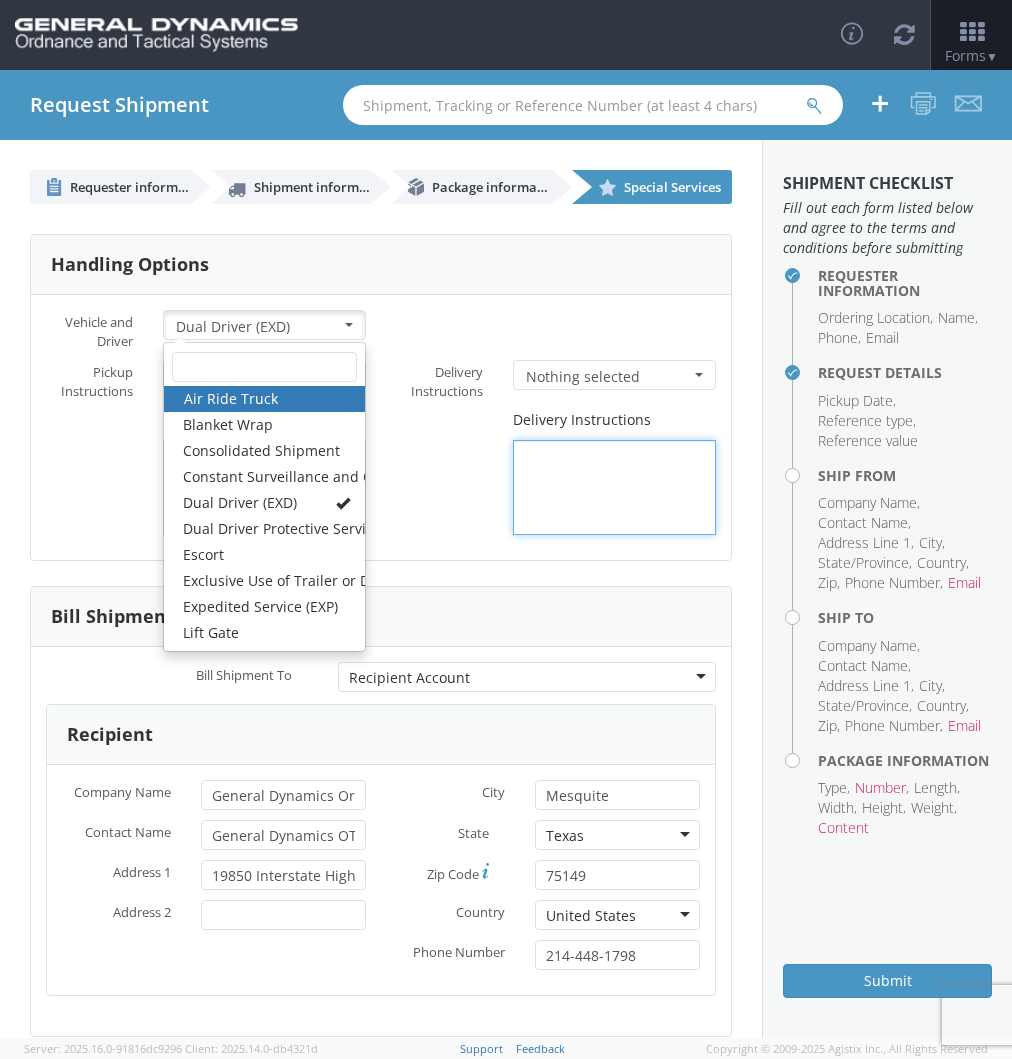click on "Delivery Instructions" at bounding box center [556, 472] 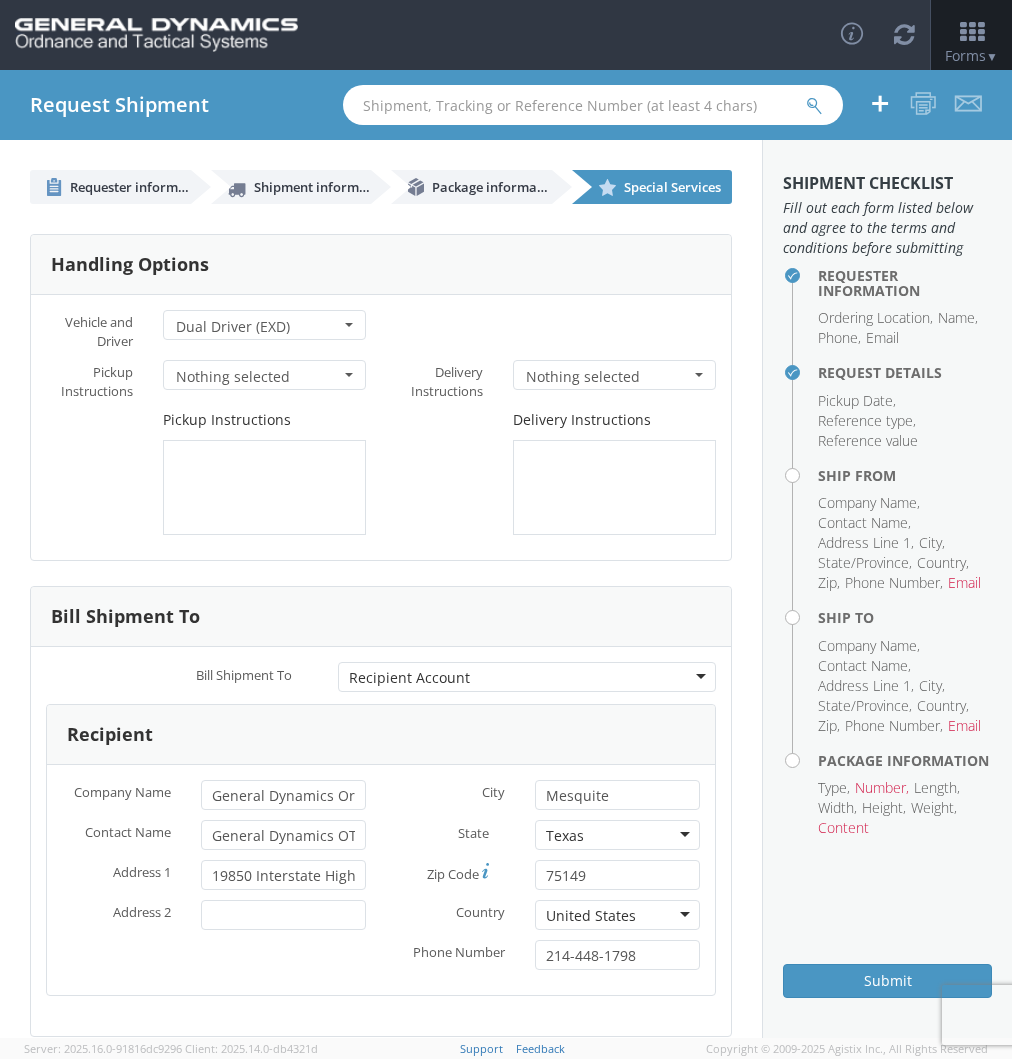 click on "Nothing selected" at bounding box center [258, 377] 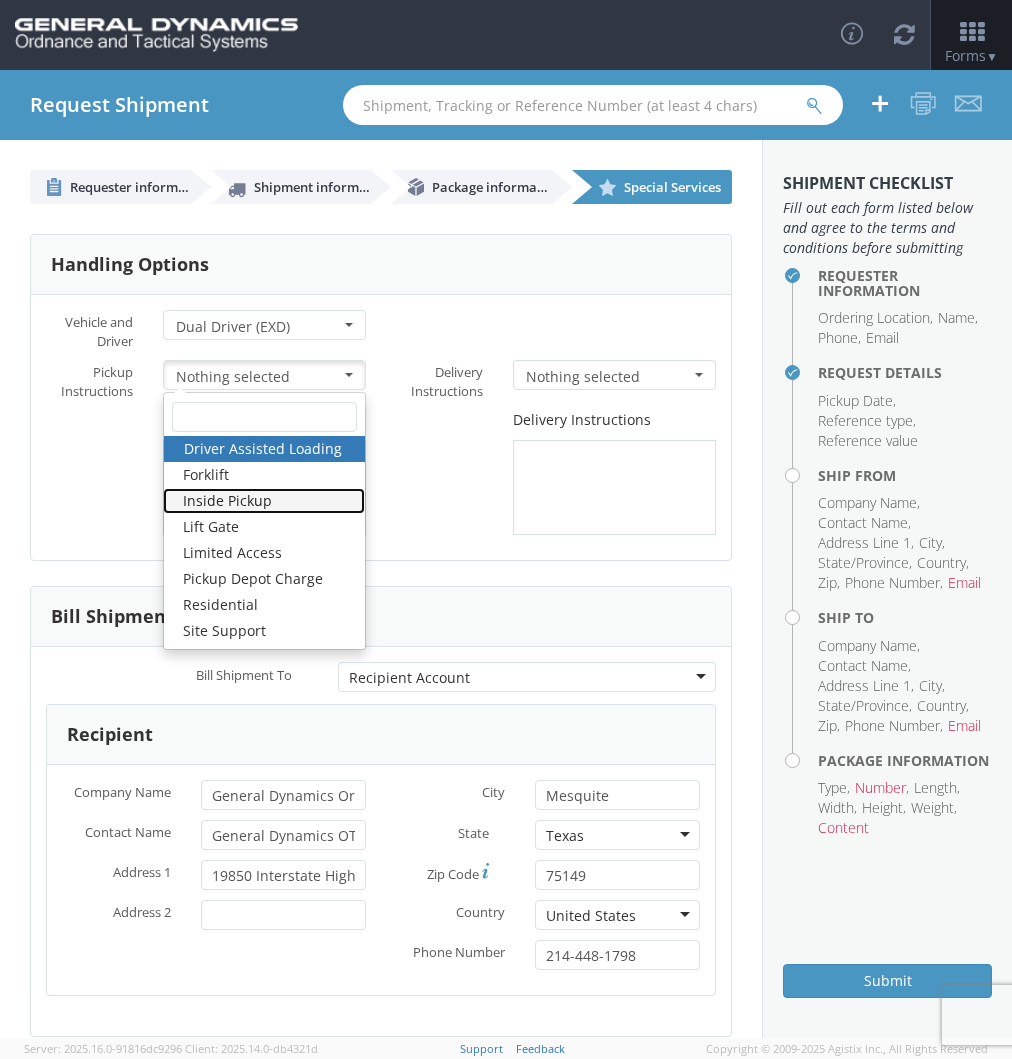 click on "Inside Pickup" at bounding box center (264, 501) 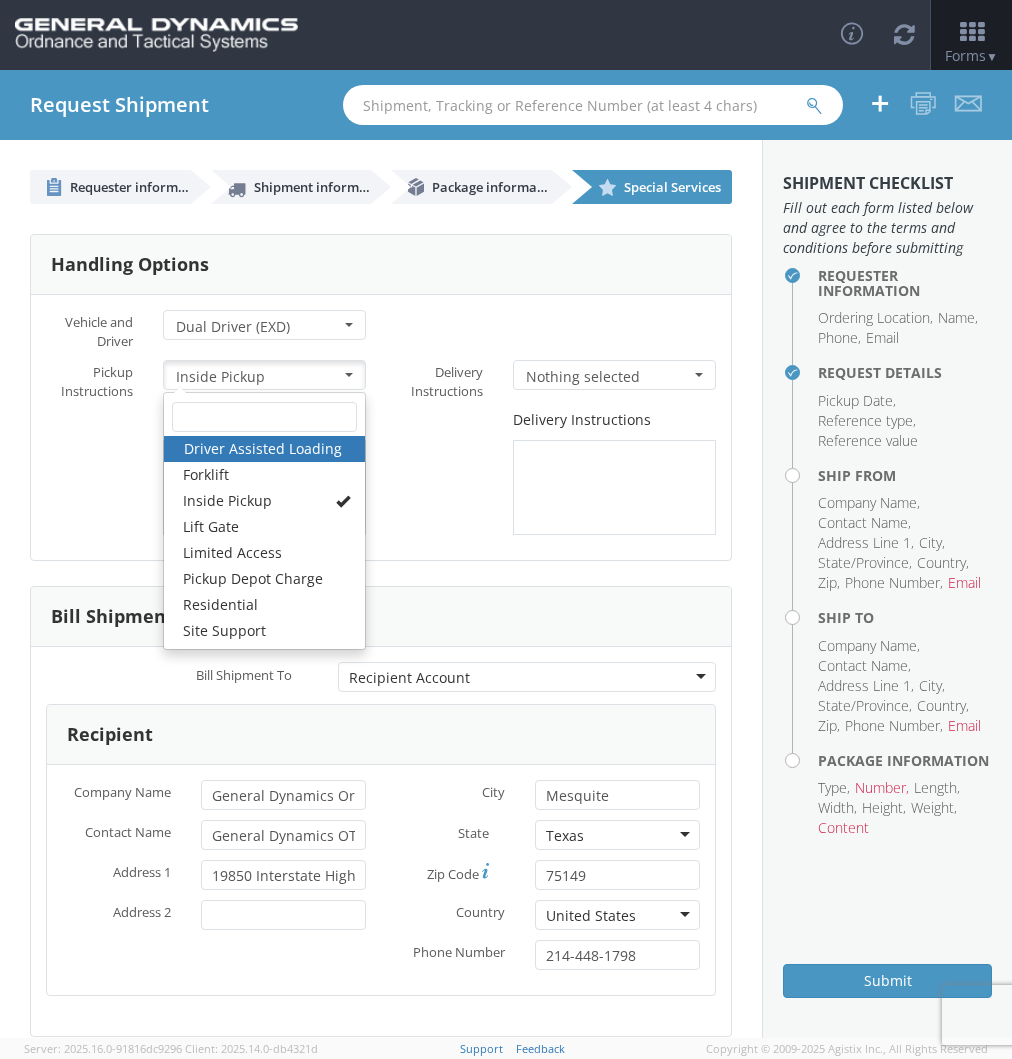click on "Delivery Instructions" at bounding box center [556, 472] 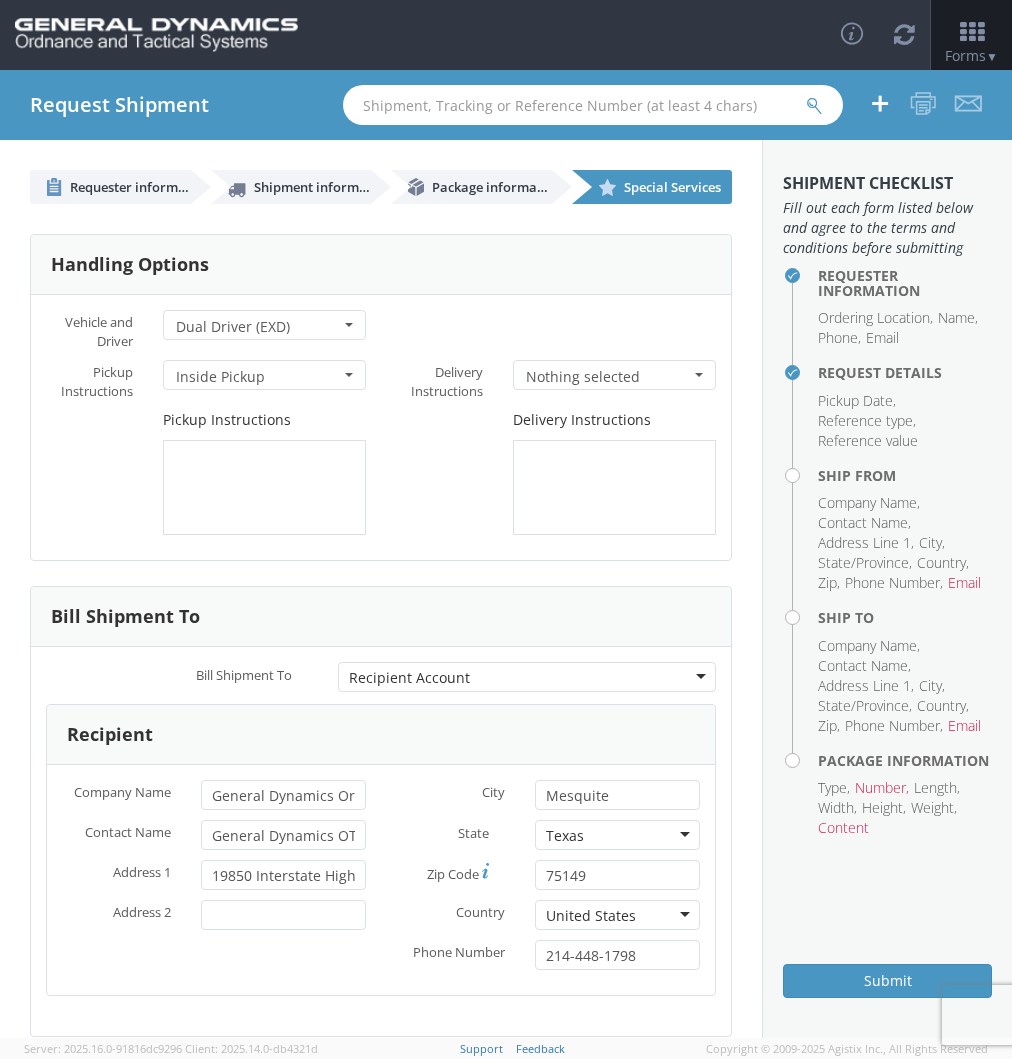 click on "Nothing selected" at bounding box center (608, 377) 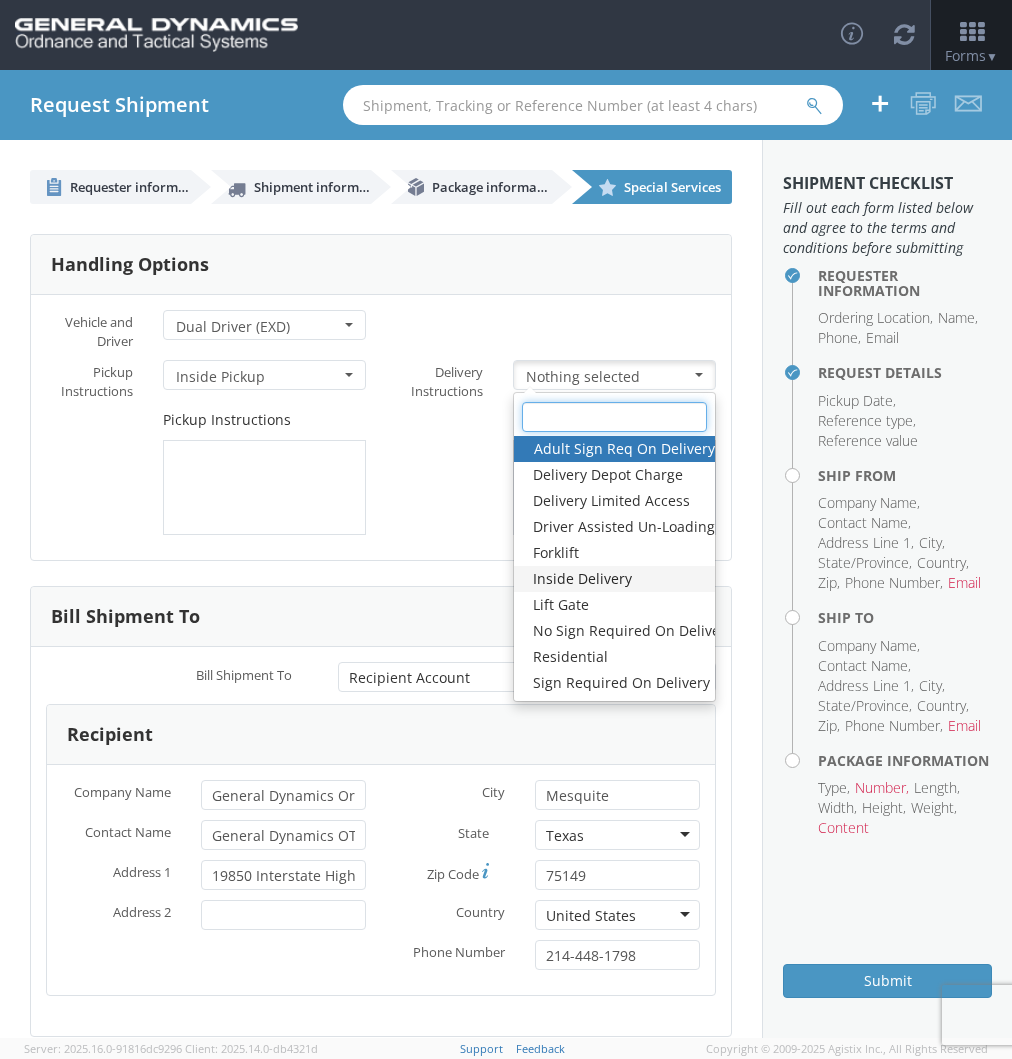 scroll, scrollTop: 26, scrollLeft: 0, axis: vertical 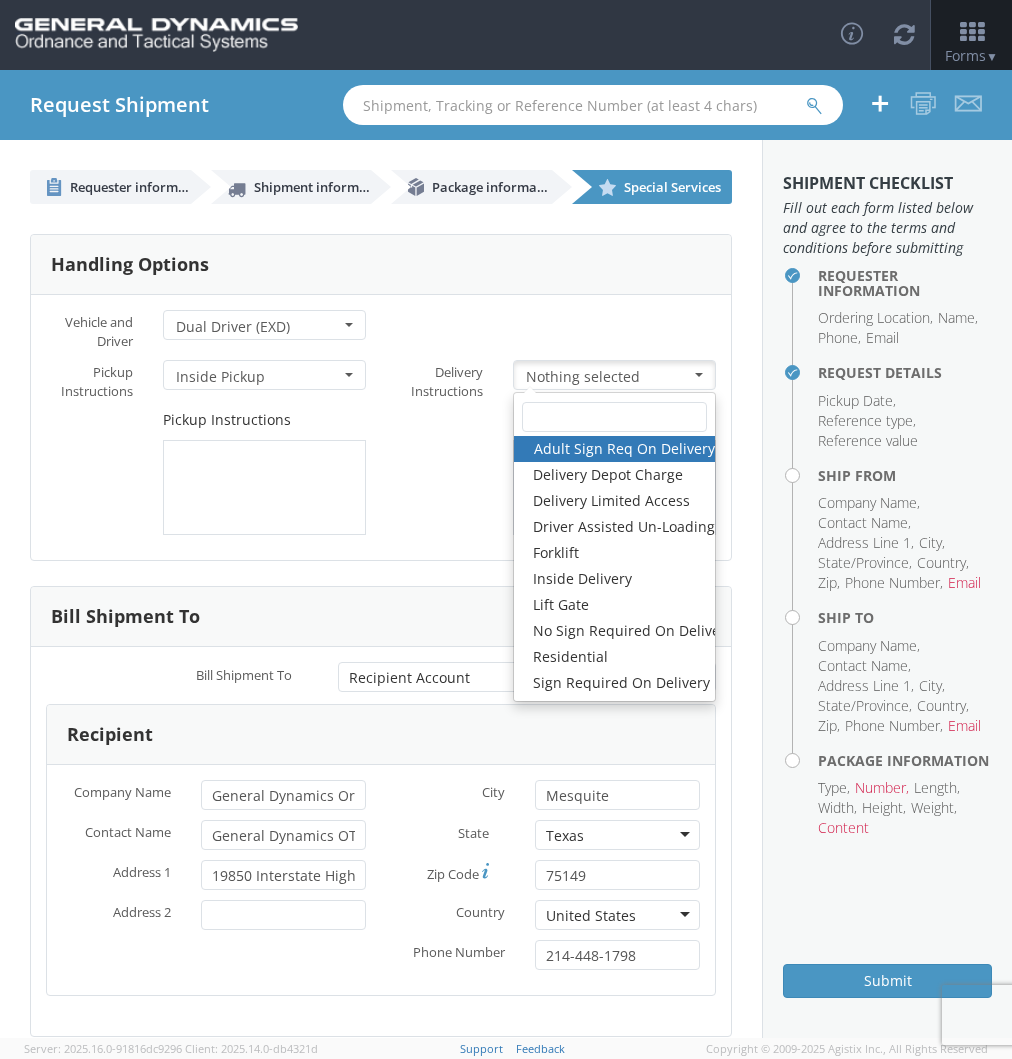 click on "Delivery Instructions" at bounding box center [556, 472] 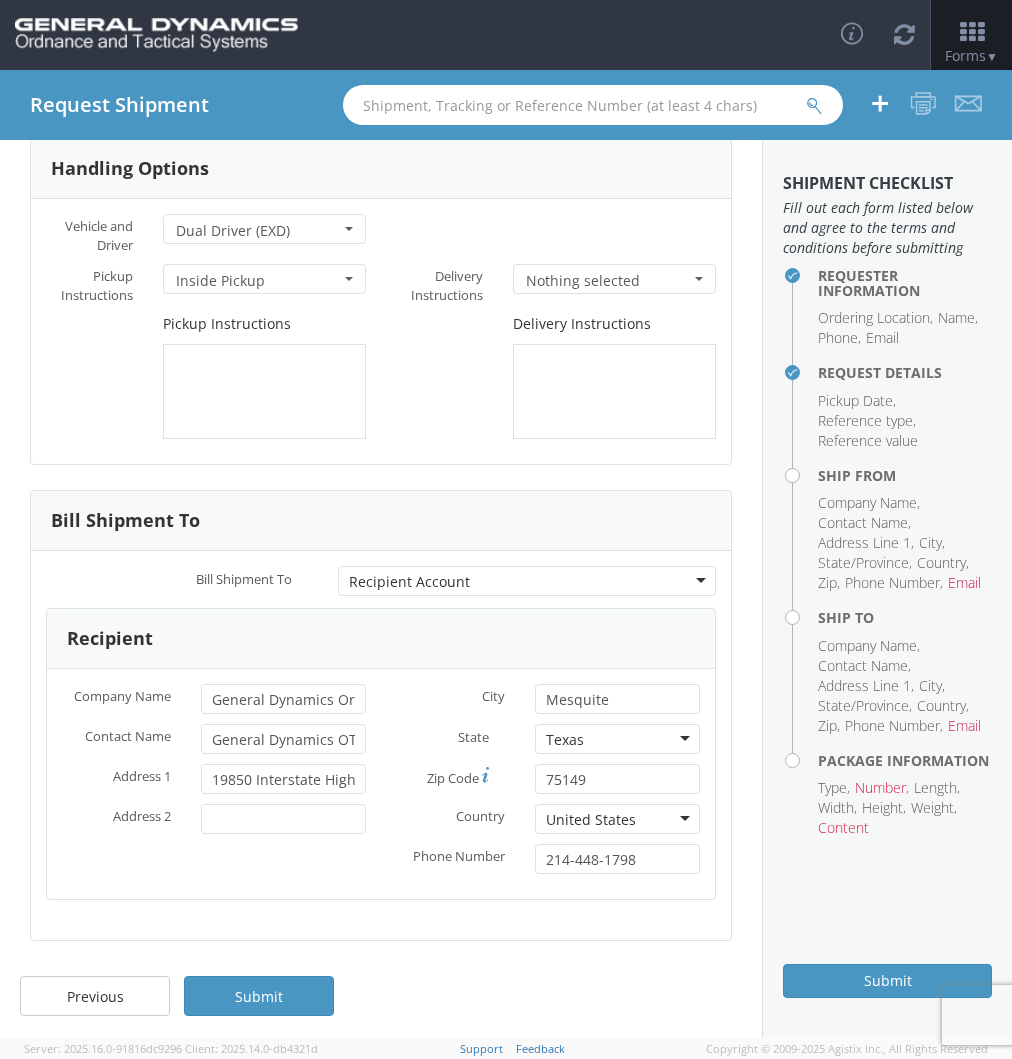 scroll, scrollTop: 104, scrollLeft: 0, axis: vertical 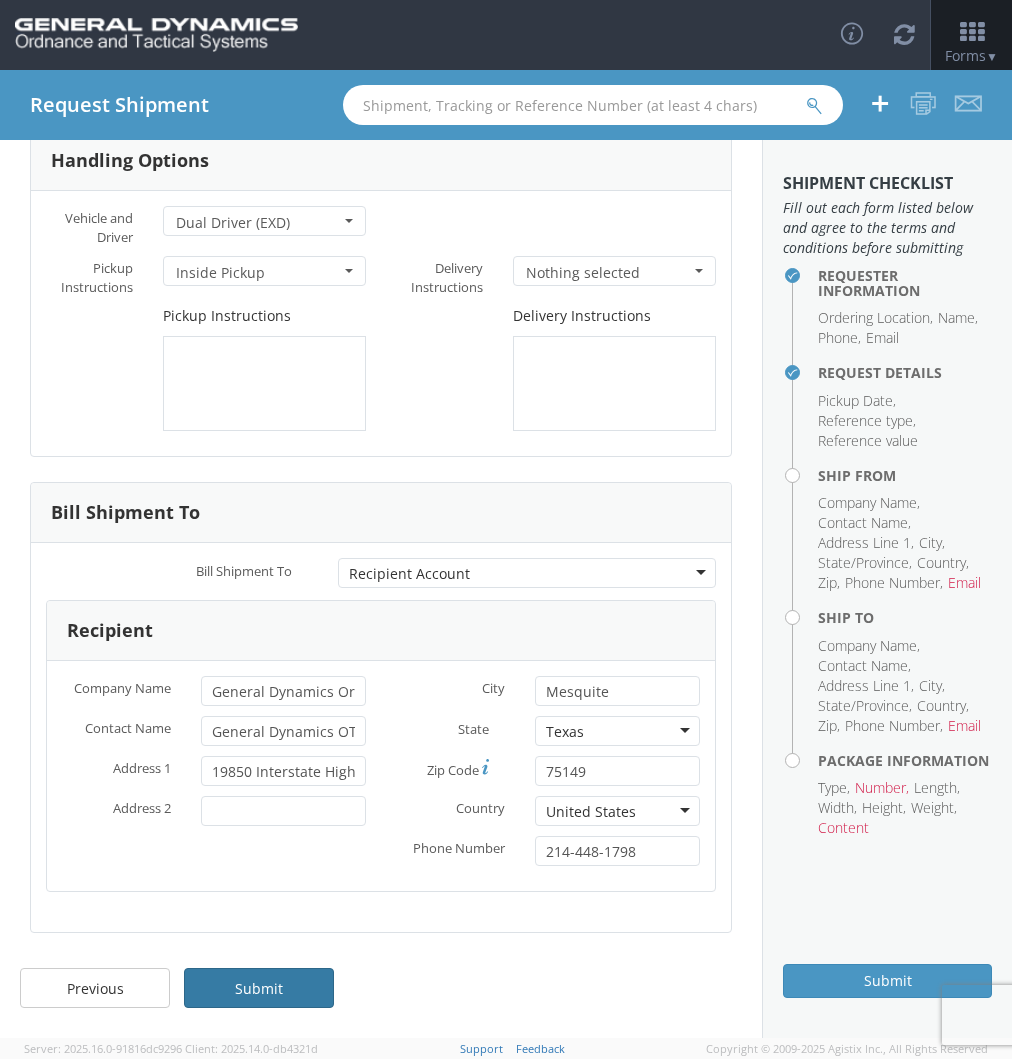 click on "Submit" at bounding box center [259, 988] 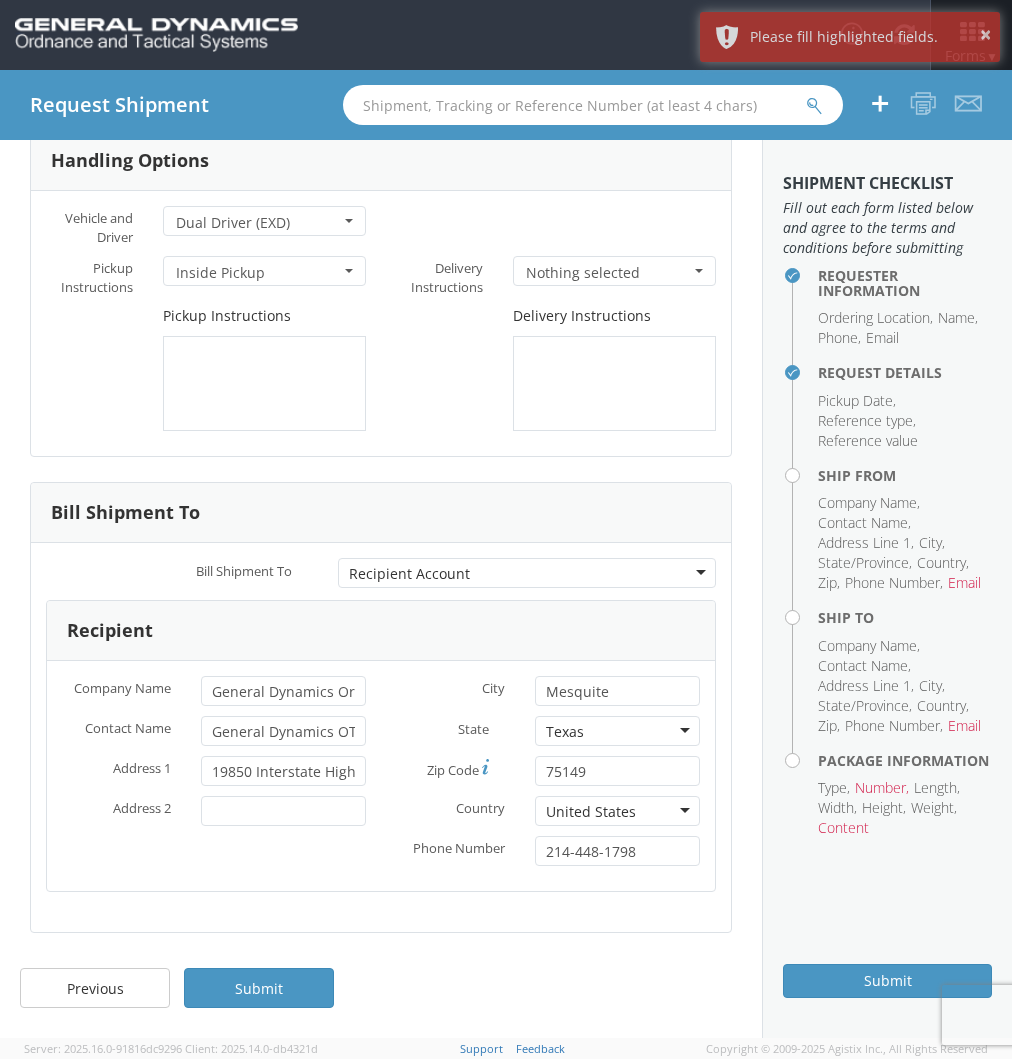 click on "Nothing selected" at bounding box center [608, 273] 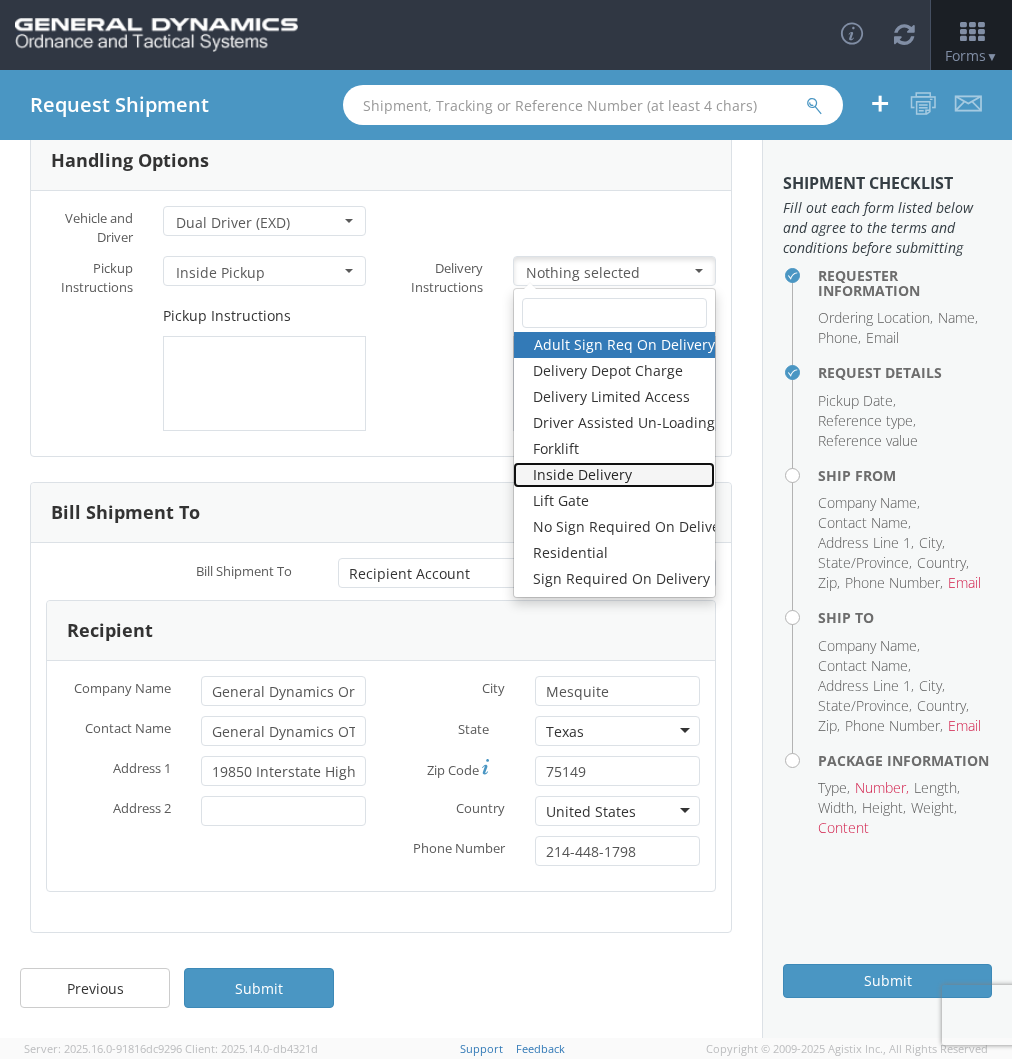 click on "Inside Delivery" at bounding box center [614, 475] 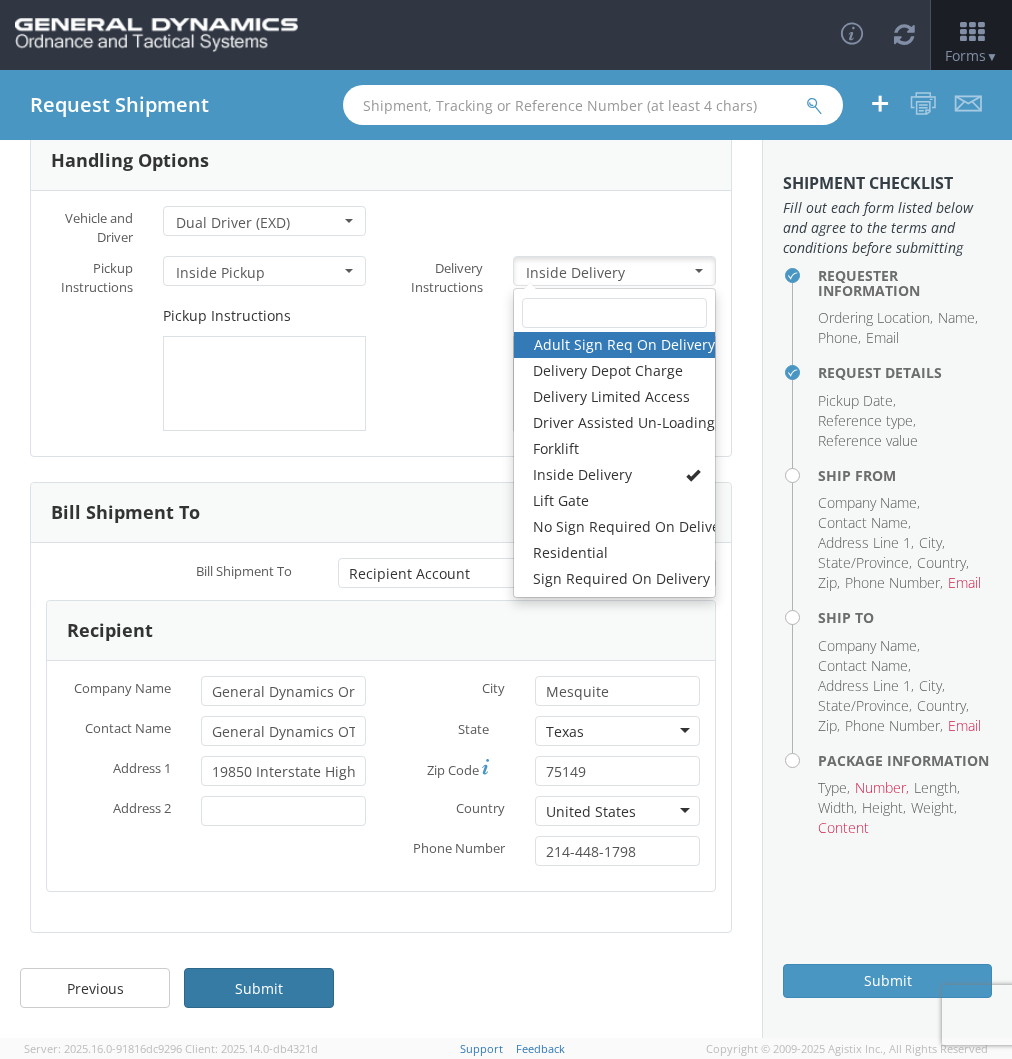 click on "Submit" at bounding box center [259, 988] 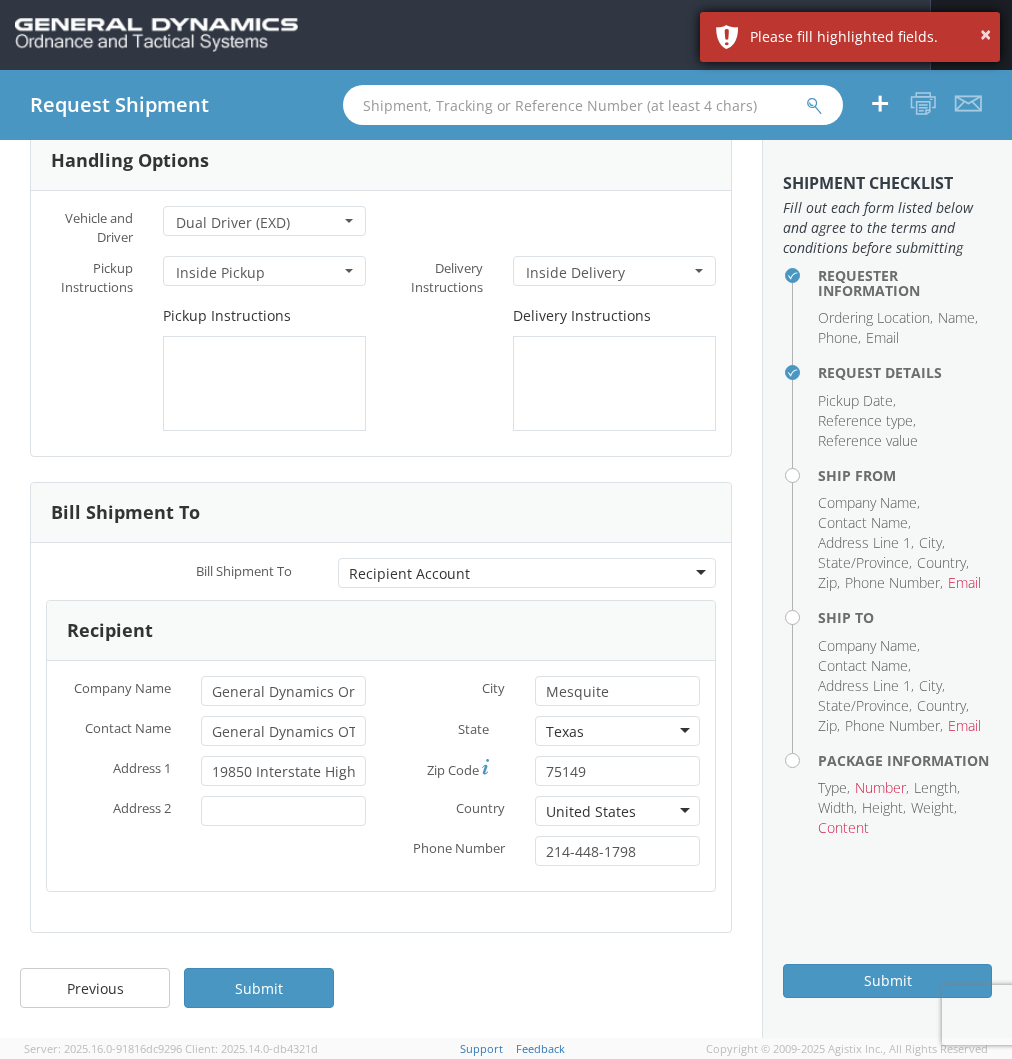 click on "Please fill highlighted fields." at bounding box center (867, 37) 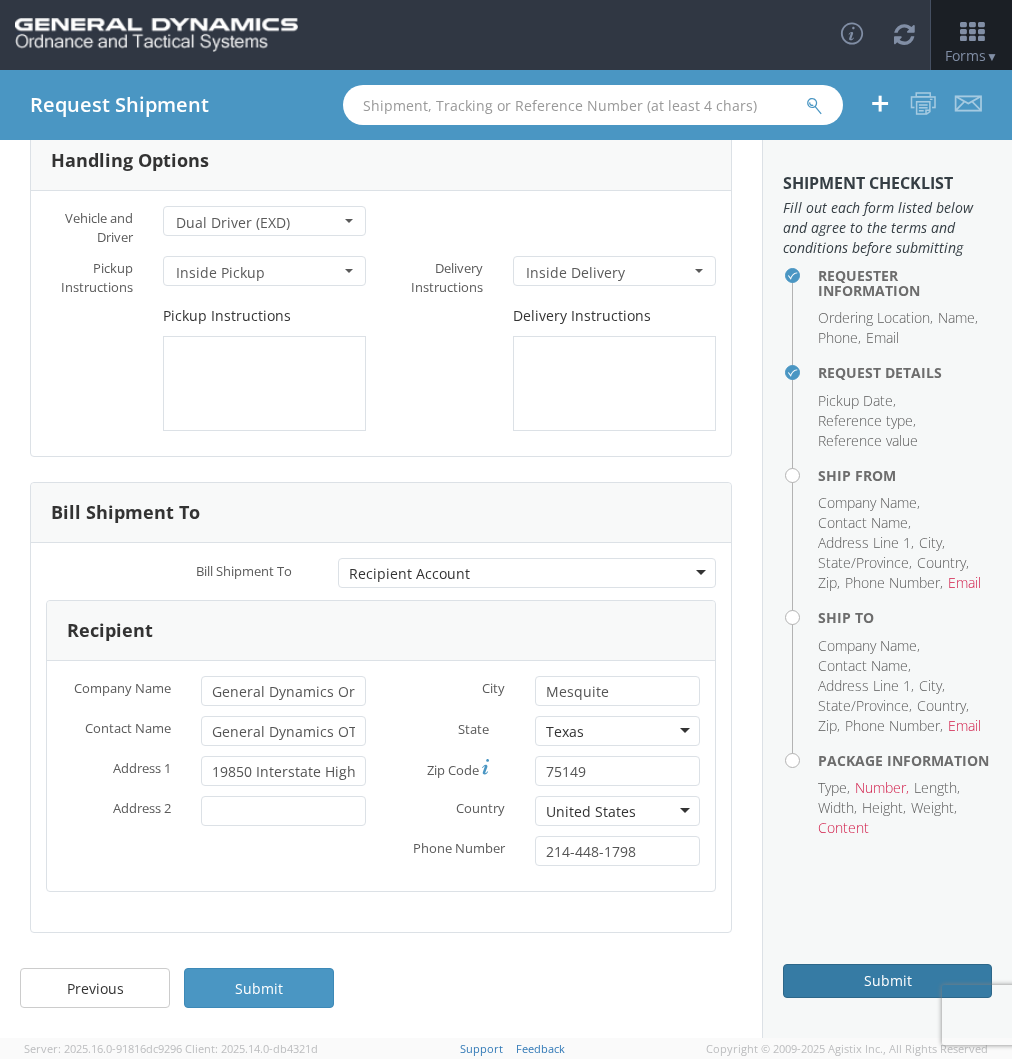 click on "Submit" at bounding box center [887, 981] 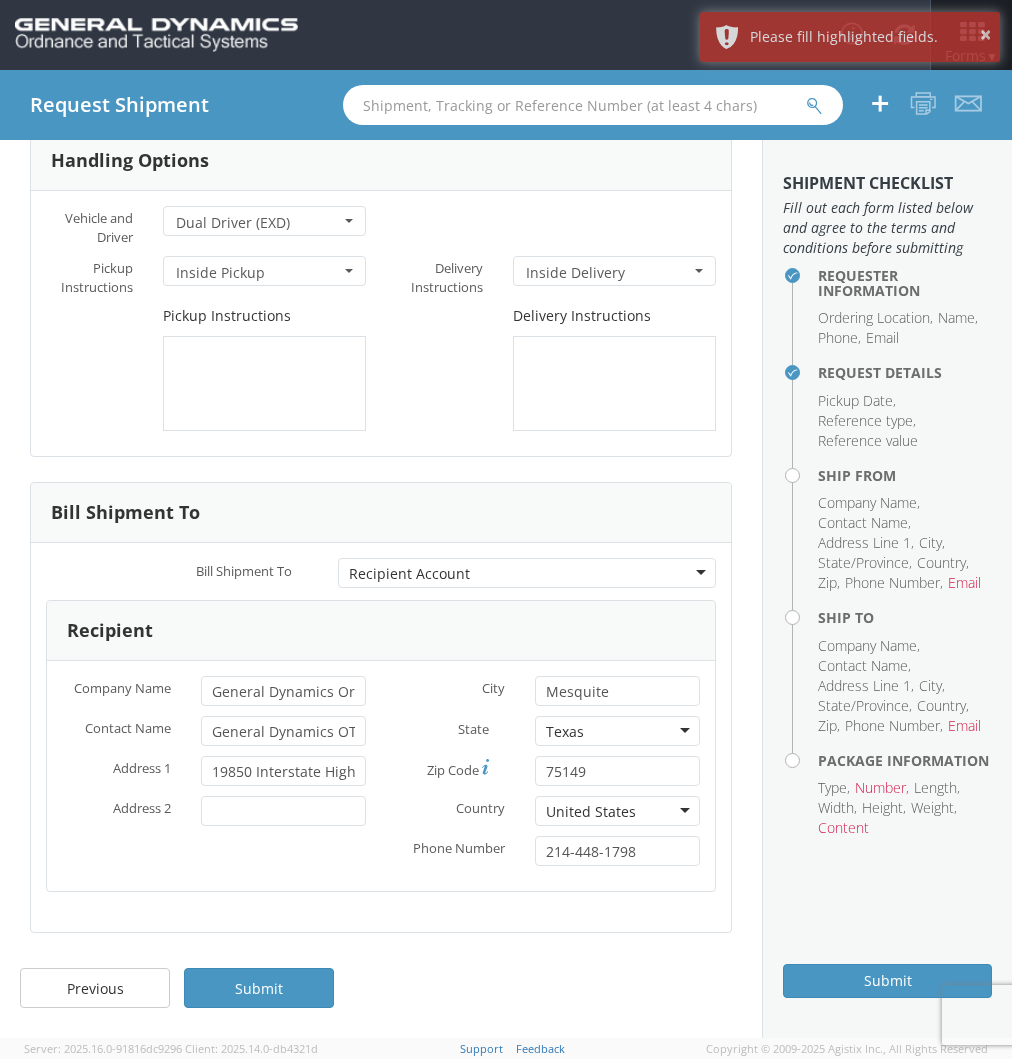 click on "*   Vehicle and Driver                               Dual Driver (EXD)  Nothing selected      Air Ride Truck         Blanket Wrap         Consolidated Shipment         Constant Surveillance and Custody Service (CIS)         Dual Driver (EXD)         Dual Driver Protective Service (DDP)         Escort         Exclusive Use of Trailer or Dromedary (EXC)         Expedited Service (EXP)         Lift Gate         Load Locks         Protective Security Service (PSS)         Protective Tarping Service (PTS)         Roll Up Door Only         Satellite Motor Surveillance Service (SNS)         Satellite Tracking         Seal         Security Escort Vehicle Service (SEV)         Security Team         Signature Tally & Record (675)         Strapping         Tarp Required         Trailer Tracking Service (DCS)      NO SEARCH RESULT                                               *   Pickup Instructions                               Inside Pickup  Nothing selected      Driver Assisted Loading         Forklift" at bounding box center (381, 323) 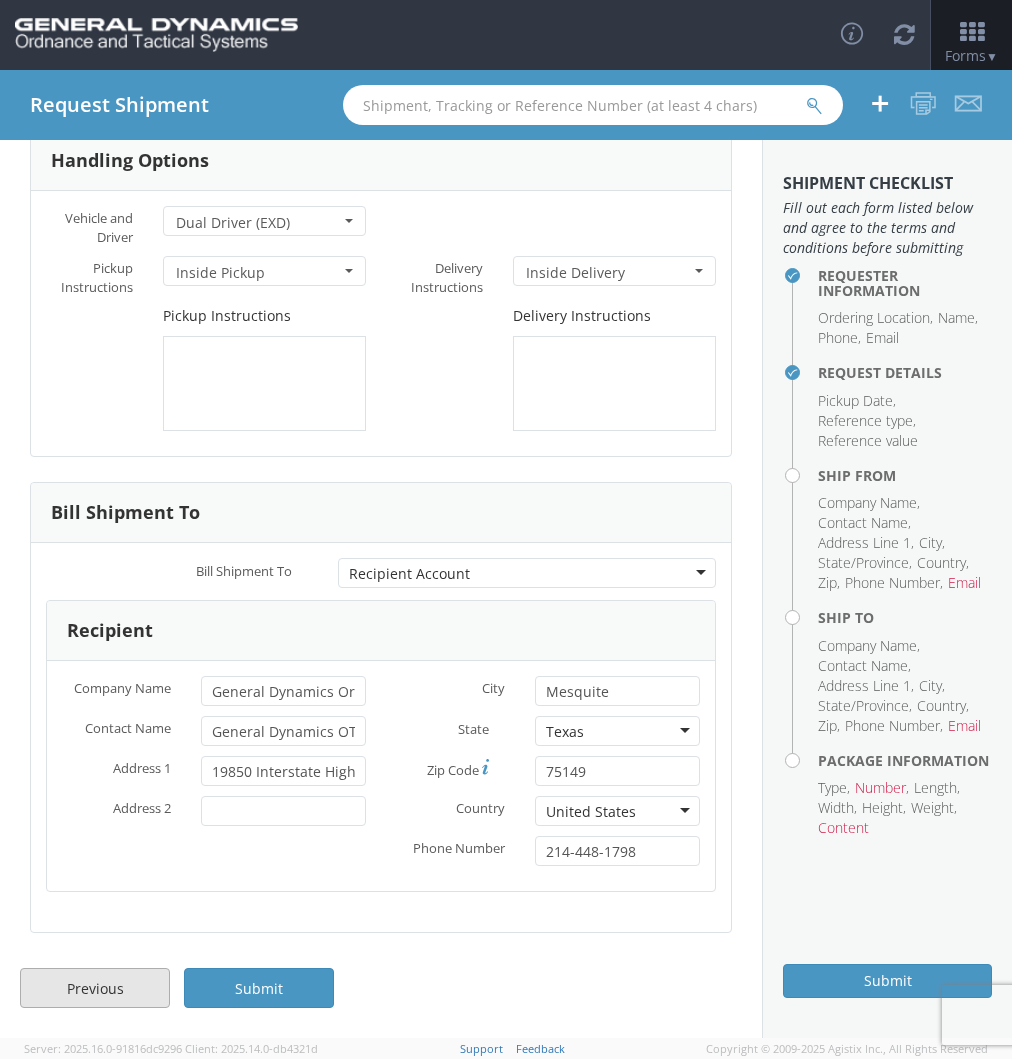 click on "Previous" at bounding box center [95, 988] 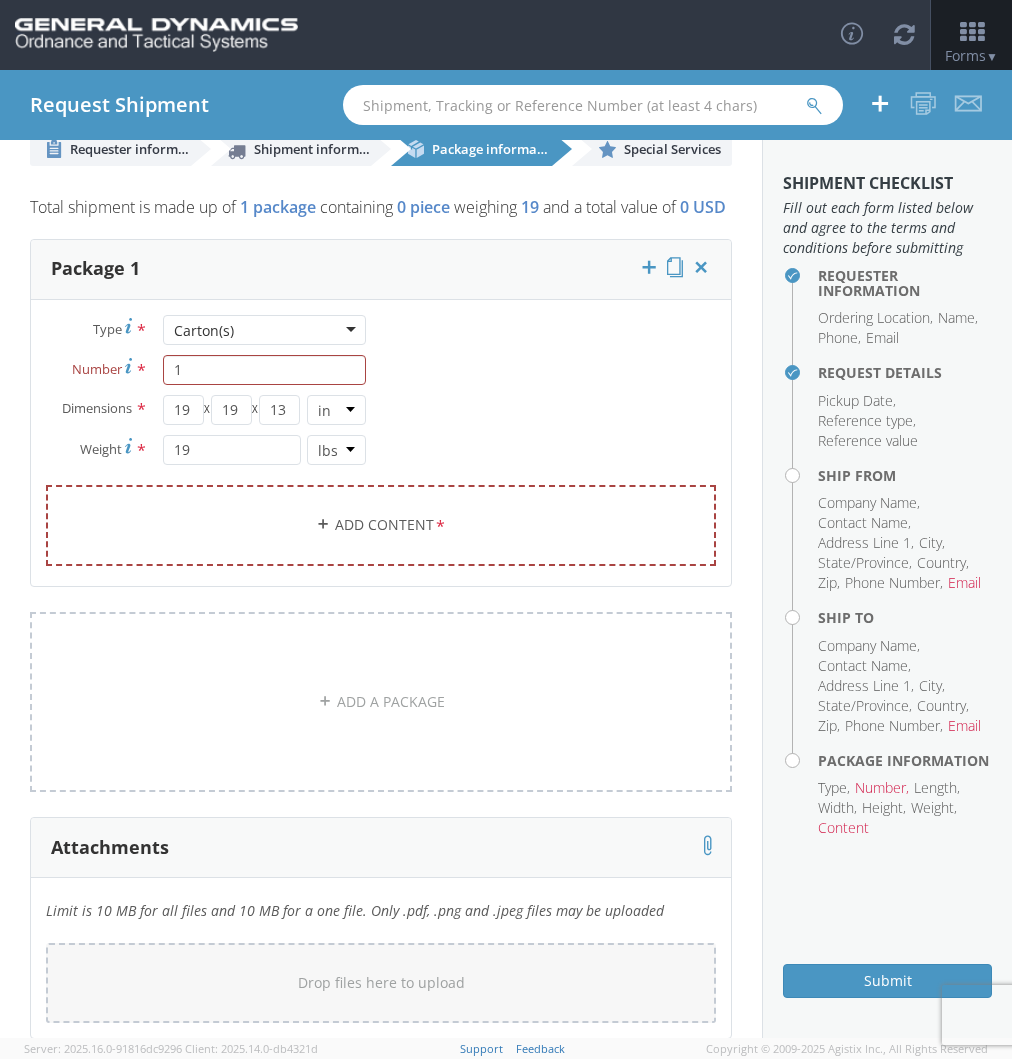 scroll, scrollTop: 0, scrollLeft: 0, axis: both 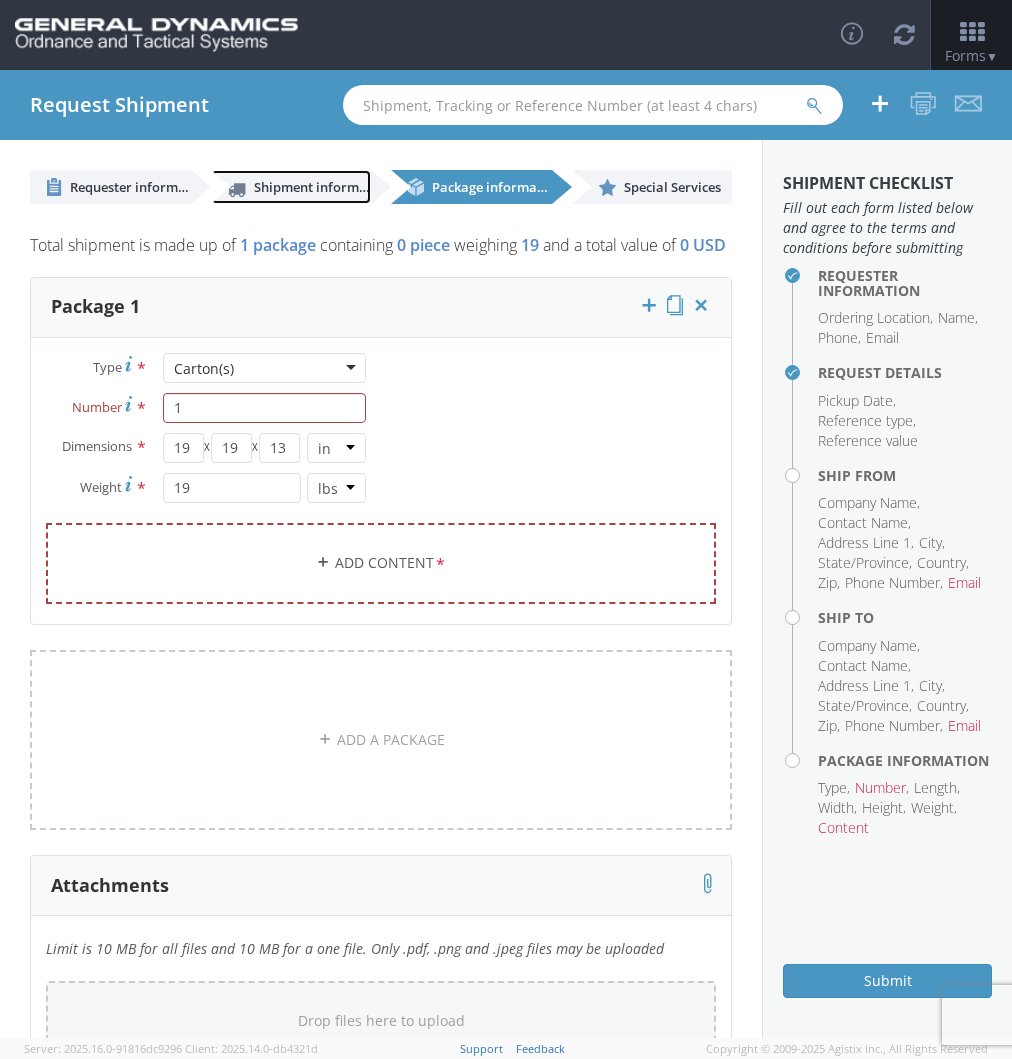 click on "Shipment information" at bounding box center (323, 187) 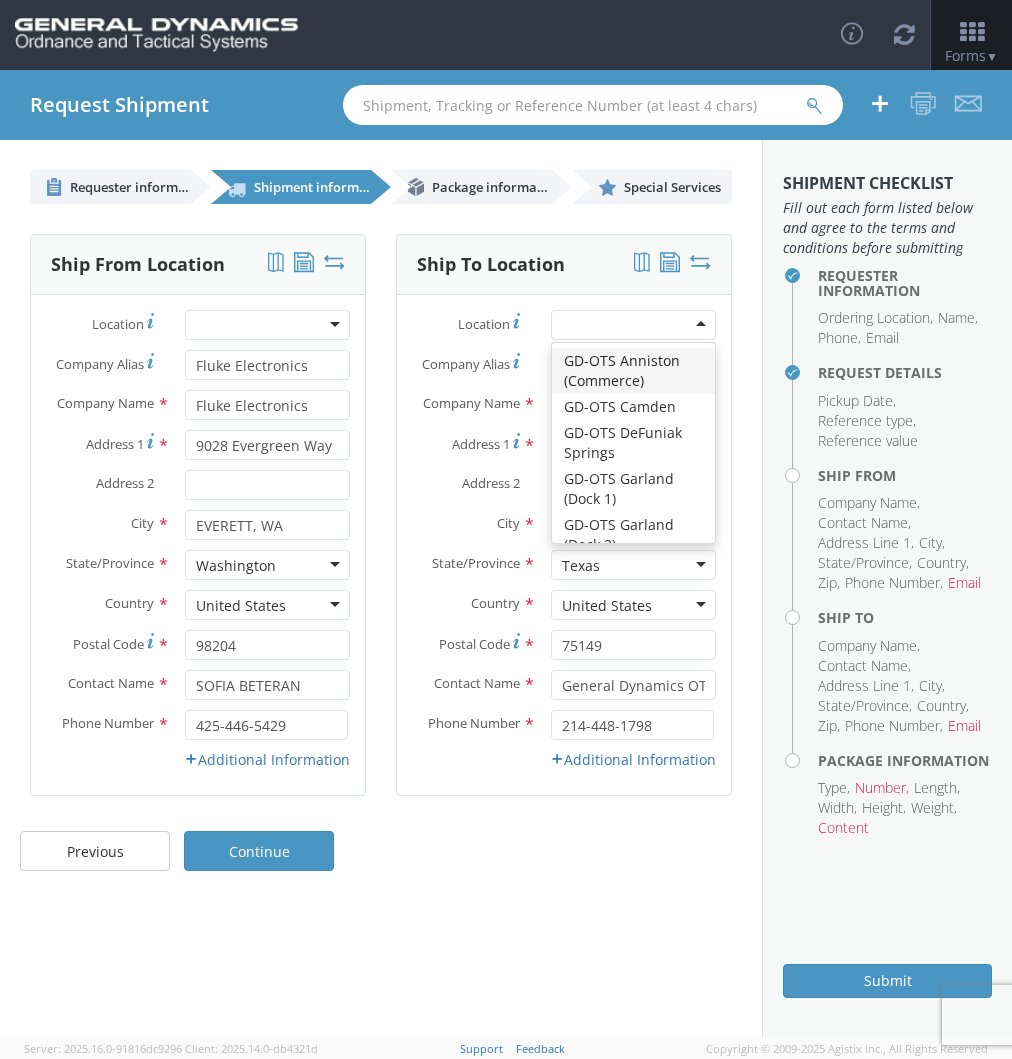 click at bounding box center (633, 325) 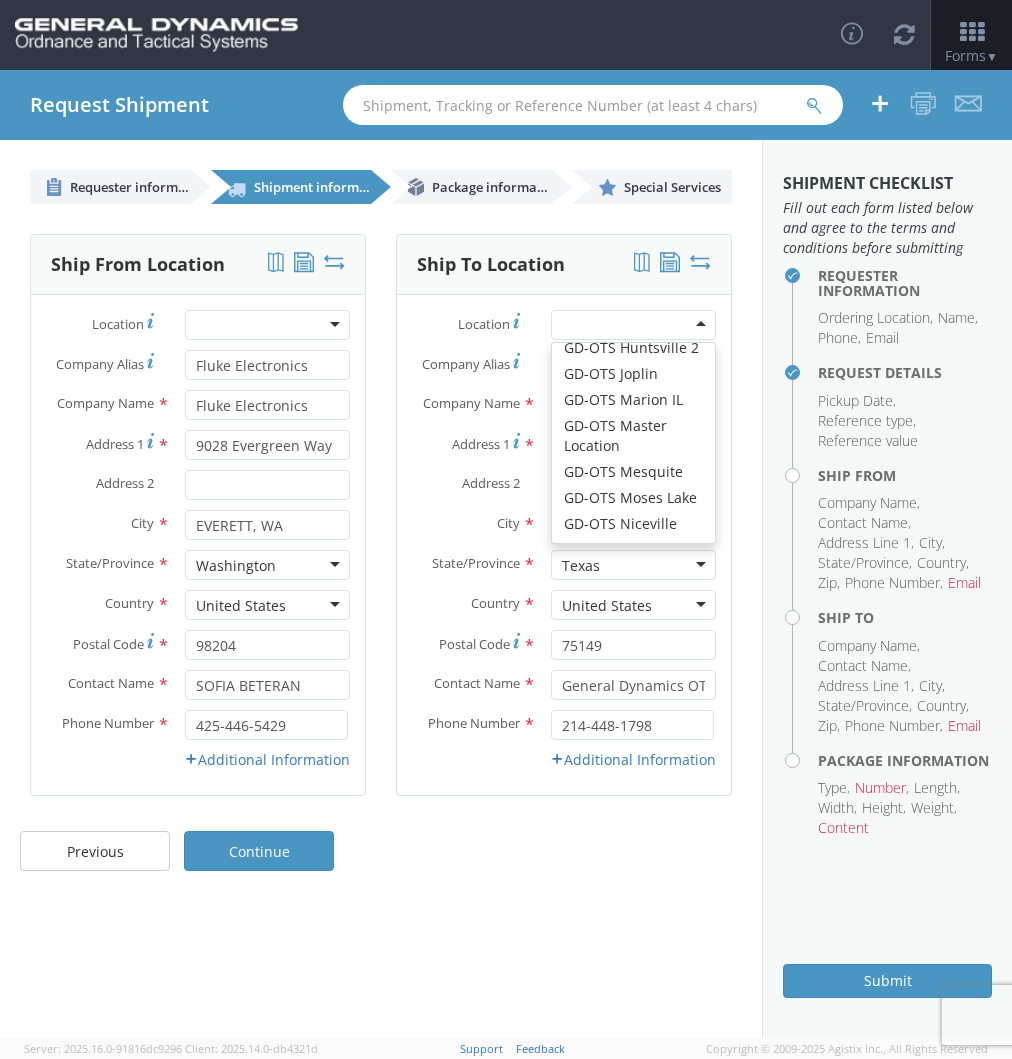 scroll, scrollTop: 400, scrollLeft: 0, axis: vertical 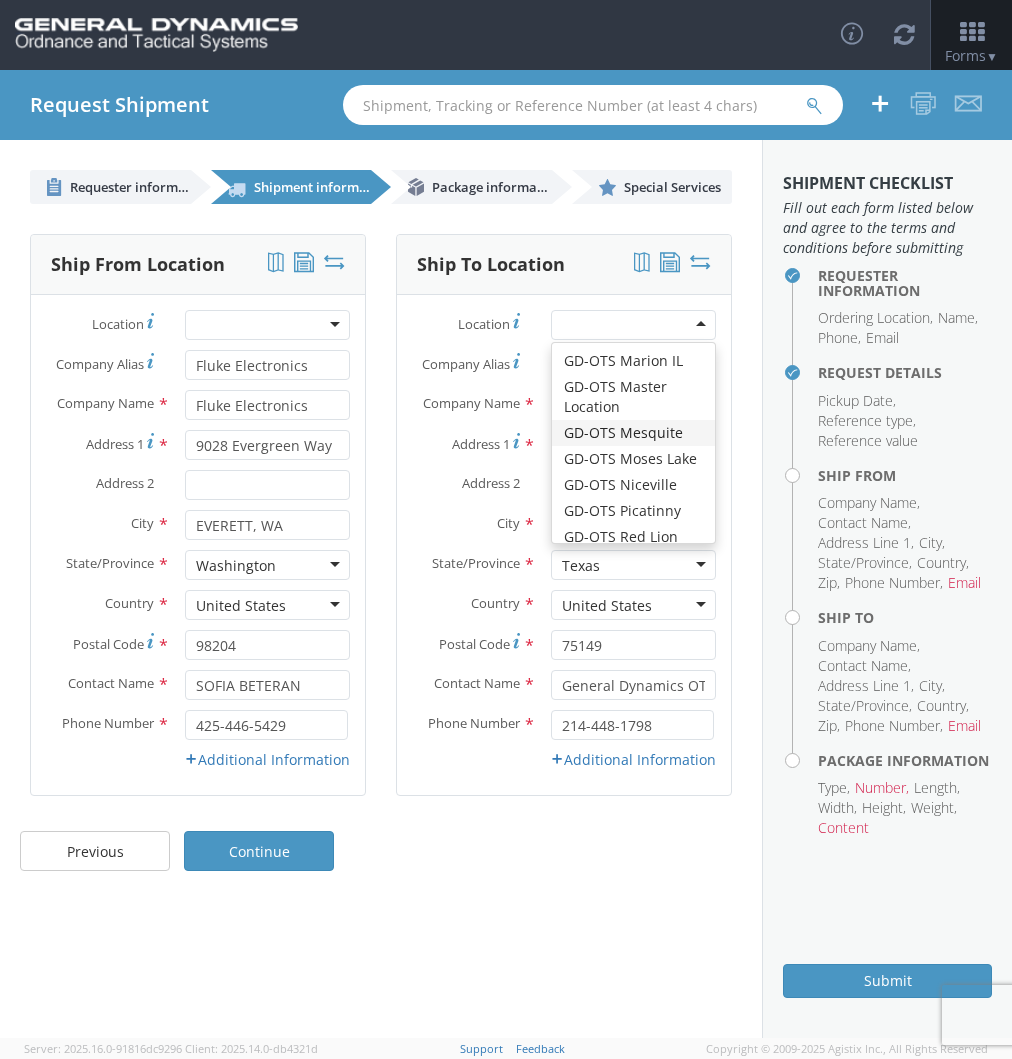 type 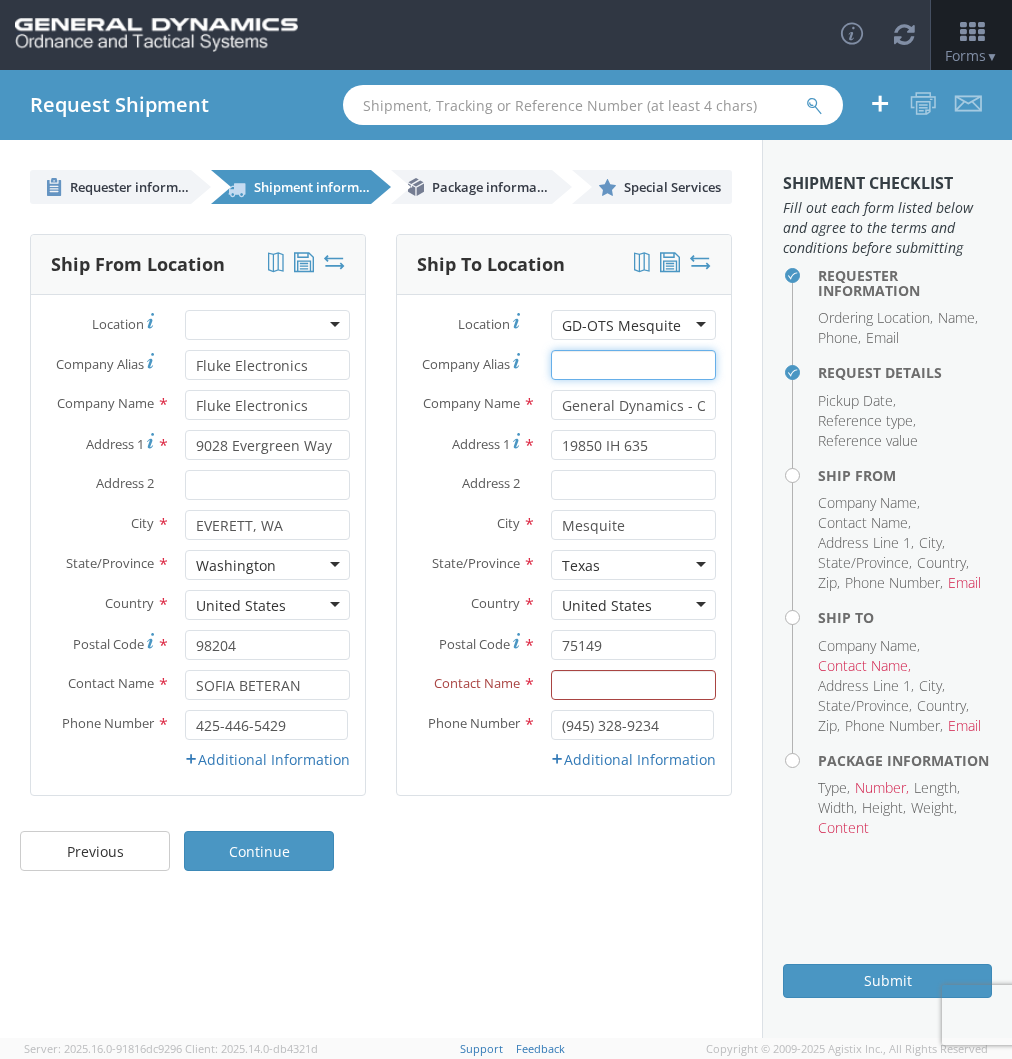 click on "Company Alias        *" at bounding box center (633, 365) 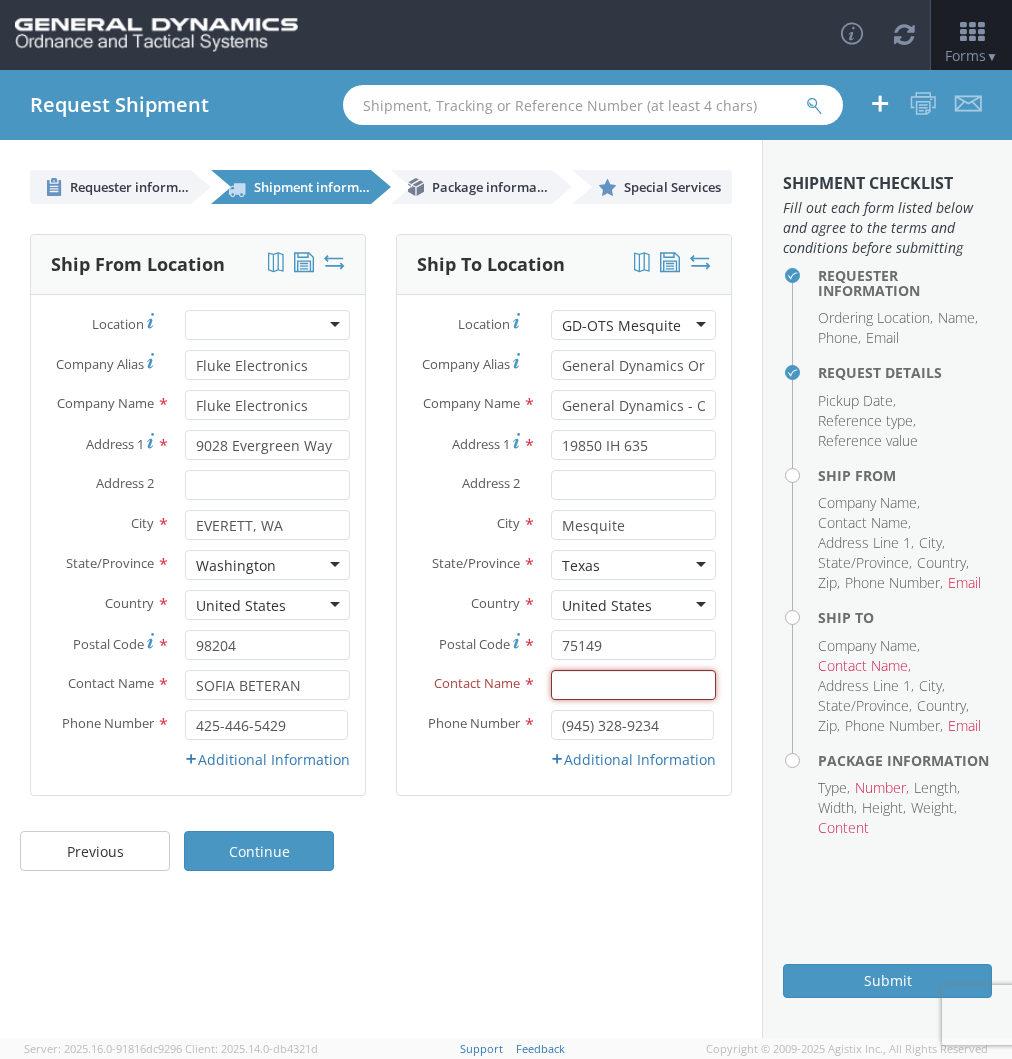 type on "General Dynamics OTS" 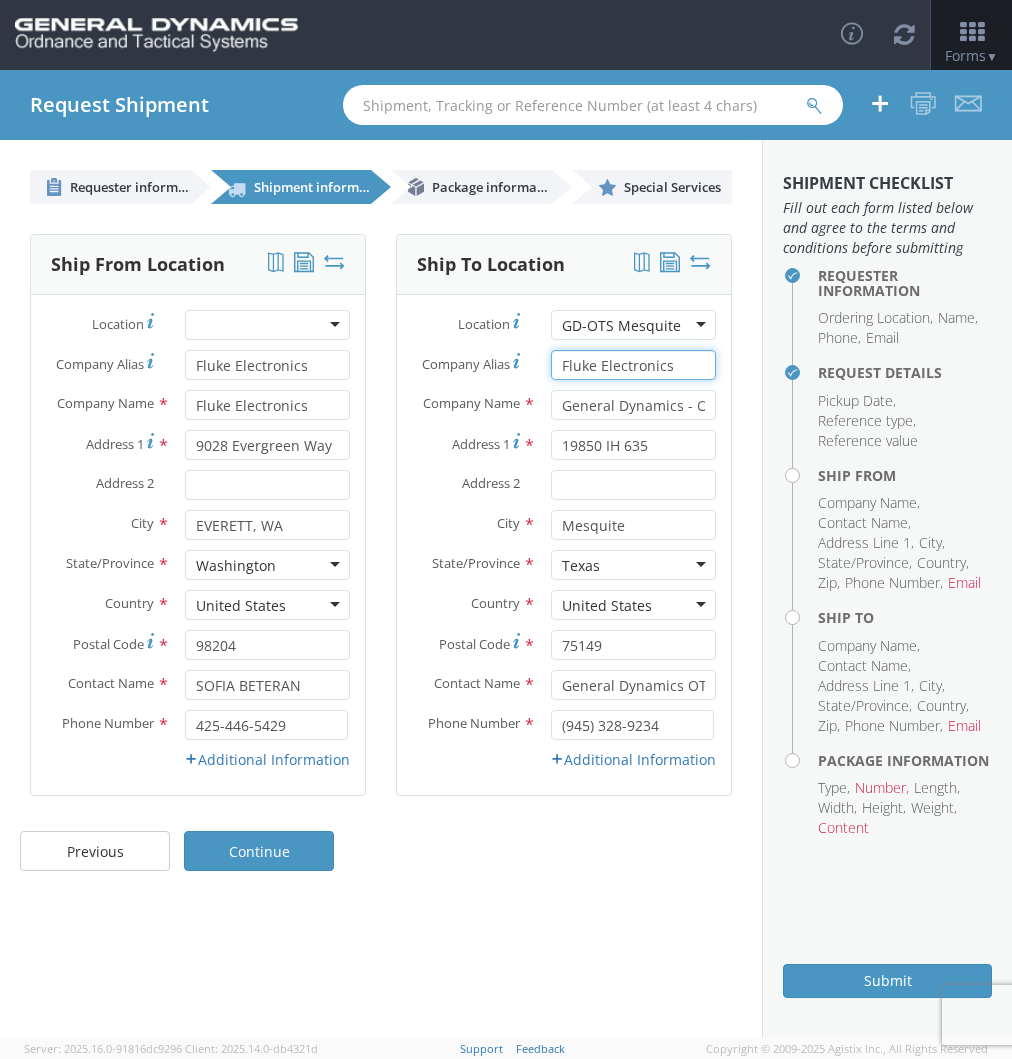 click on "Fluke Electronics" at bounding box center [633, 365] 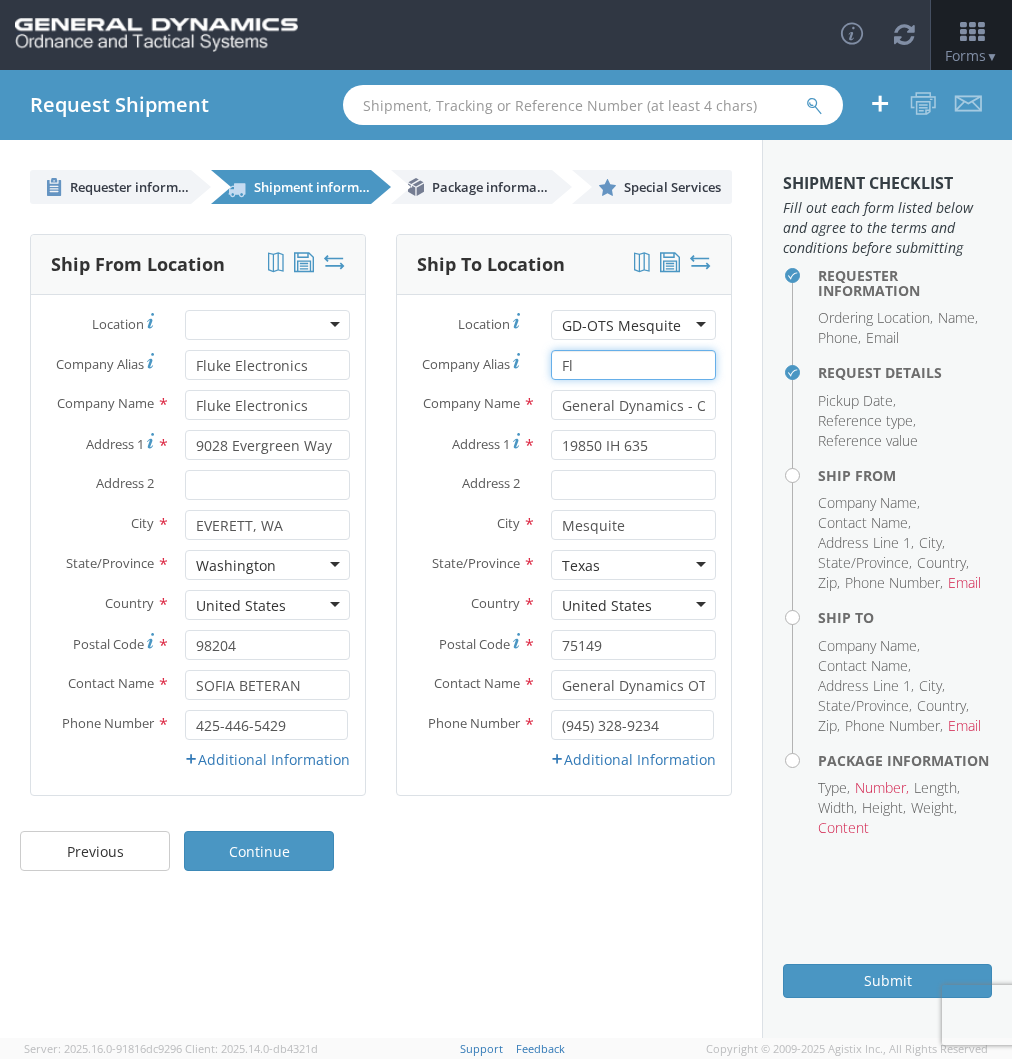 type on "F" 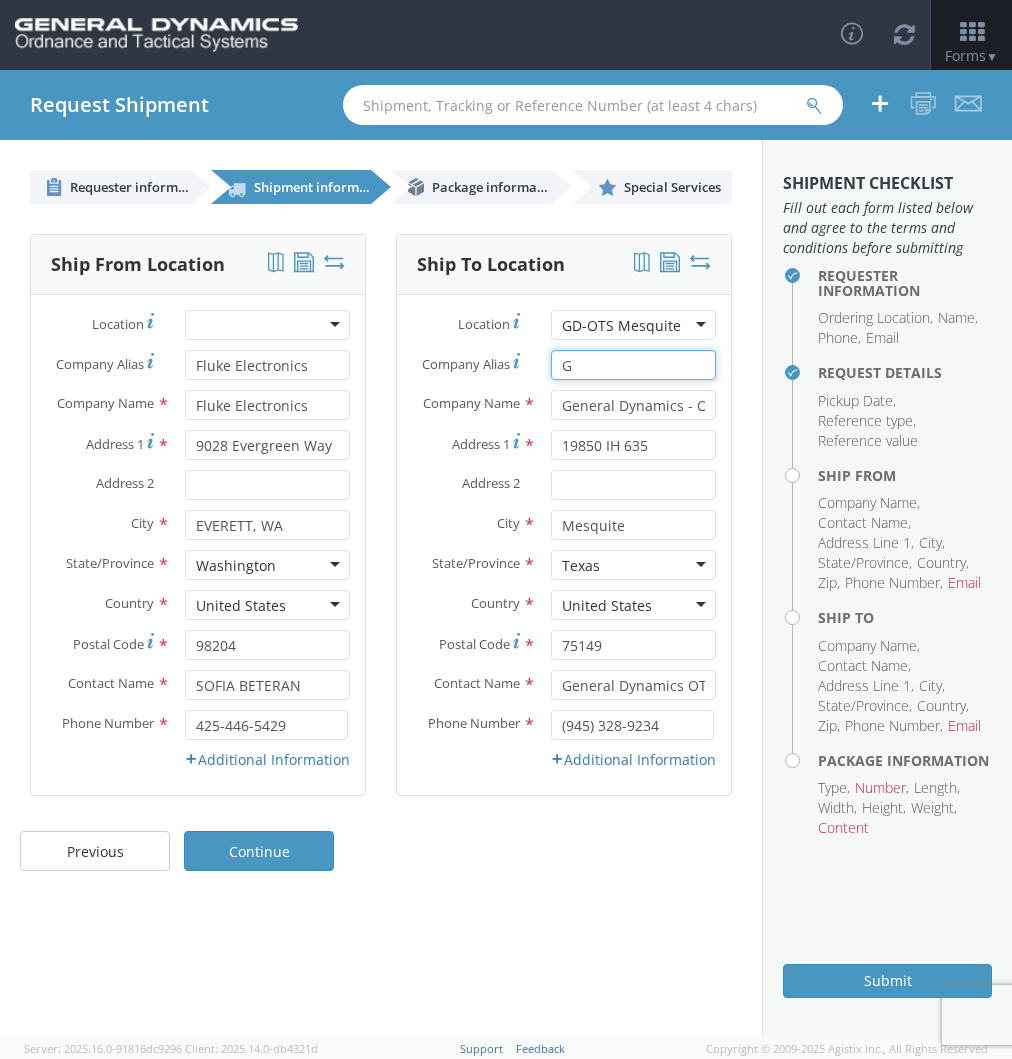 click on "G" at bounding box center (633, 365) 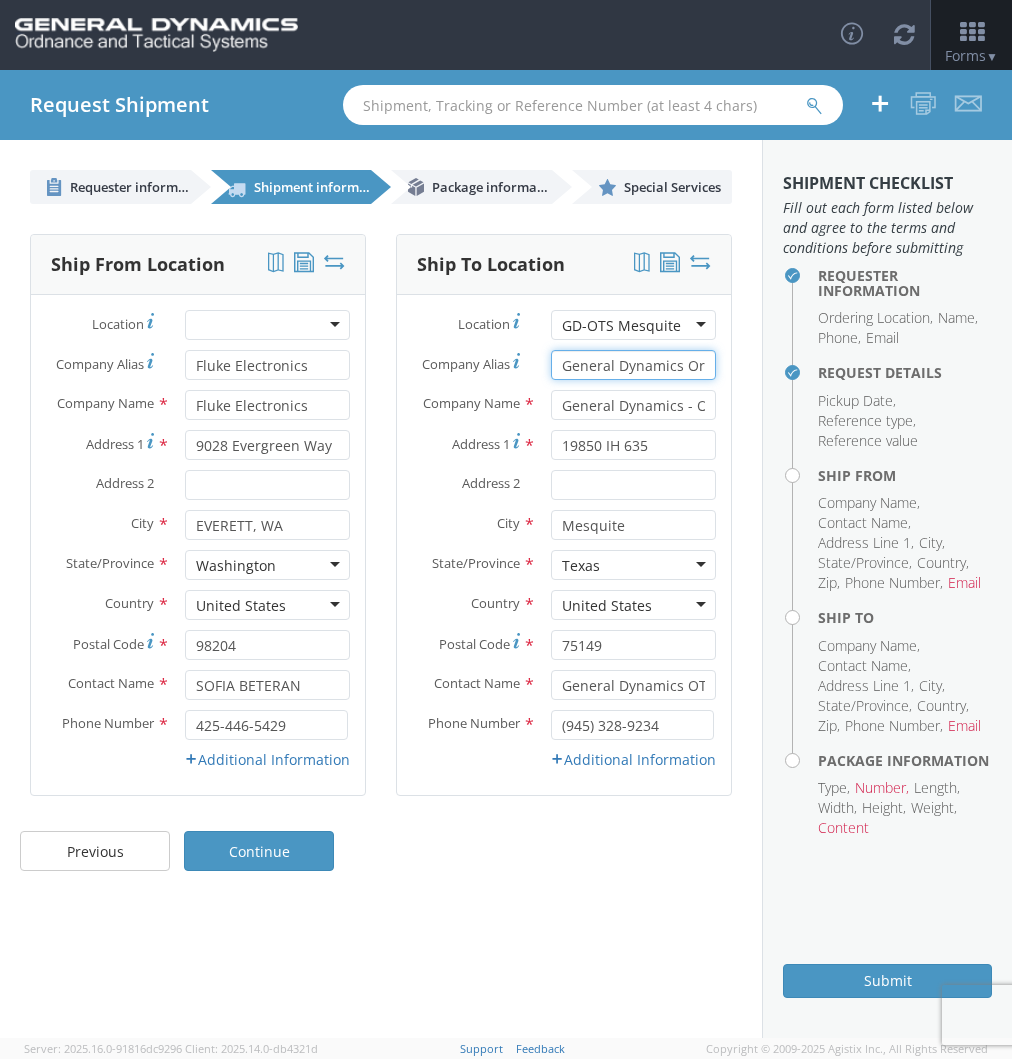 click on "General Dynamics Ordnance & Tactical Systems" at bounding box center [633, 365] 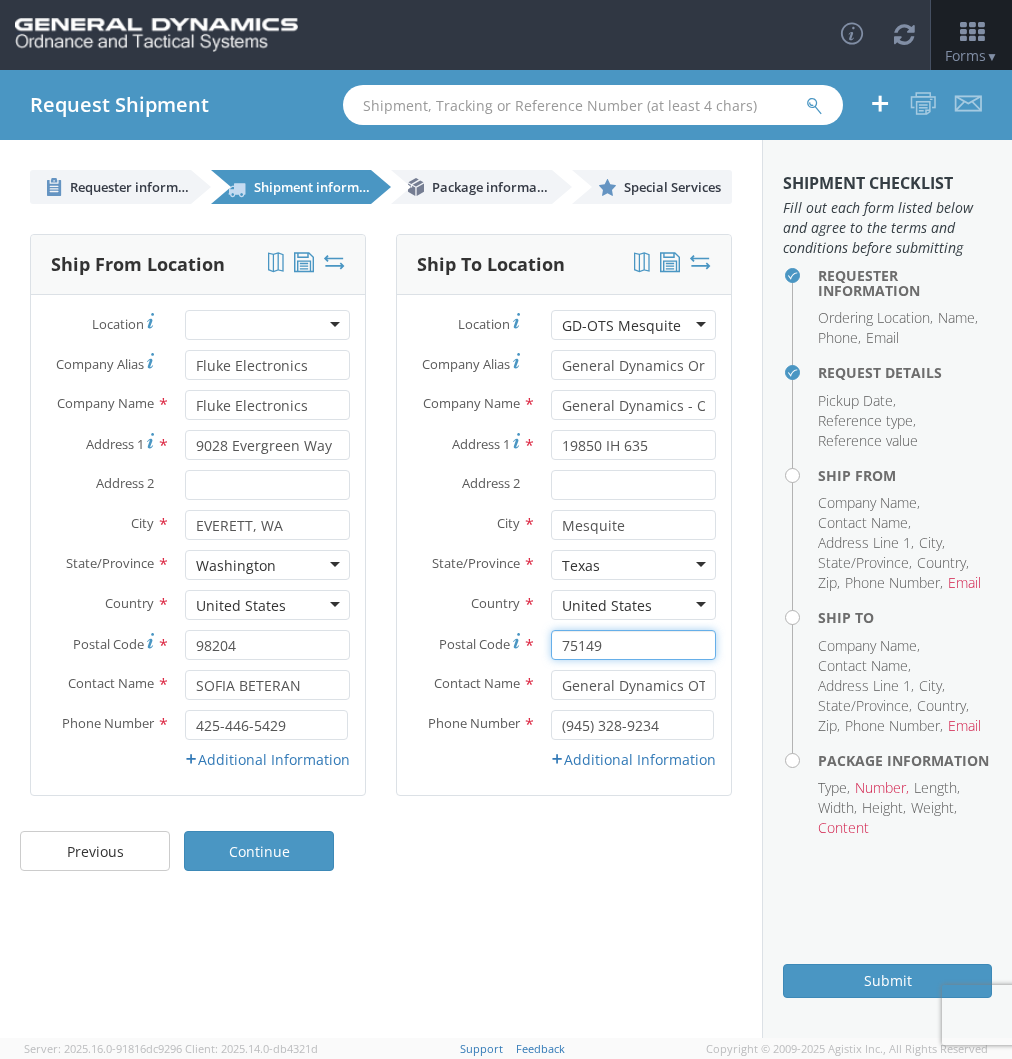 click on "75149" at bounding box center (633, 645) 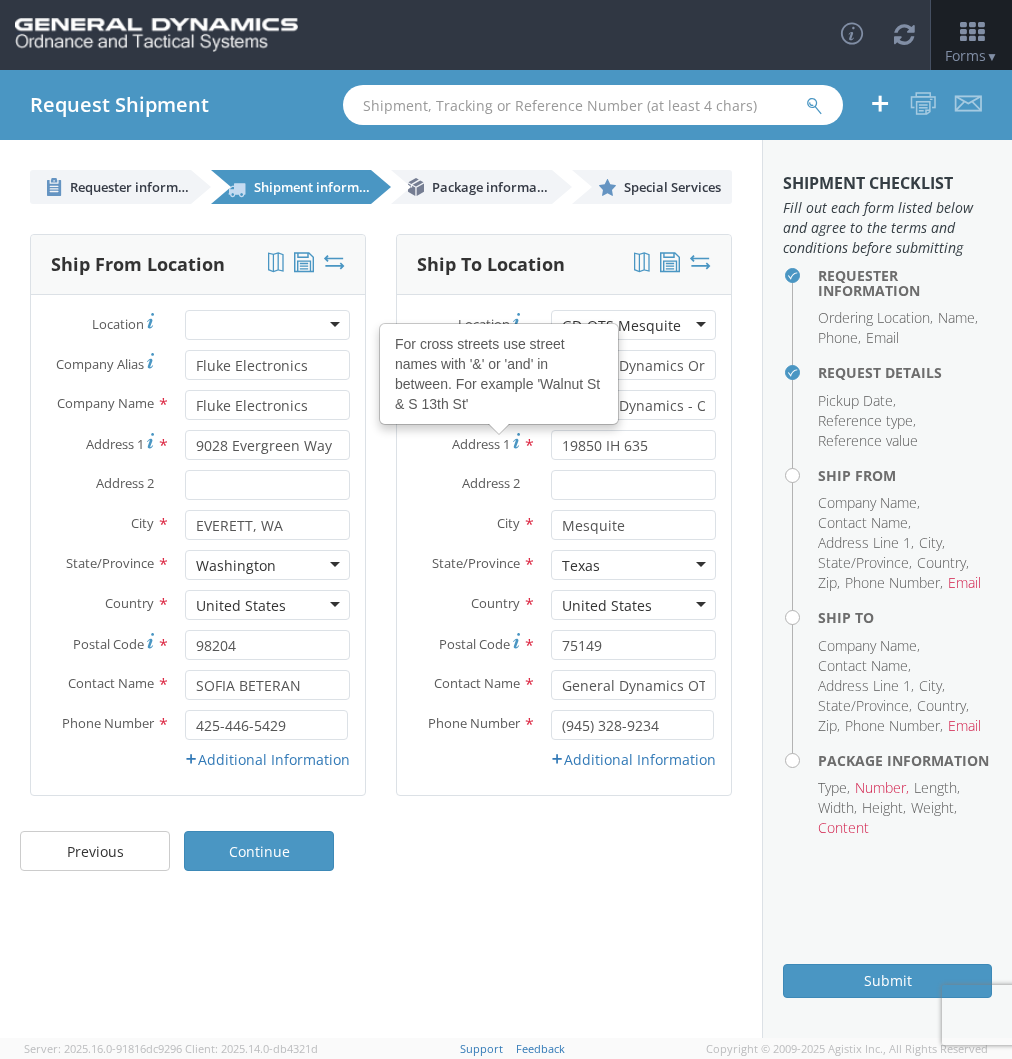 click at bounding box center [267, 325] 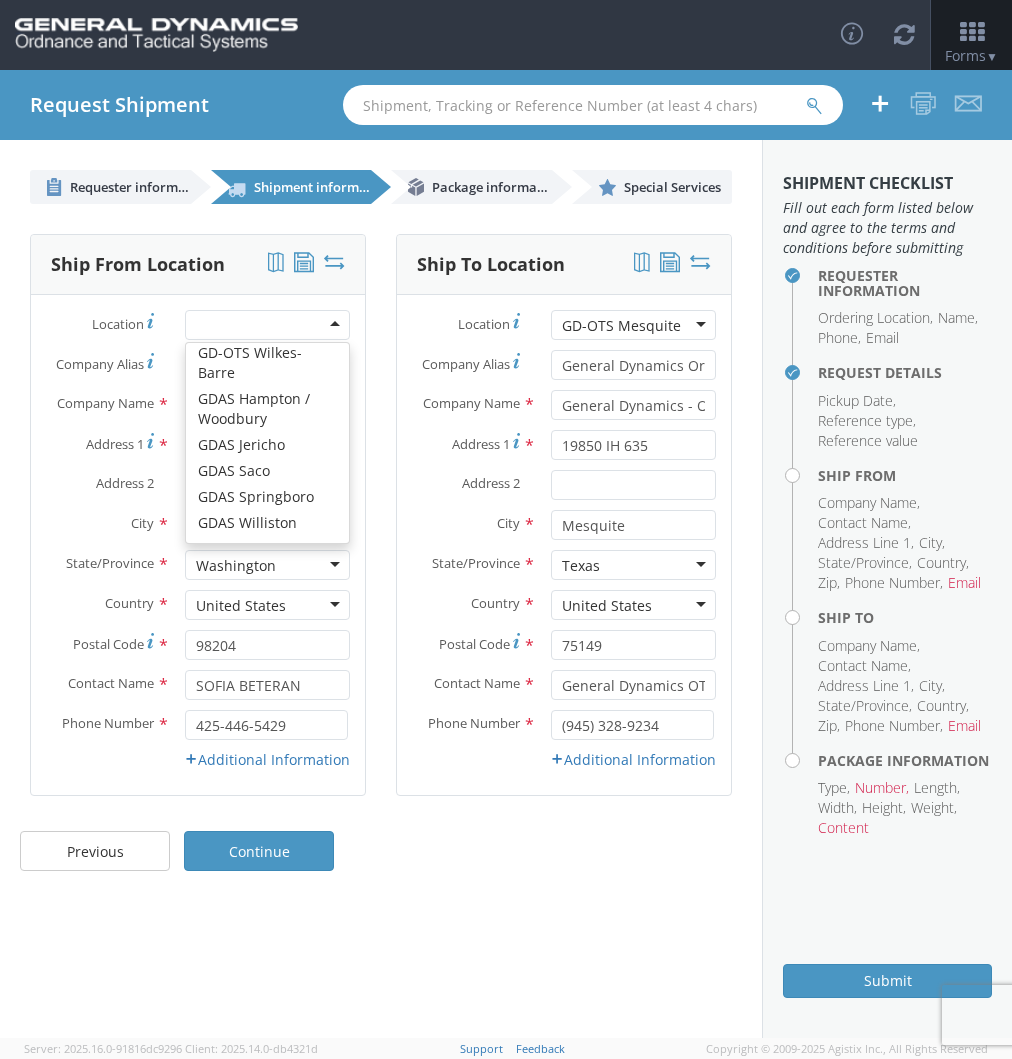 scroll, scrollTop: 864, scrollLeft: 0, axis: vertical 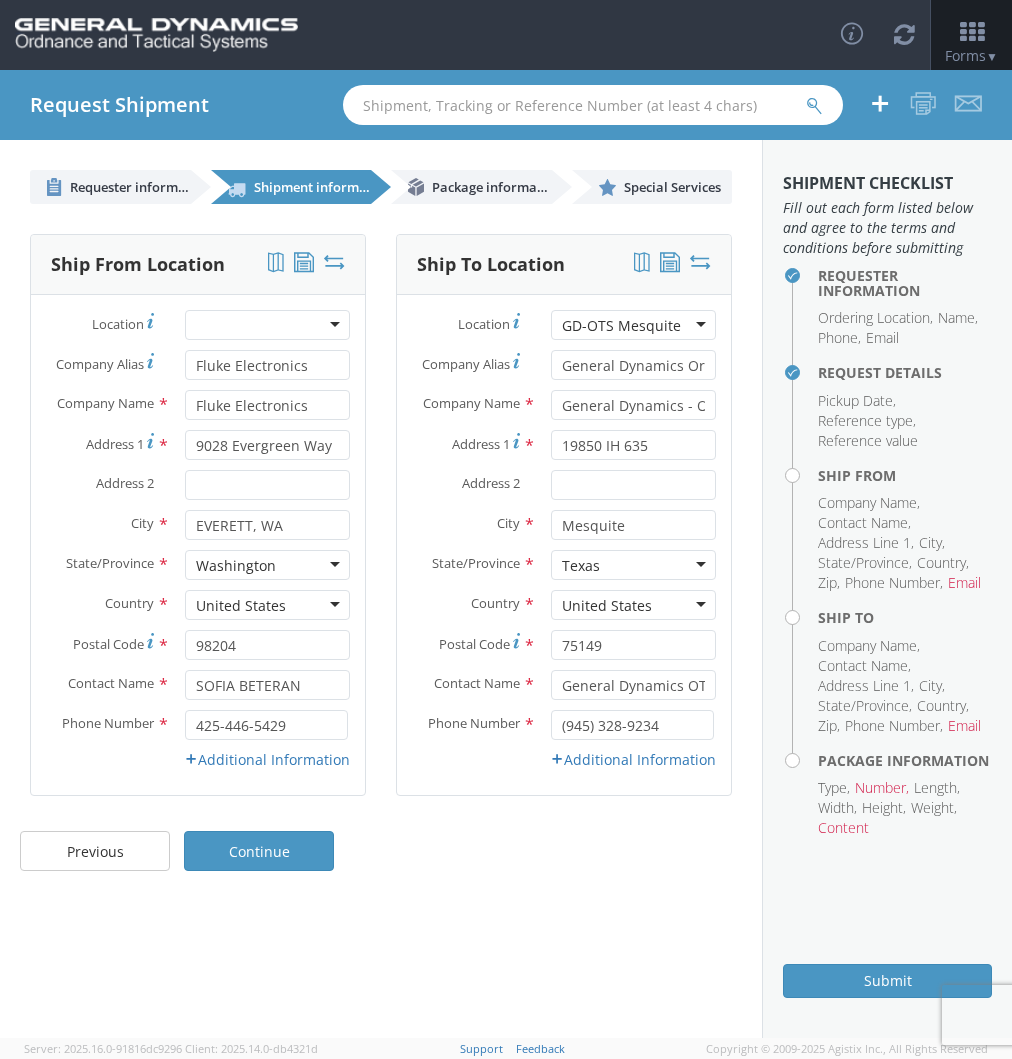 click on "Ship From Location                                   Location        *             GD-OTS Anniston (Commerce) GD-OTS Camden GD-OTS DeFuniak Springs GD-OTS Garland (Dock 1) GD-OTS Garland (Dock 2) GD-OTS Garland (Glenbrook) GD-OTS Hanover Township GD-OTS Herrin (Marion) GD-OTS Huntsville 2 GD-OTS Joplin GD-OTS Marion IL GD-OTS Master Location GD-OTS Mesquite GD-OTS Moses Lake GD-OTS Niceville GD-OTS Picatinny GD-OTS Red Lion GD-OTS San Diego GD-OTS Scranton GD-OTS Seattle GD-OTS St. Marks Powder GD-OTS St. Petersburg (Headquarters) GD-OTS Wilkes-Barre GDAS Hampton / Woodbury GDAS Jericho GDAS Saco GDAS Springboro GDAS Williston Lincoln                                               Company Alias        *       Fluke Electronics                                                     Company Name        *           Fluke Electronics
searching...
Address 1        *       9028 Evergreen Way" at bounding box center [198, 527] 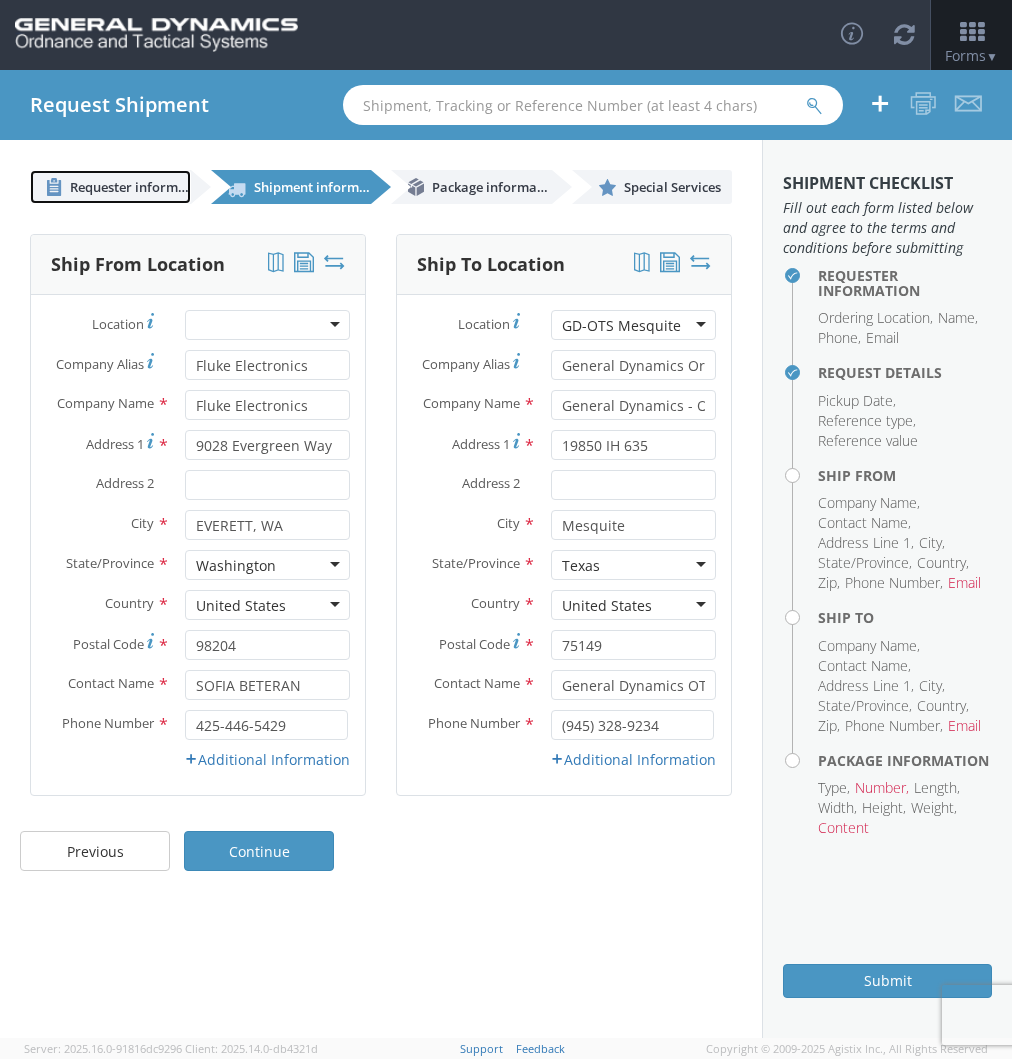 click on "Requester information" at bounding box center [140, 187] 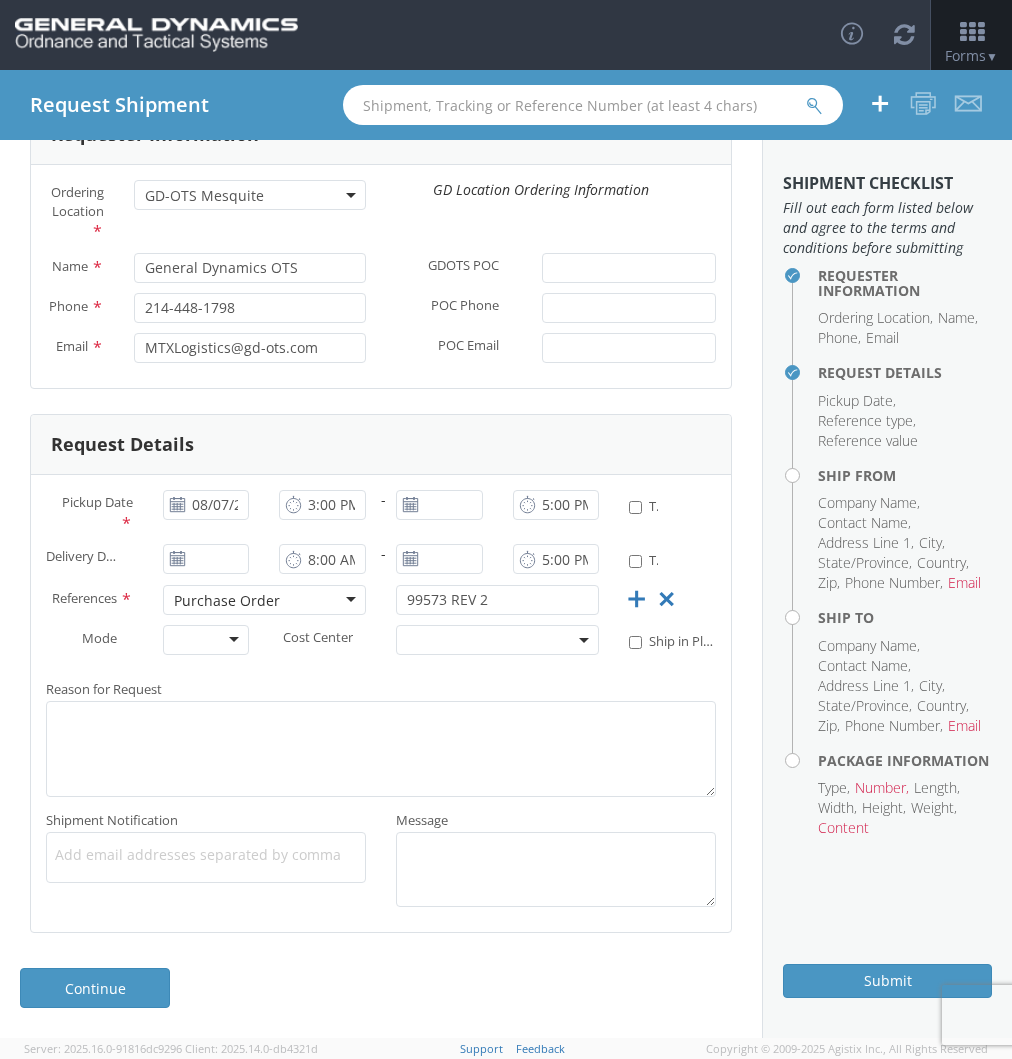 scroll, scrollTop: 173, scrollLeft: 0, axis: vertical 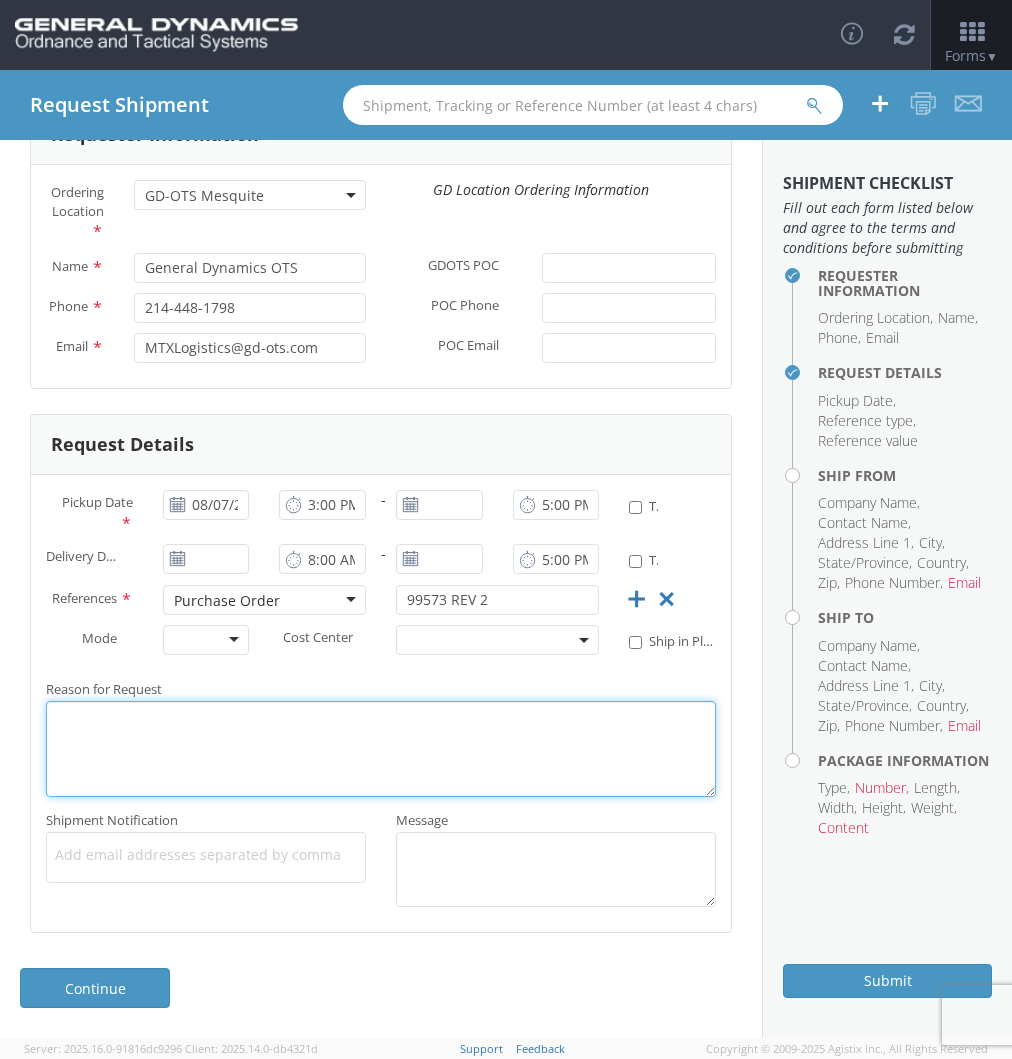 click on "Reason for Request        *" at bounding box center (381, 748) 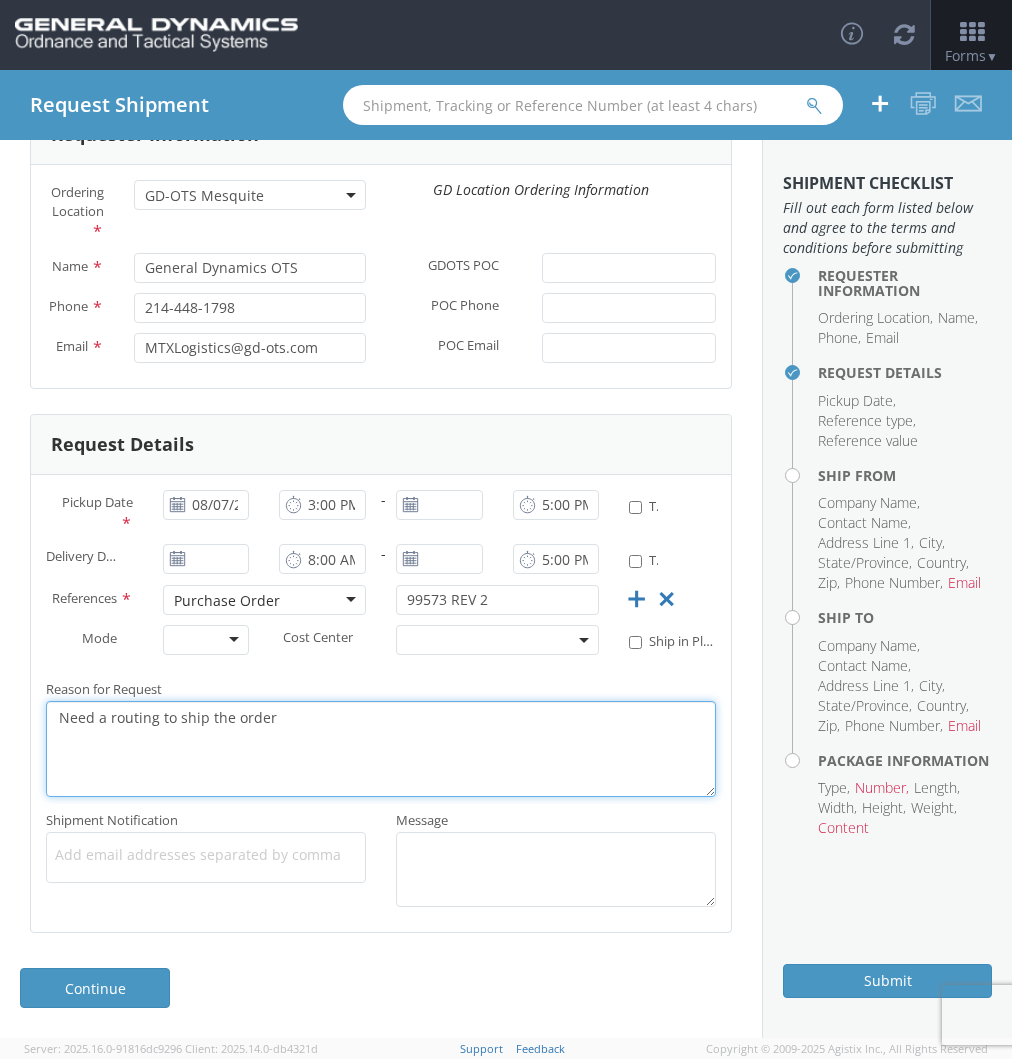 type on "Need a routing to ship the order" 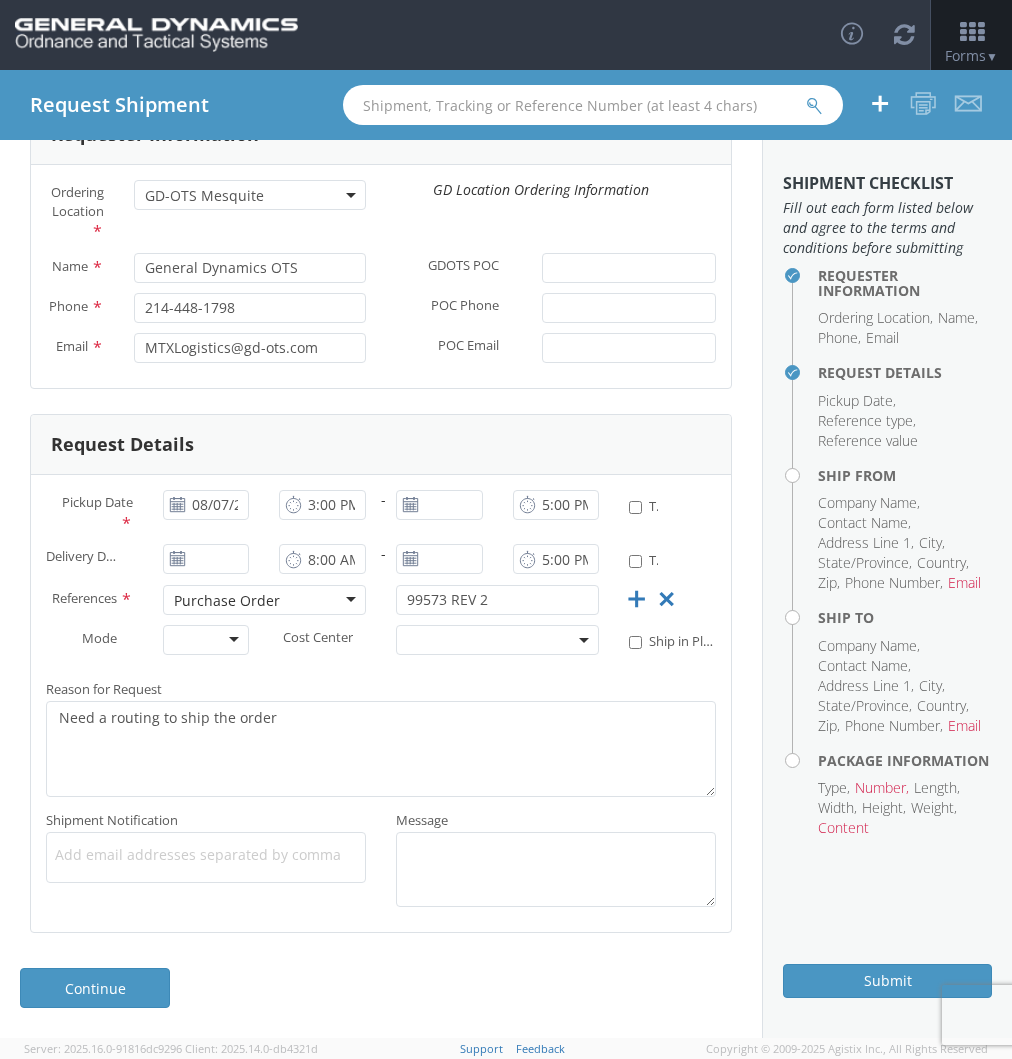 click on "Add email addresses separated by comma" at bounding box center (206, 855) 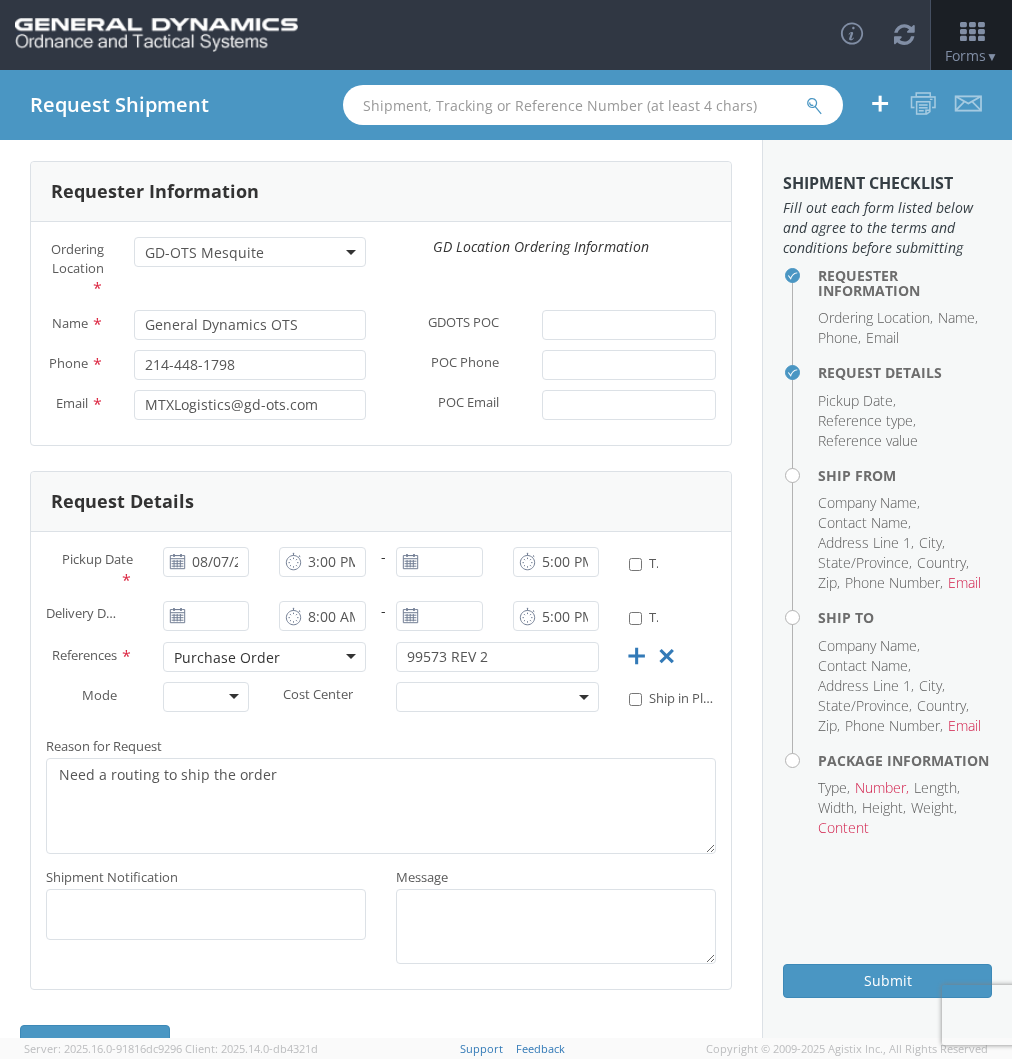 scroll, scrollTop: 173, scrollLeft: 0, axis: vertical 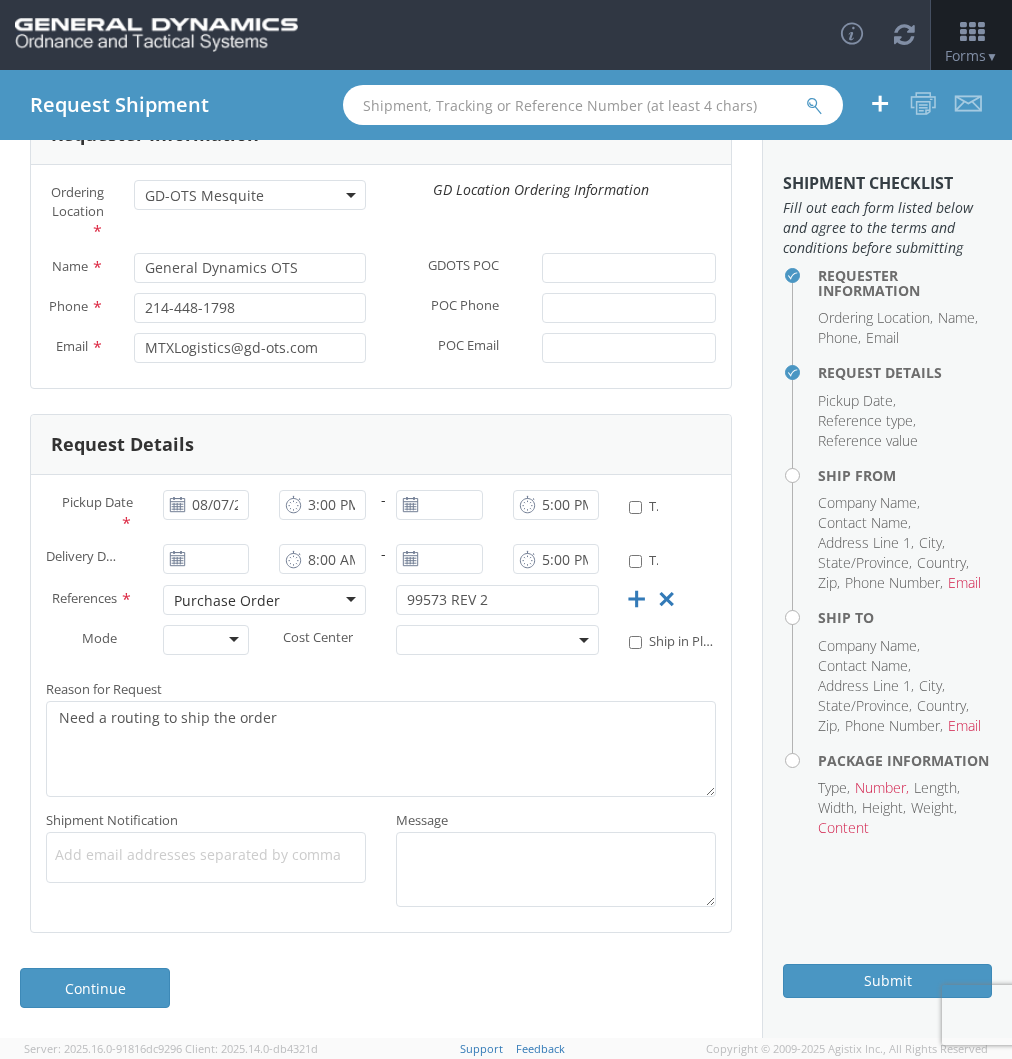 click on "Add email addresses separated by comma" at bounding box center (206, 857) 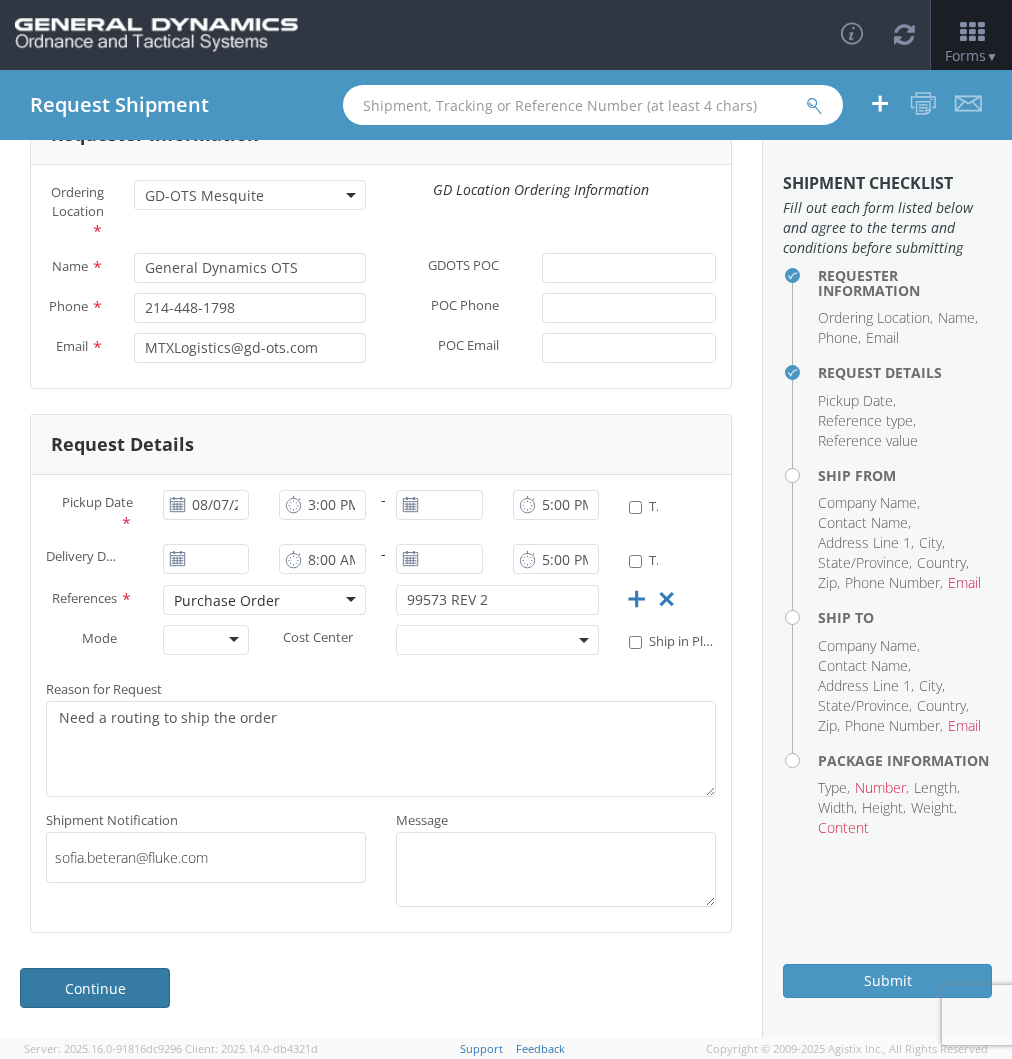 type on "sofia.beteran@fluke.com" 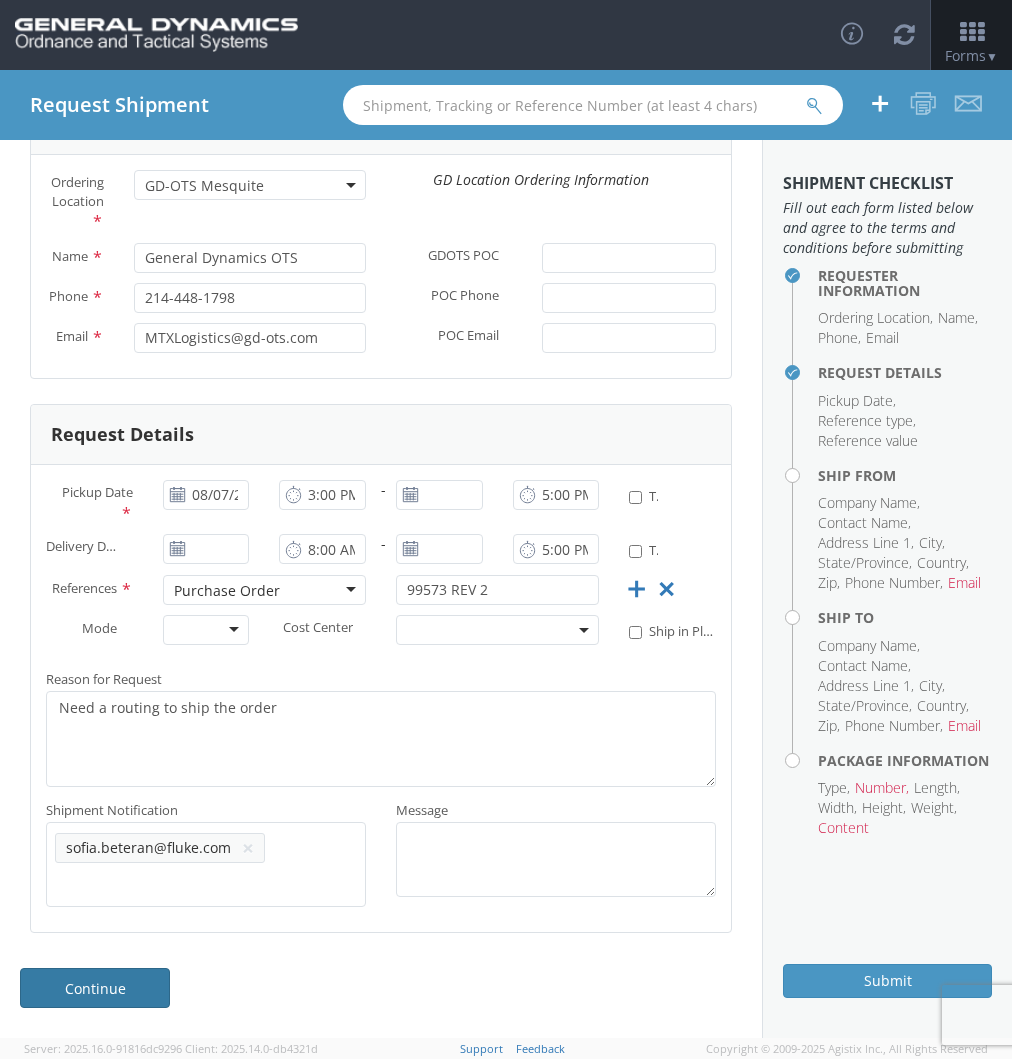 click on "Continue" at bounding box center (95, 988) 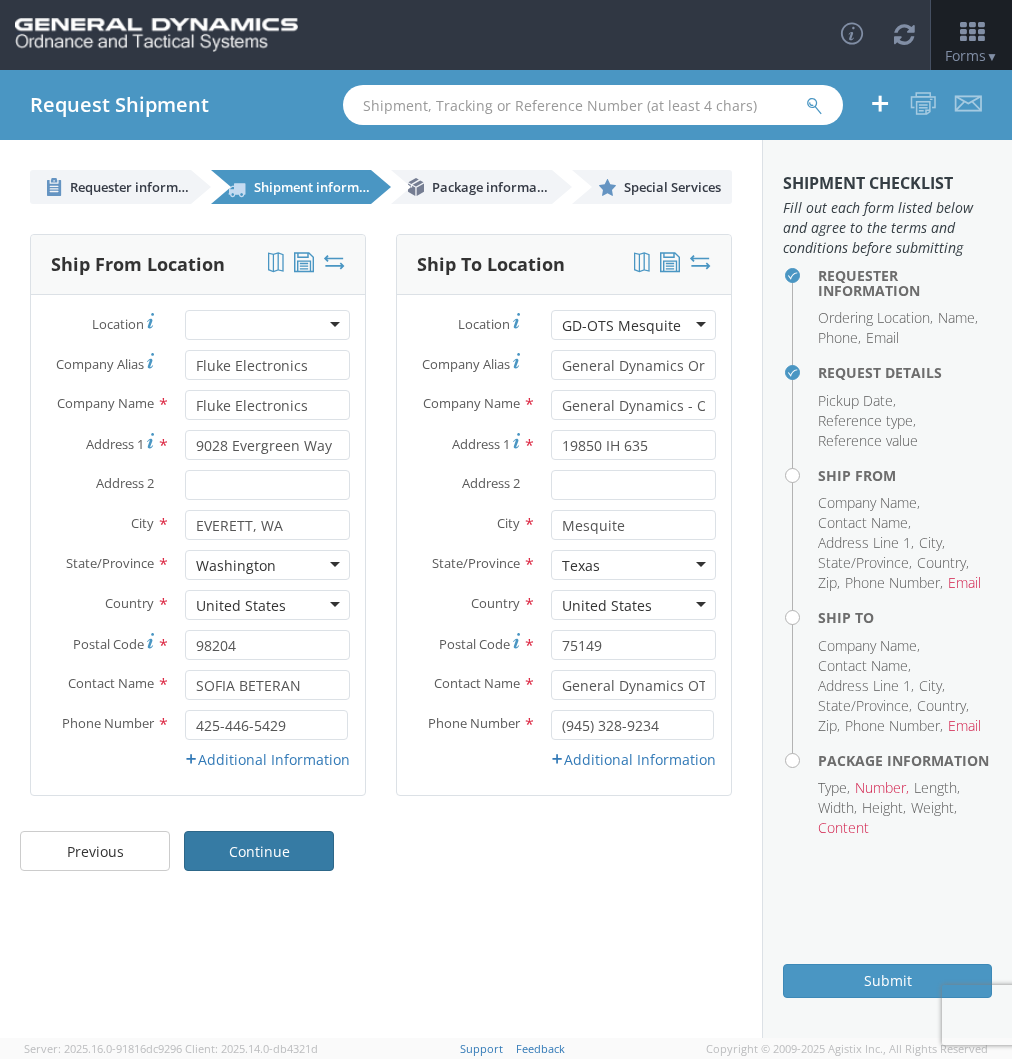 scroll, scrollTop: 0, scrollLeft: 0, axis: both 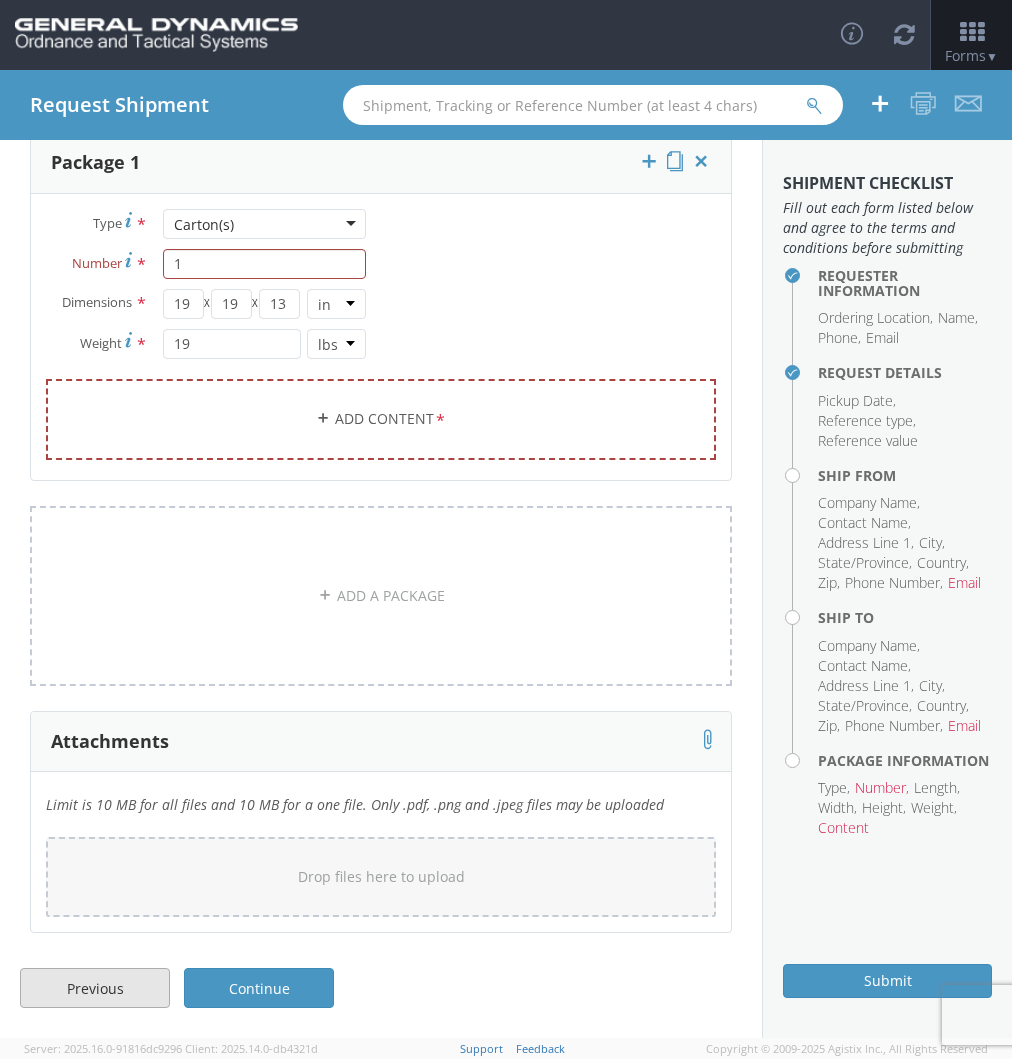 click on "Previous" at bounding box center (95, 988) 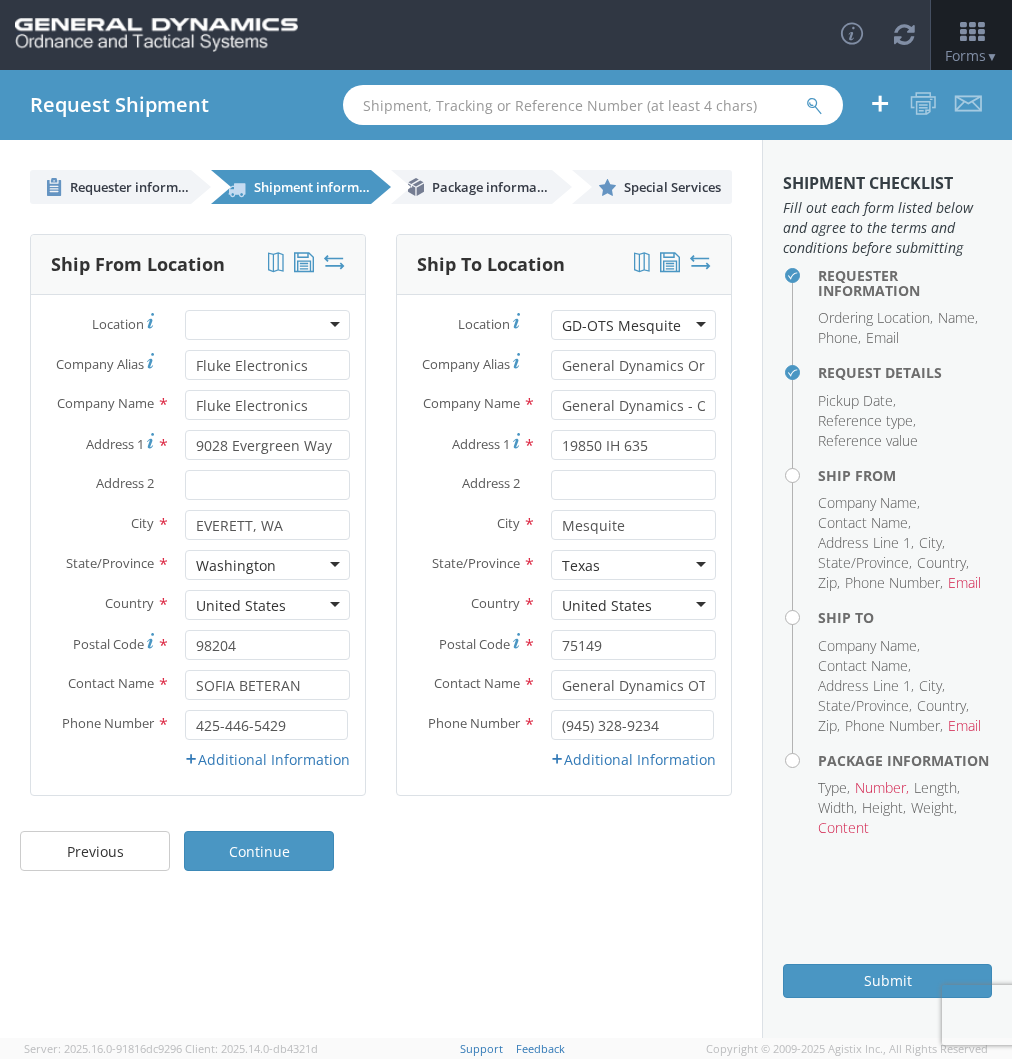 scroll, scrollTop: 0, scrollLeft: 0, axis: both 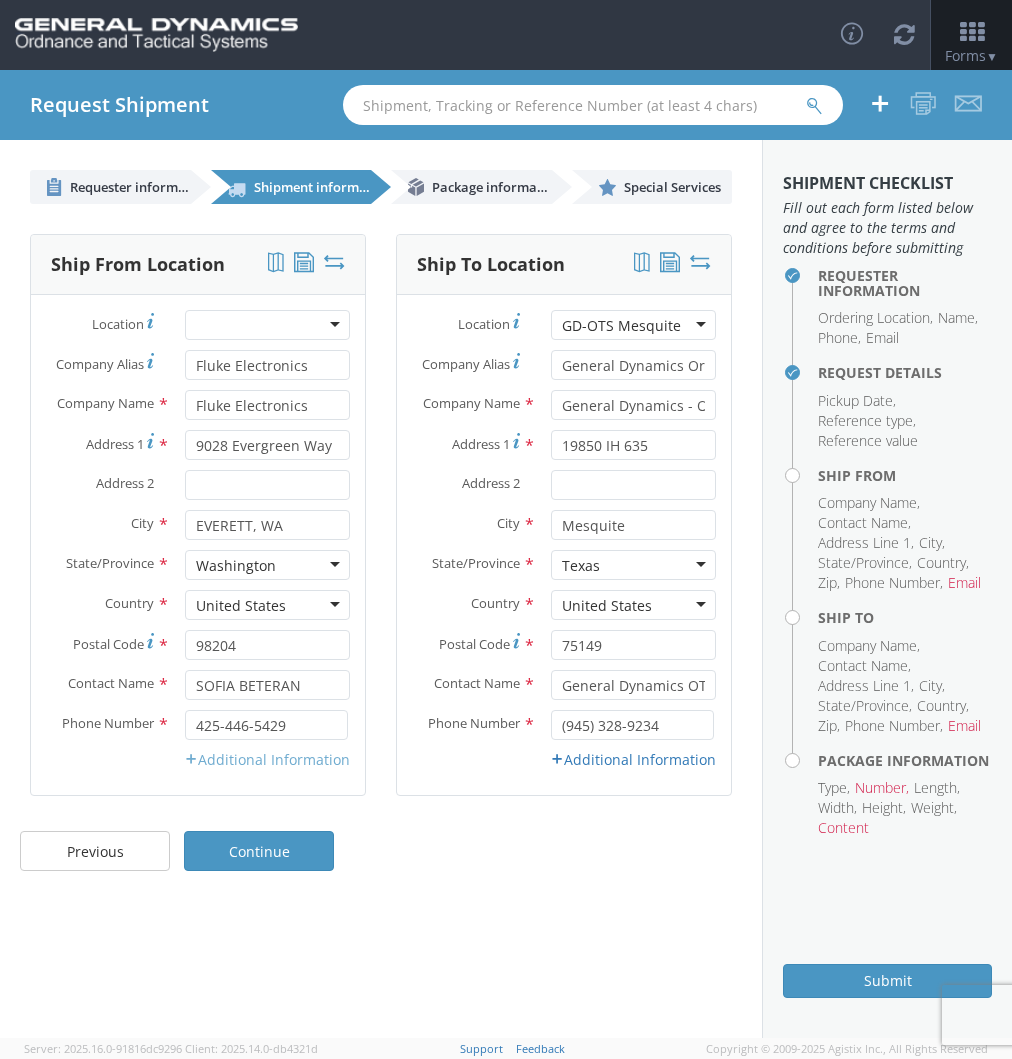 click on "Additional Information" at bounding box center [267, 759] 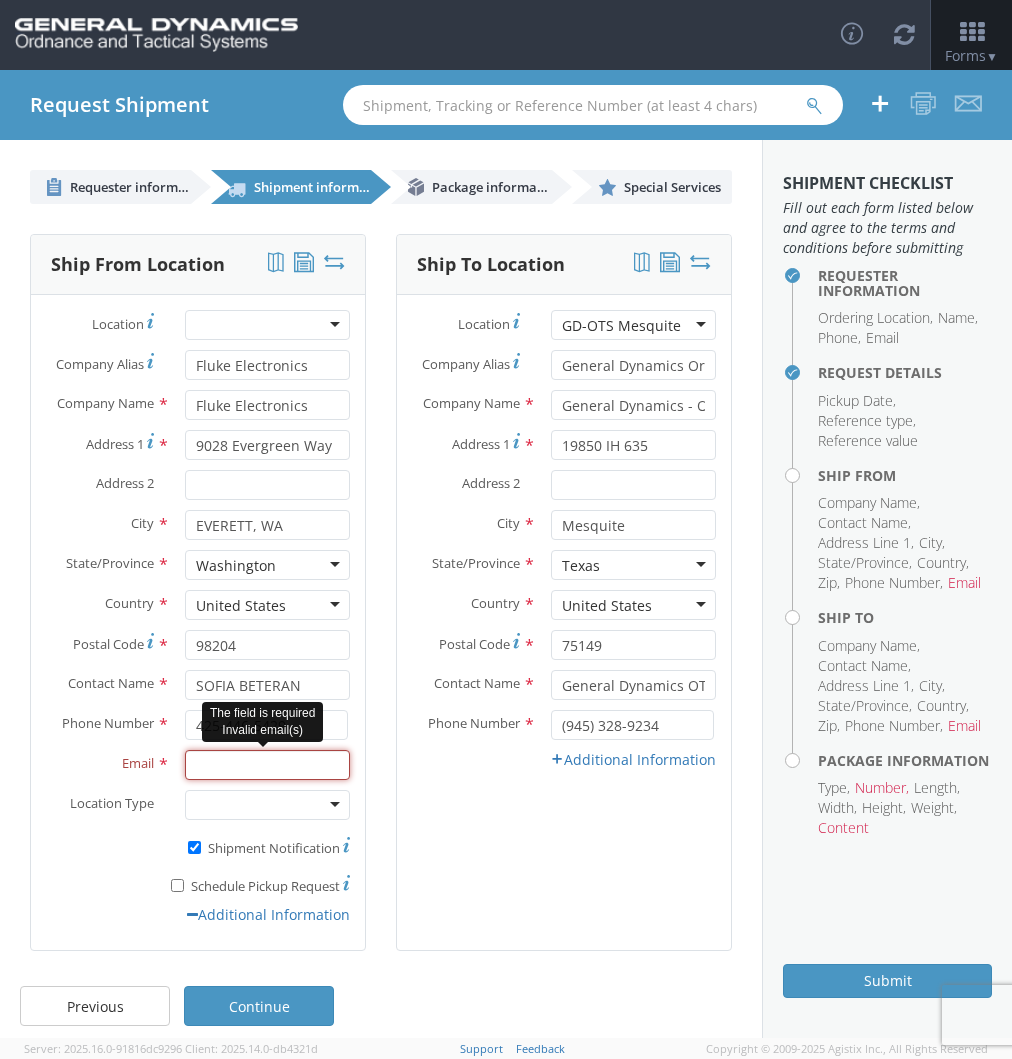 click on "Email        *" at bounding box center [267, 765] 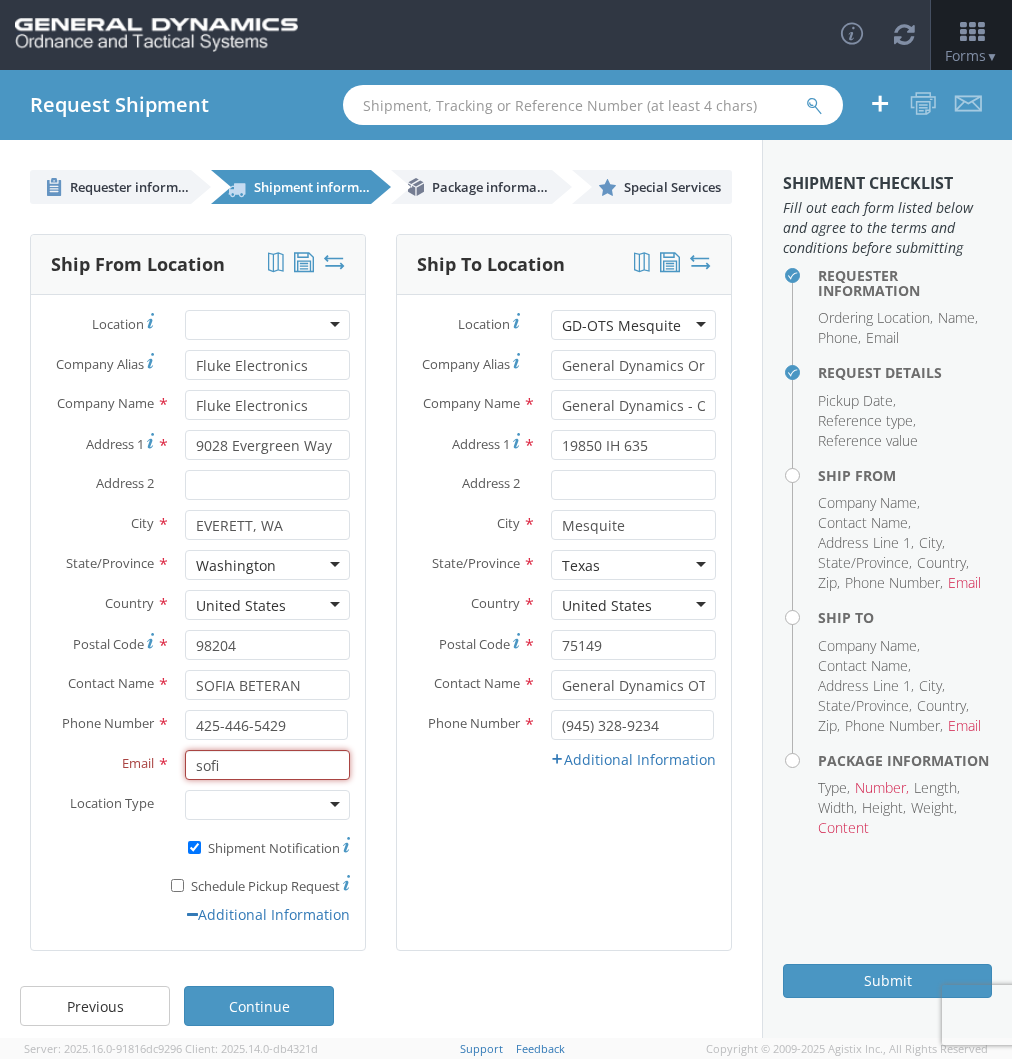 type on "sofia.beteran@fluke.com" 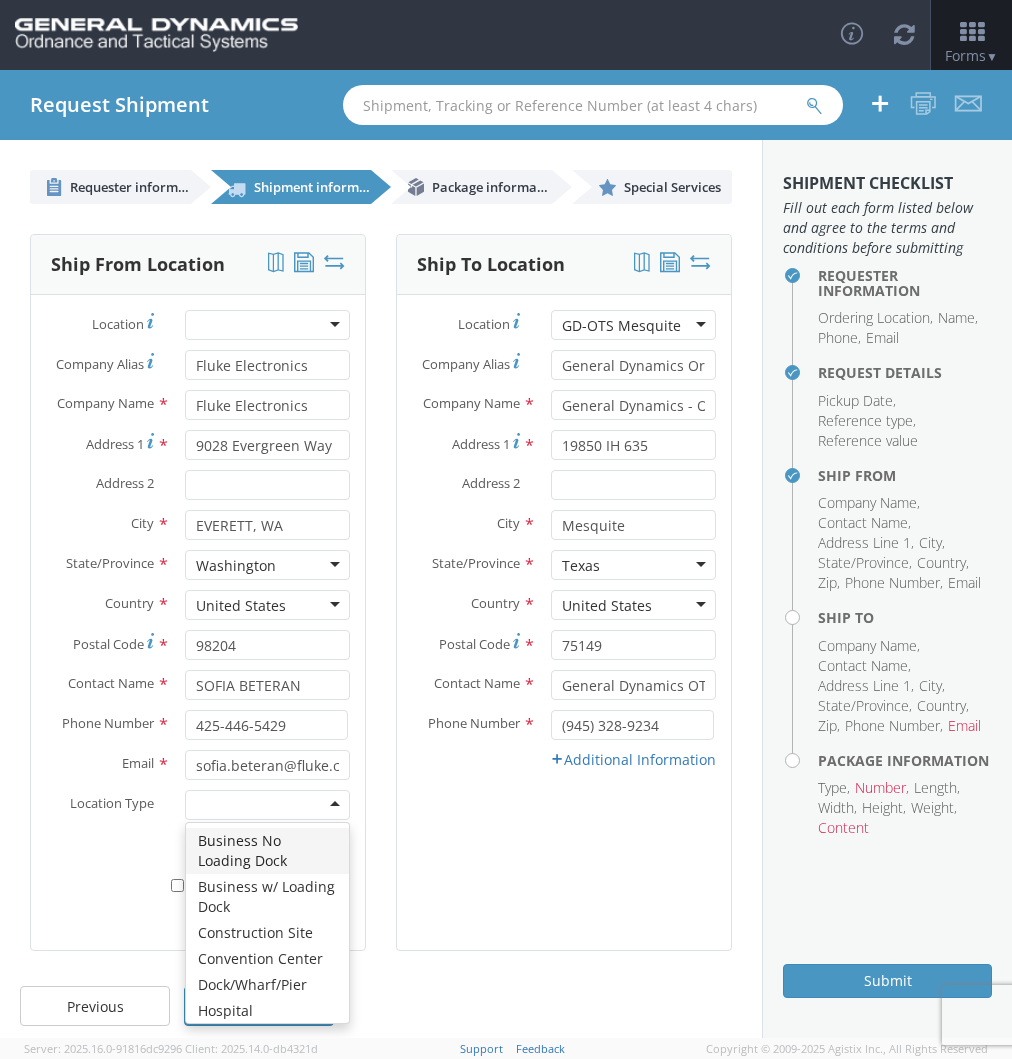 click at bounding box center [267, 805] 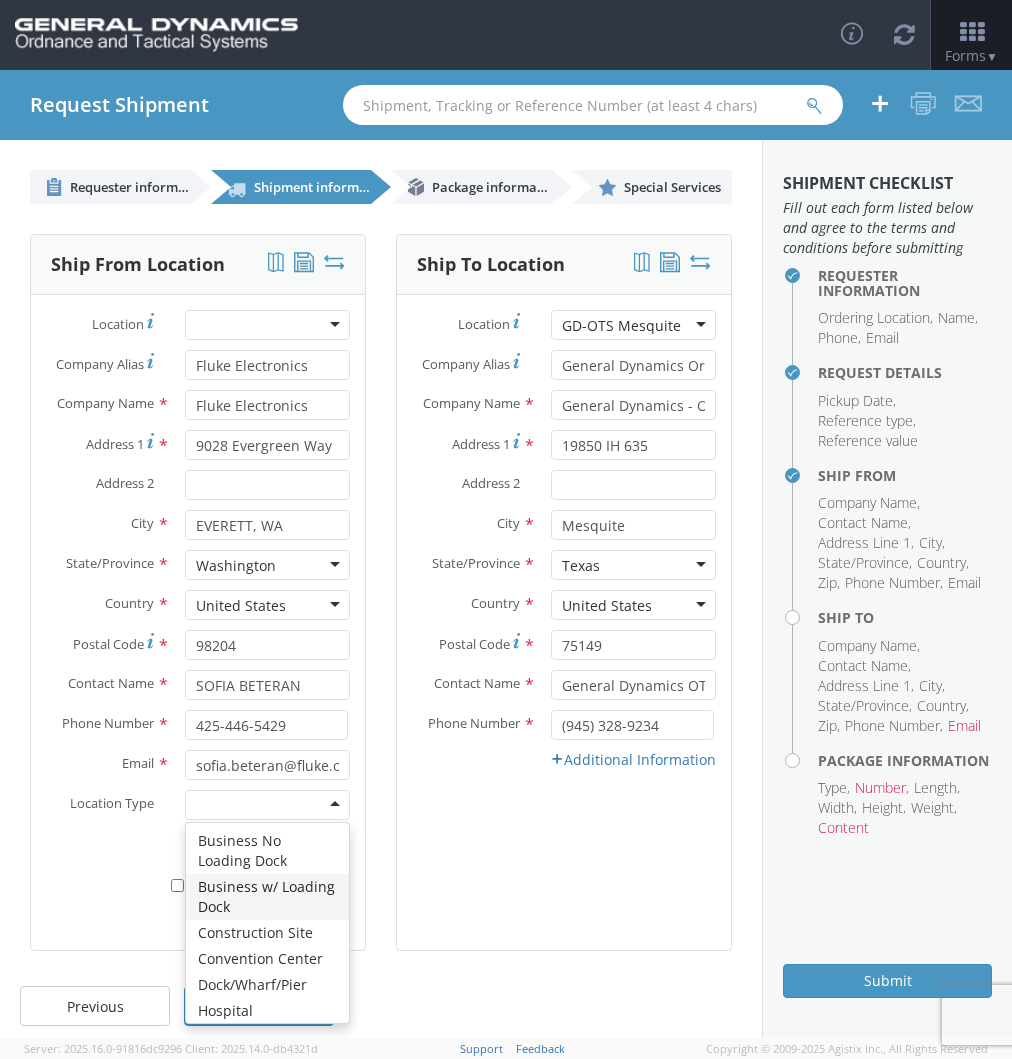 scroll, scrollTop: 40, scrollLeft: 0, axis: vertical 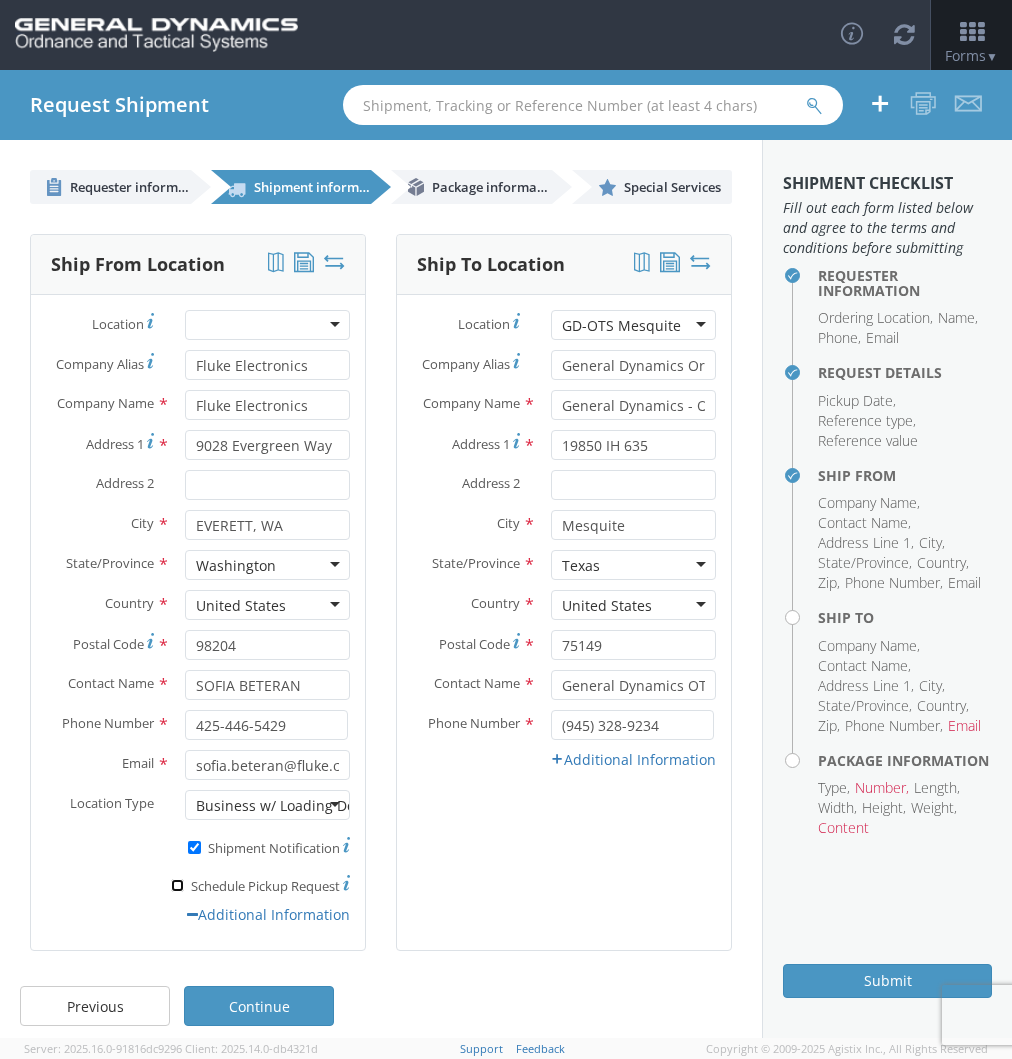 click on "* Schedule Pickup Request" at bounding box center [177, 885] 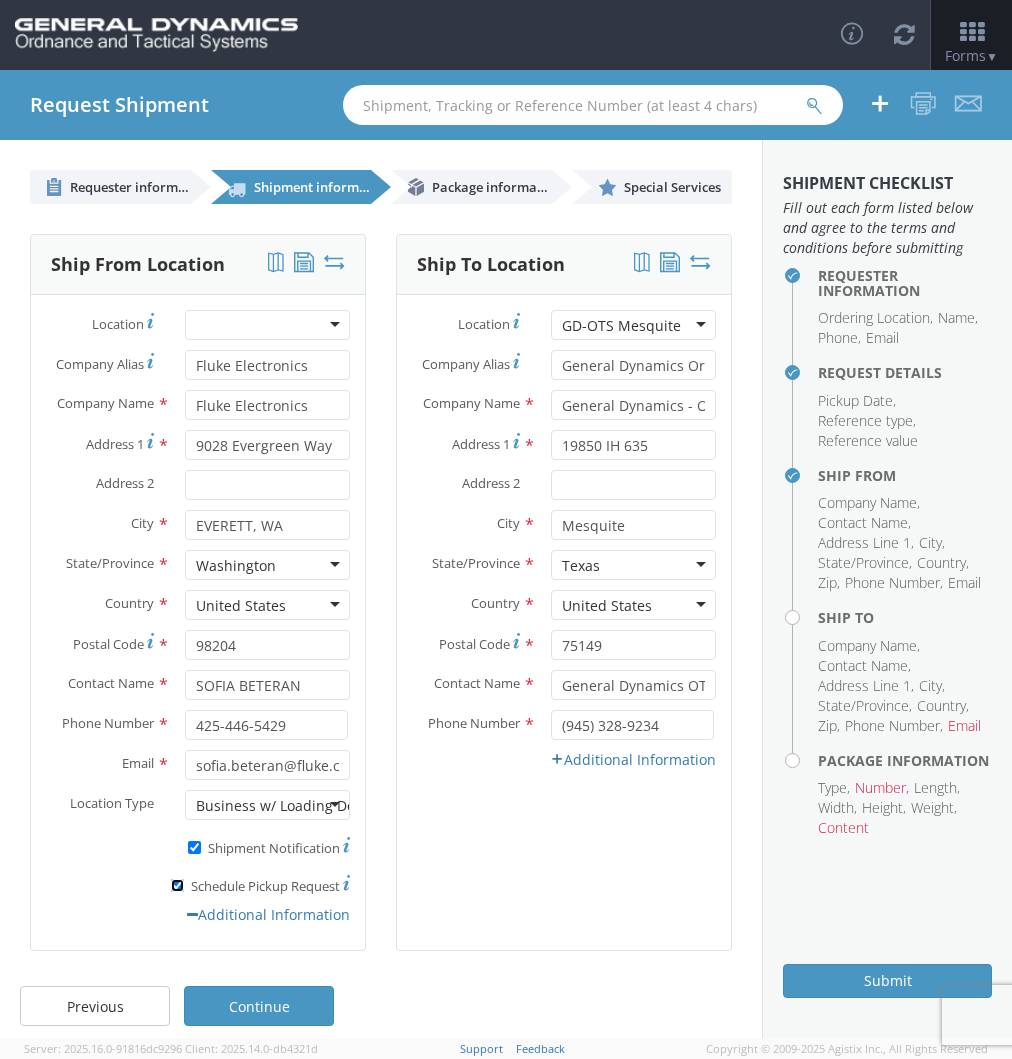 click on "* Schedule Pickup Request" at bounding box center (177, 885) 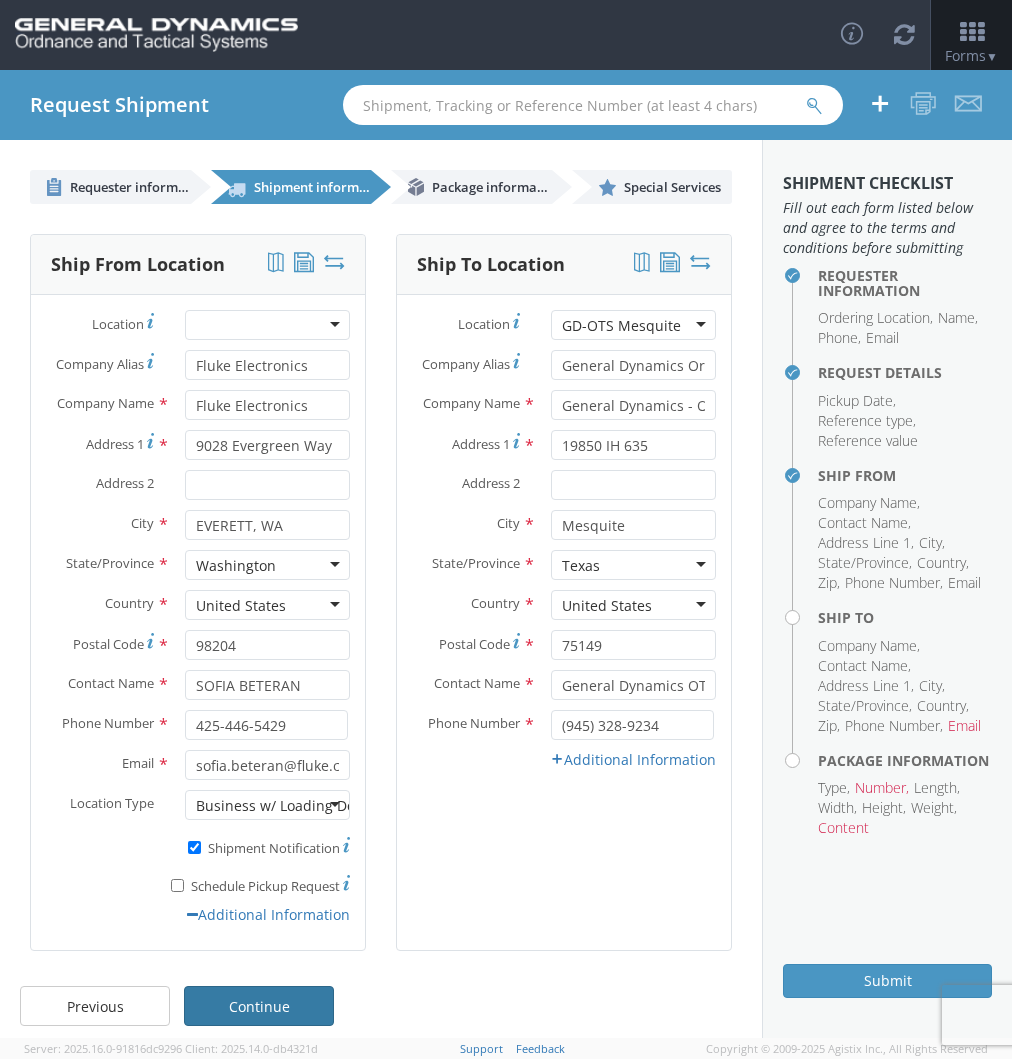 click on "Continue" at bounding box center [259, 1006] 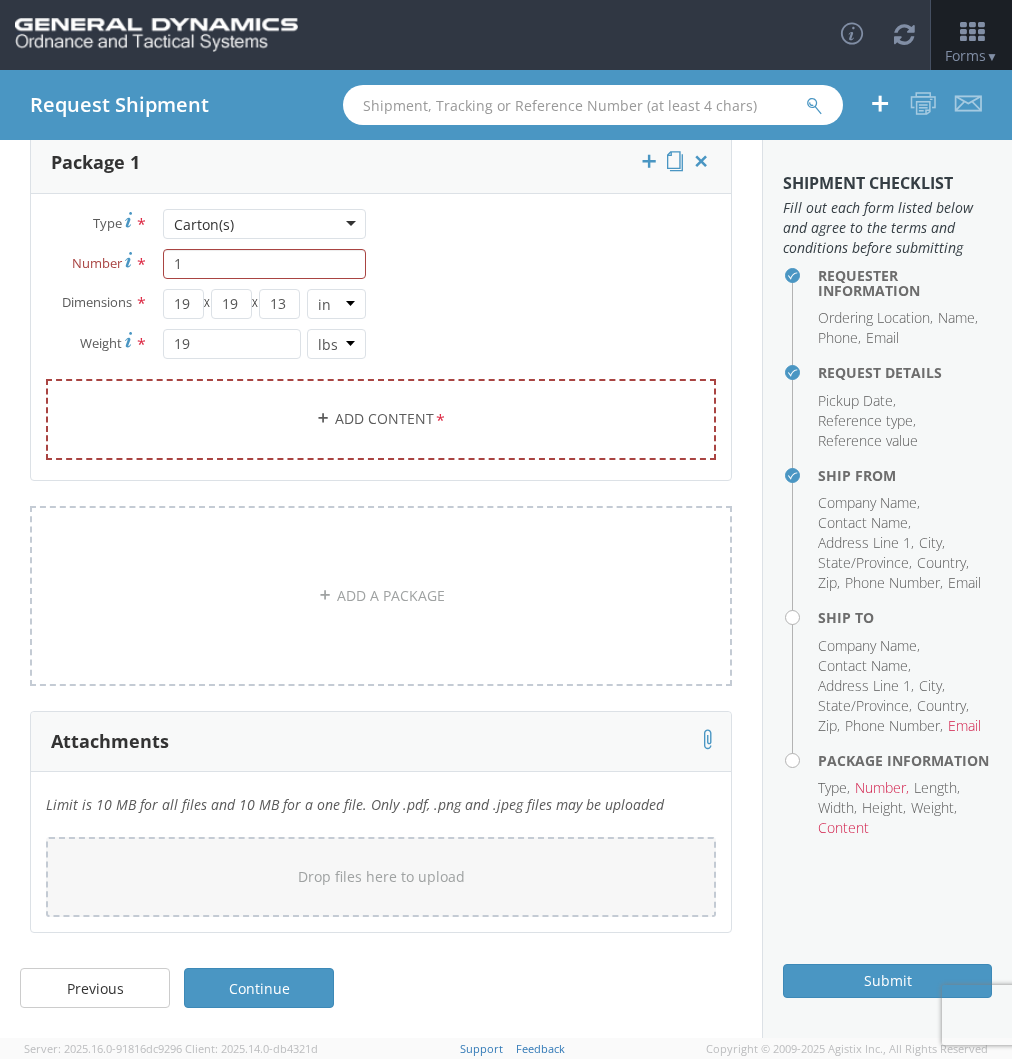 scroll, scrollTop: 67, scrollLeft: 0, axis: vertical 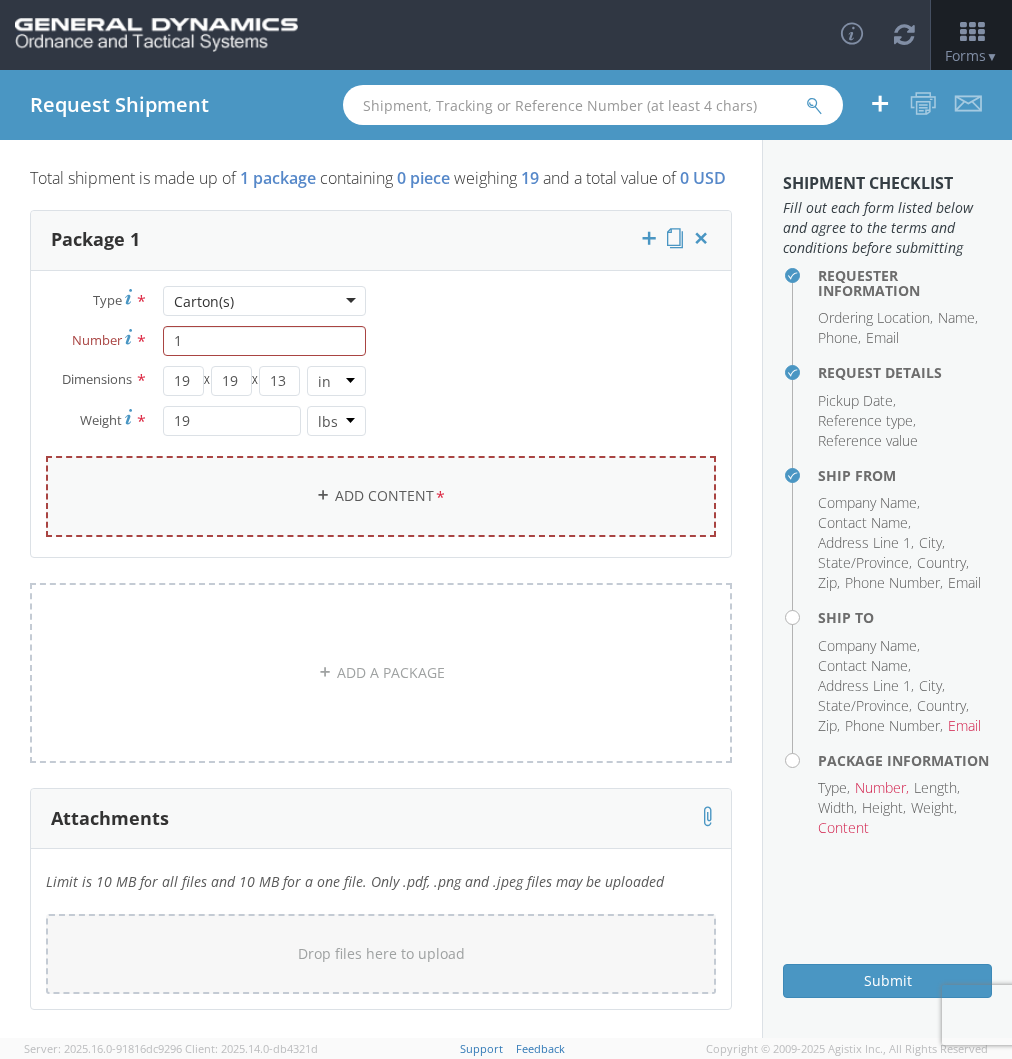 click on "Add Content  *" at bounding box center (381, 496) 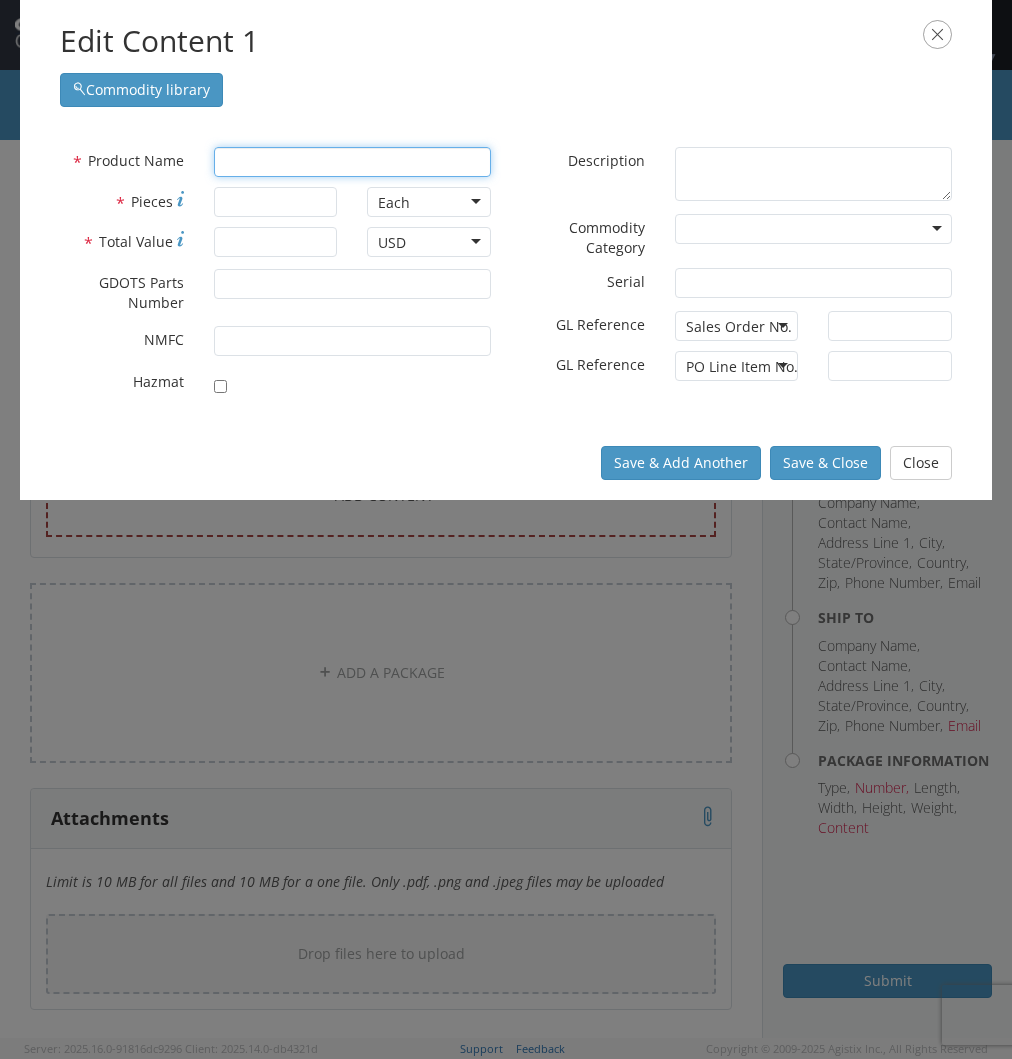 click at bounding box center [352, 162] 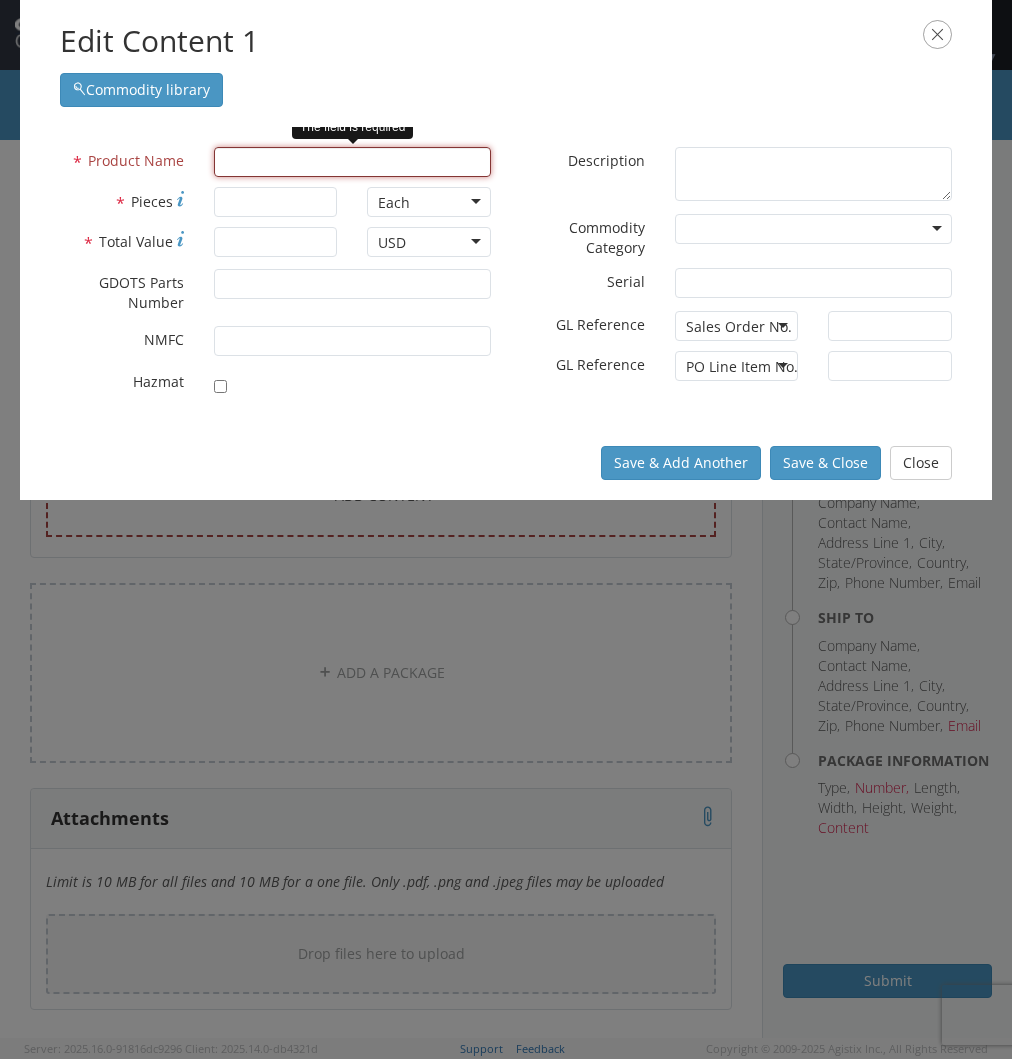 paste on "DPQ_UG5030,UPGR" 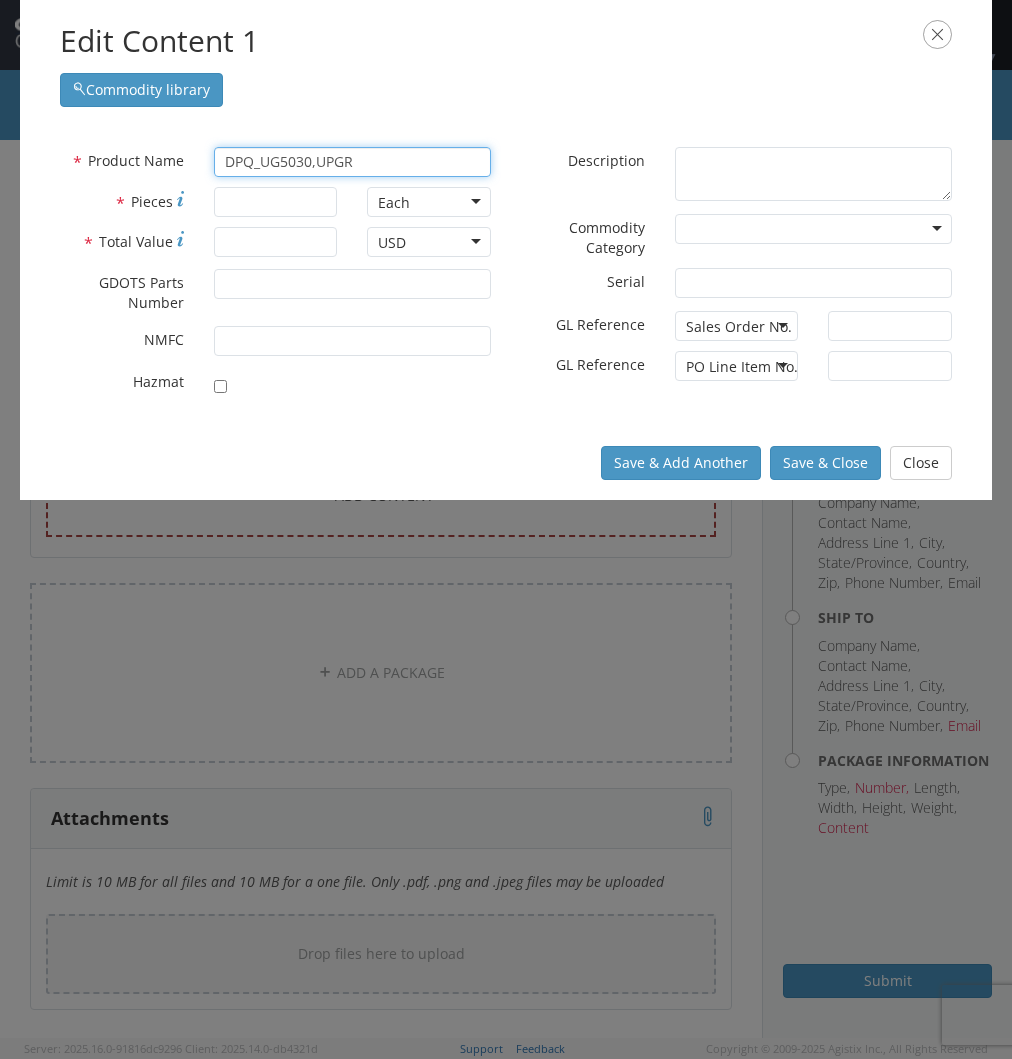 click on "DPQ_UG5030,UPGR" at bounding box center [352, 162] 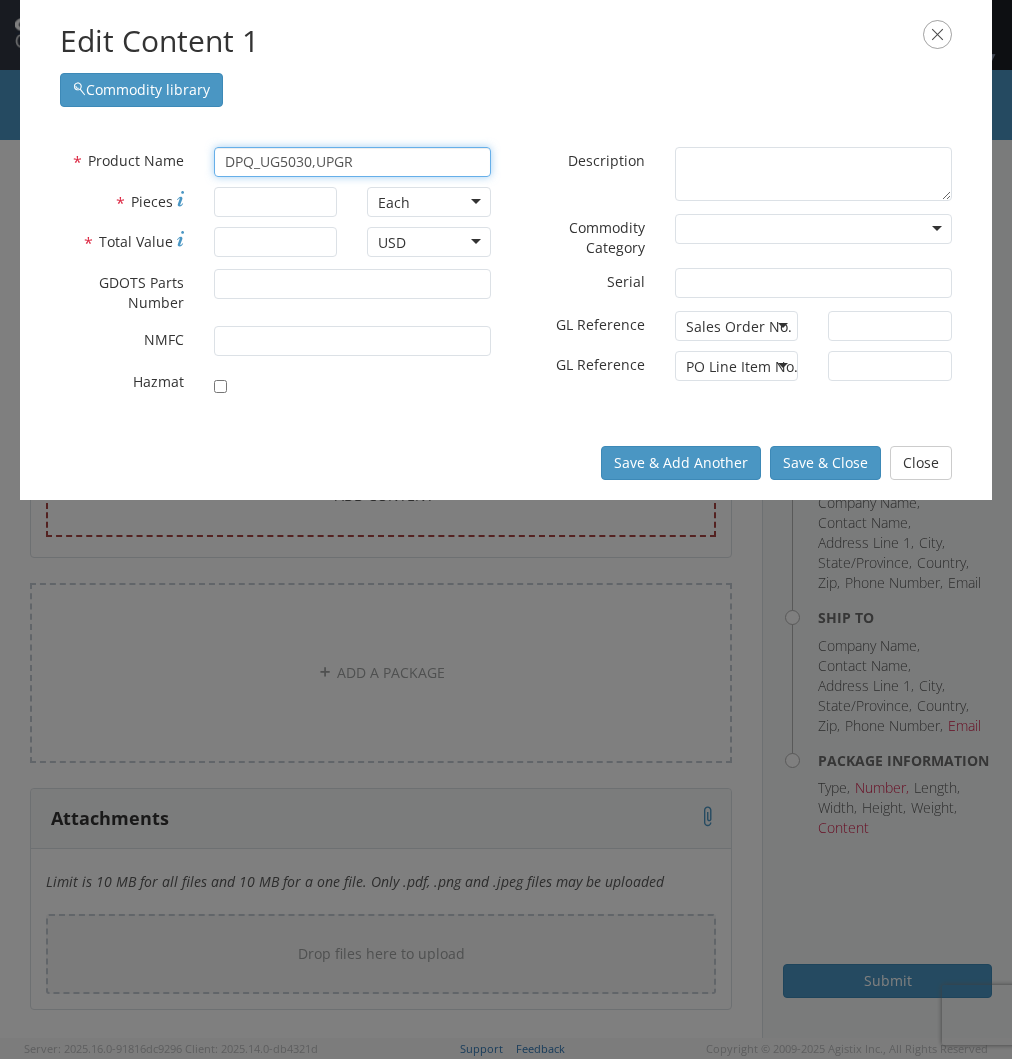 paste on "DPQ_TP6216-TM,D" 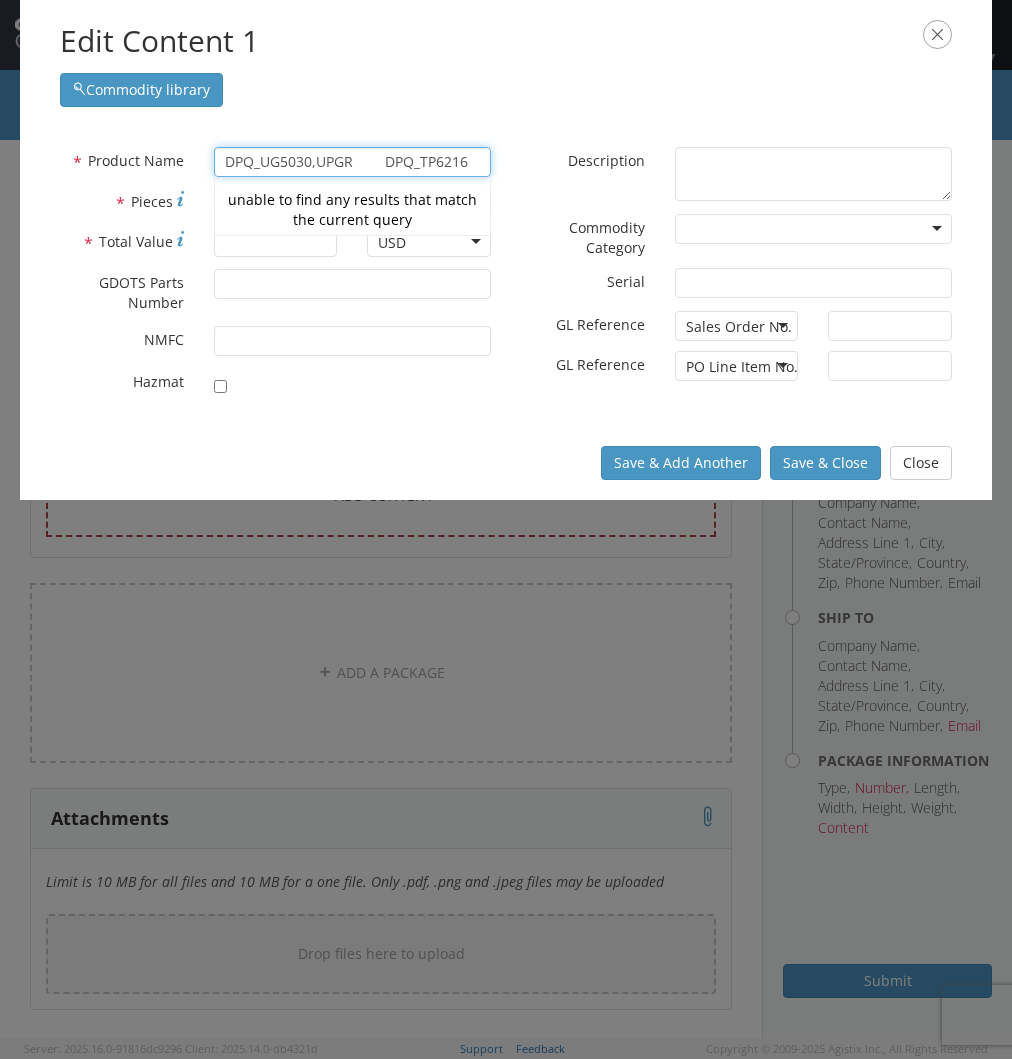 scroll, scrollTop: 0, scrollLeft: 0, axis: both 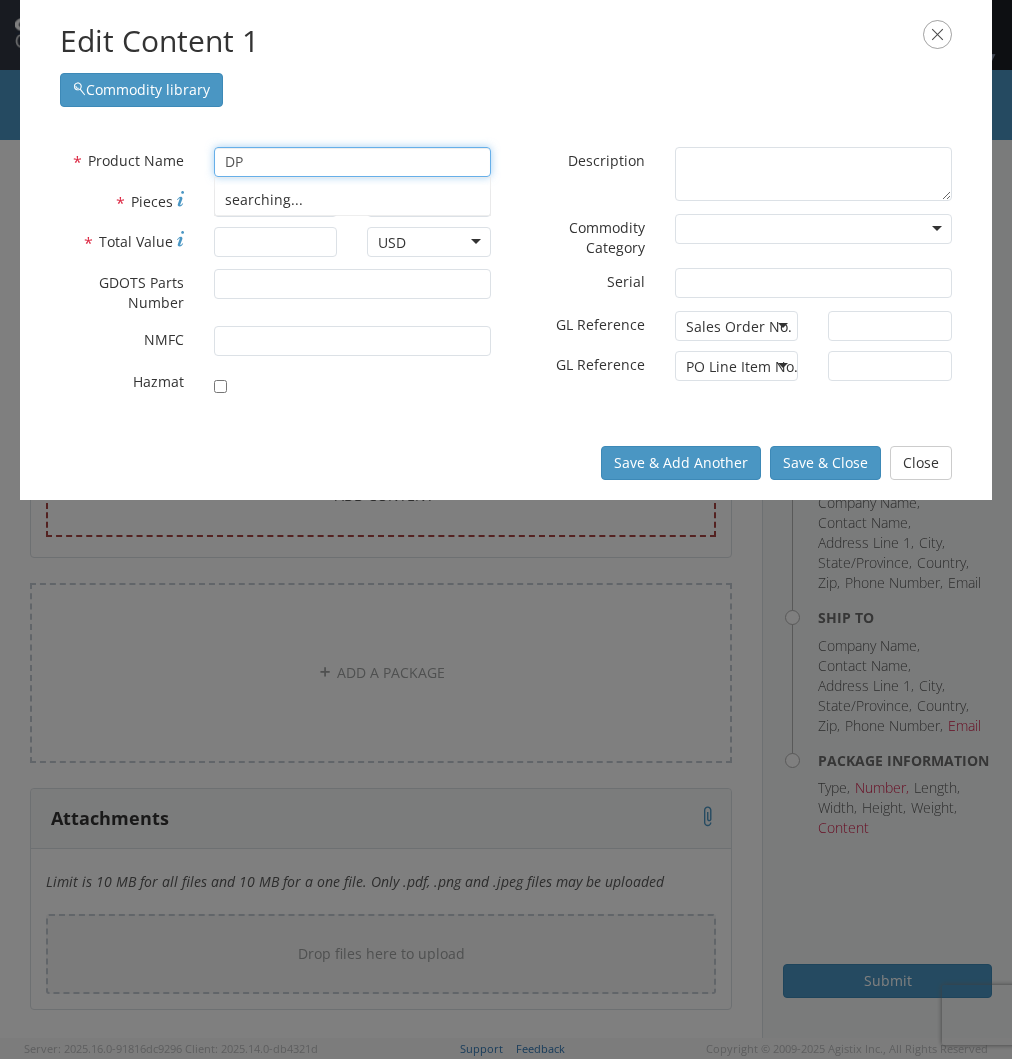 type on "D" 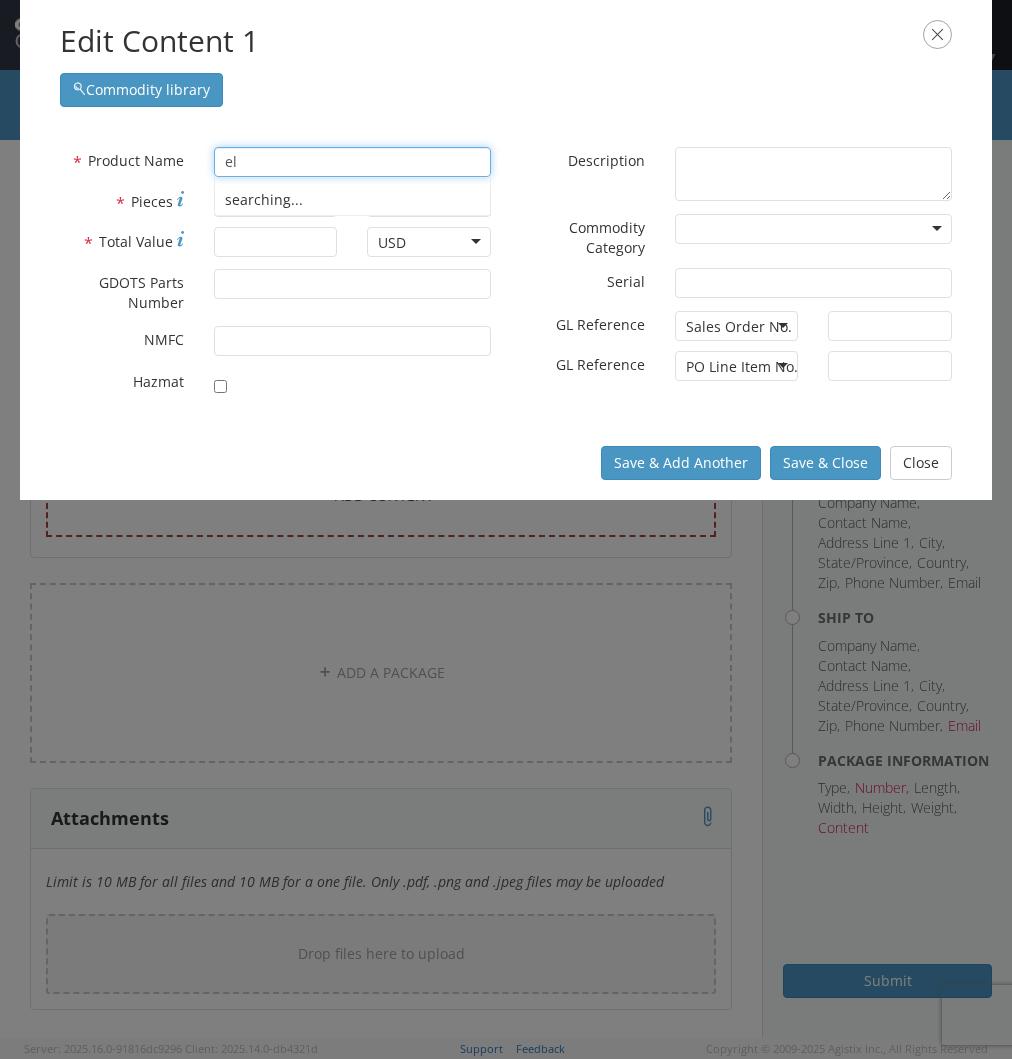 type on "ele" 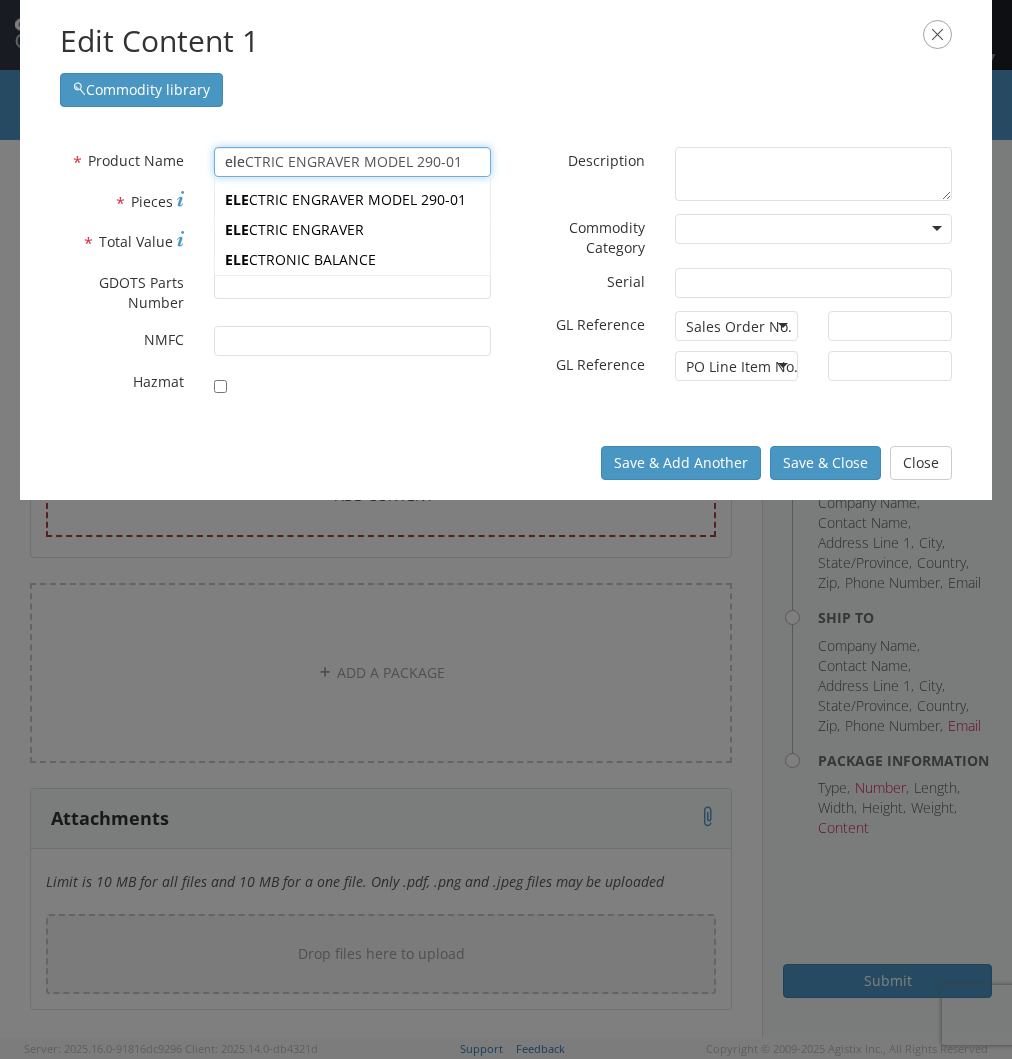 type on "elC MK244, BULK PACK, 100 PER CAN" 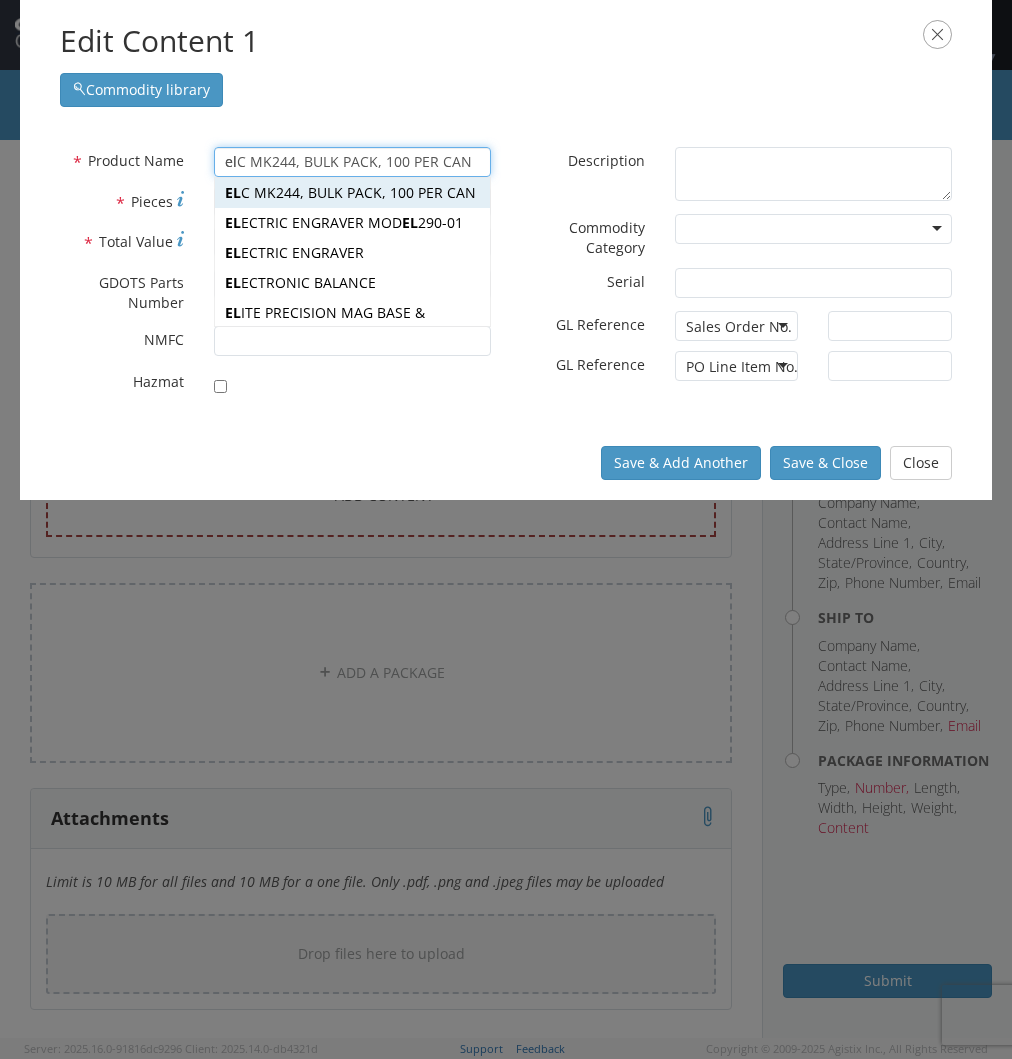 scroll, scrollTop: 9, scrollLeft: 0, axis: vertical 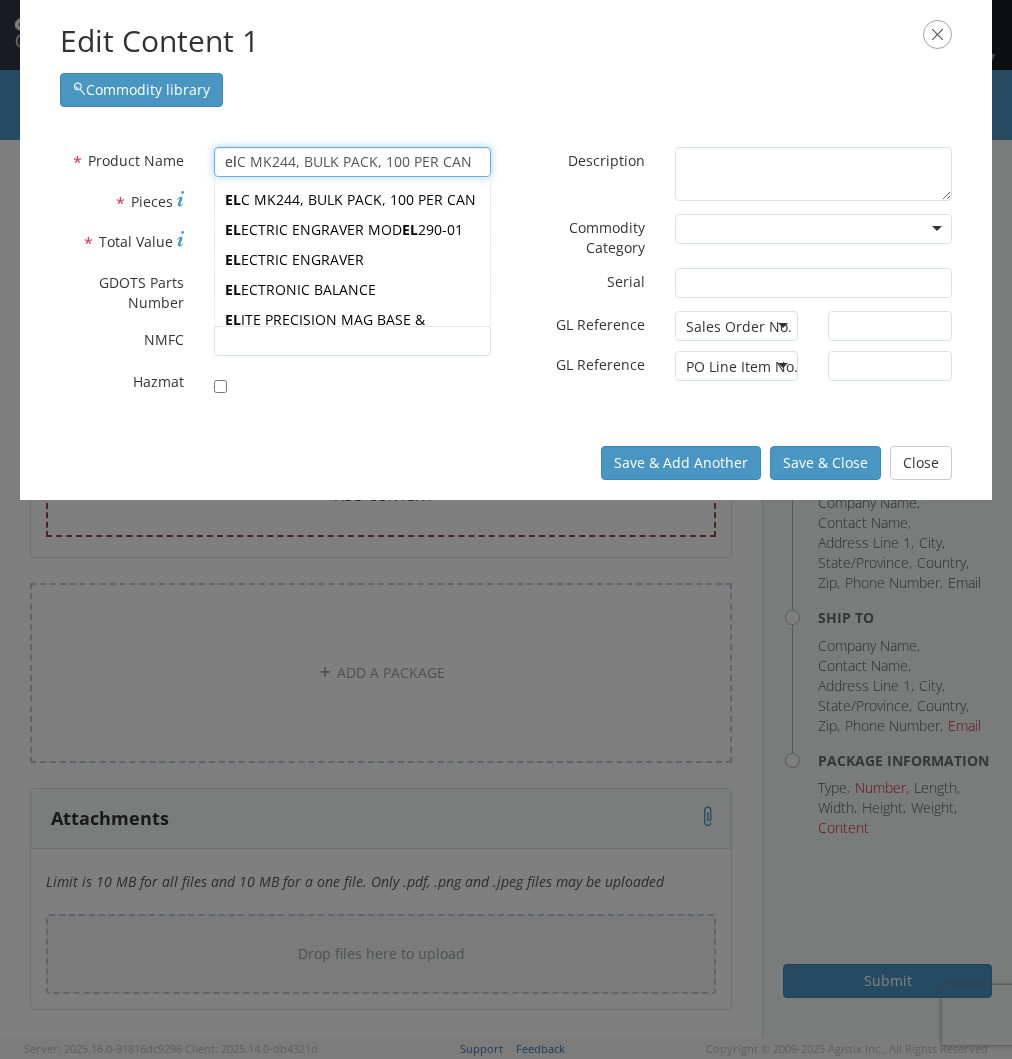 type on "eND LINER 7 X 13 1/2" 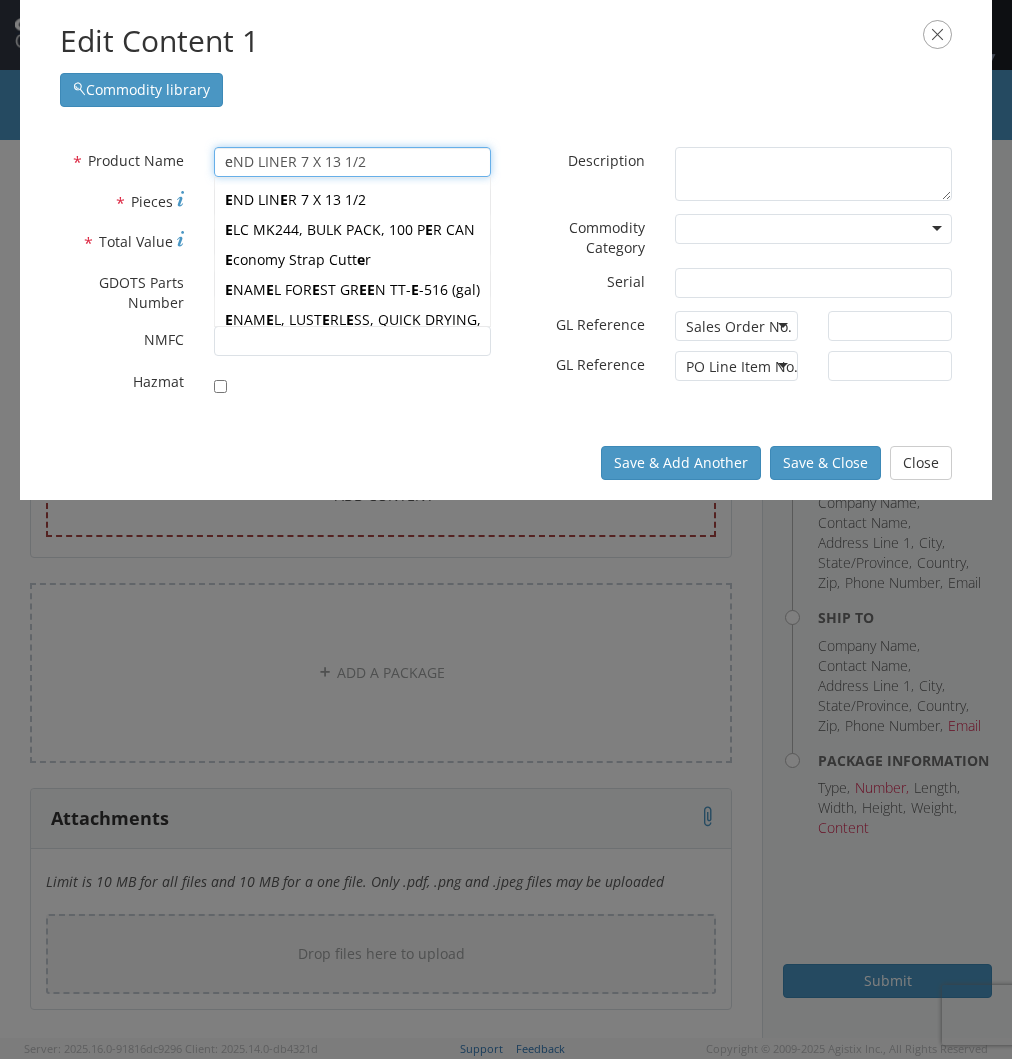 type 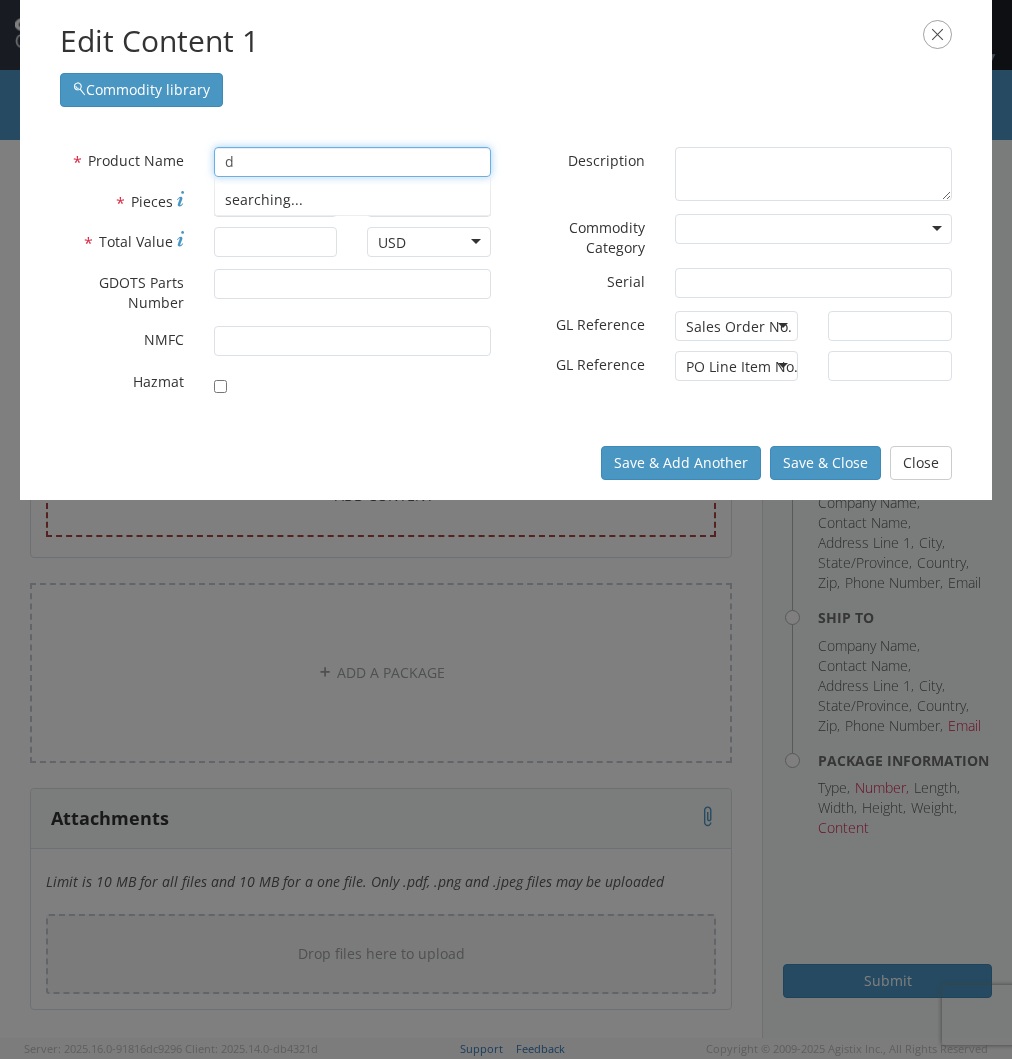 type on "dp" 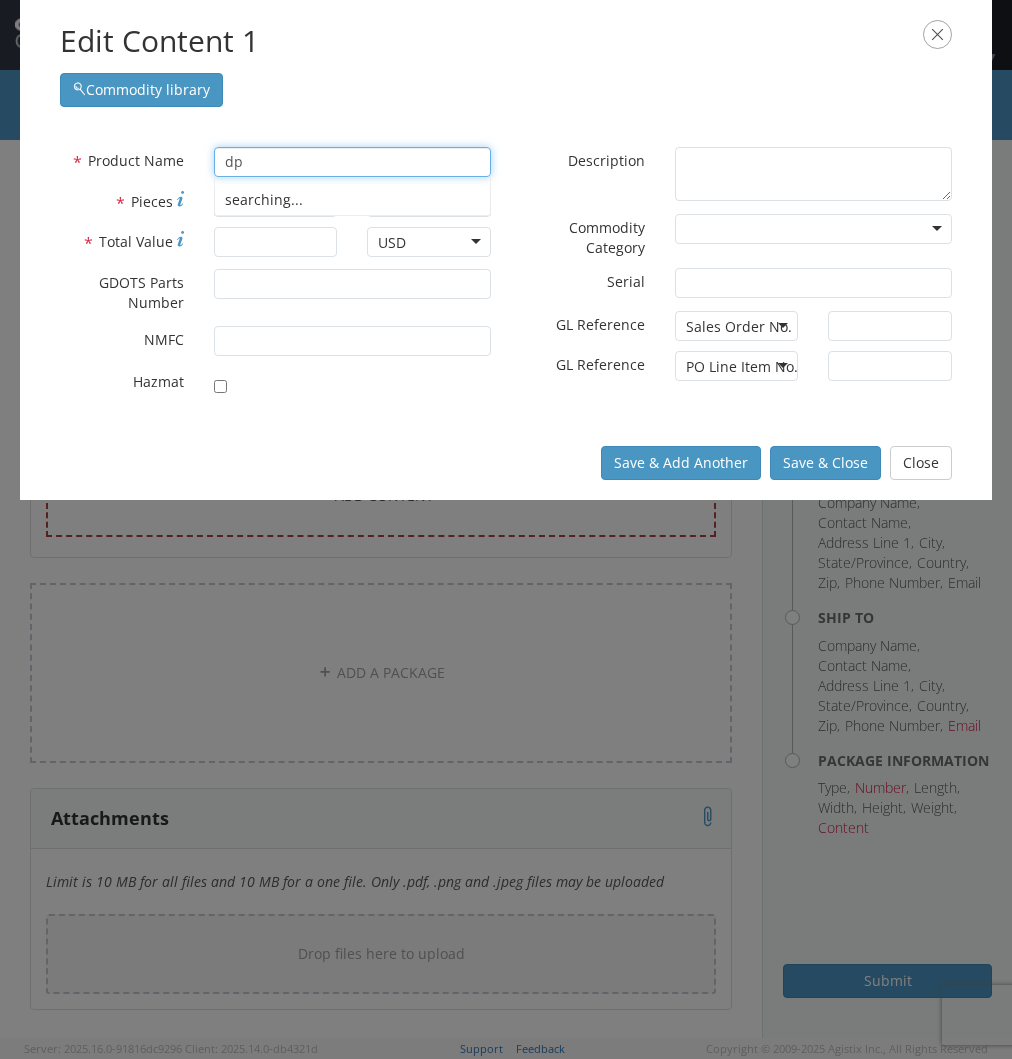 type on "dpMT32.51 LF GRADE KC5010" 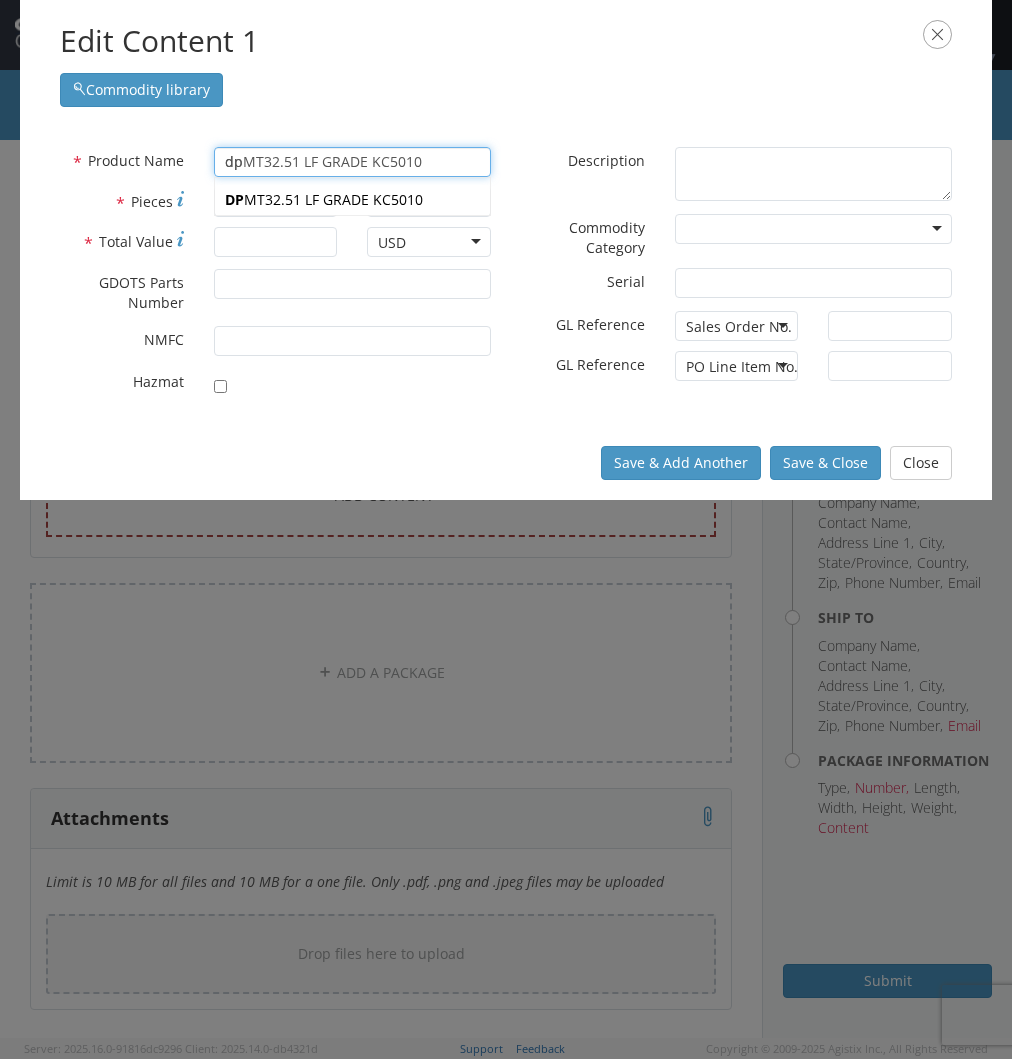 type 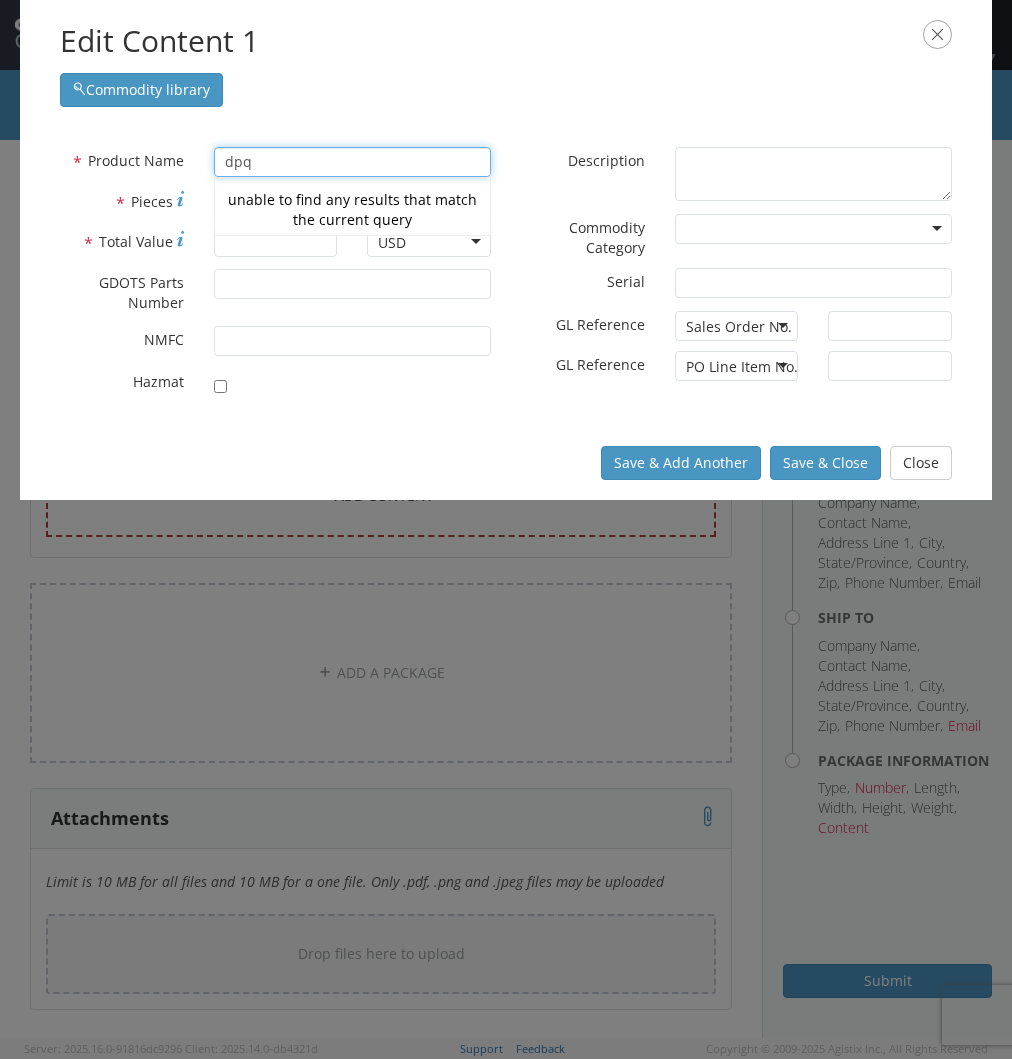 type on "dpMT32.51 LF GRADE KC5010" 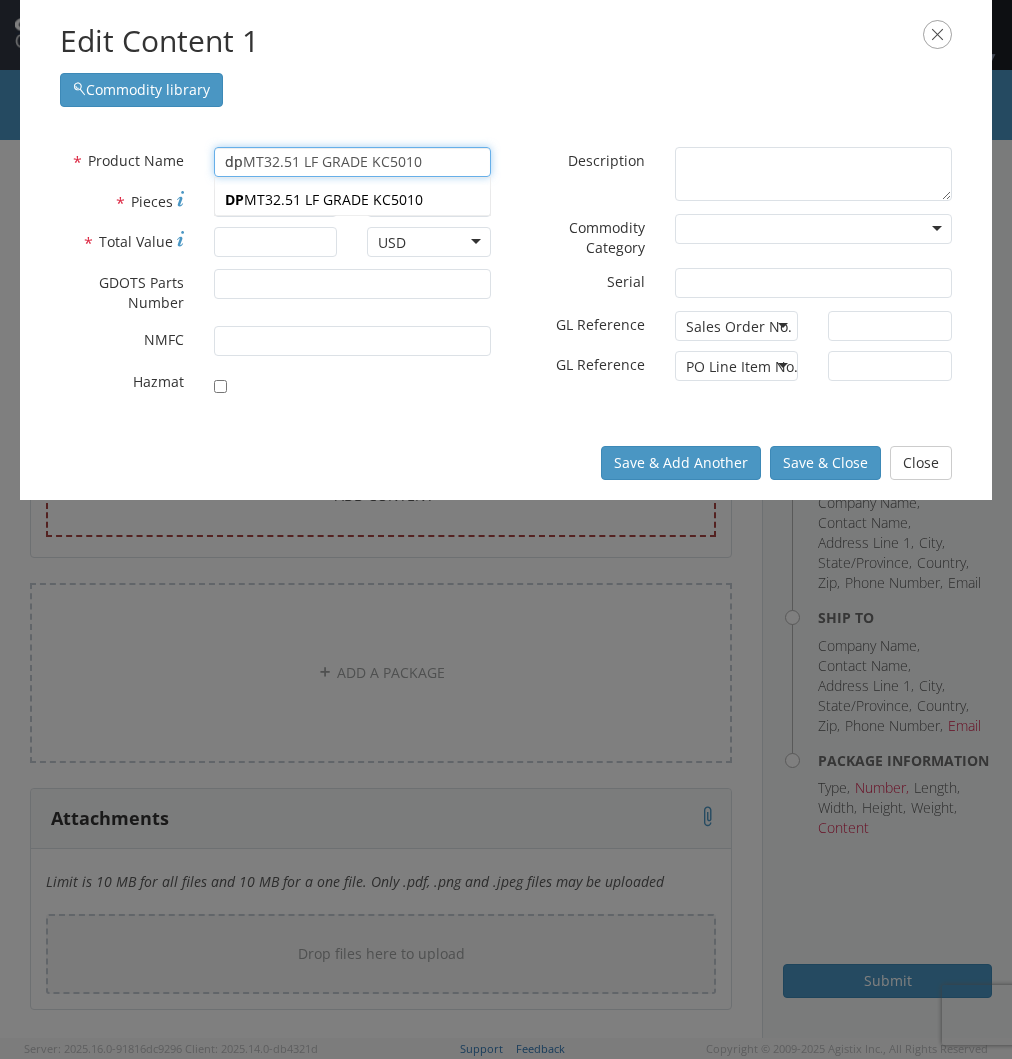 type on "dISC" 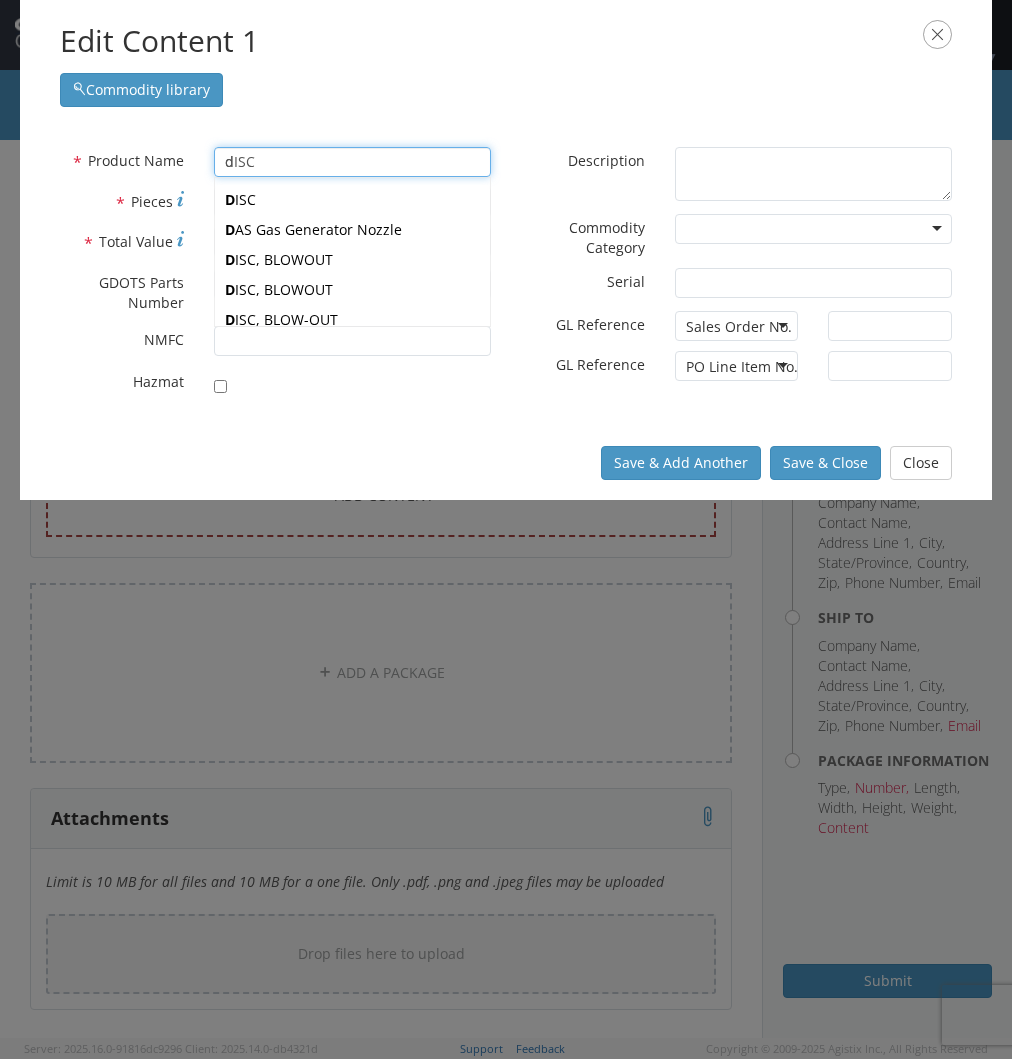 type 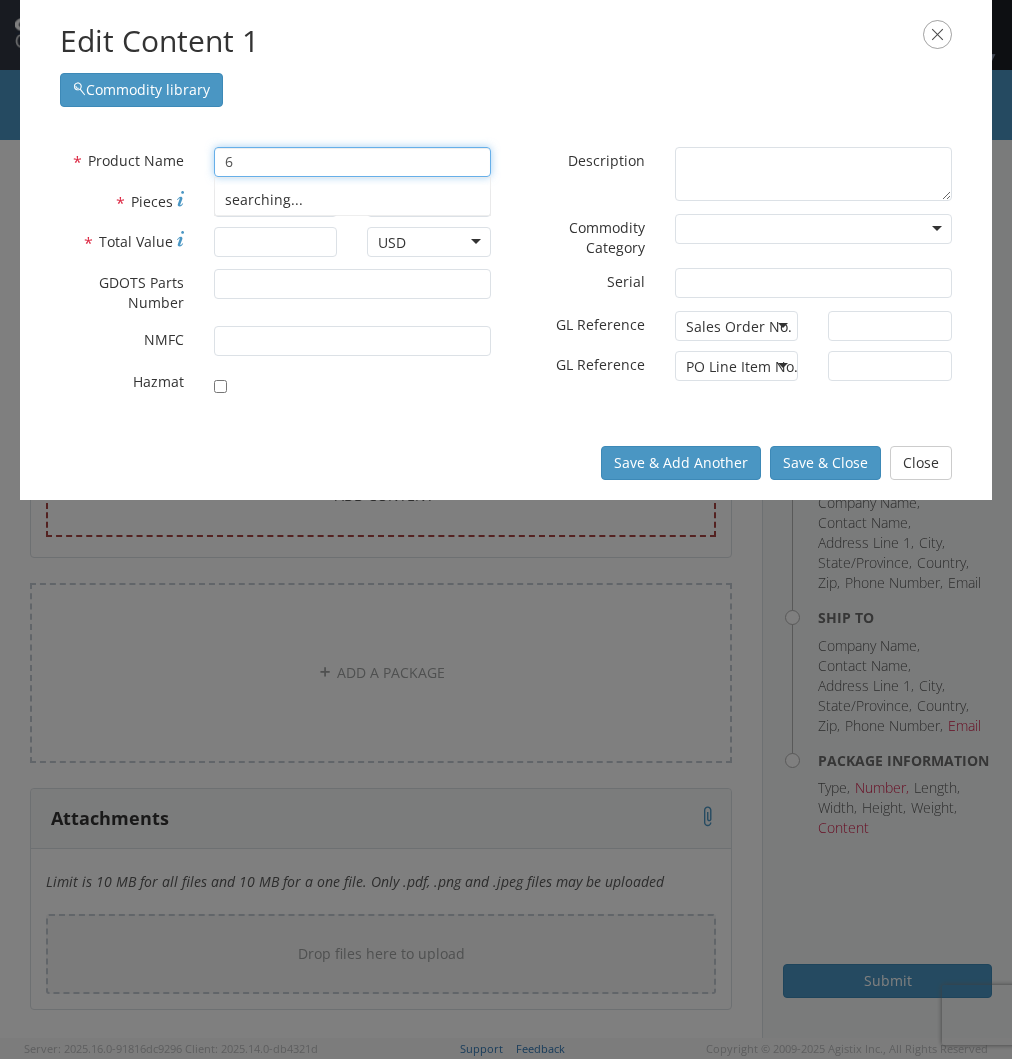 type on "60" 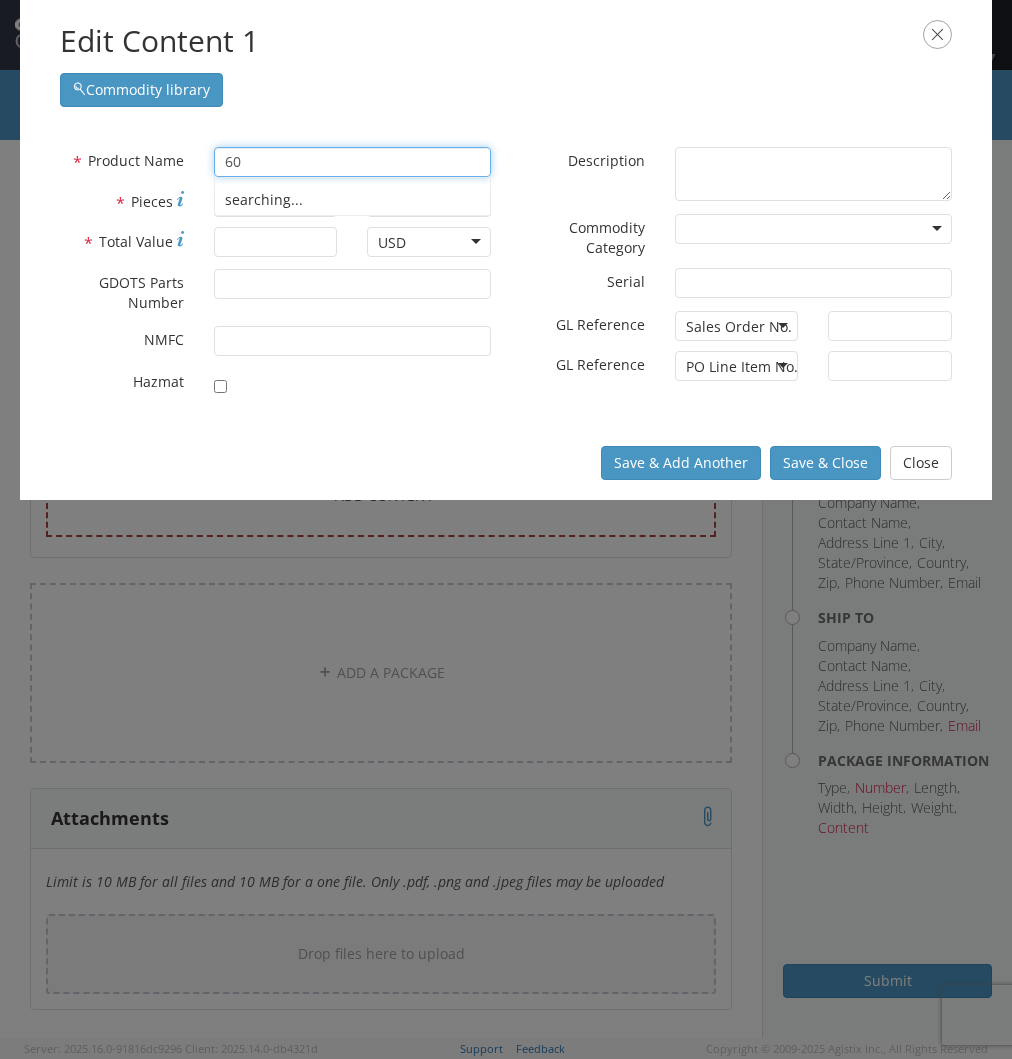 type on "60/81mm Tabbing Material" 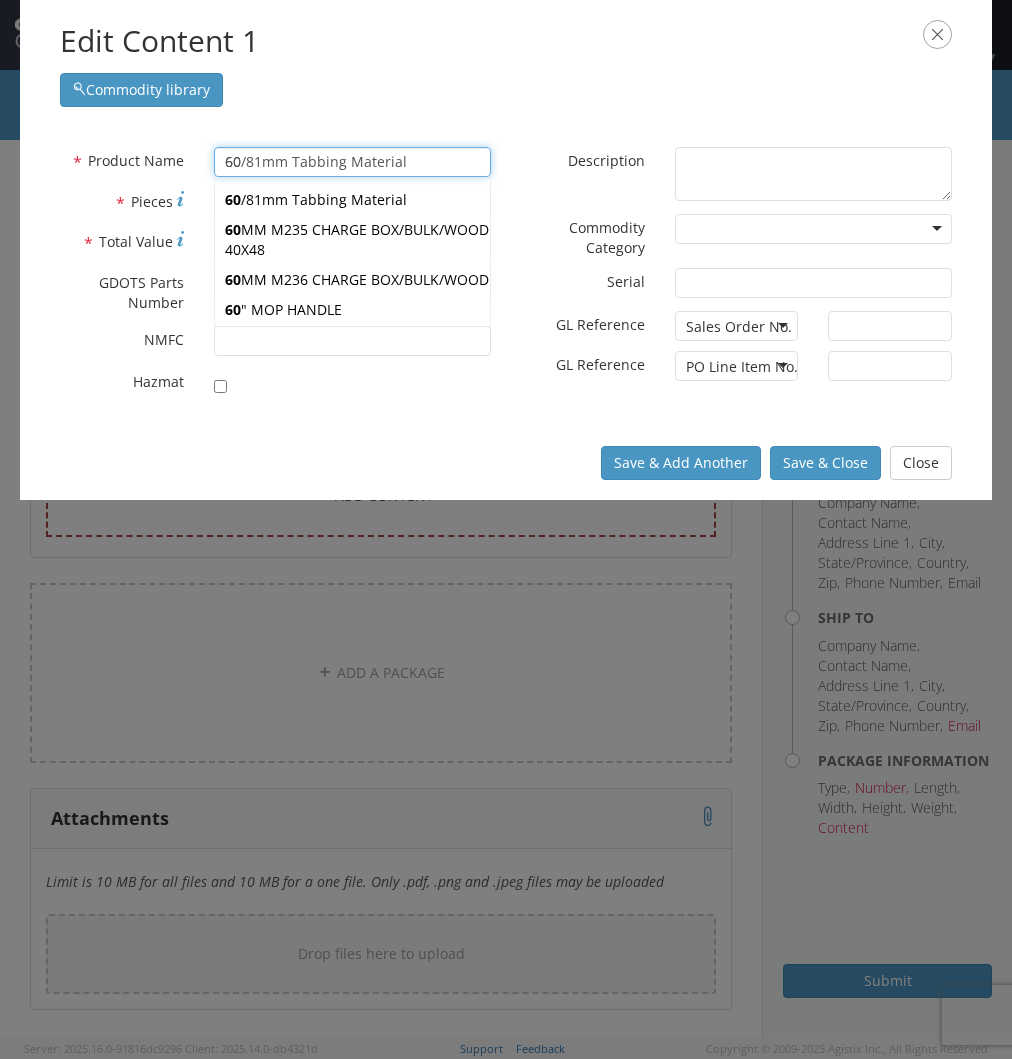 type 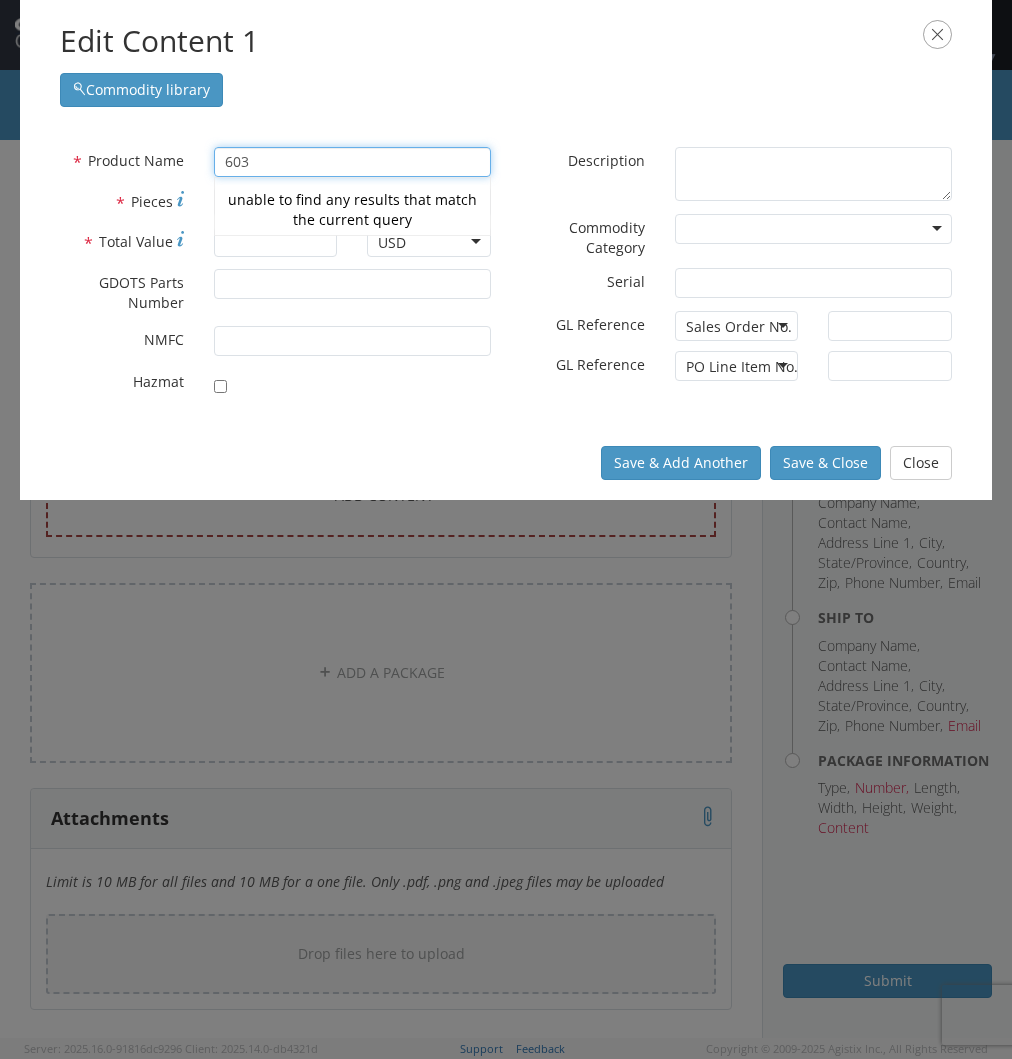 type on "60/81mm Tabbing Material" 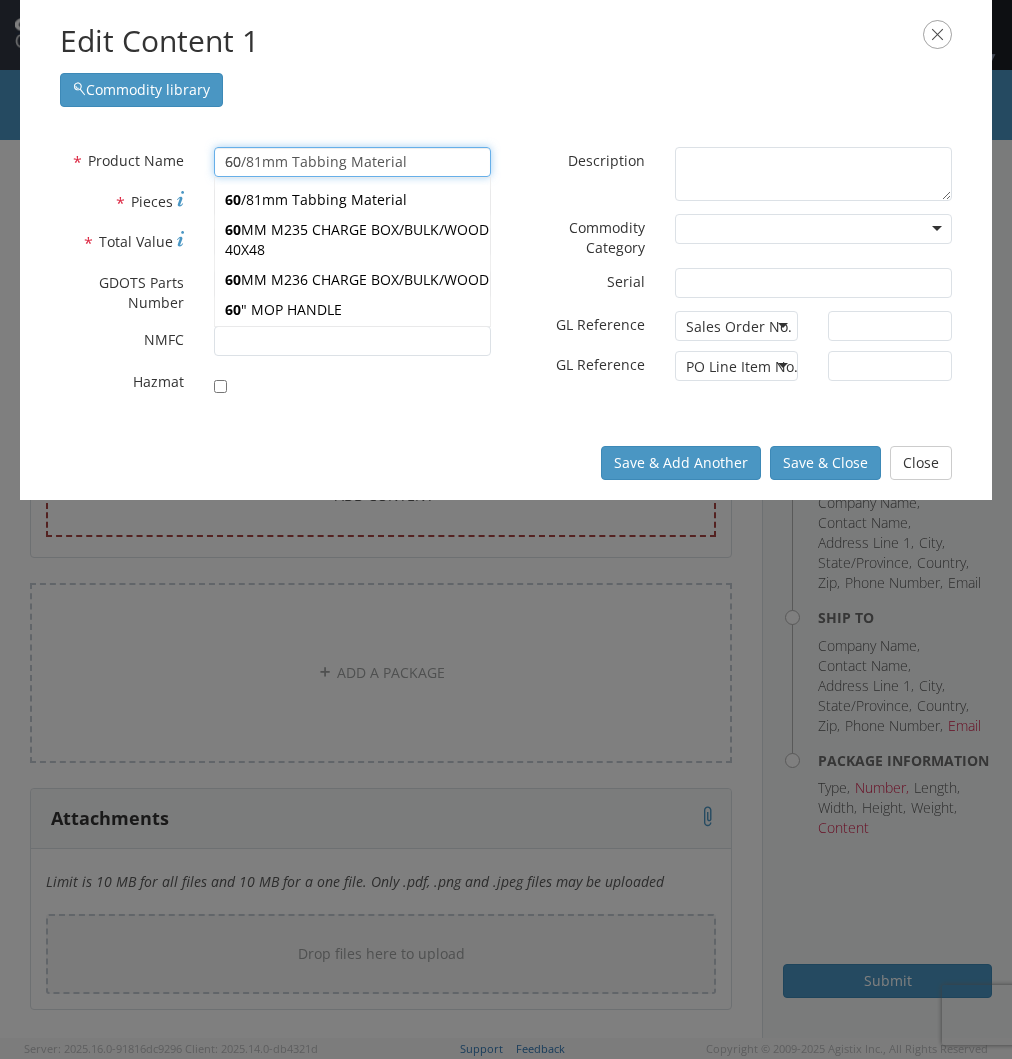 type on "6" 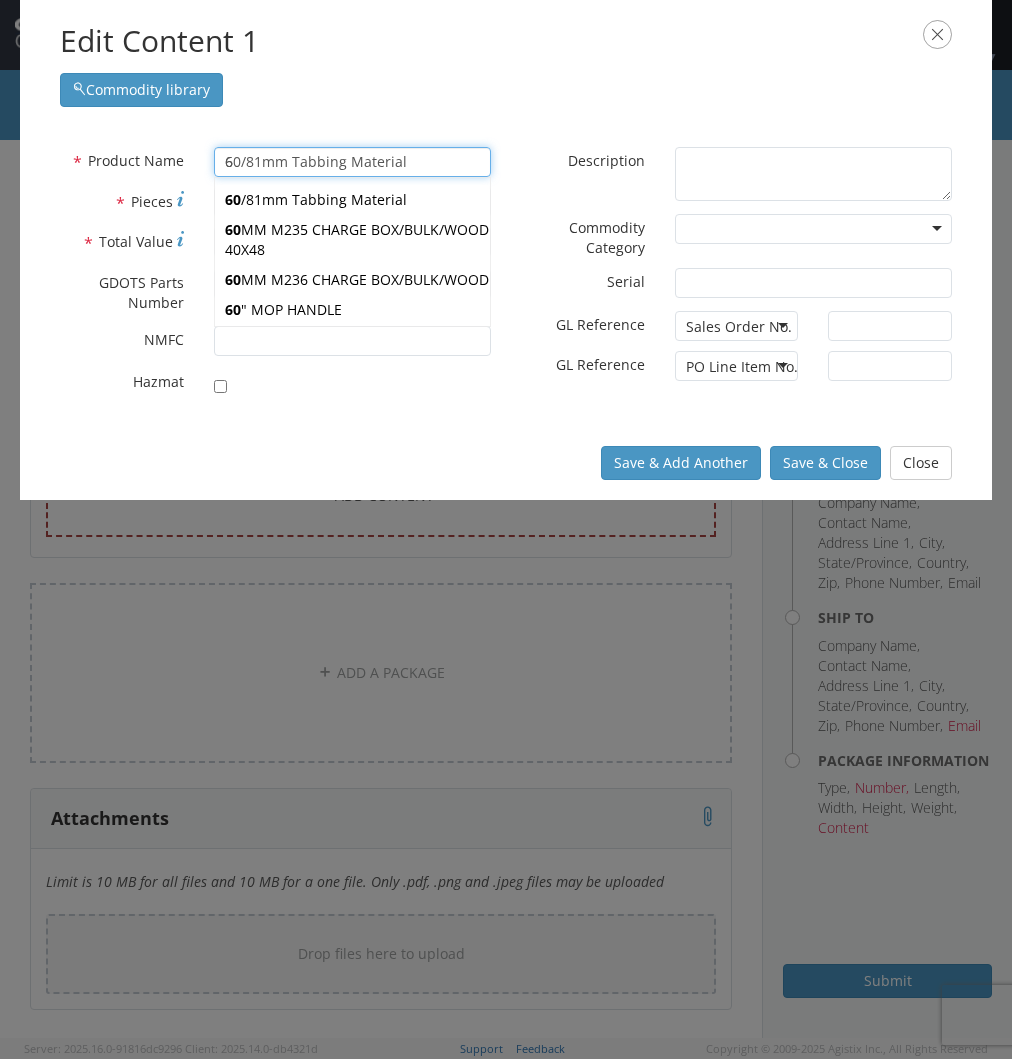 type 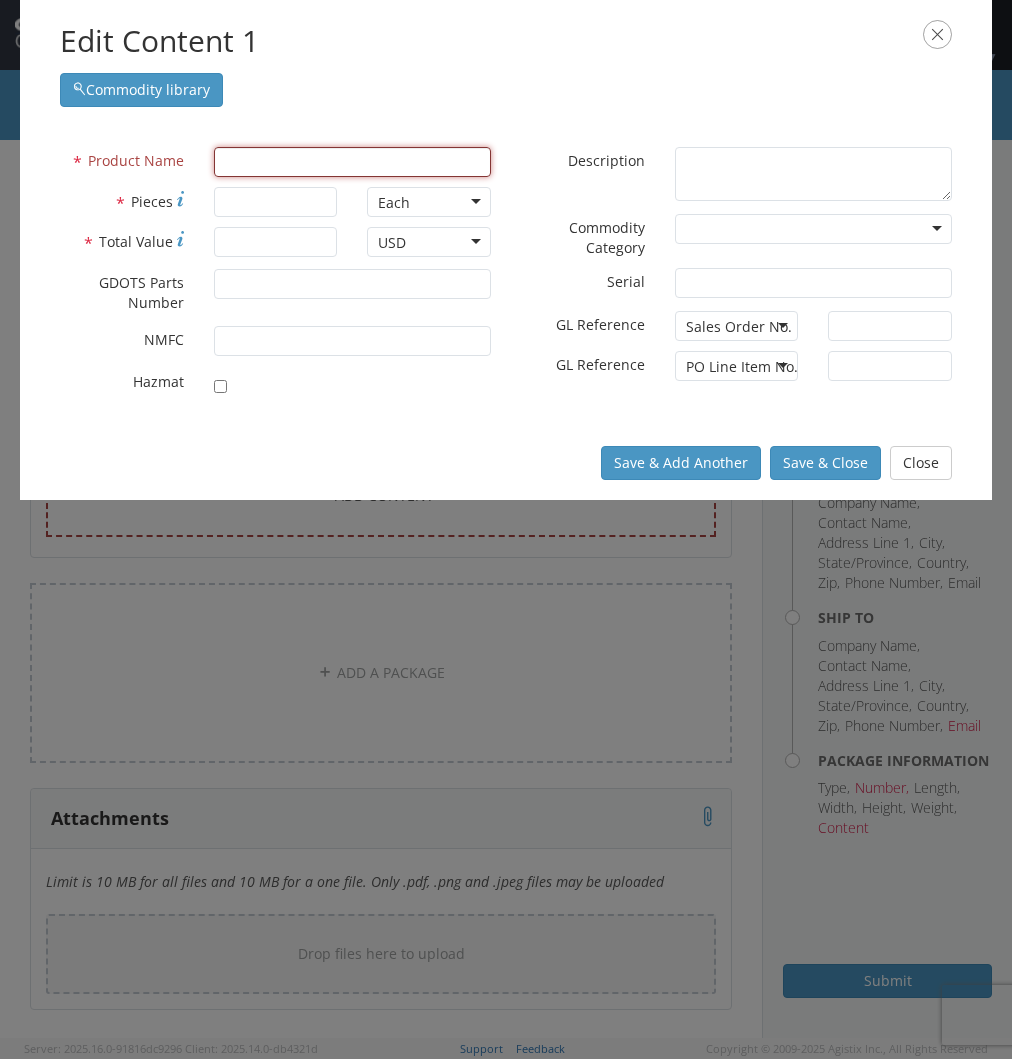 type on "u" 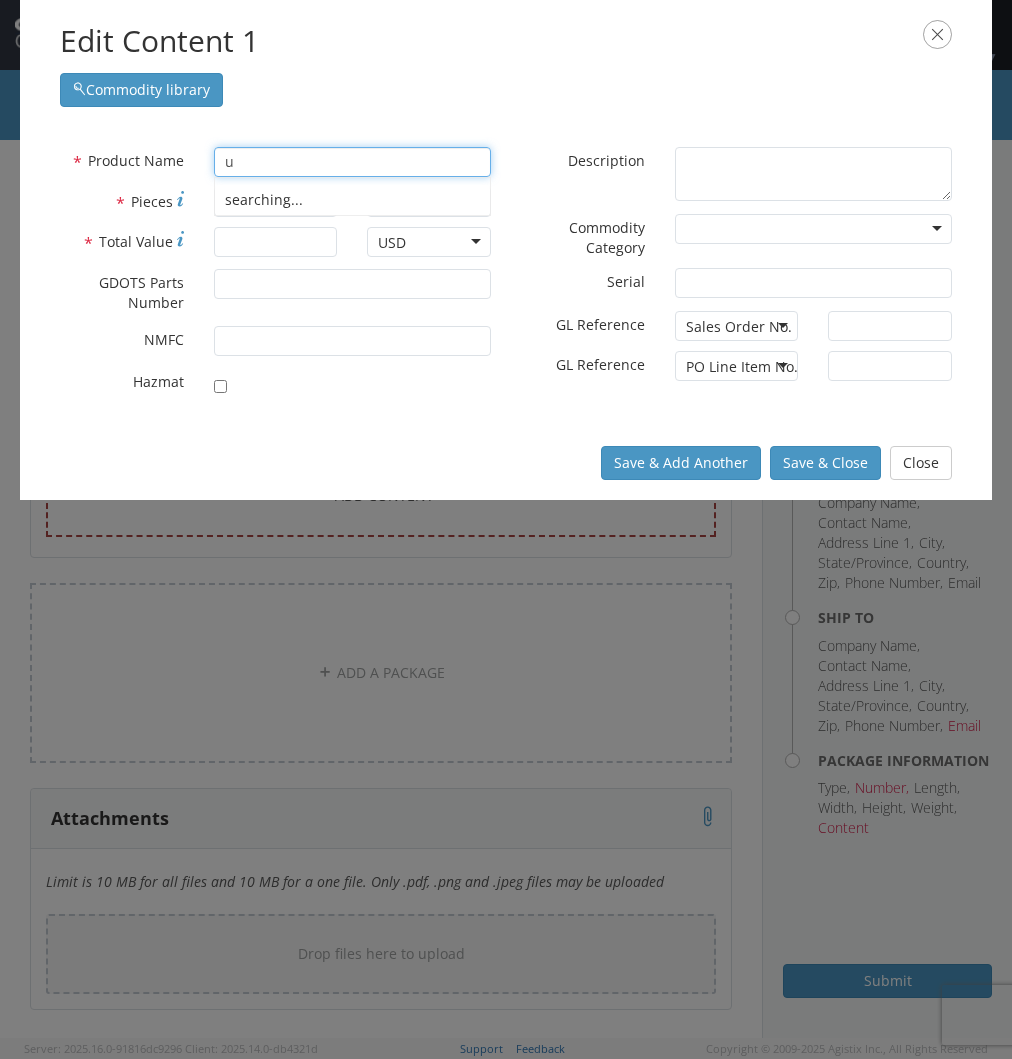 type on "uNKNOWN PROPELLANT" 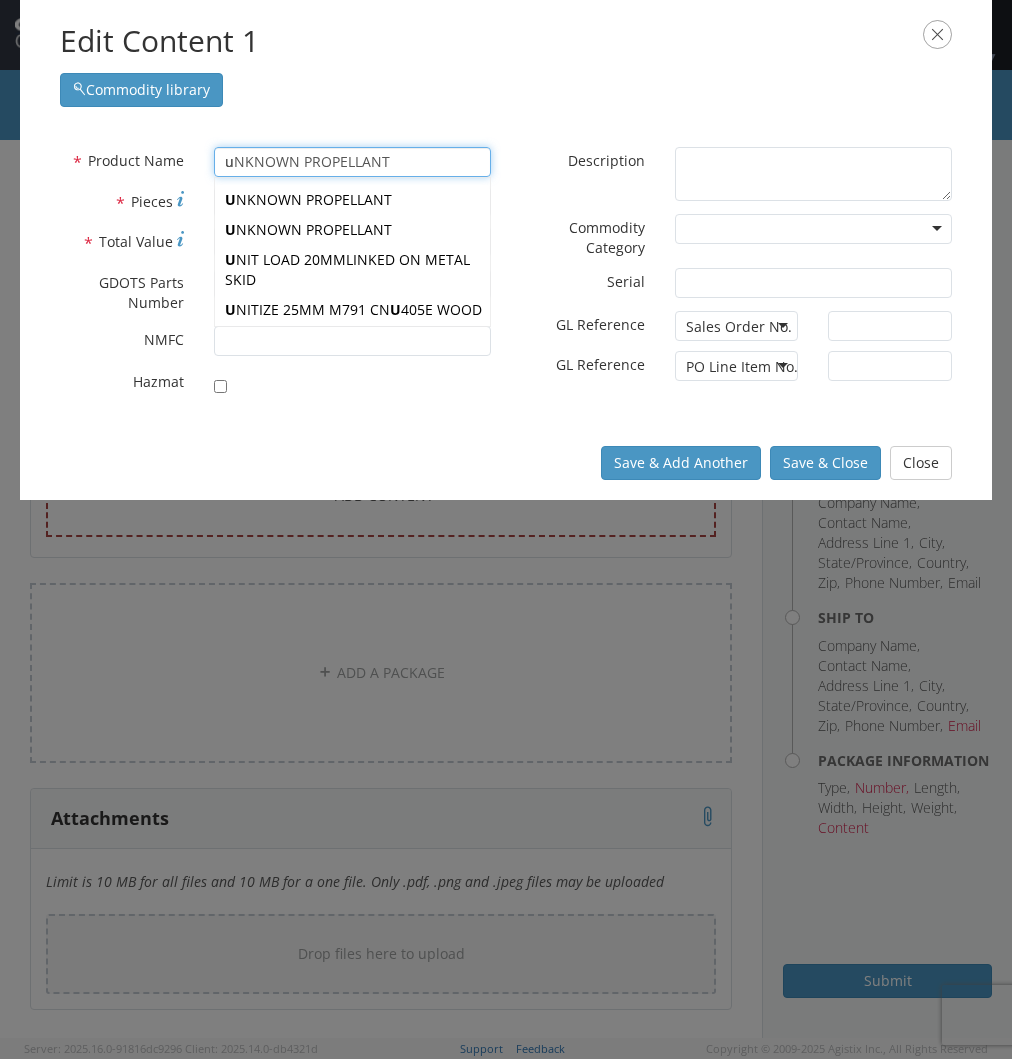 type 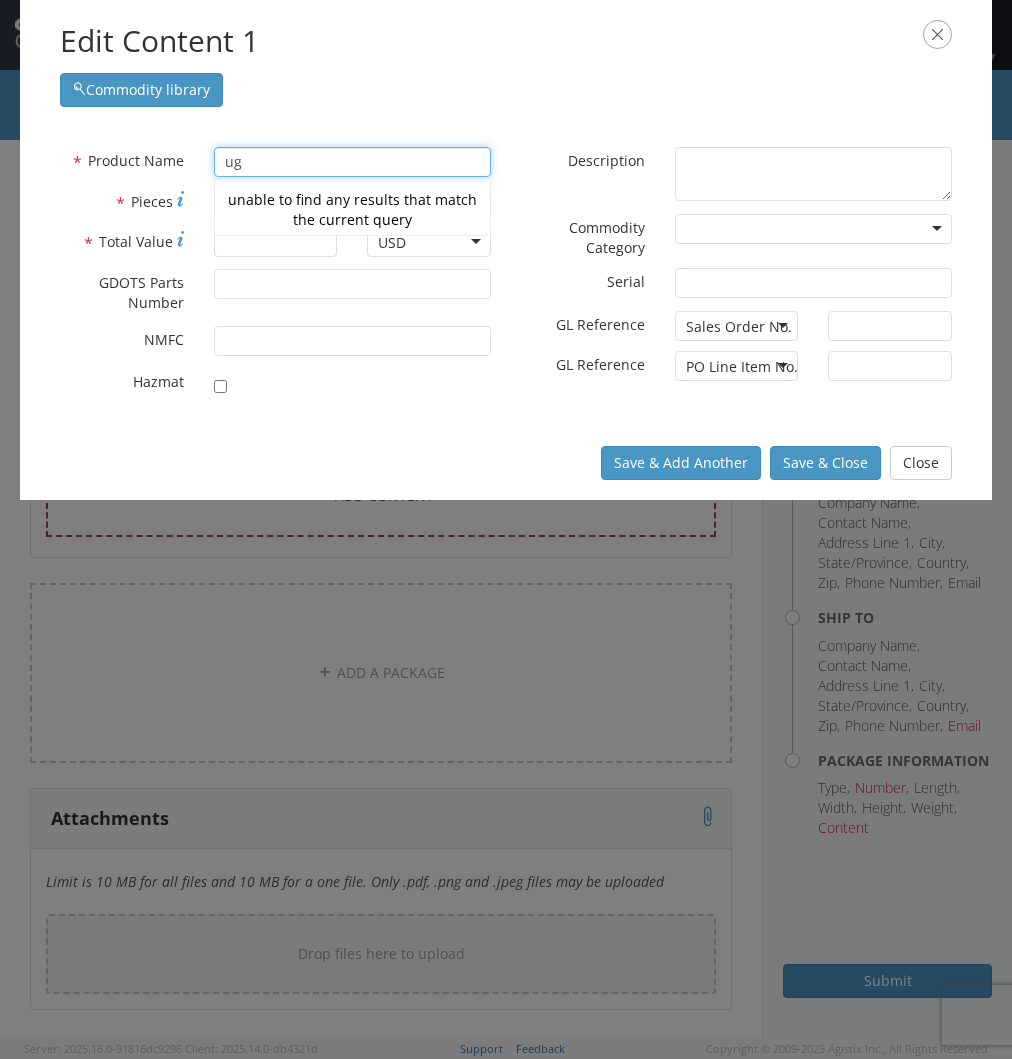 type on "uNKNOWN PROPELLANT" 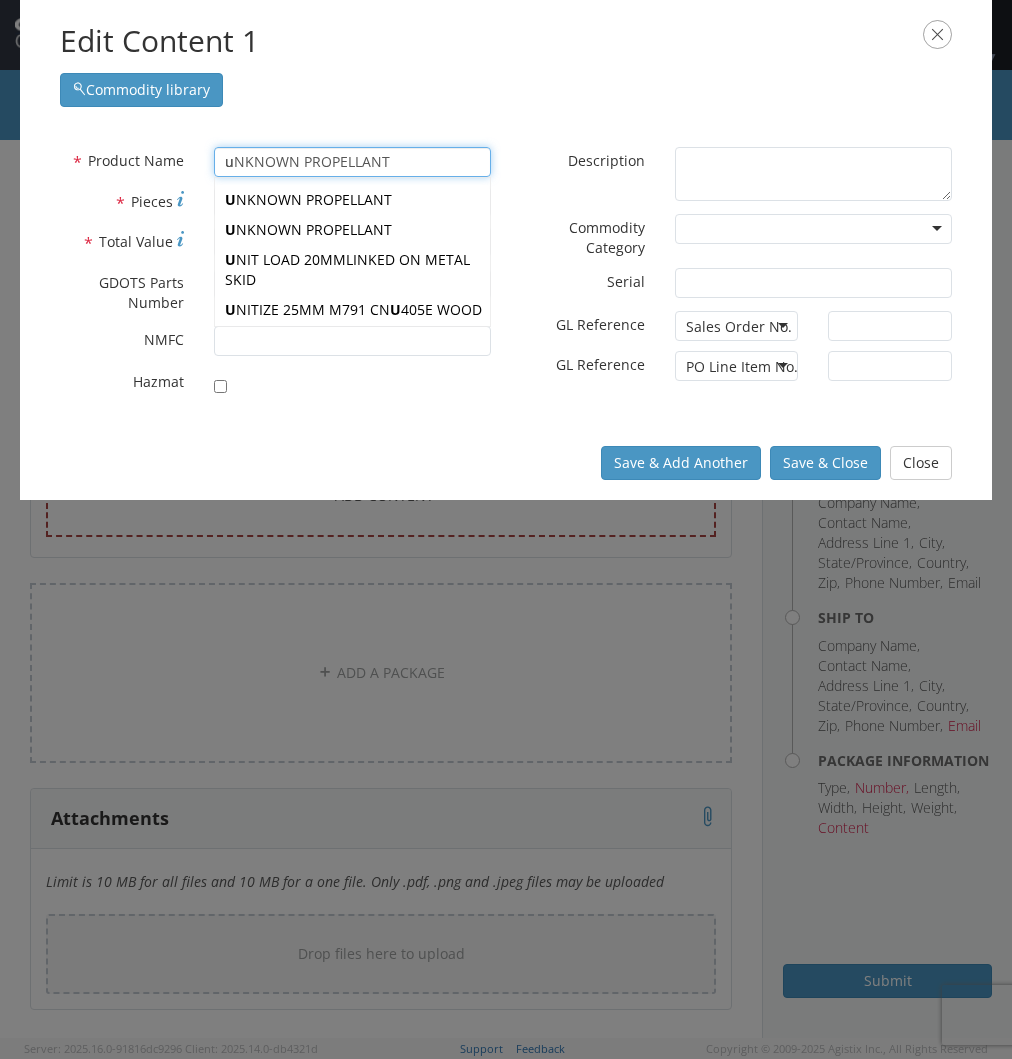 type 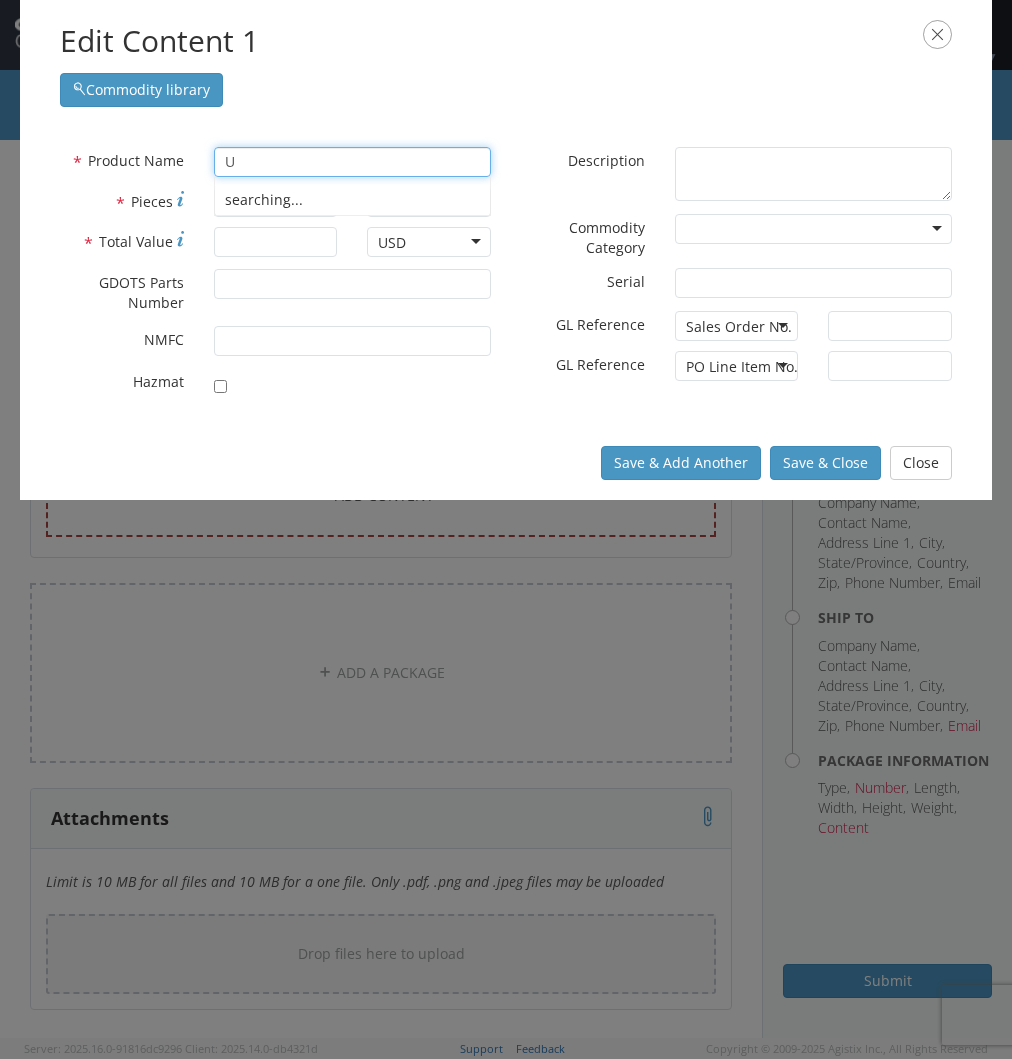type on "UG" 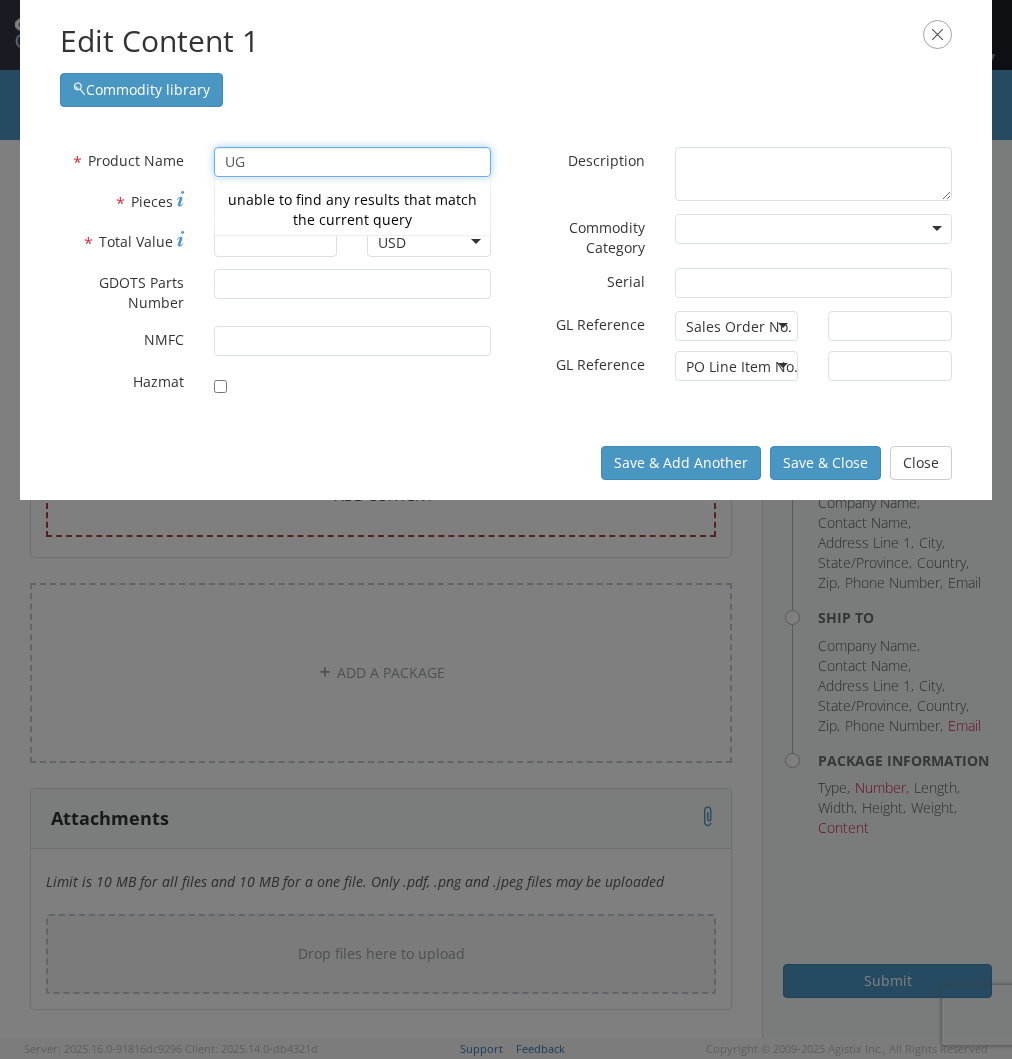 type on "UNKNOWN PROPELLANT" 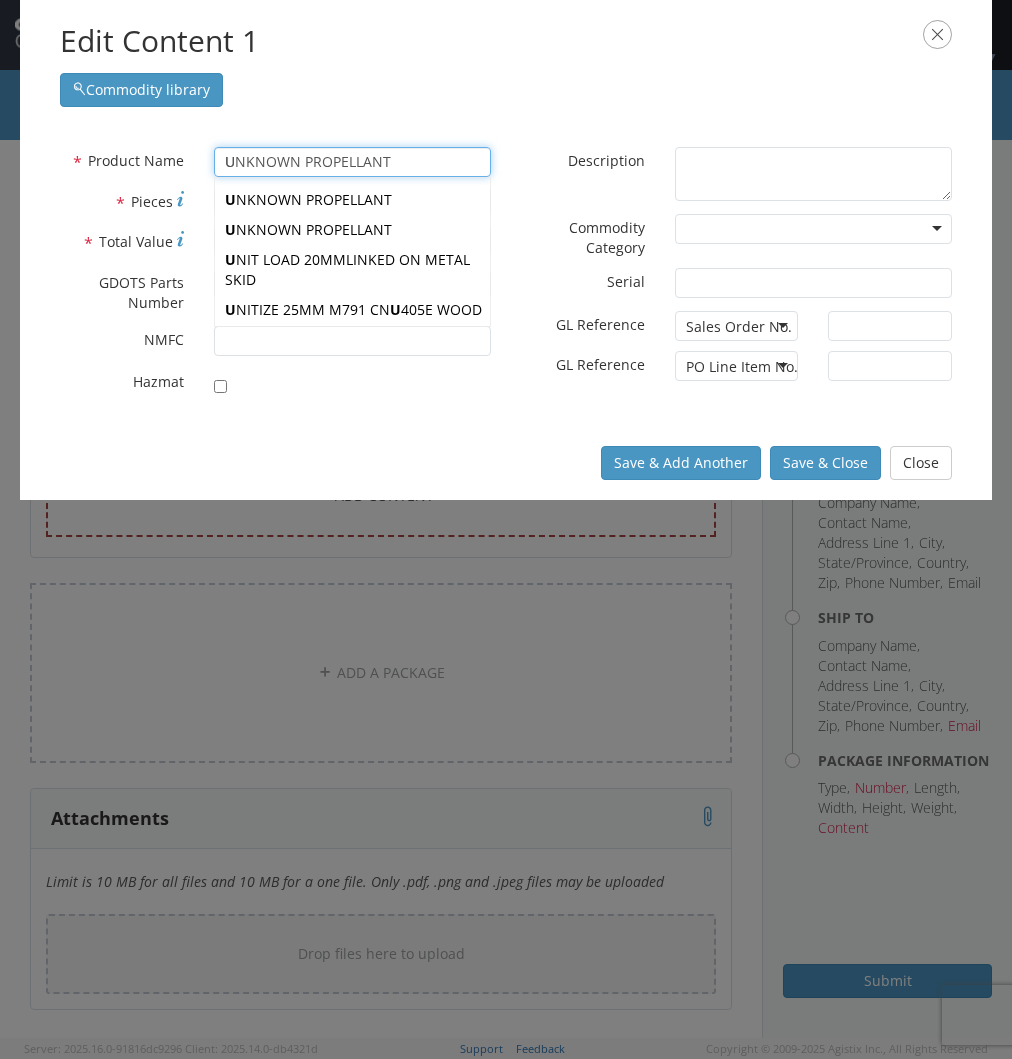 type 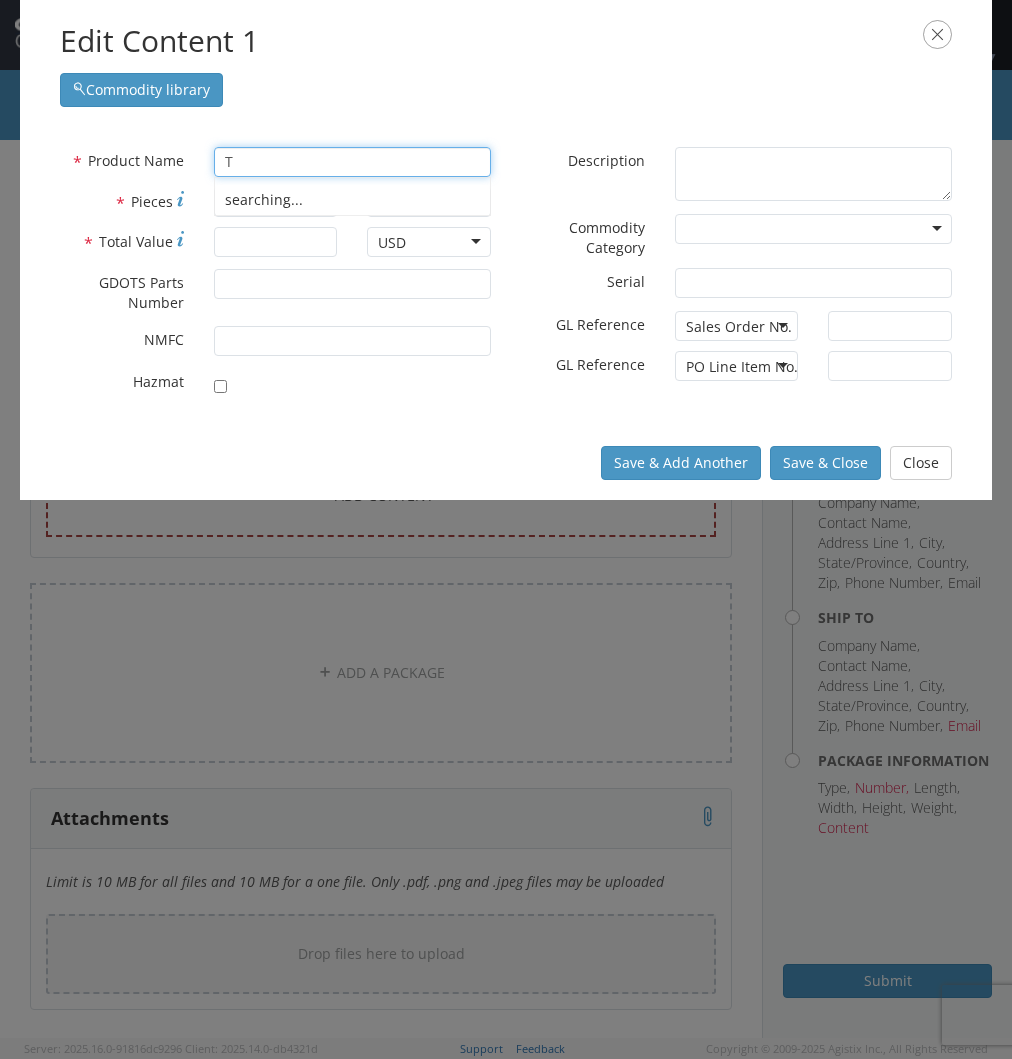 type on "TP" 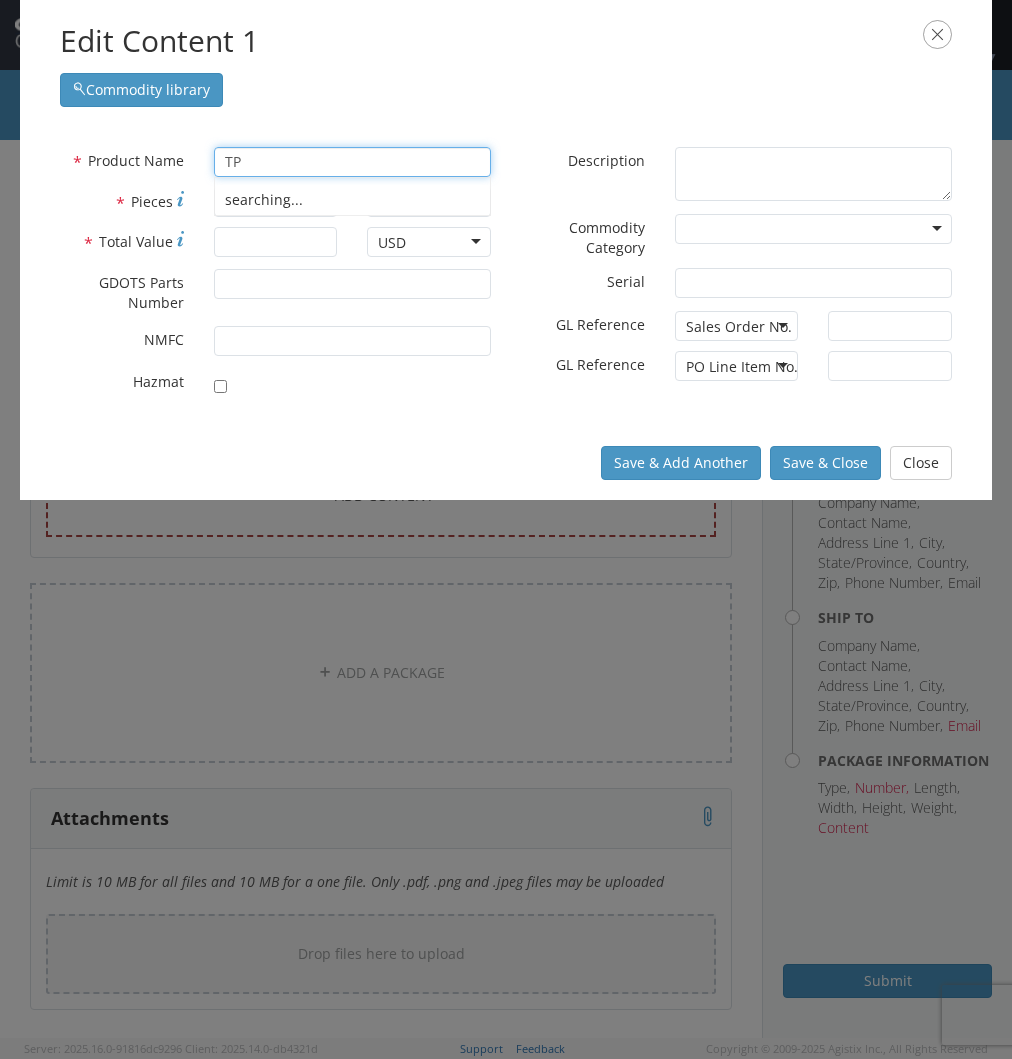 type on "TP-T XM1202 50MMX228 BANDED BODY" 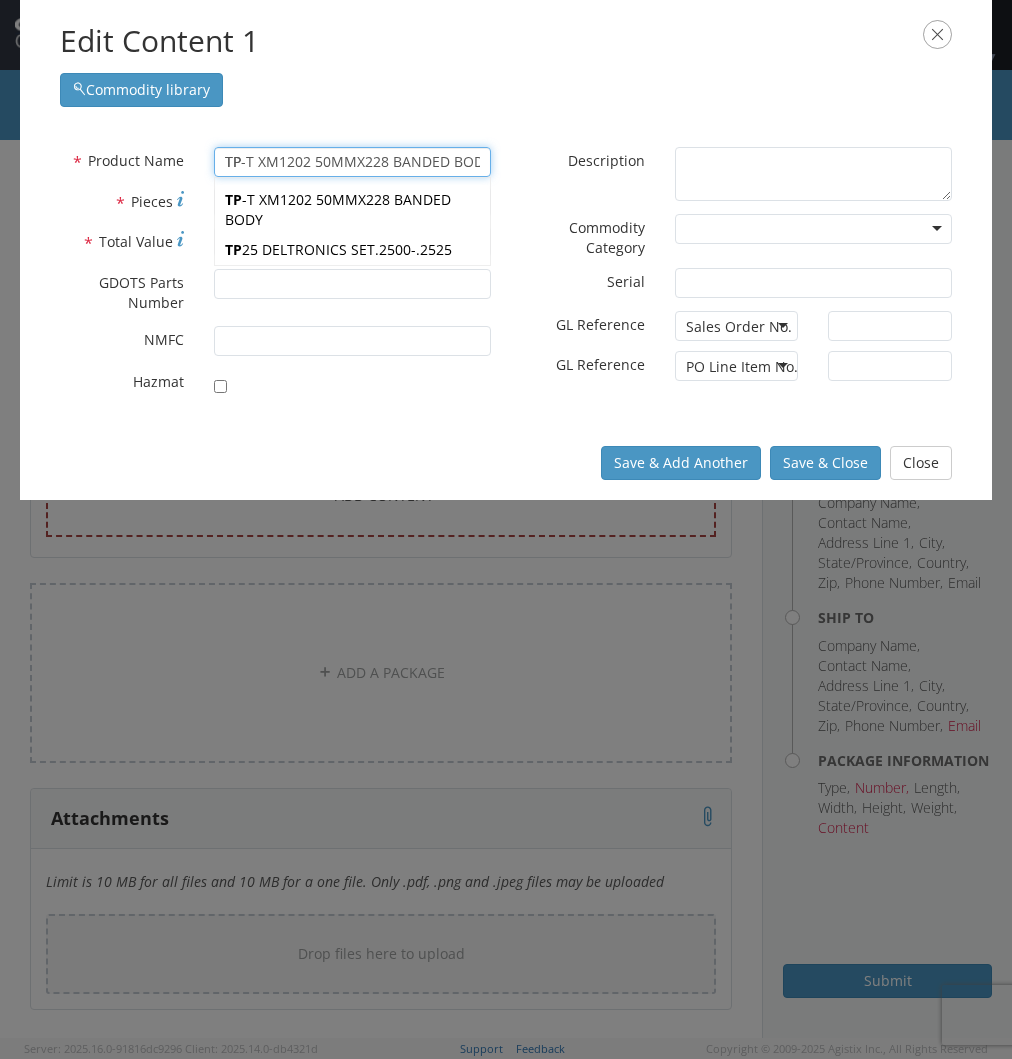 type 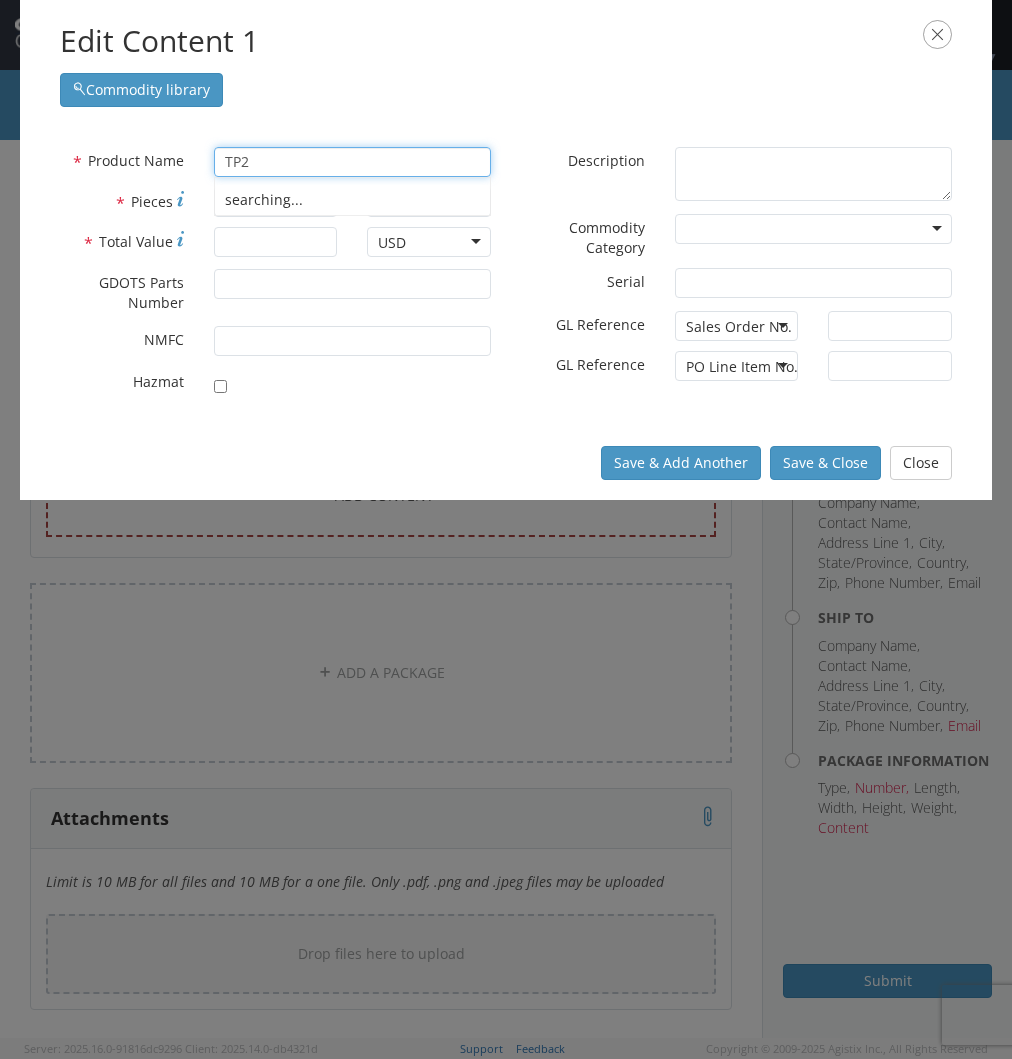 type on "TP25 DELTRONICS SET.2500-.2525" 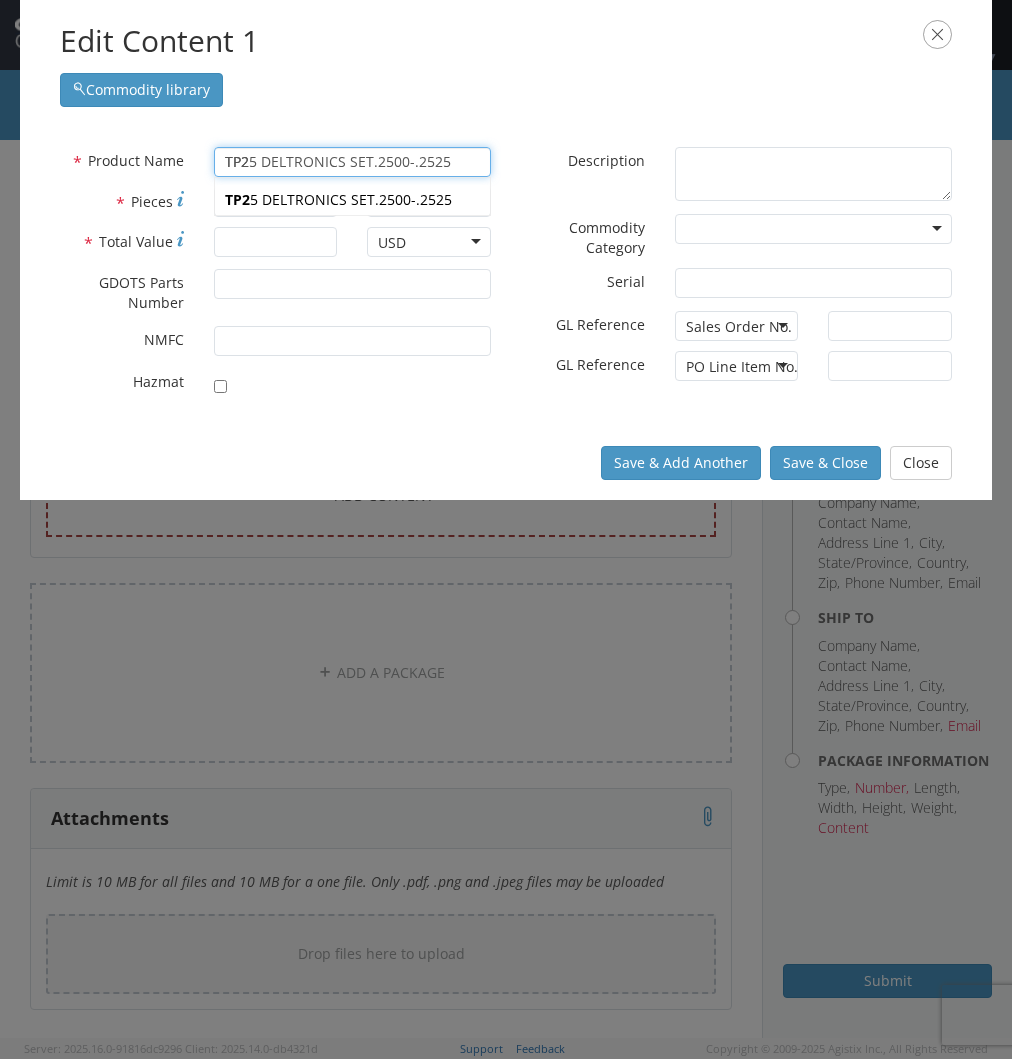 type 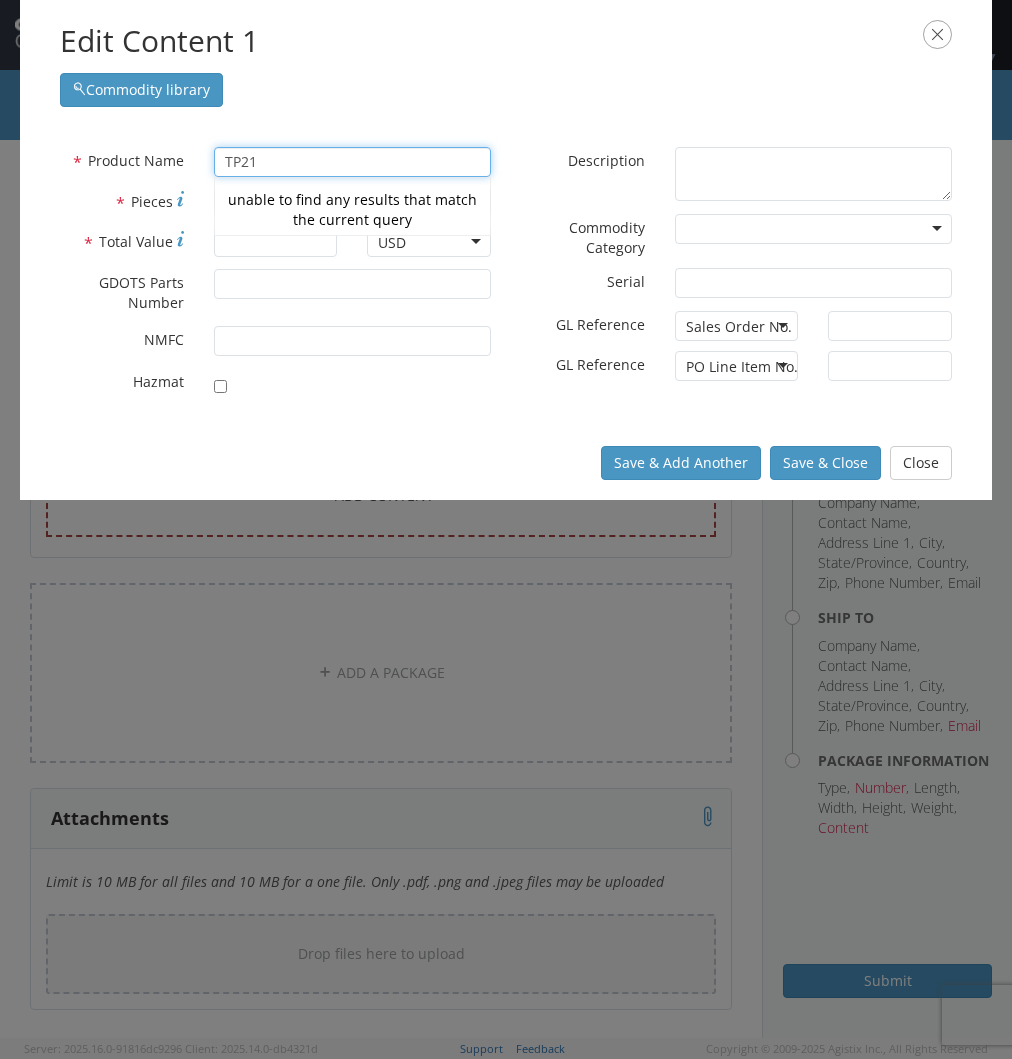 type on "TP25 DELTRONICS SET.2500-.2525" 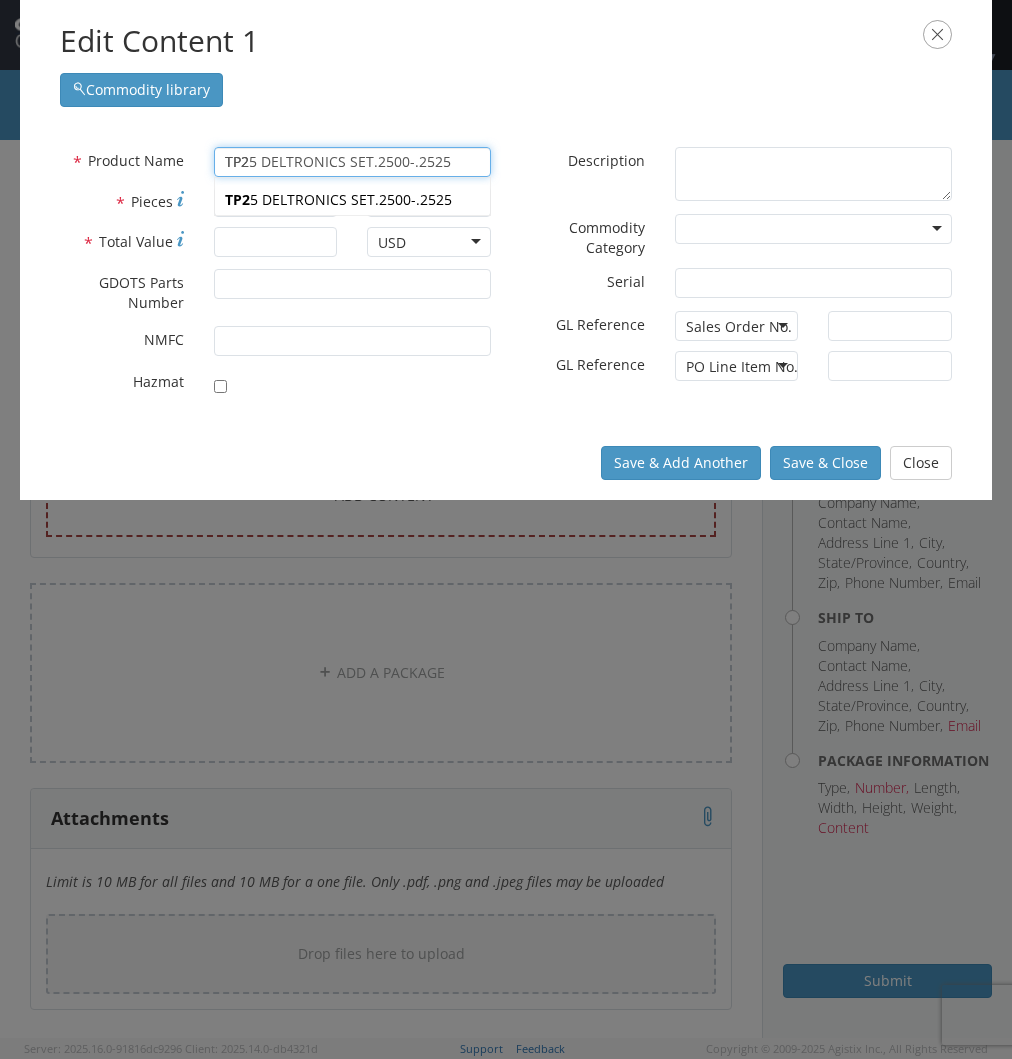 type on "TP" 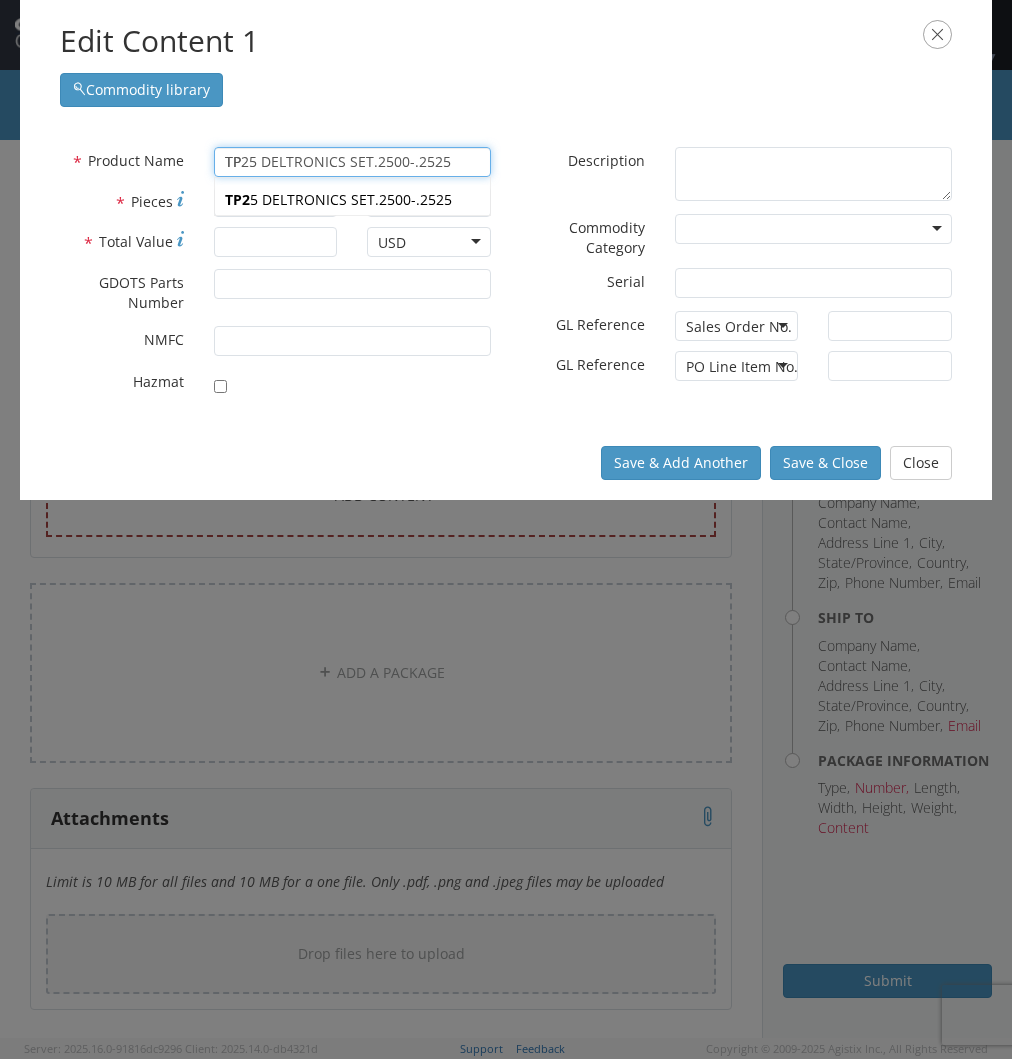 type on "TacTom Sidewall Insulator" 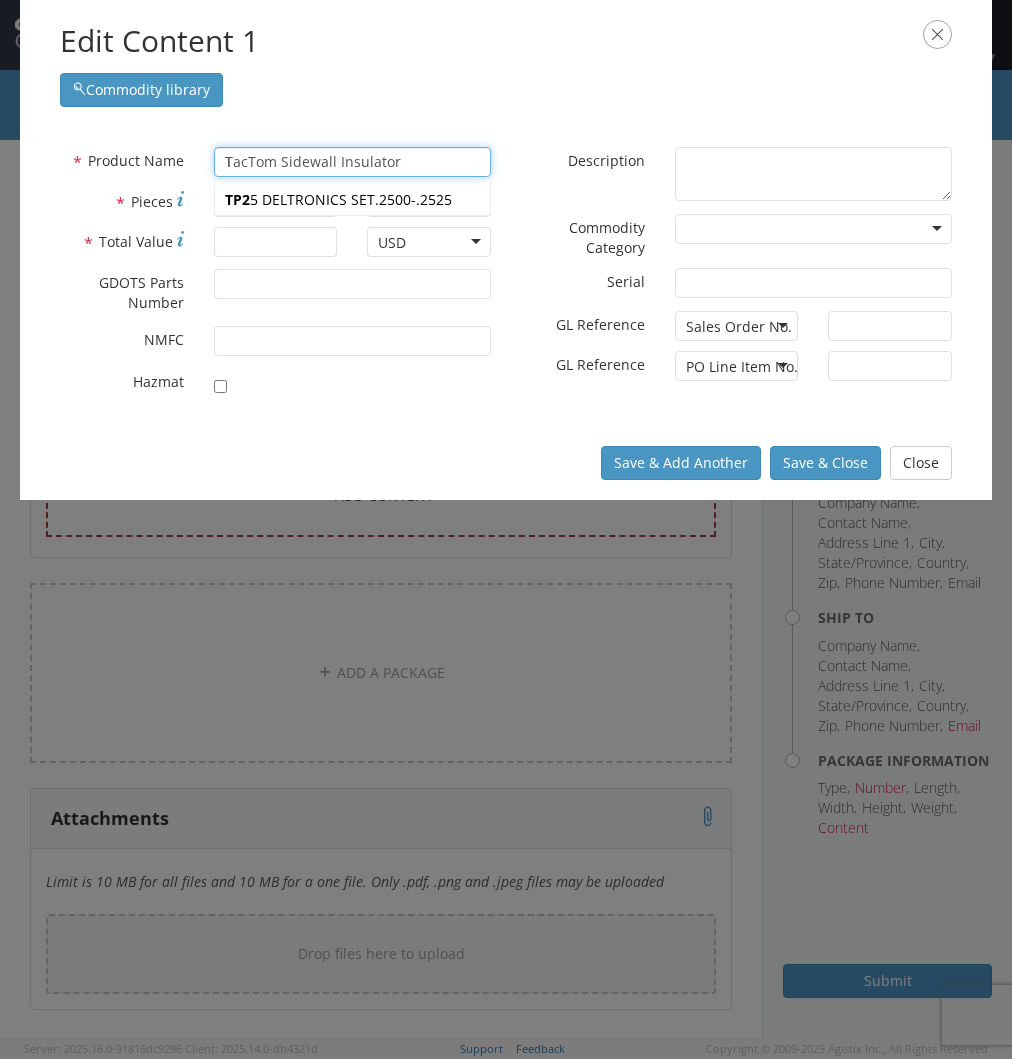 type 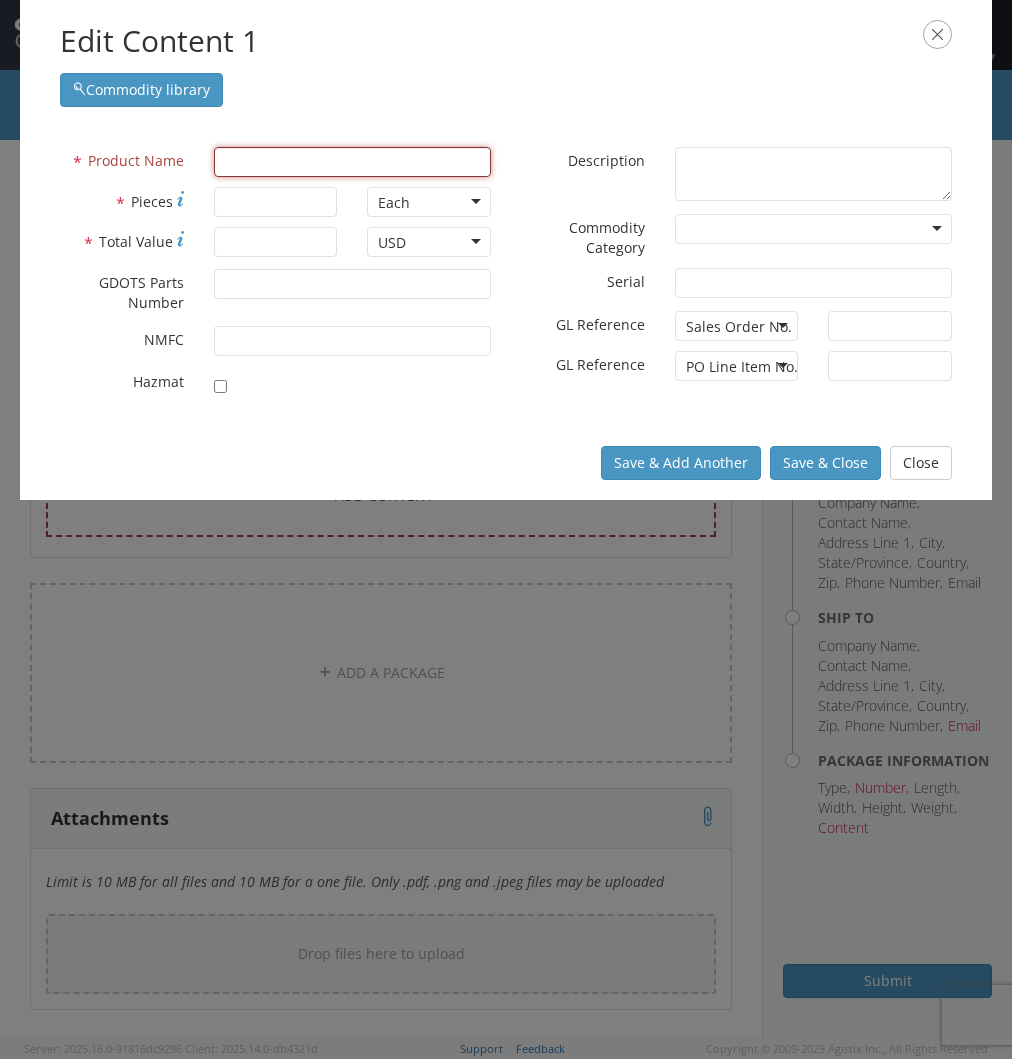 type on "eND LINER 7 X 13 1/2" 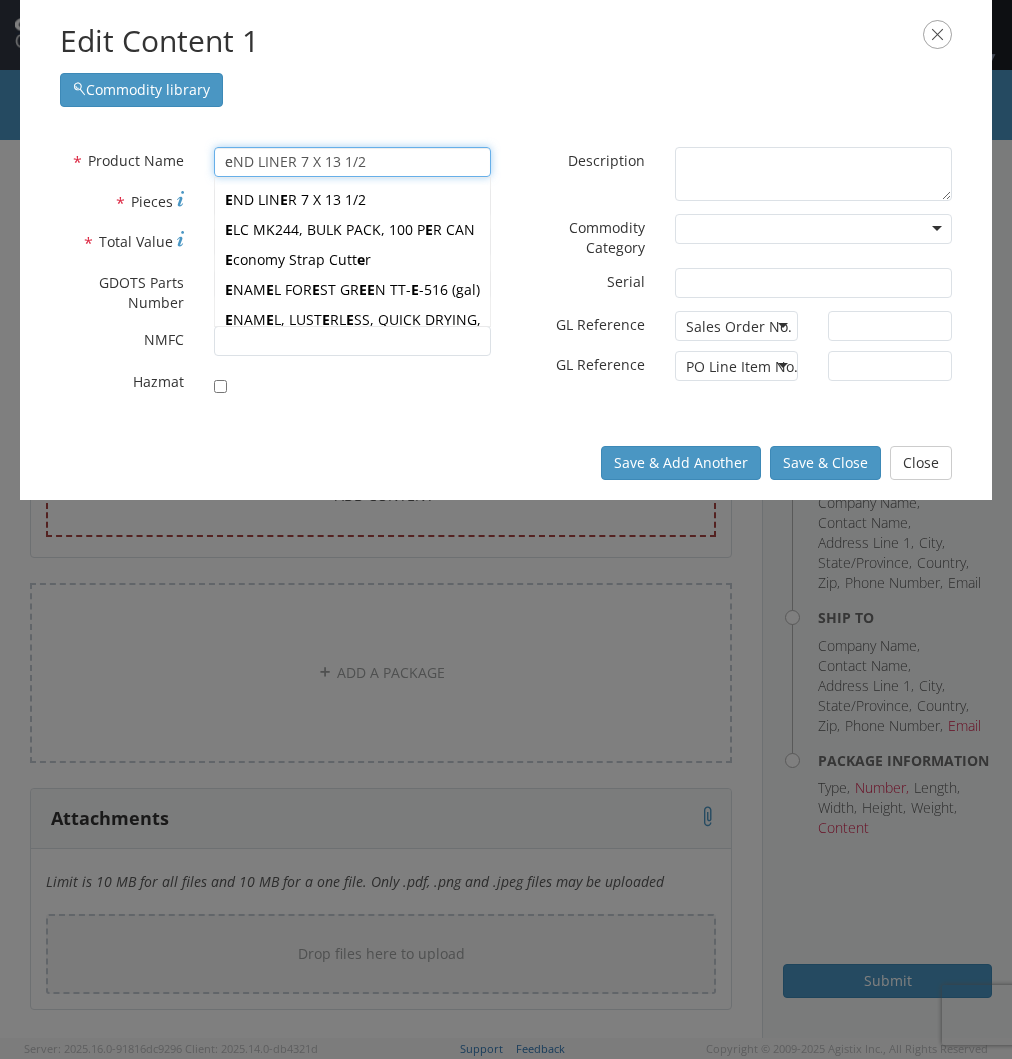 type on "elC MK244, BULK PACK, 100 PER CAN" 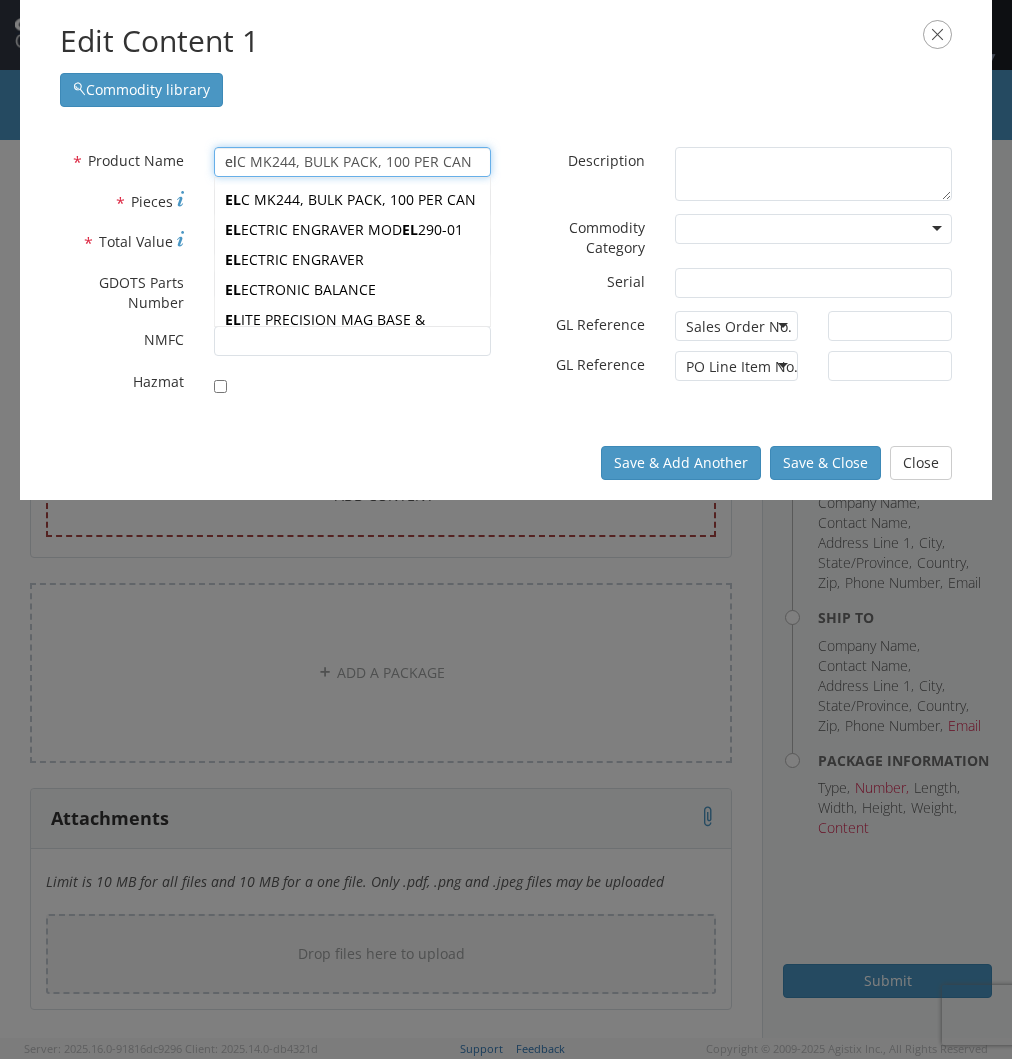 type on "eleCTRIC ENGRAVER MODEL 290-01" 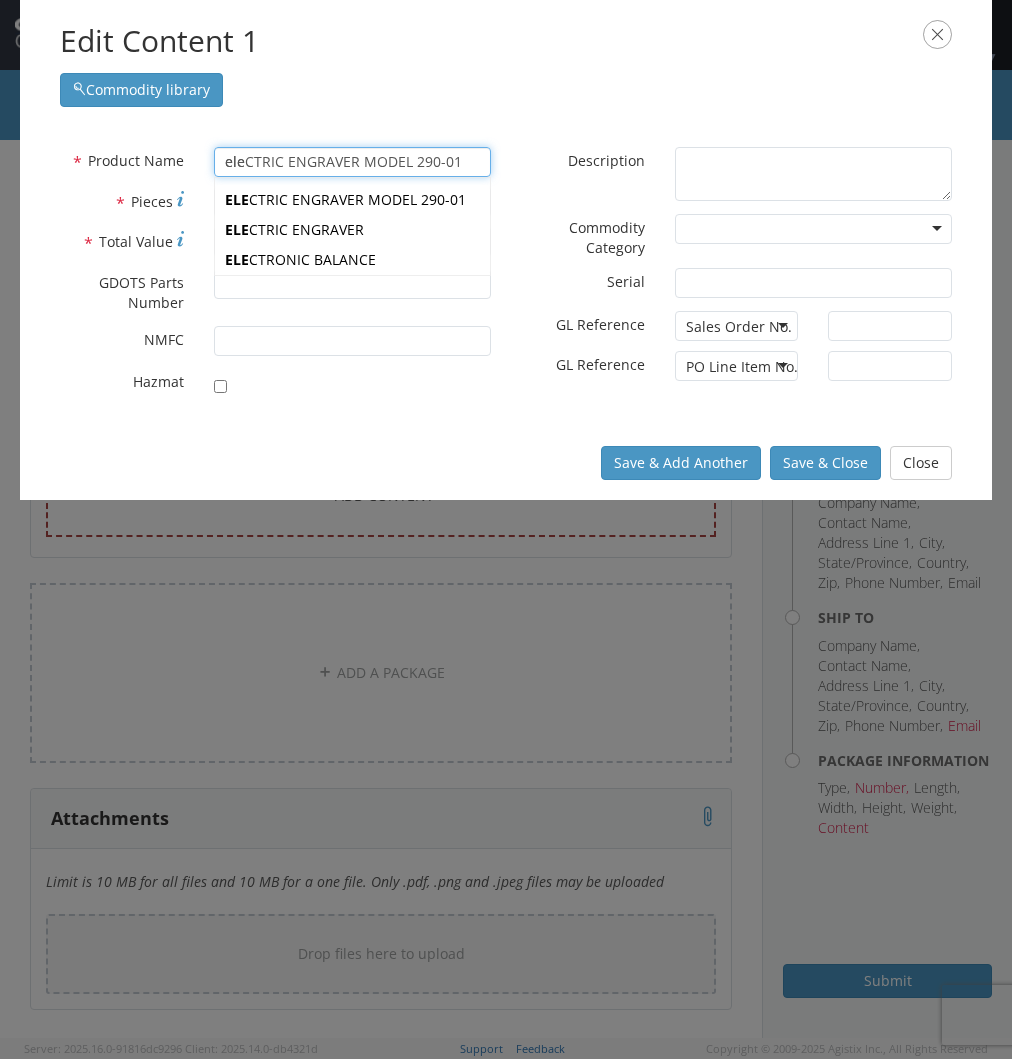 type 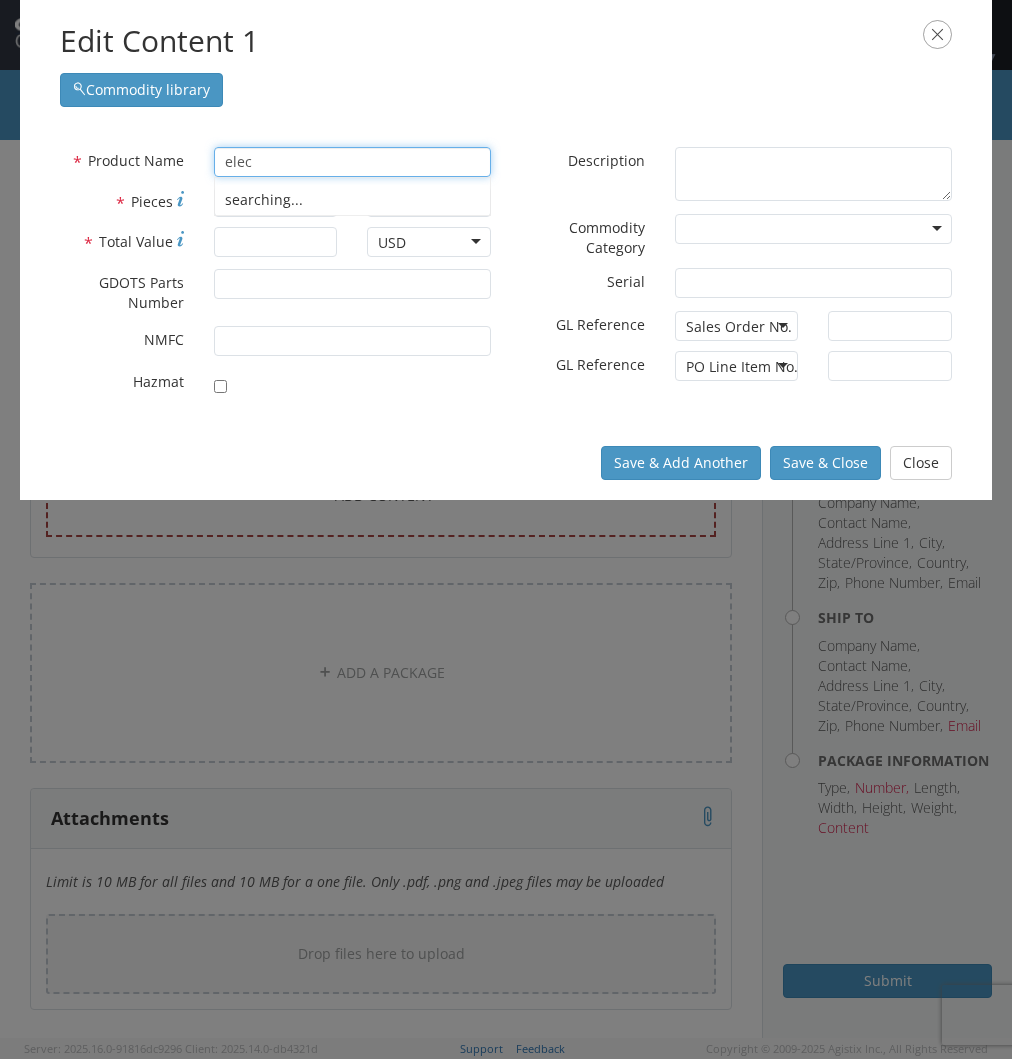 type 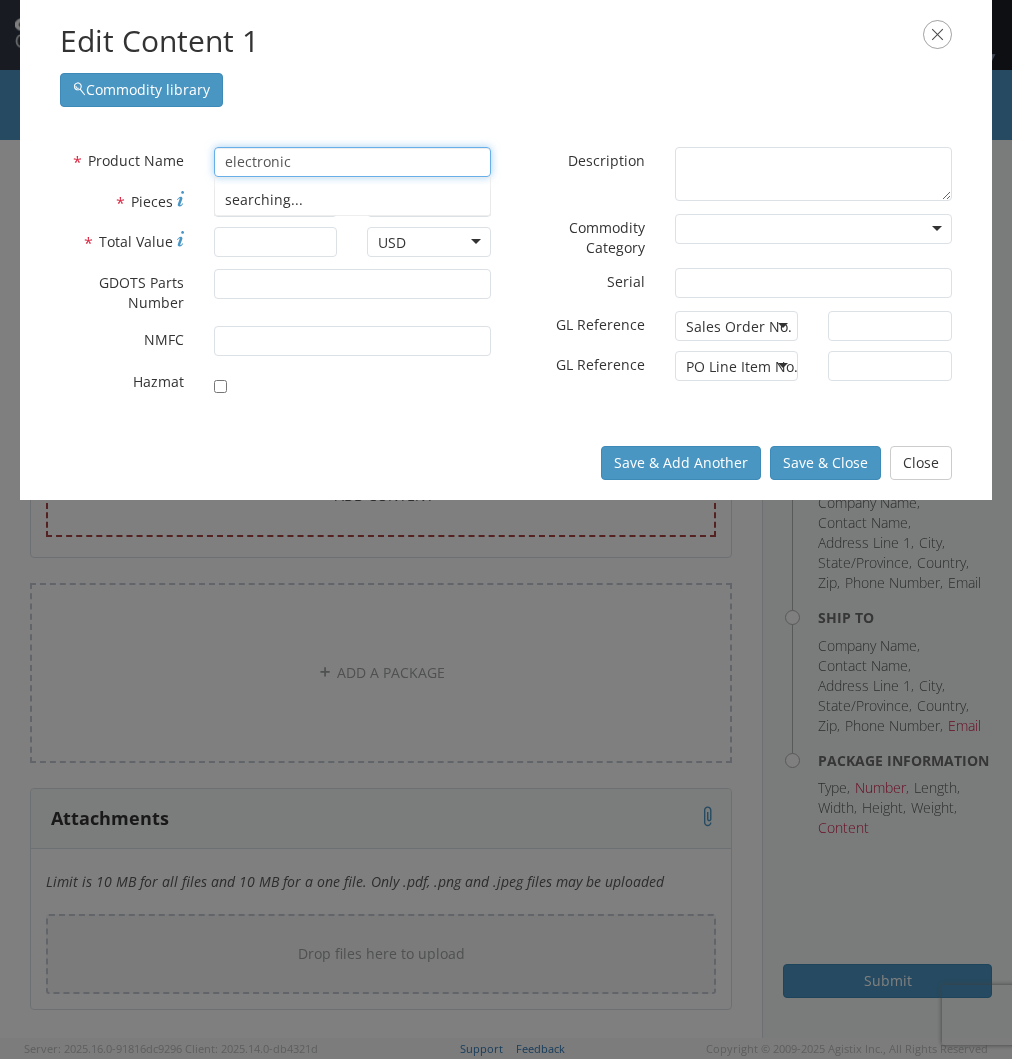 type on "electronic" 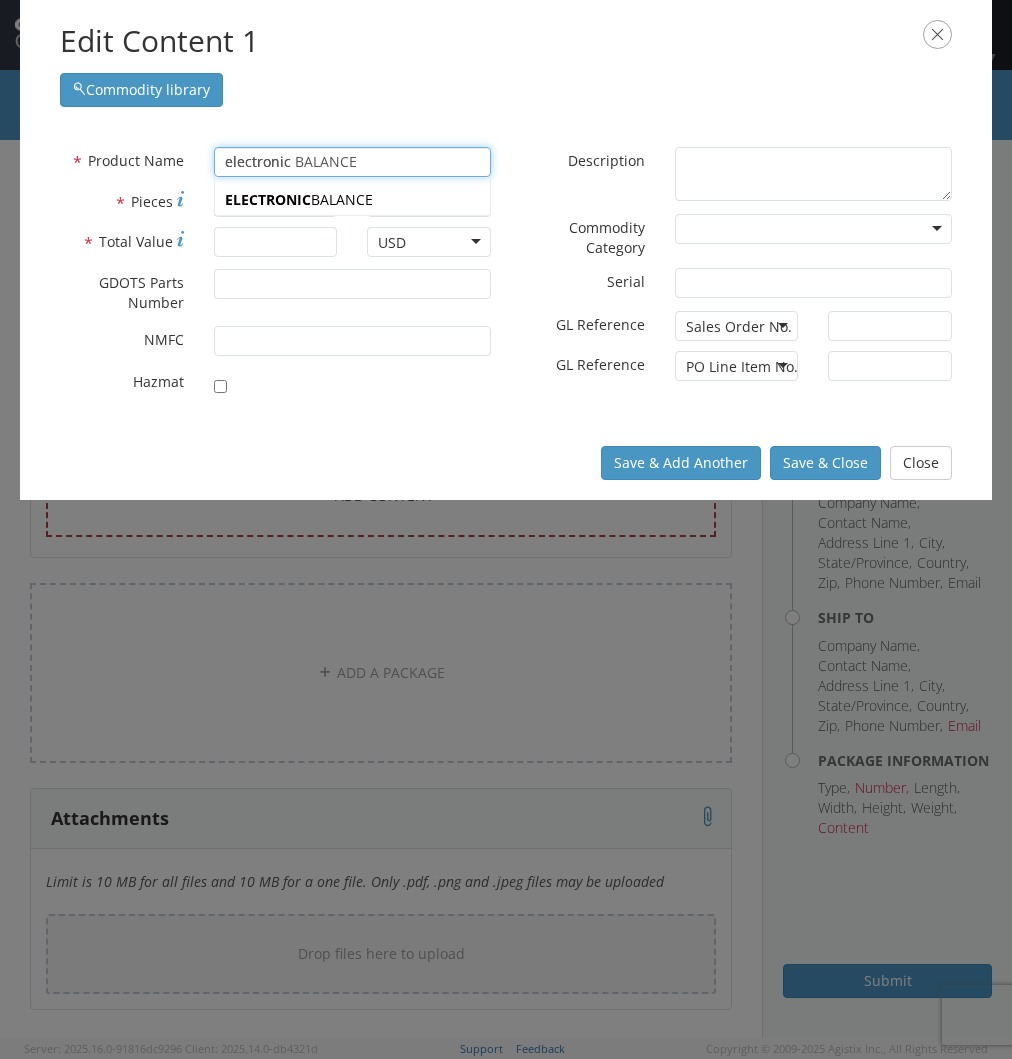 type 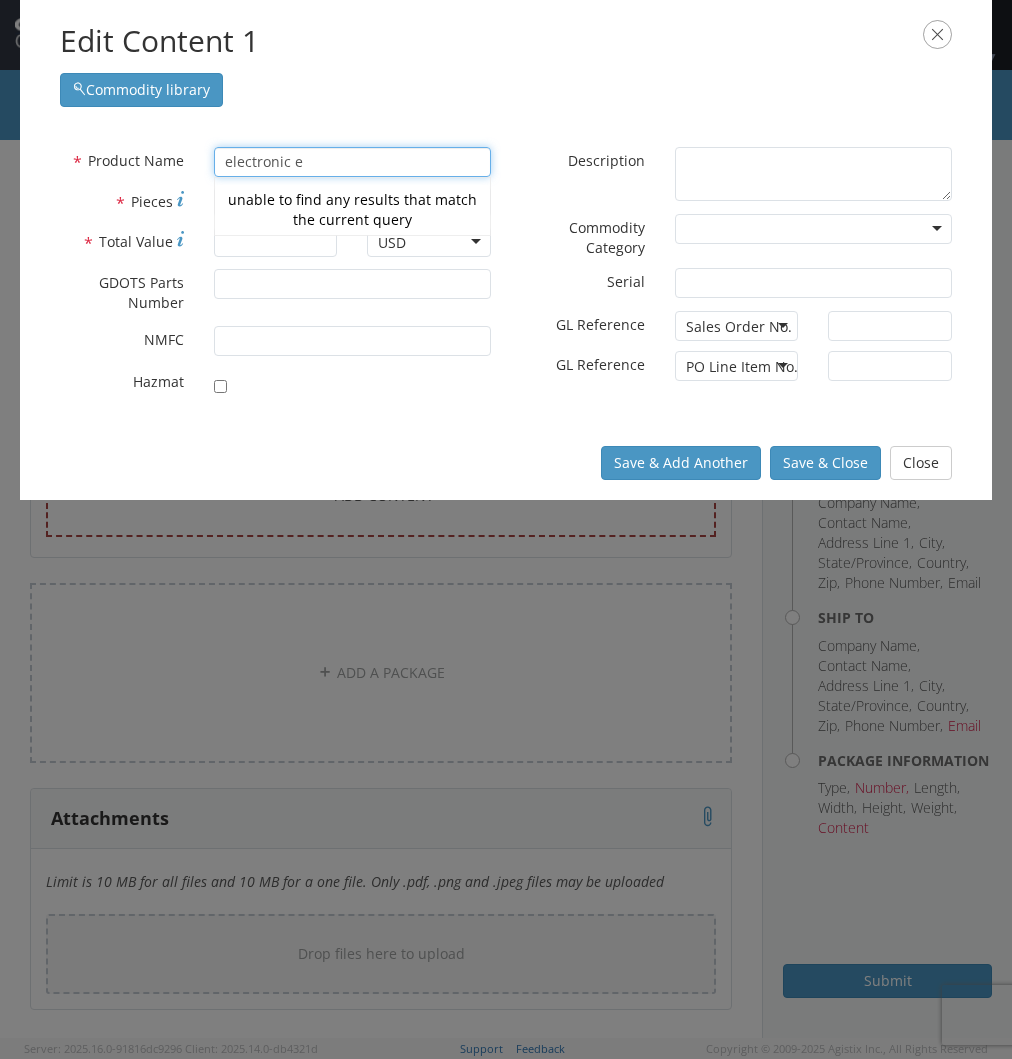 type on "electronic BALANCE" 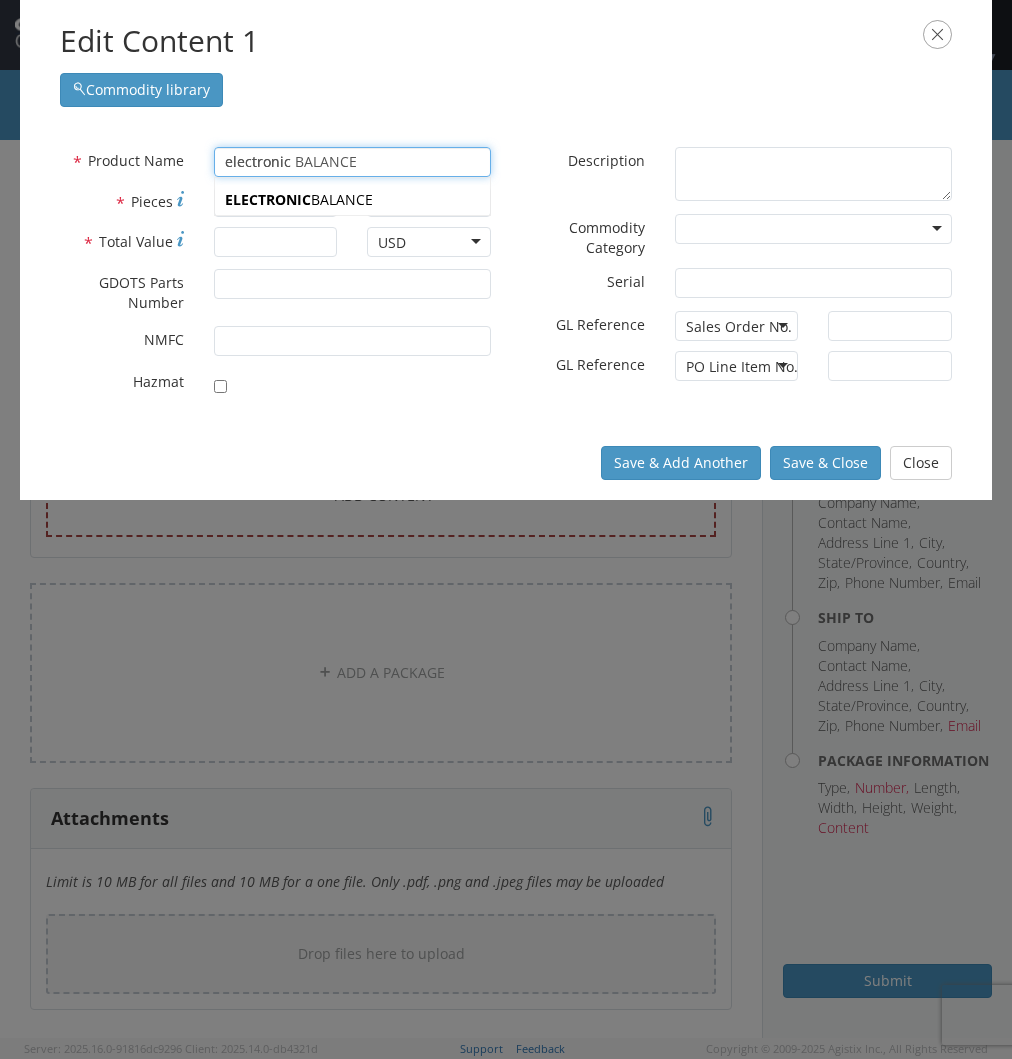 type on "electronic BALANCE" 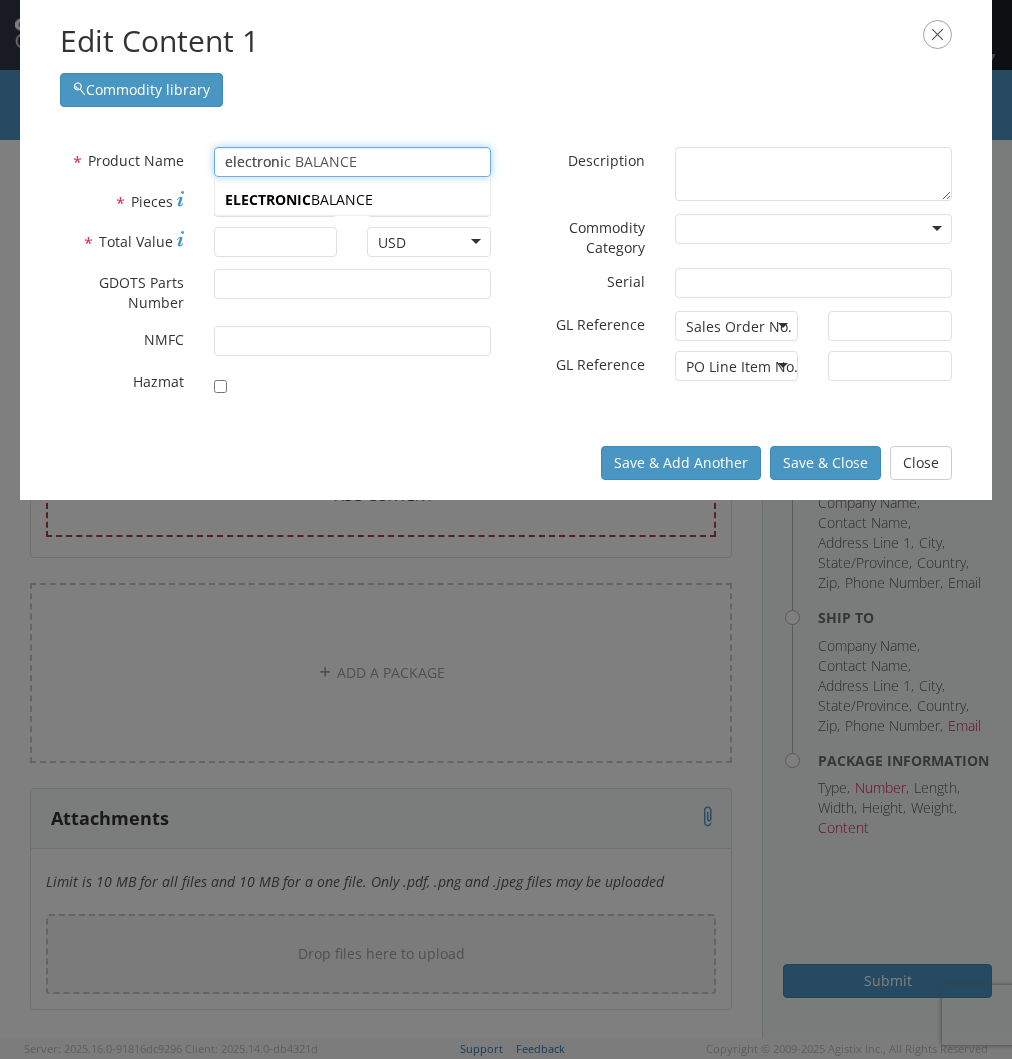 type on "electronIC BALANCE" 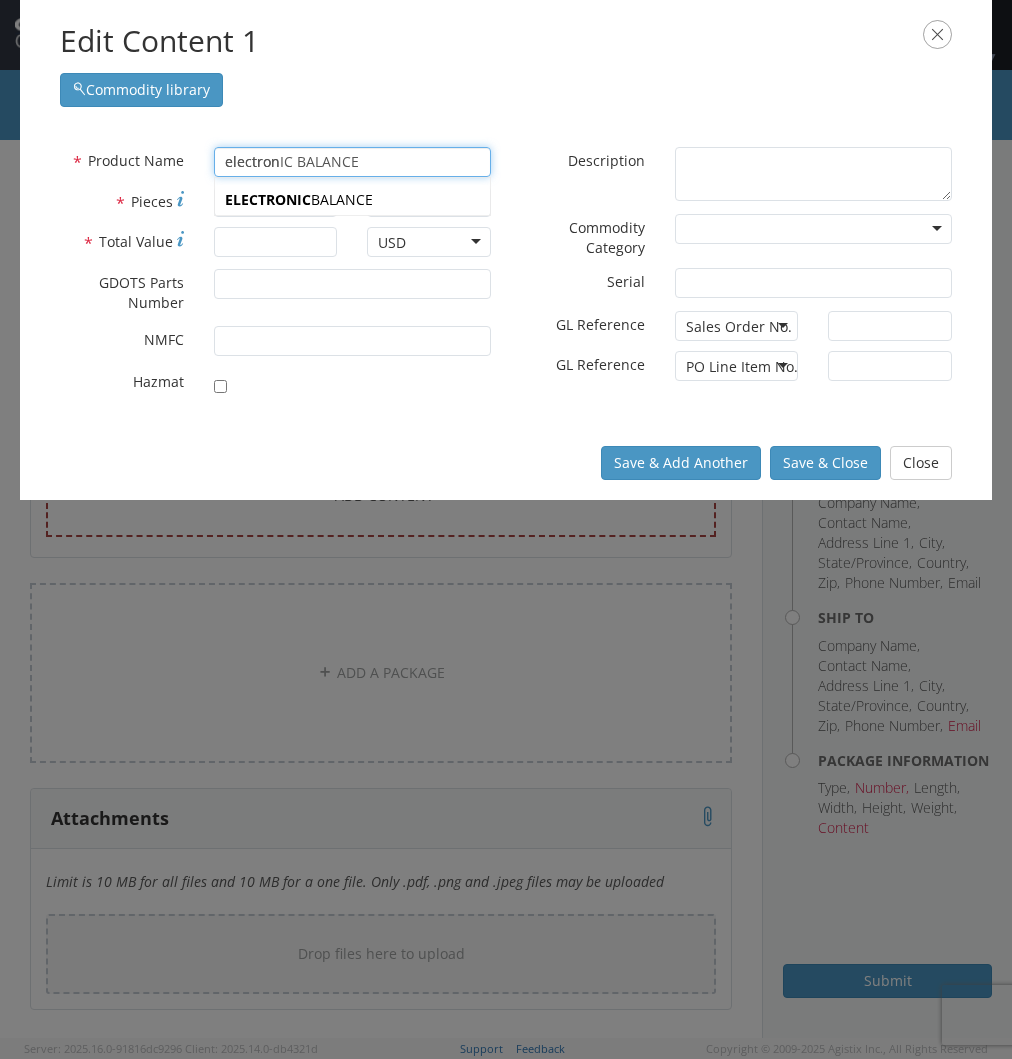 type on "electro" 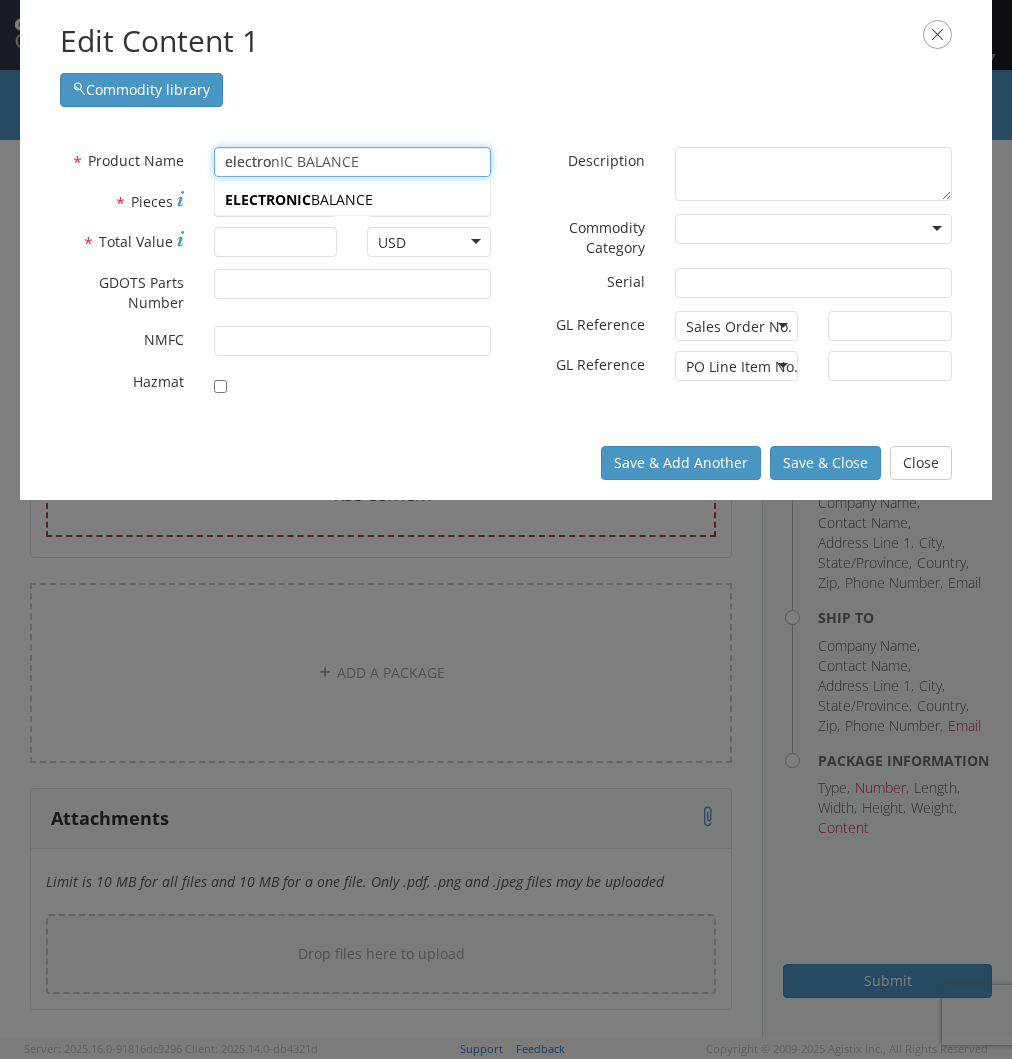 type on "electrIC ENGRAVER MODEL 290-01" 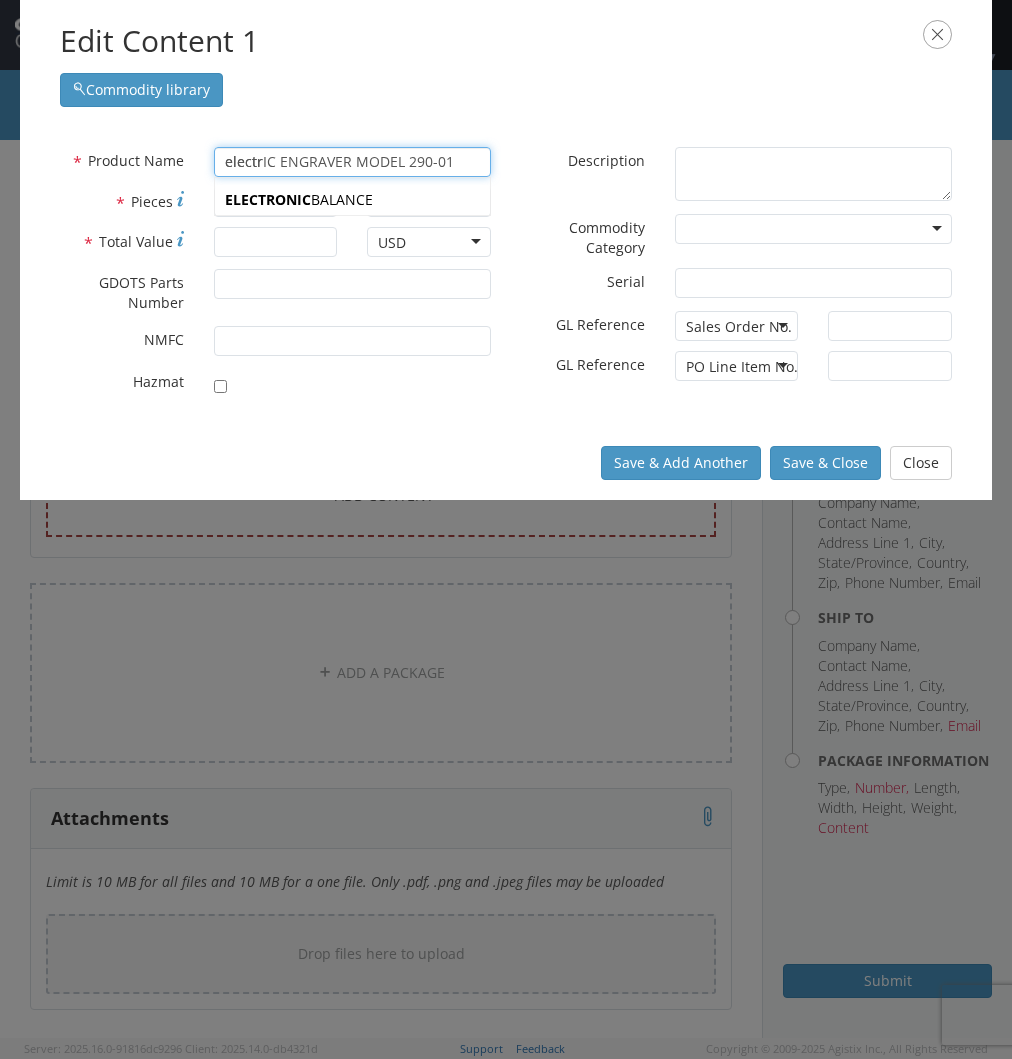 type on "electRIC ENGRAVER MODEL 290-01" 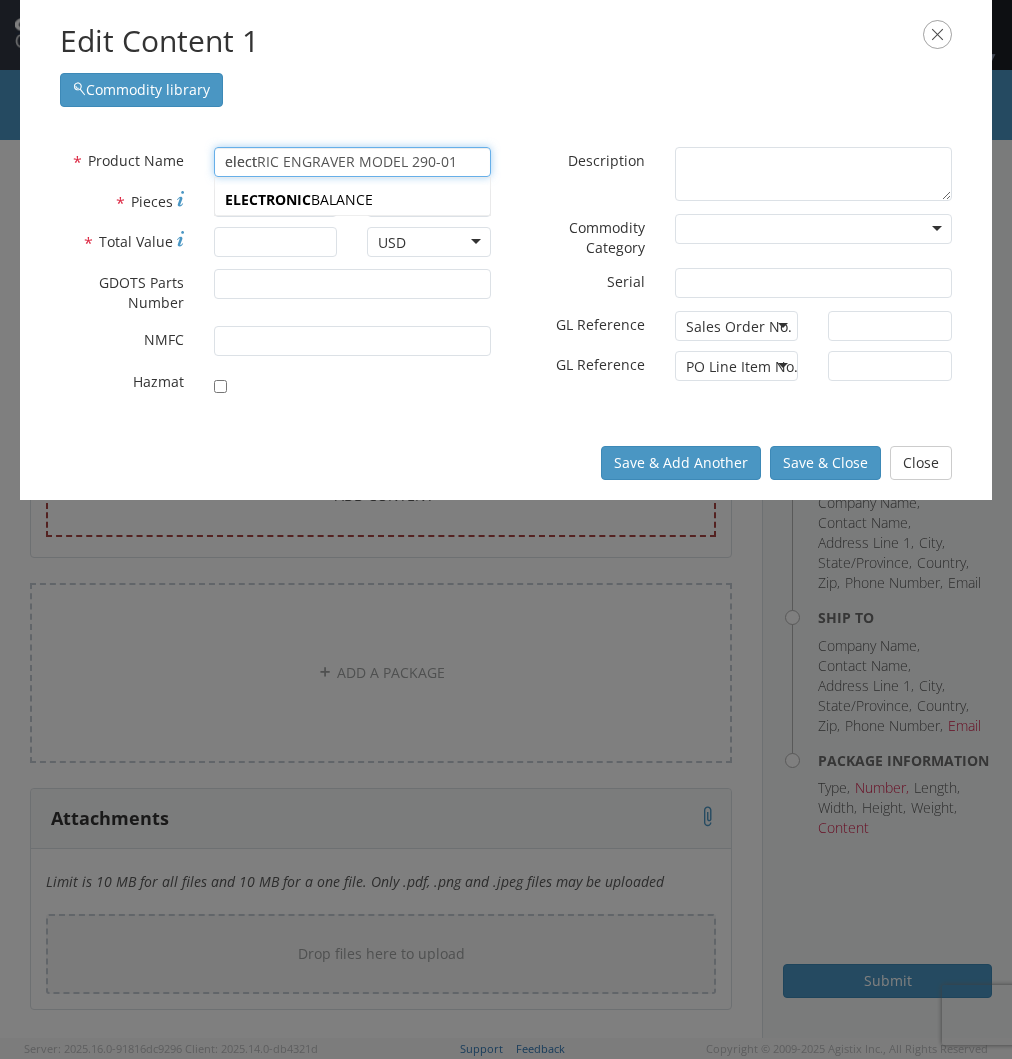 type on "elecTRIC ENGRAVER MODEL 290-01" 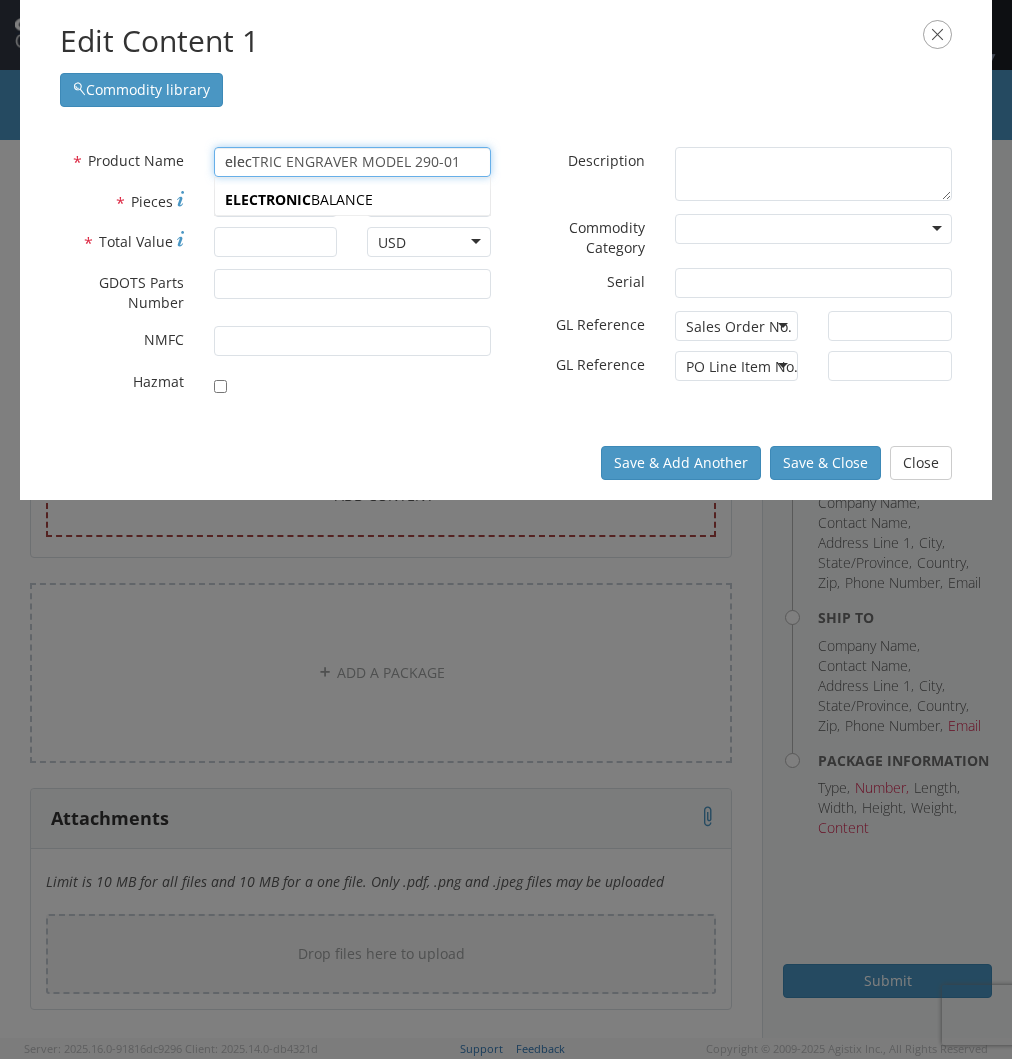 type on "ele" 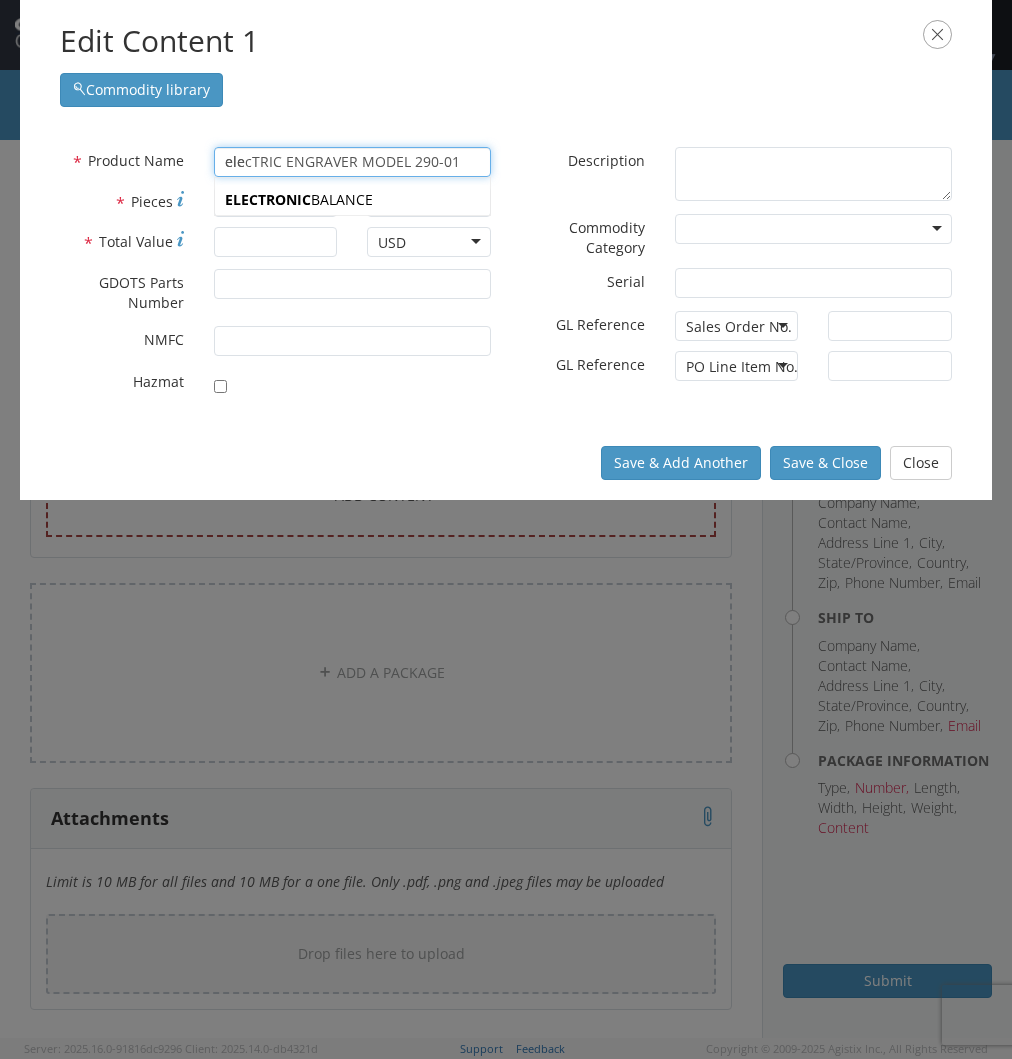 type on "elC MK244, BULK PACK, 100 PER CAN" 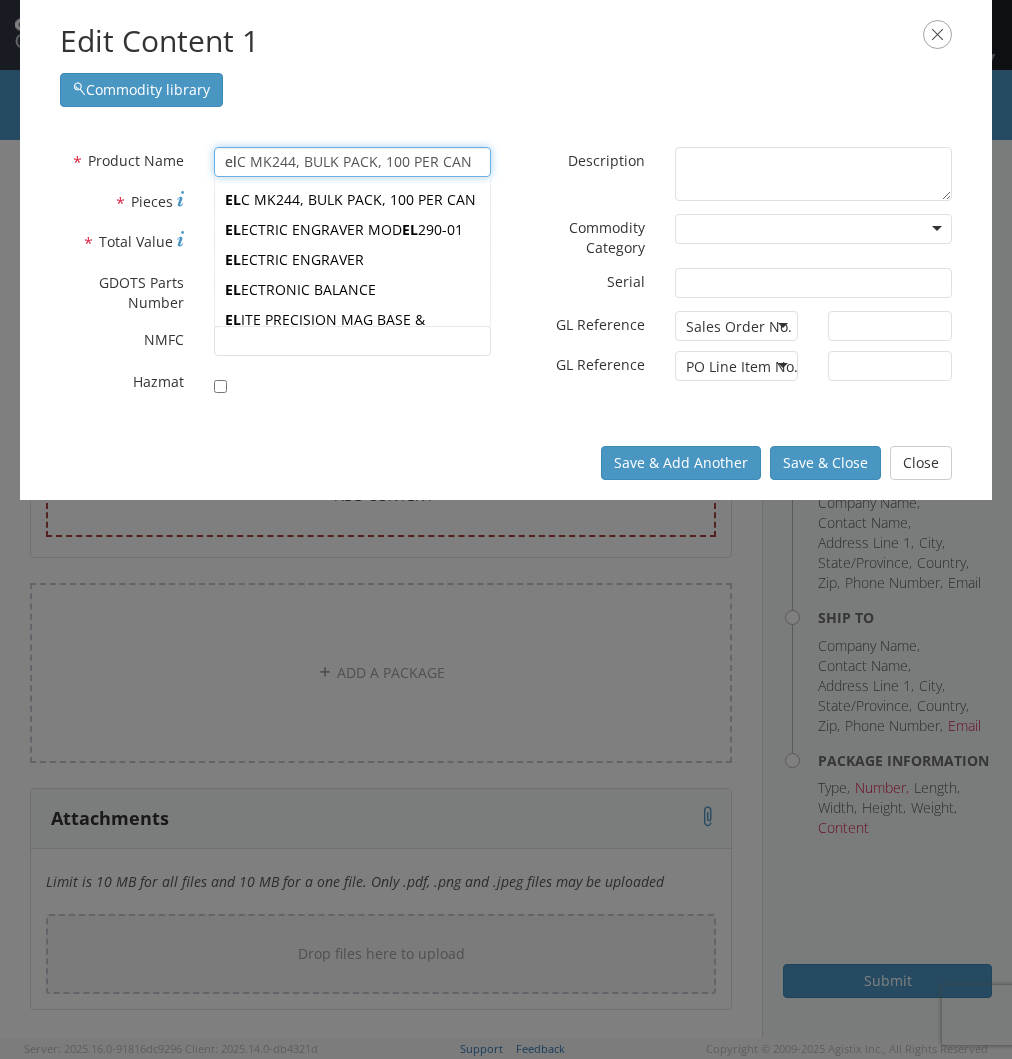 type on "e" 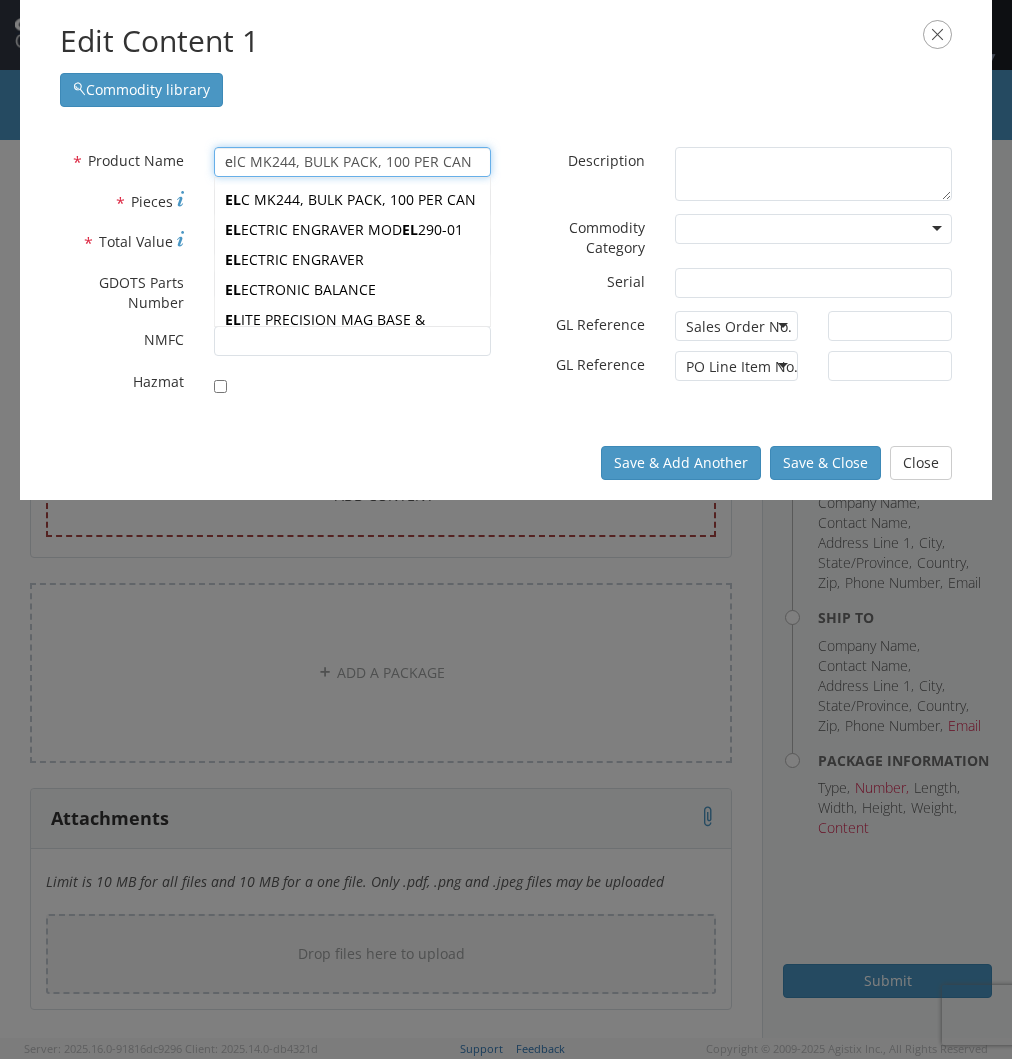 type 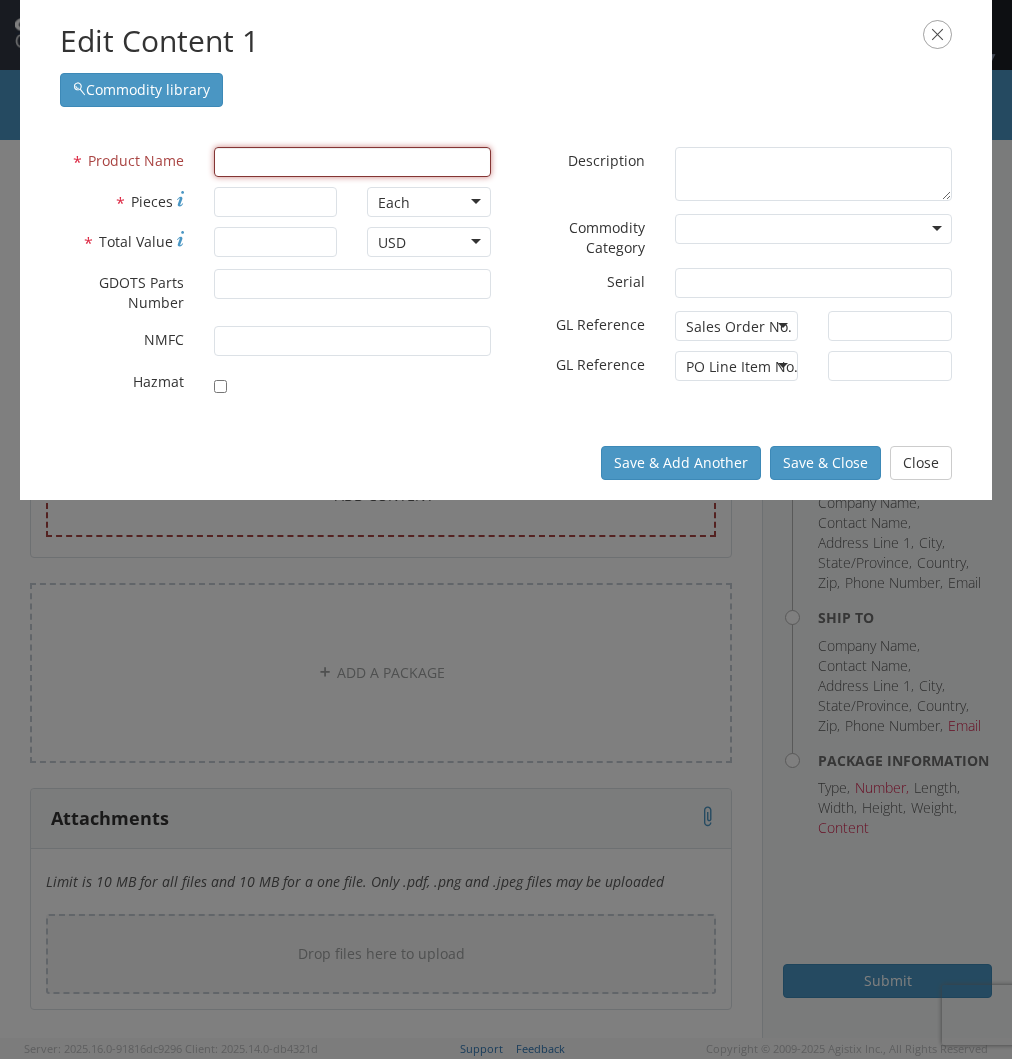 type 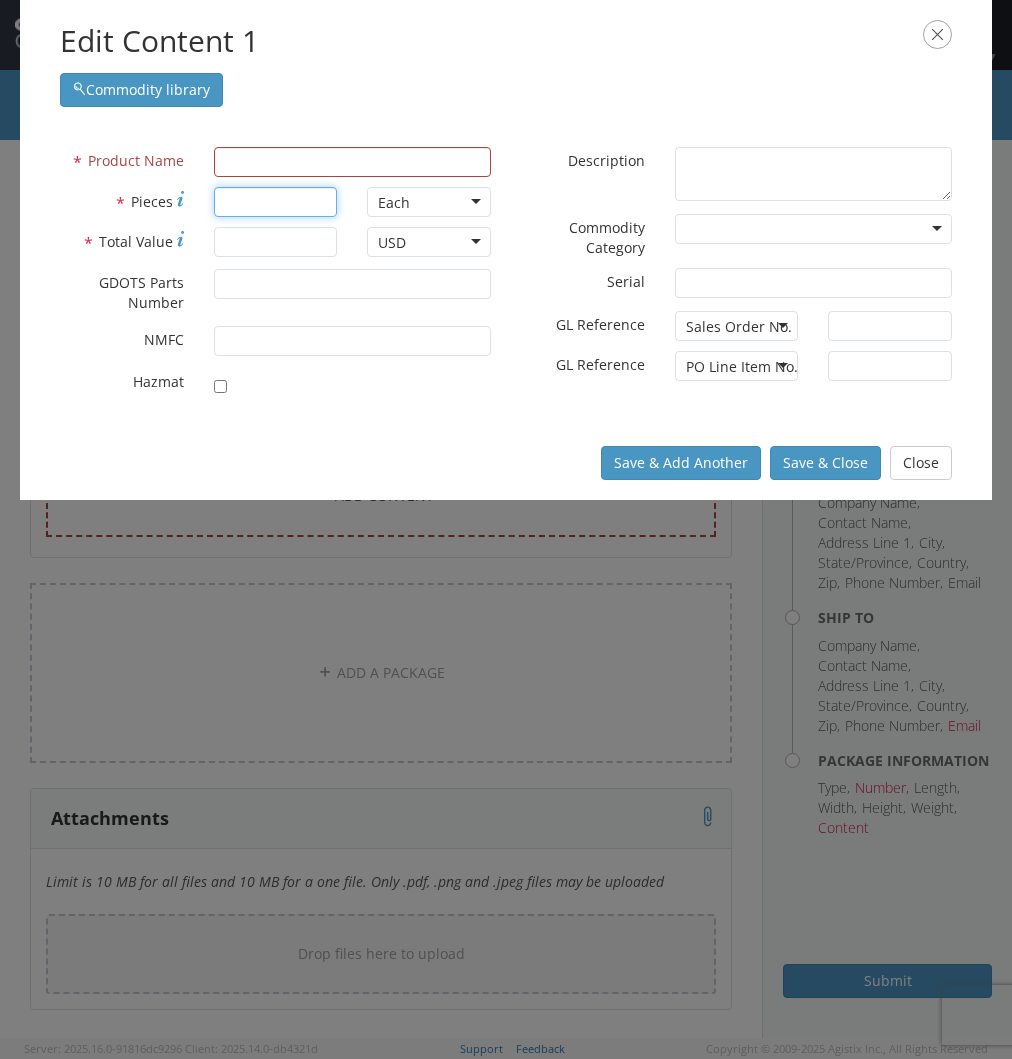 click on "*   Pieces" at bounding box center (276, 202) 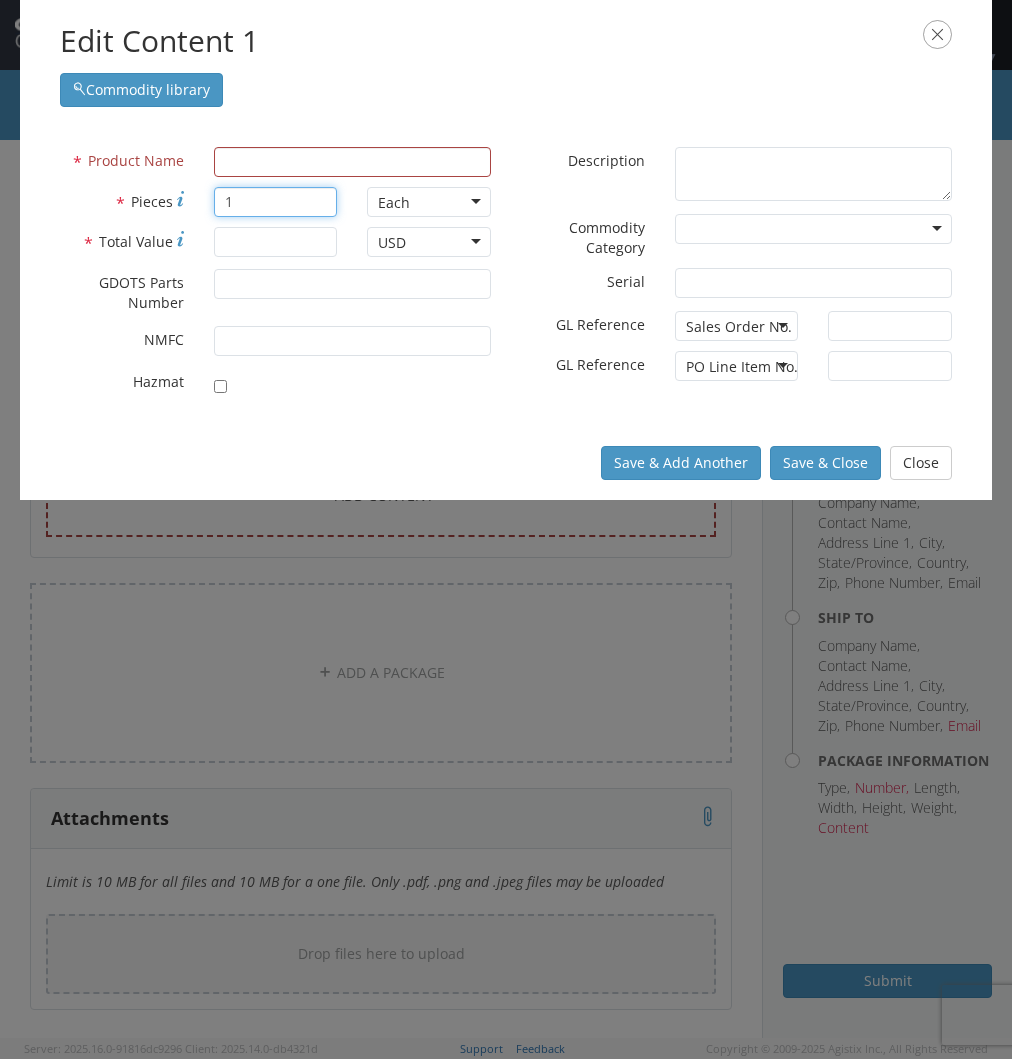 type on "1" 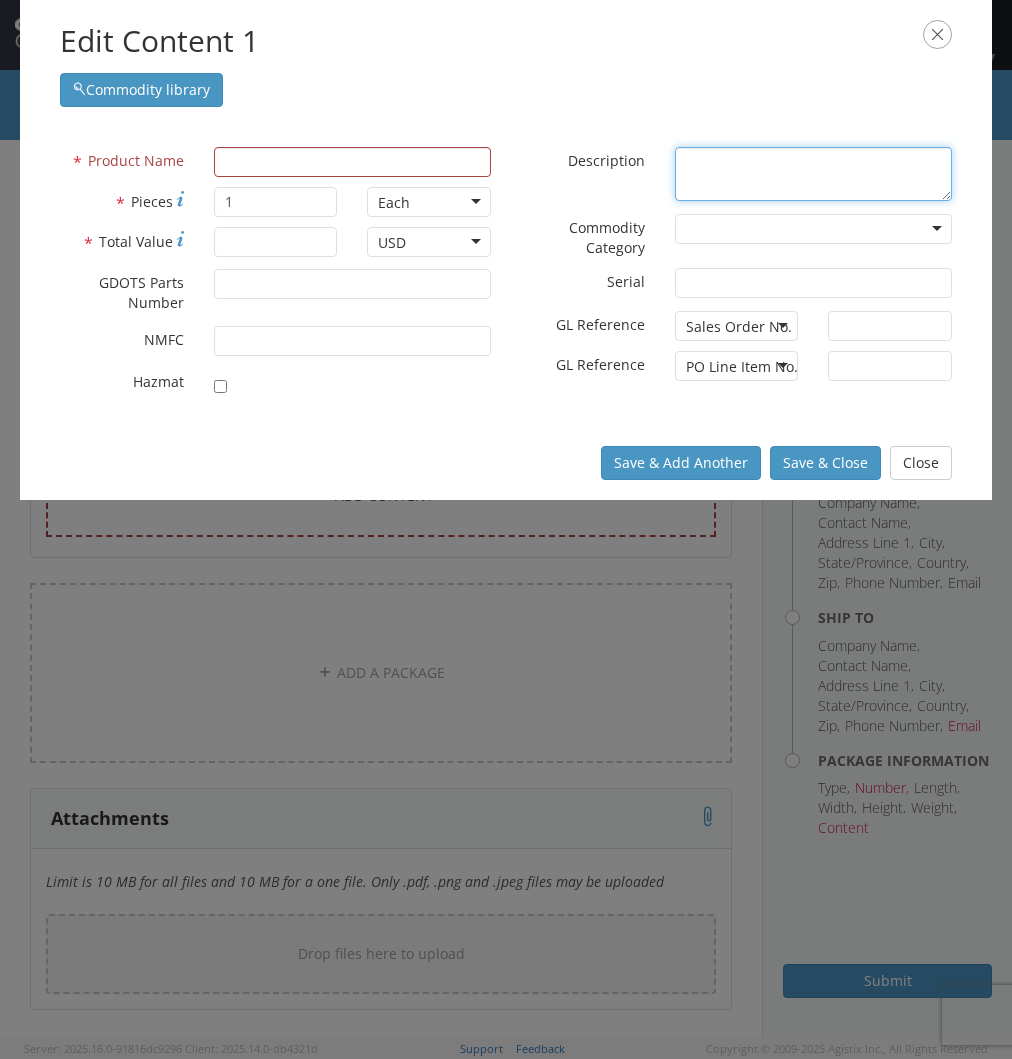 click on "*   Description" at bounding box center [813, 174] 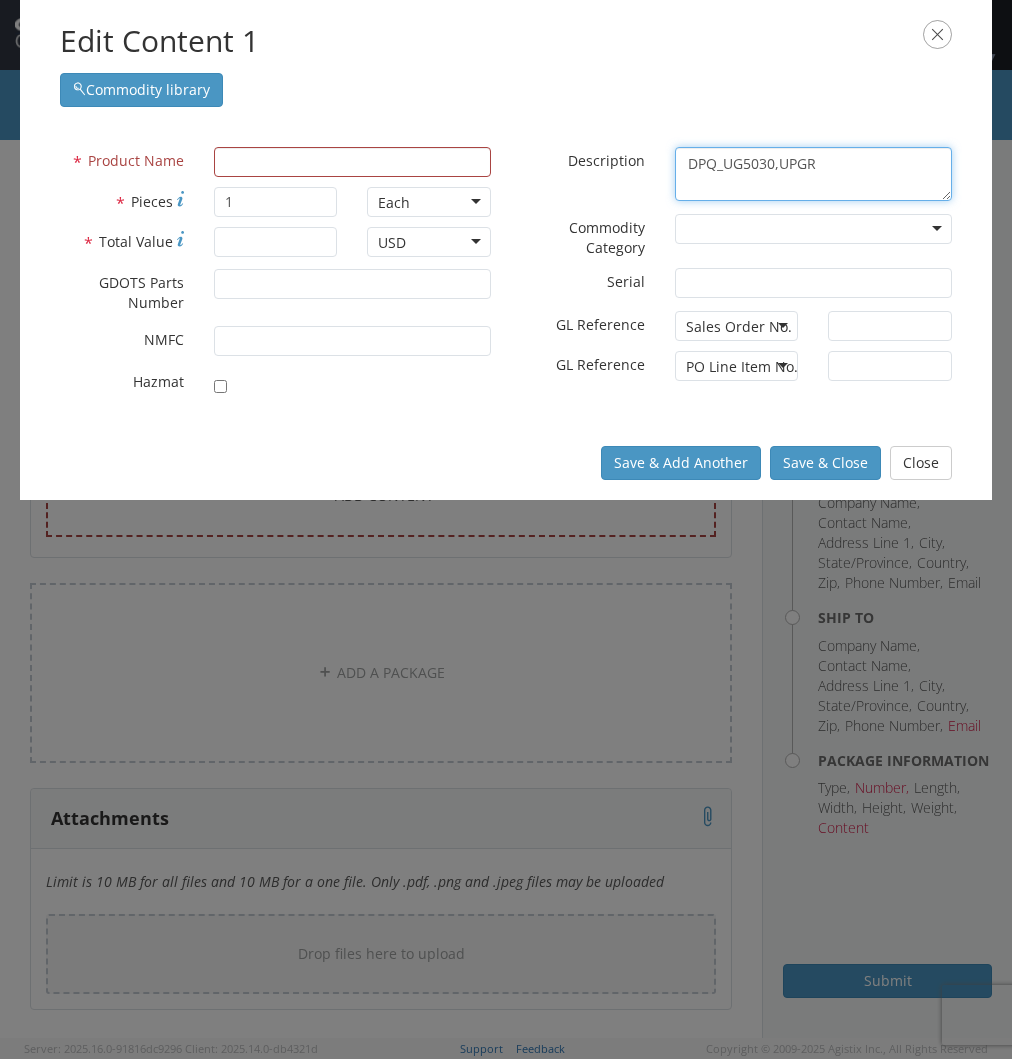 click on "DPQ_UG5030,UPGR" at bounding box center [813, 174] 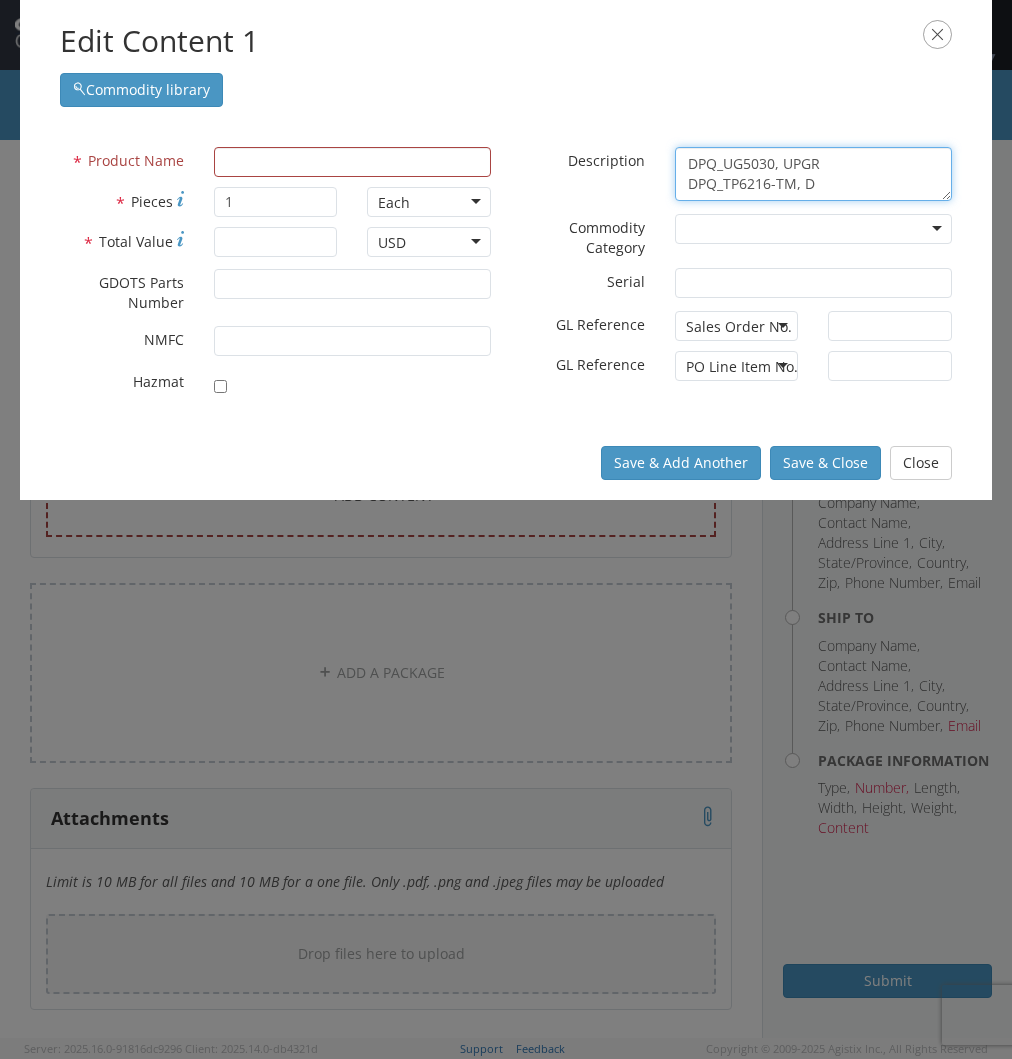 click on "DPQ_UG5030, UPGR
DPQ_TP6216-TM, D" at bounding box center (813, 174) 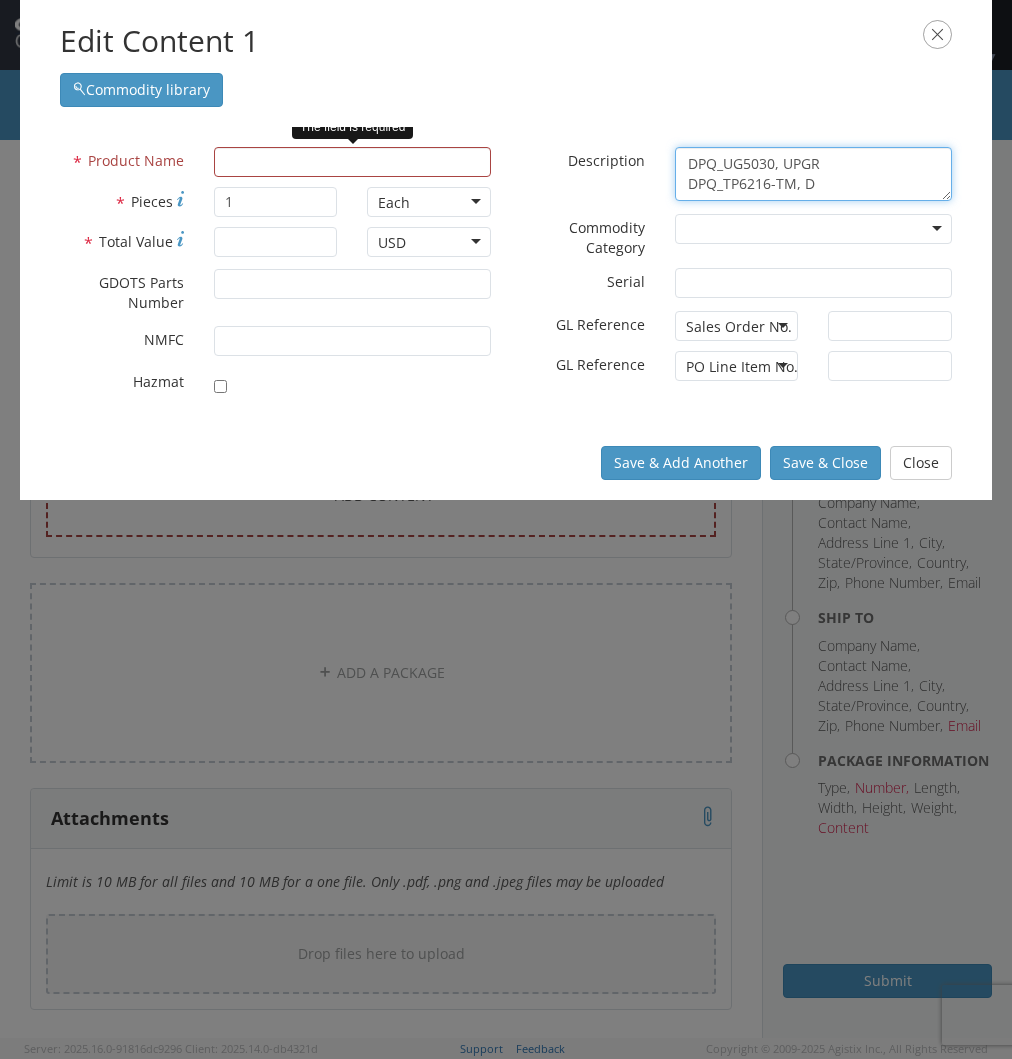 type on "DPQ_UG5030, UPGR
DPQ_TP6216-TM, D" 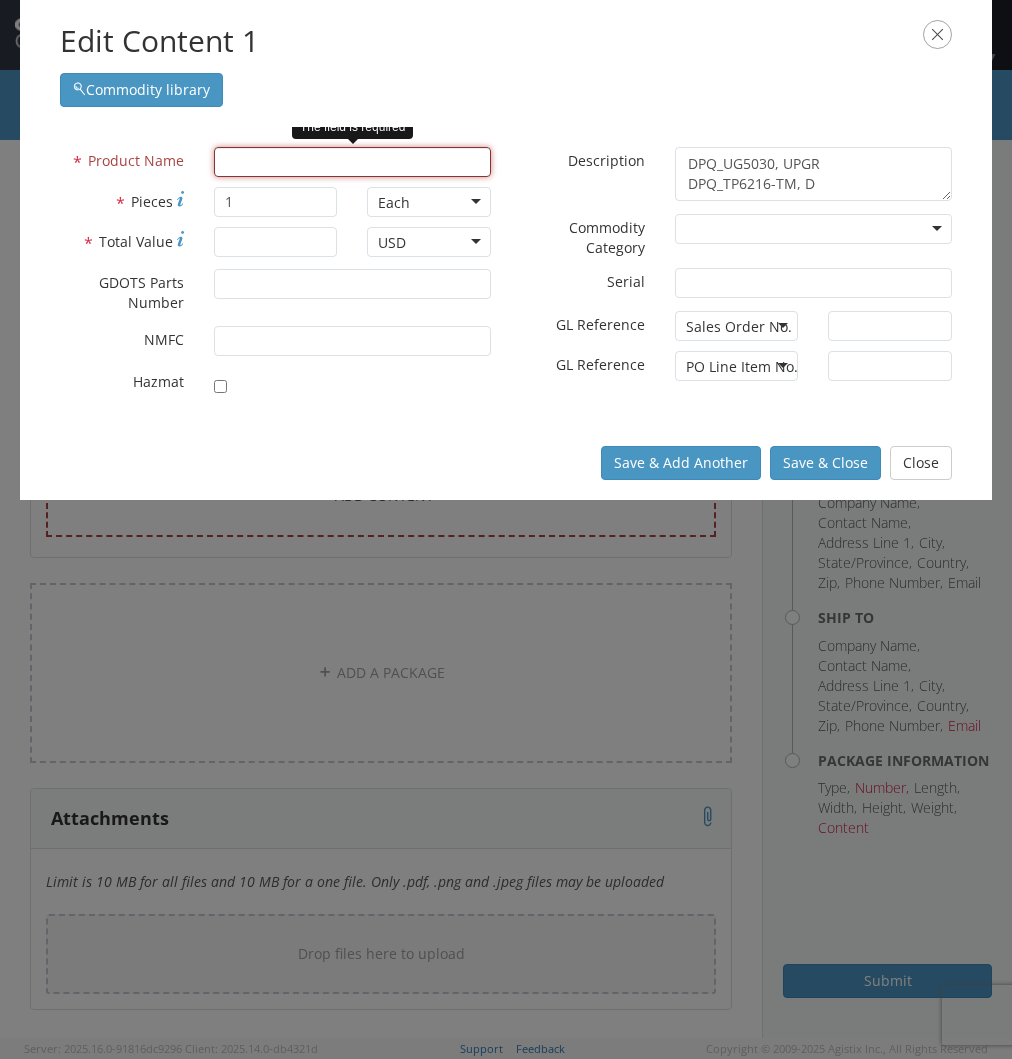 click at bounding box center (352, 162) 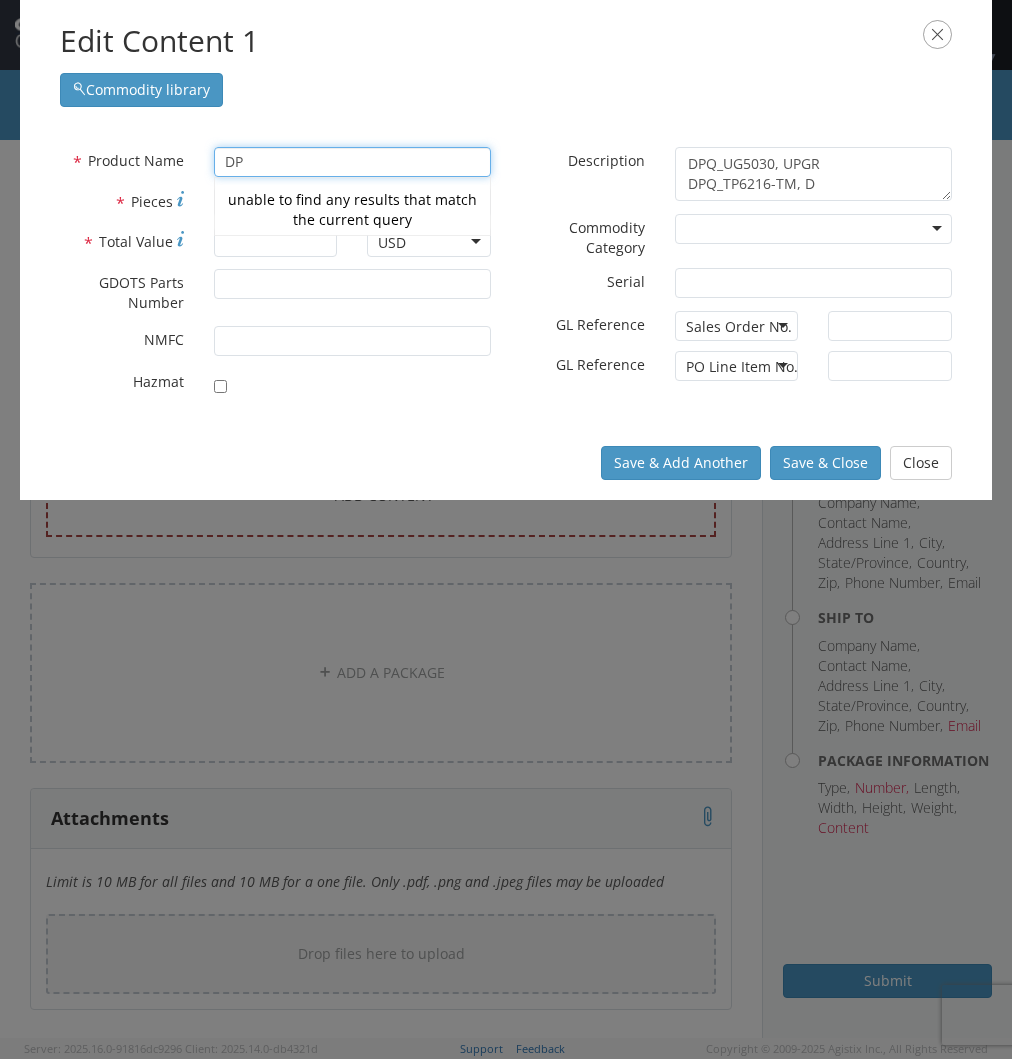 type on "D" 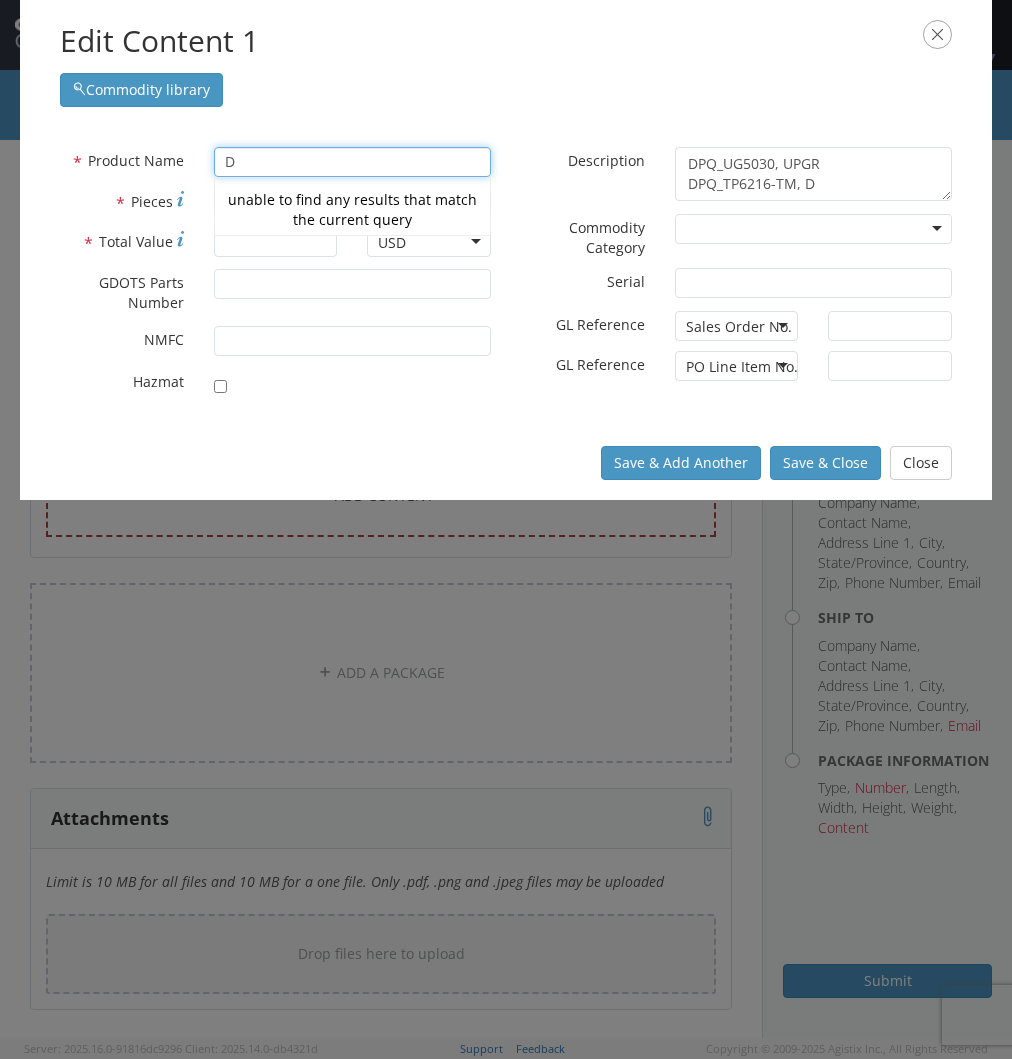 type 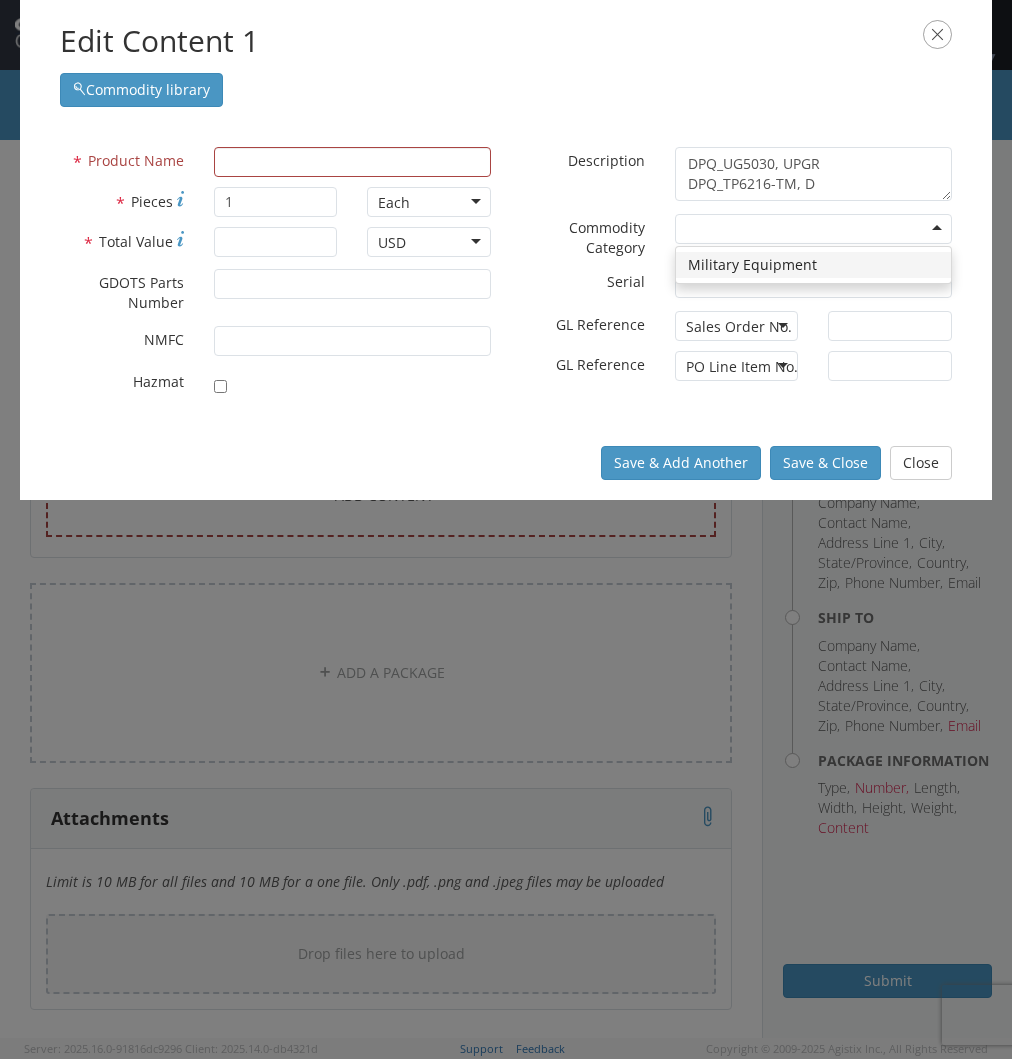 click at bounding box center (813, 229) 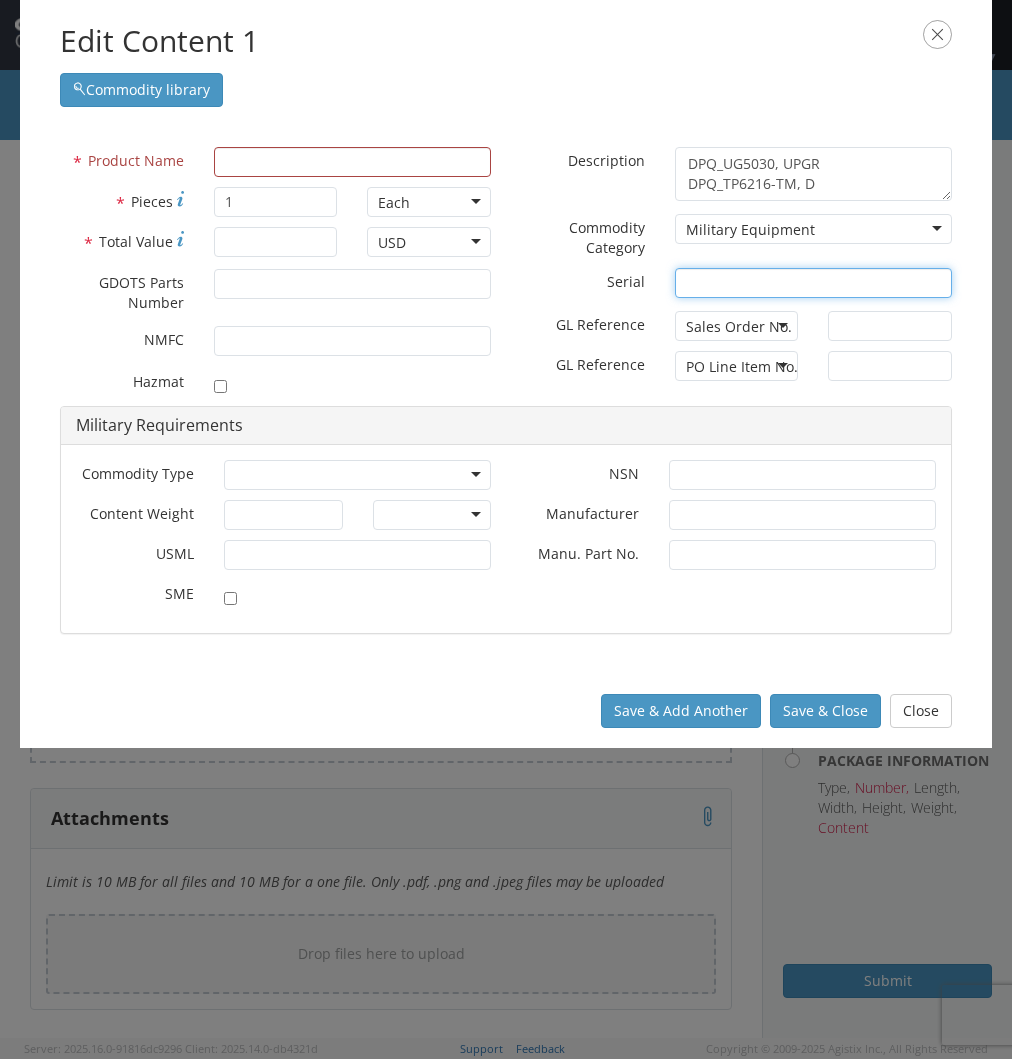 click on "*   Serial" at bounding box center [813, 283] 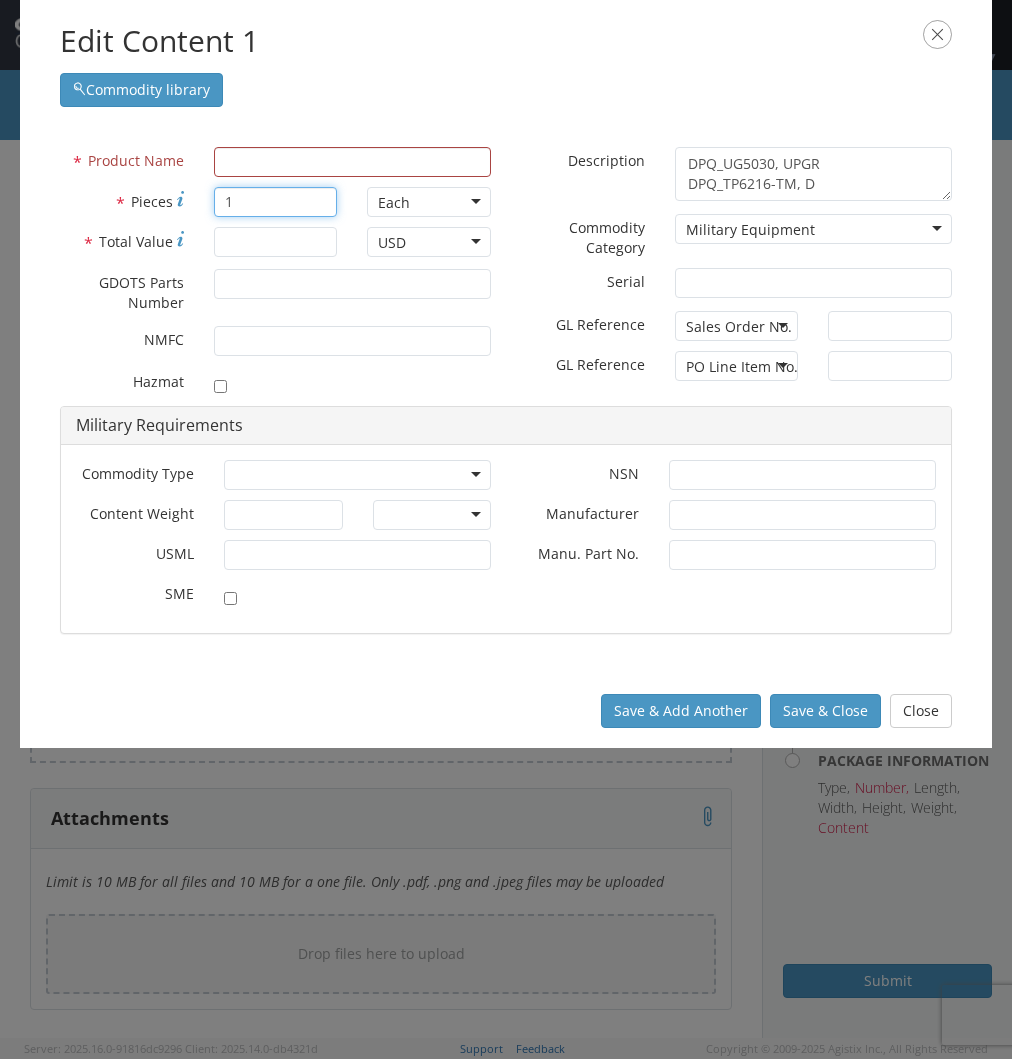 click on "1" at bounding box center [276, 202] 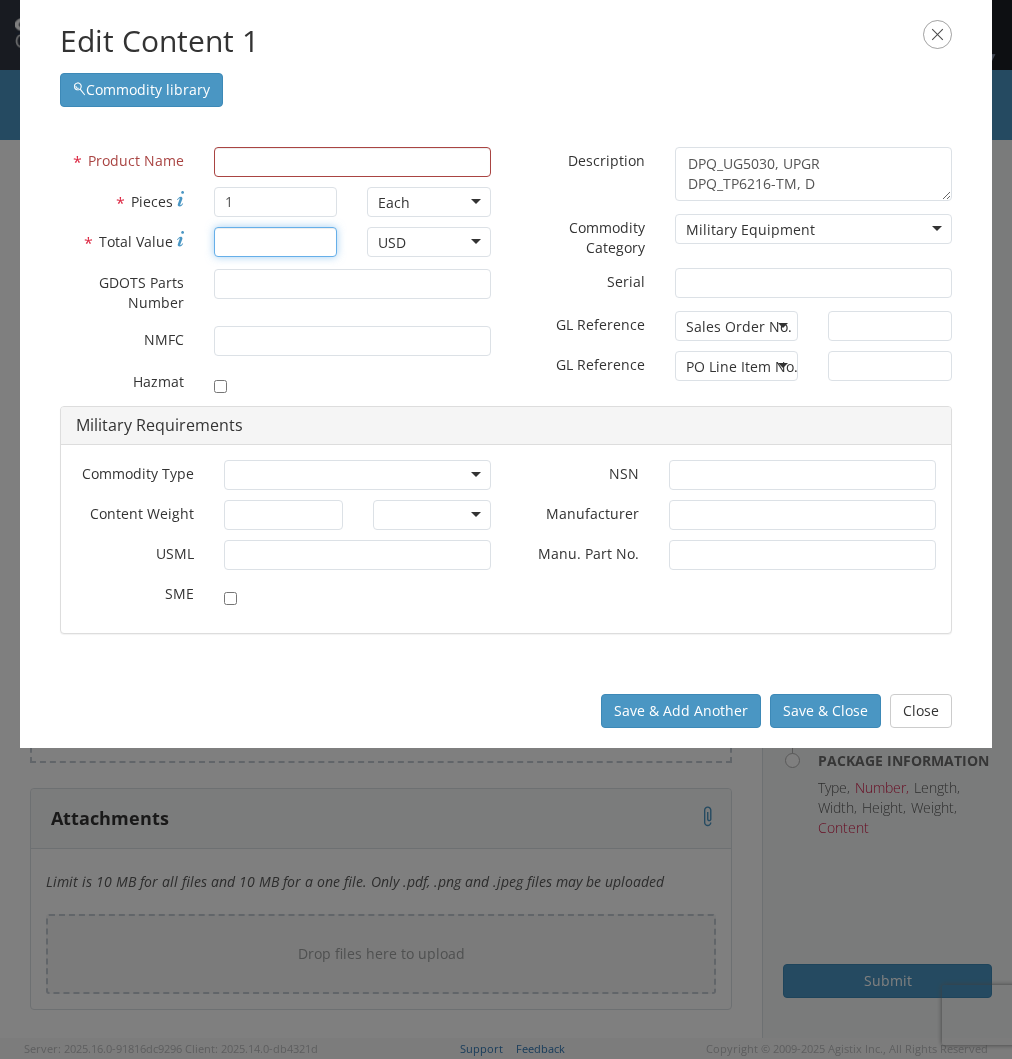 click on "*   Total Value" at bounding box center (276, 242) 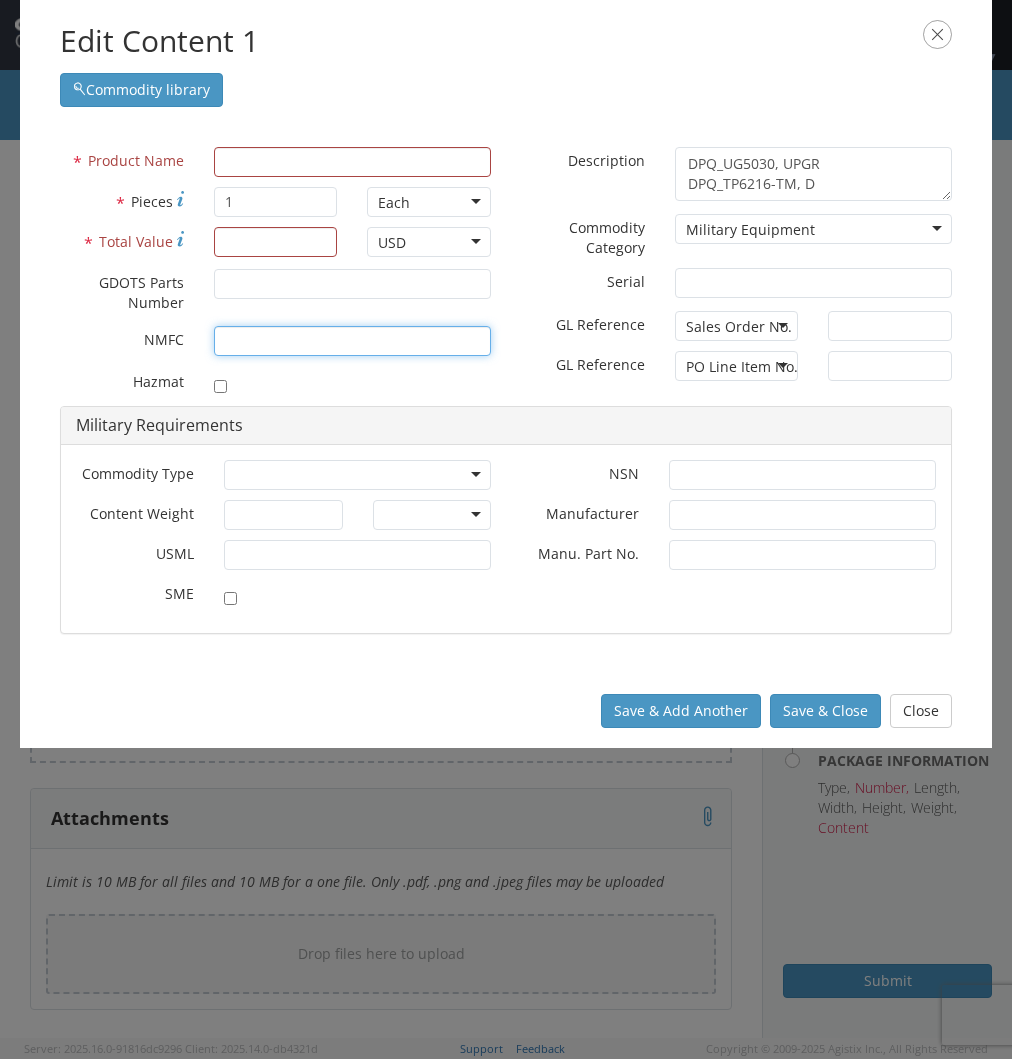click on "*   NMFC" at bounding box center (352, 341) 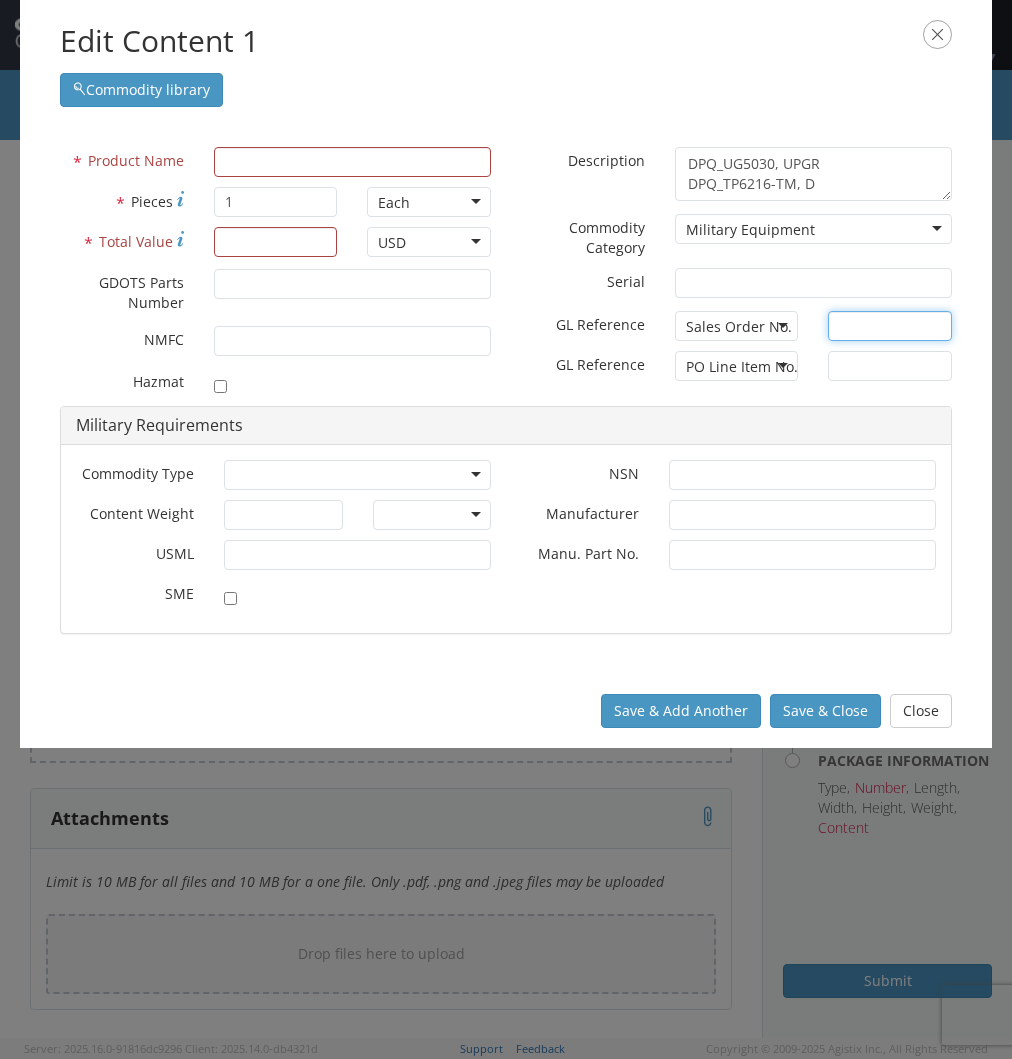 click at bounding box center [890, 326] 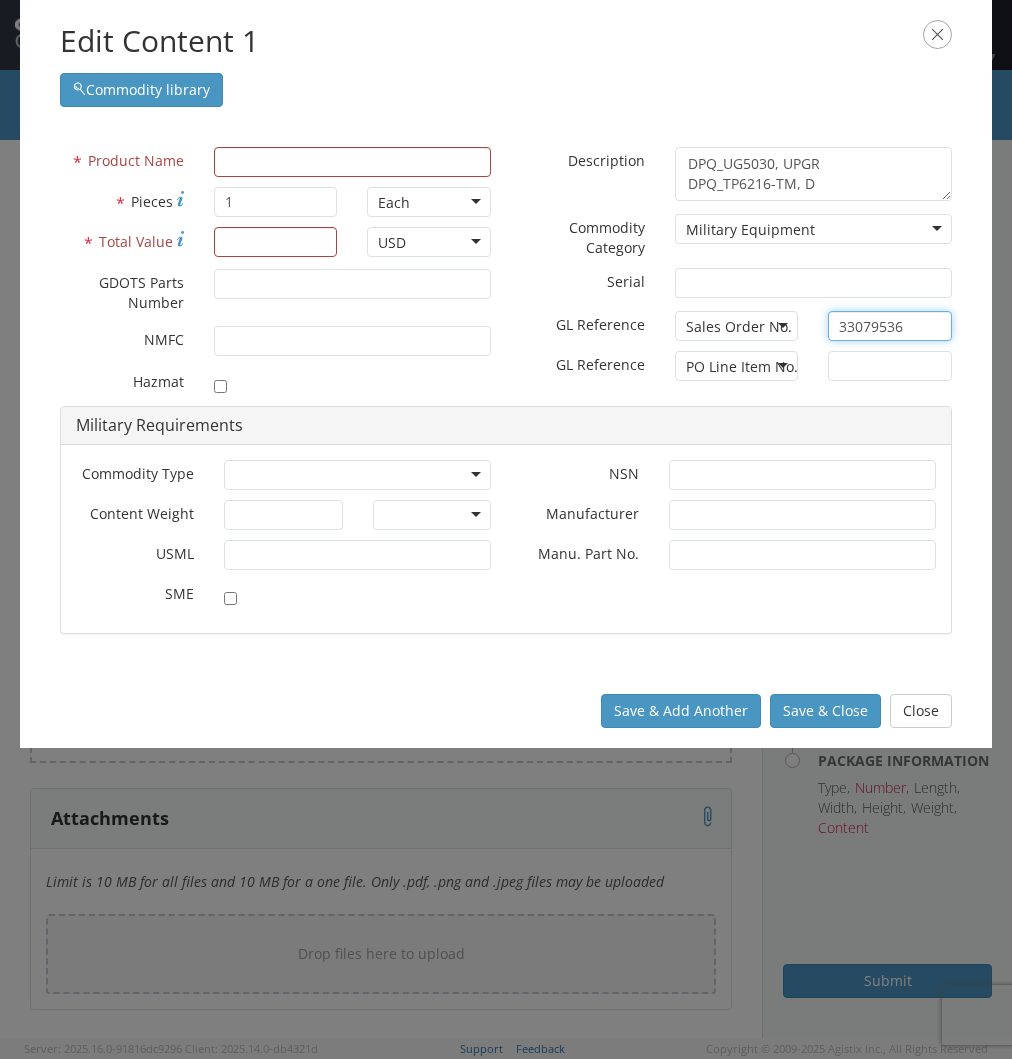 type on "33079536" 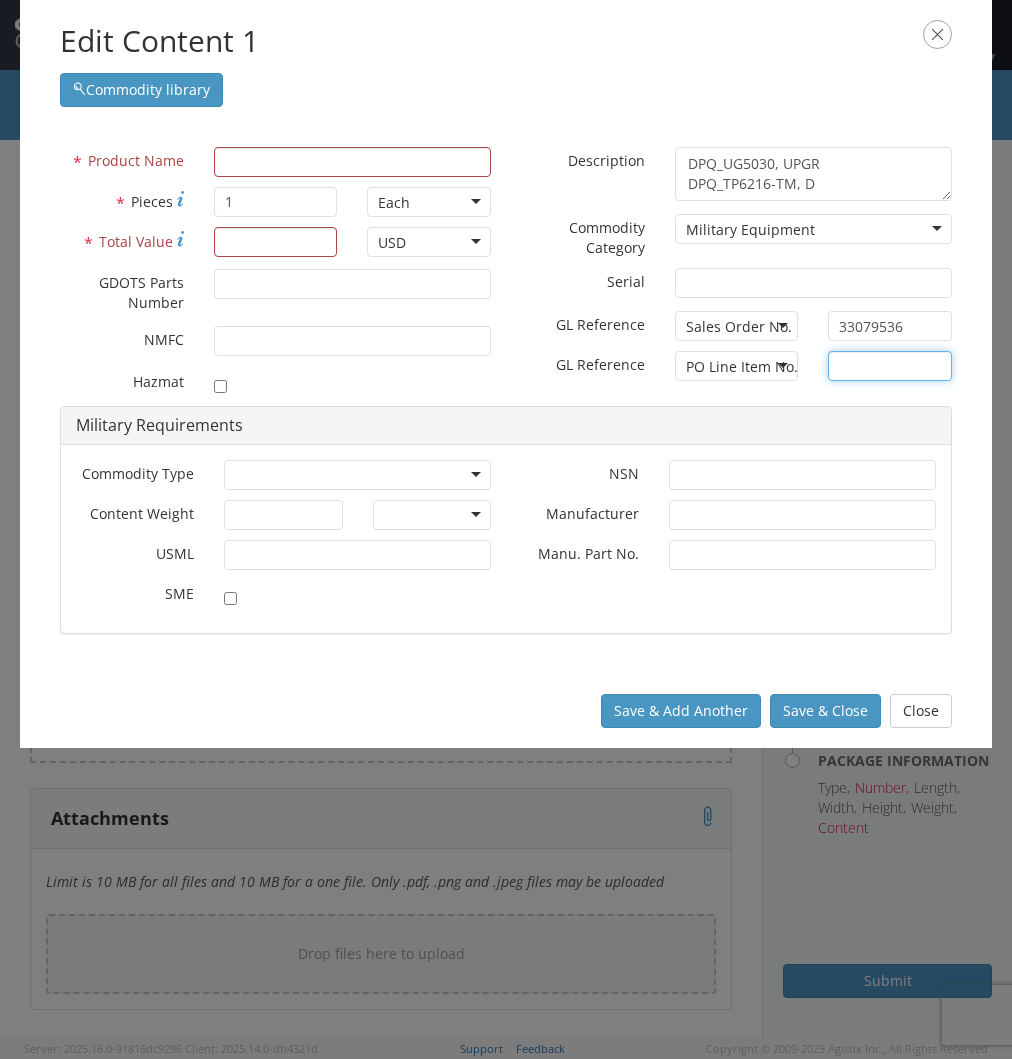 click at bounding box center (890, 366) 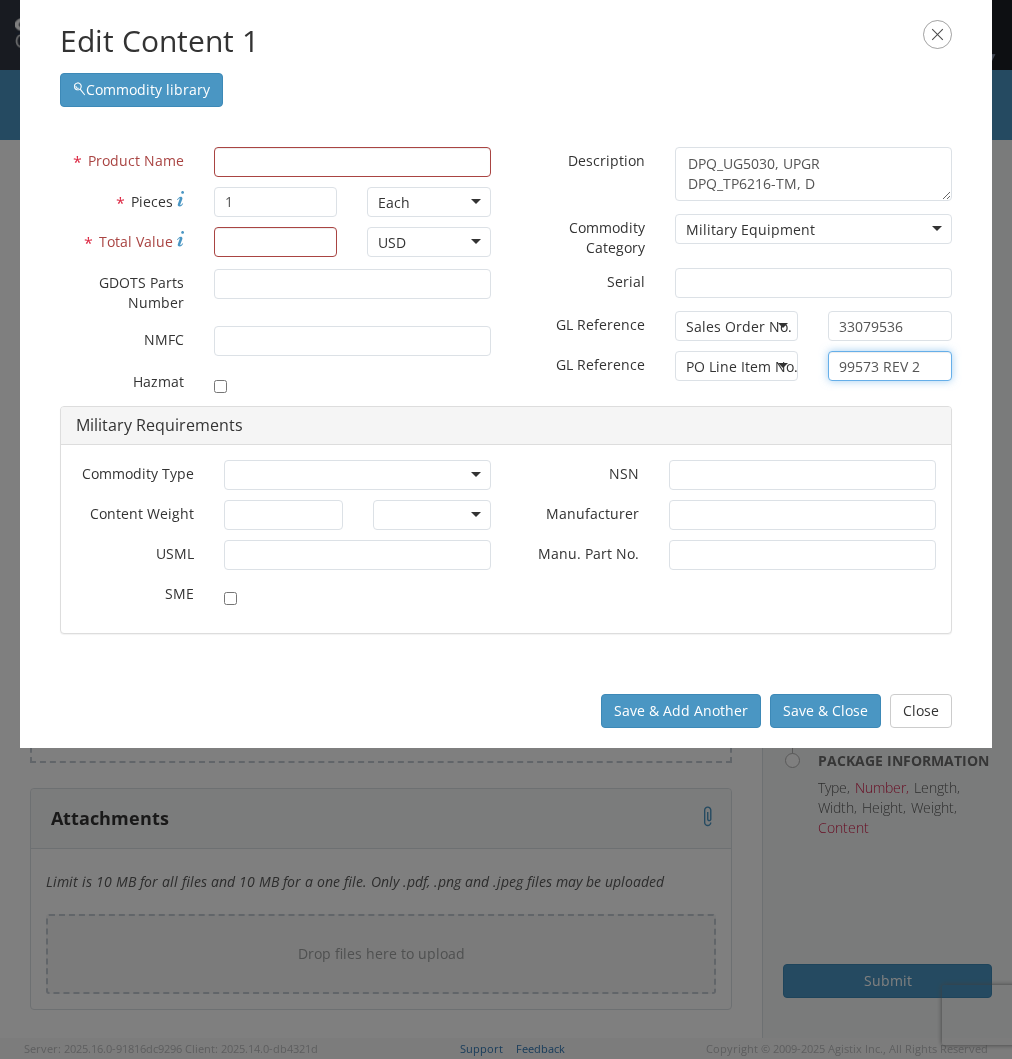 type on "99573 REV 2" 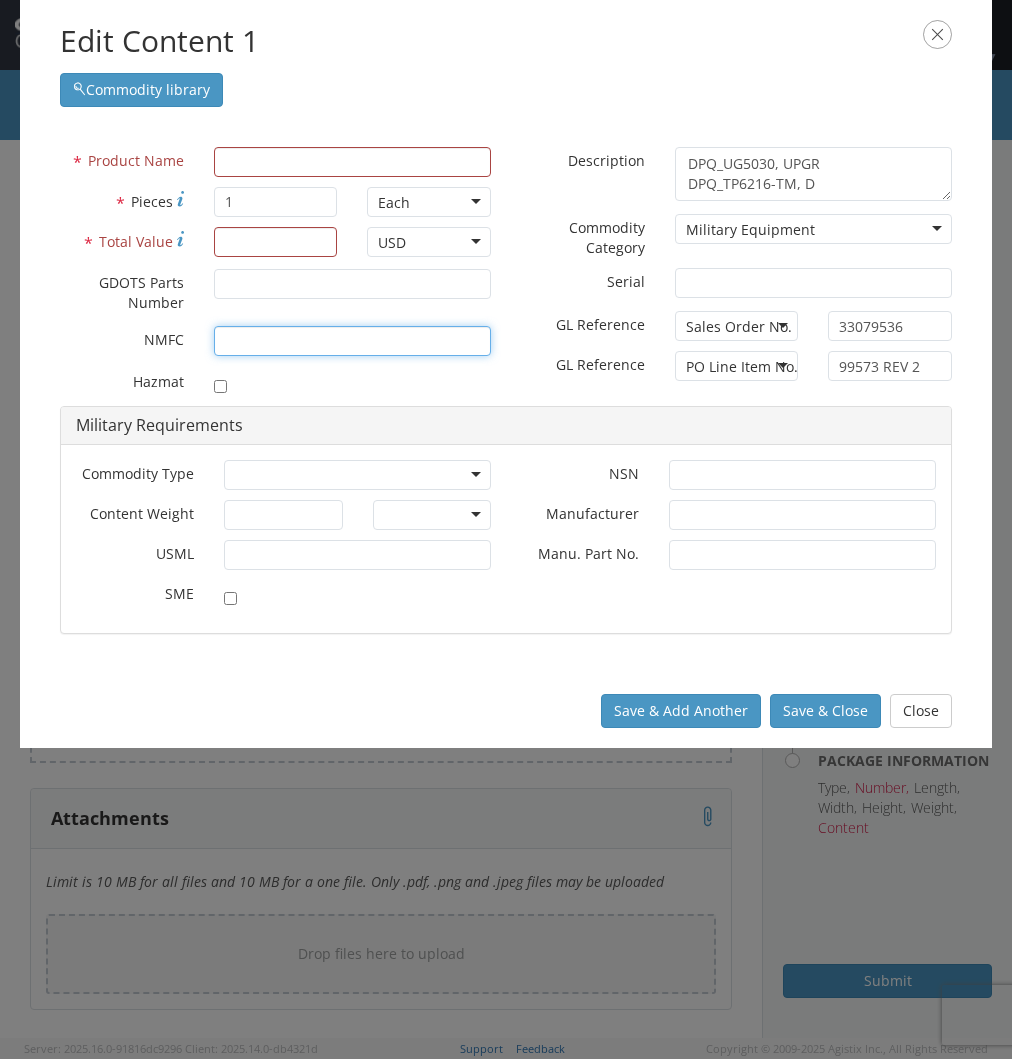 click on "*   NMFC" at bounding box center [352, 341] 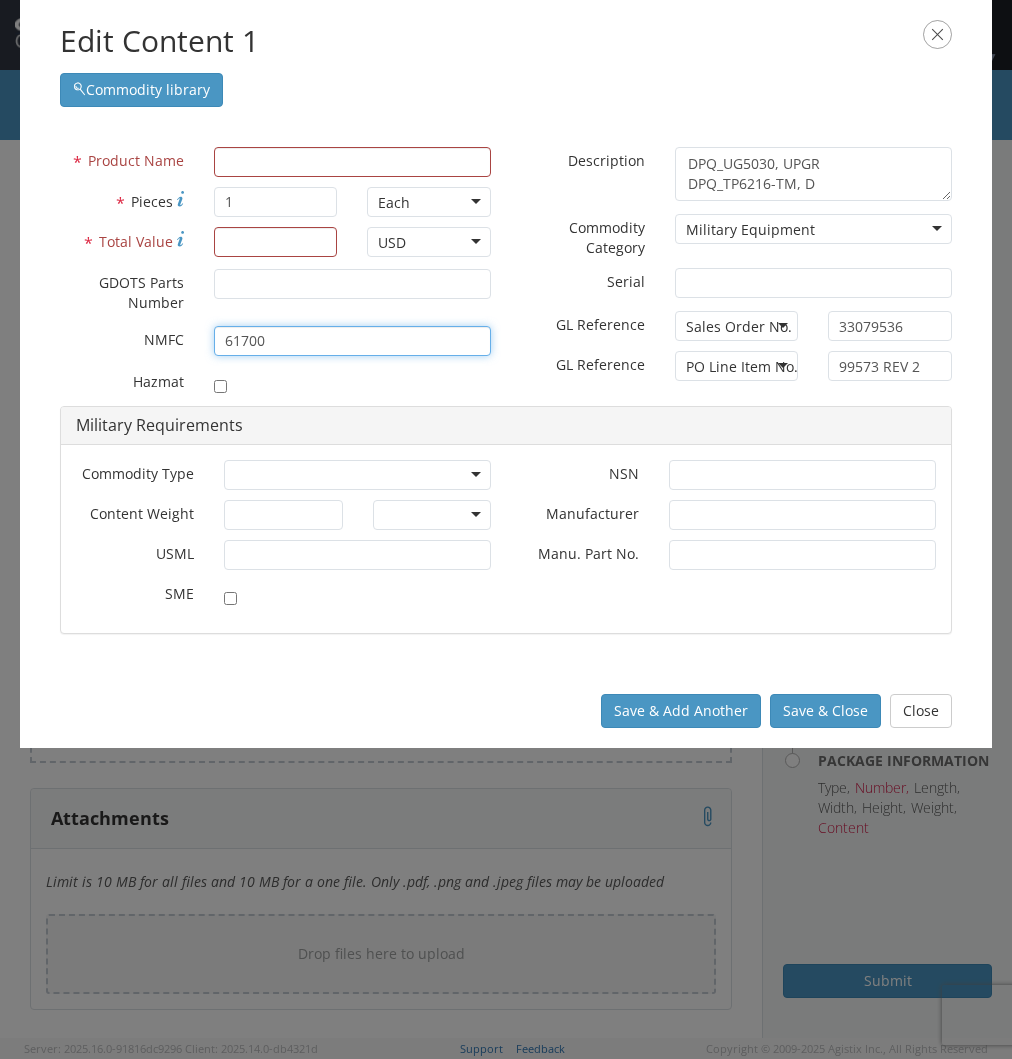 type on "61700" 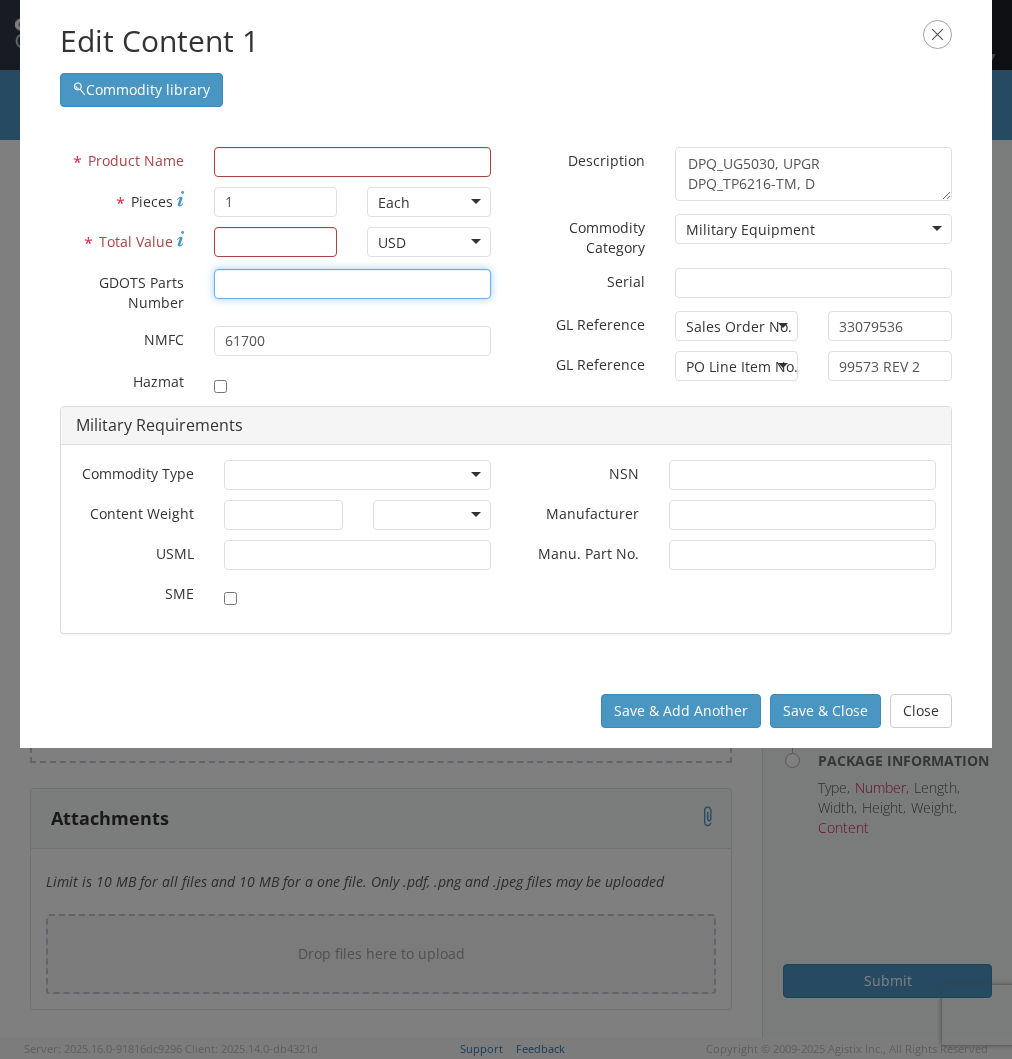 click on "*   GDOTS Parts Number" at bounding box center [352, 284] 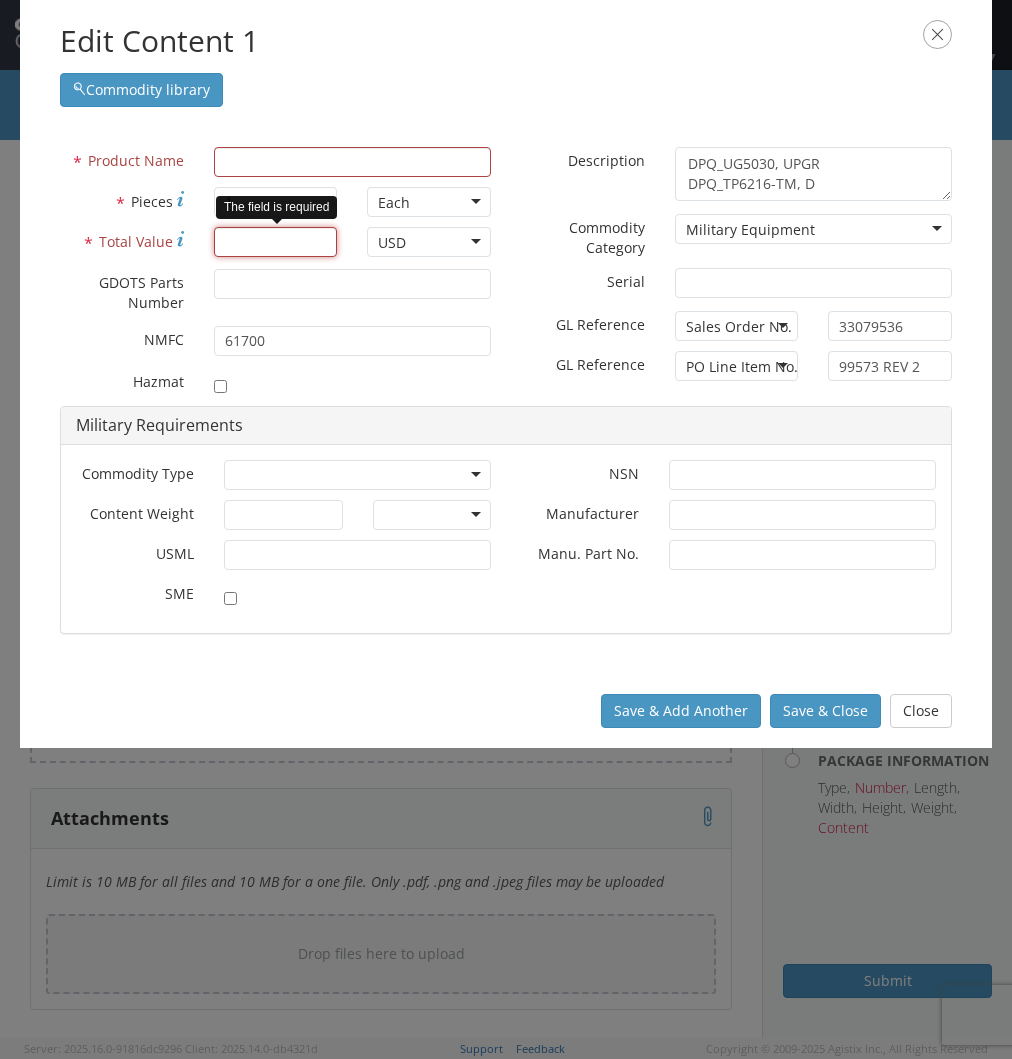 click on "*   Total Value" at bounding box center [276, 242] 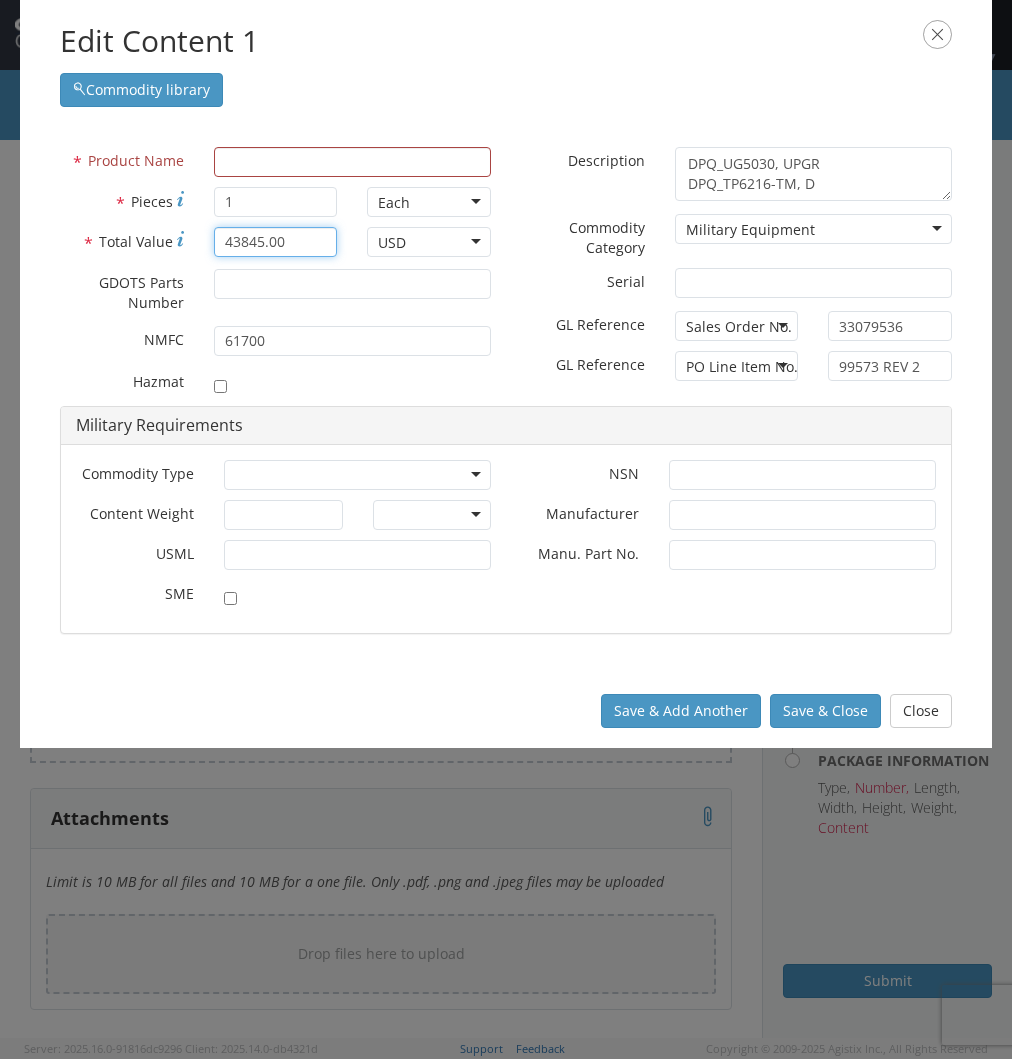 type on "43845.00" 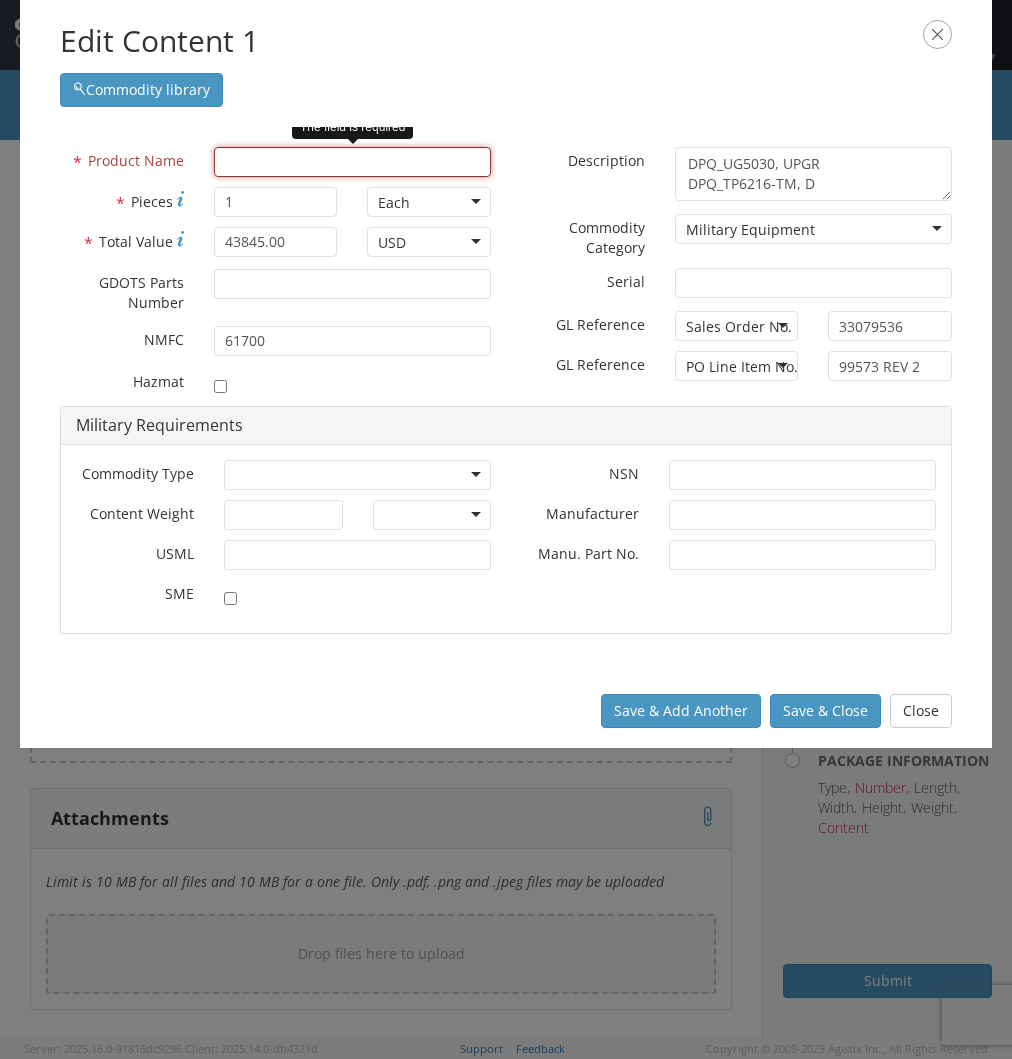 click at bounding box center [352, 162] 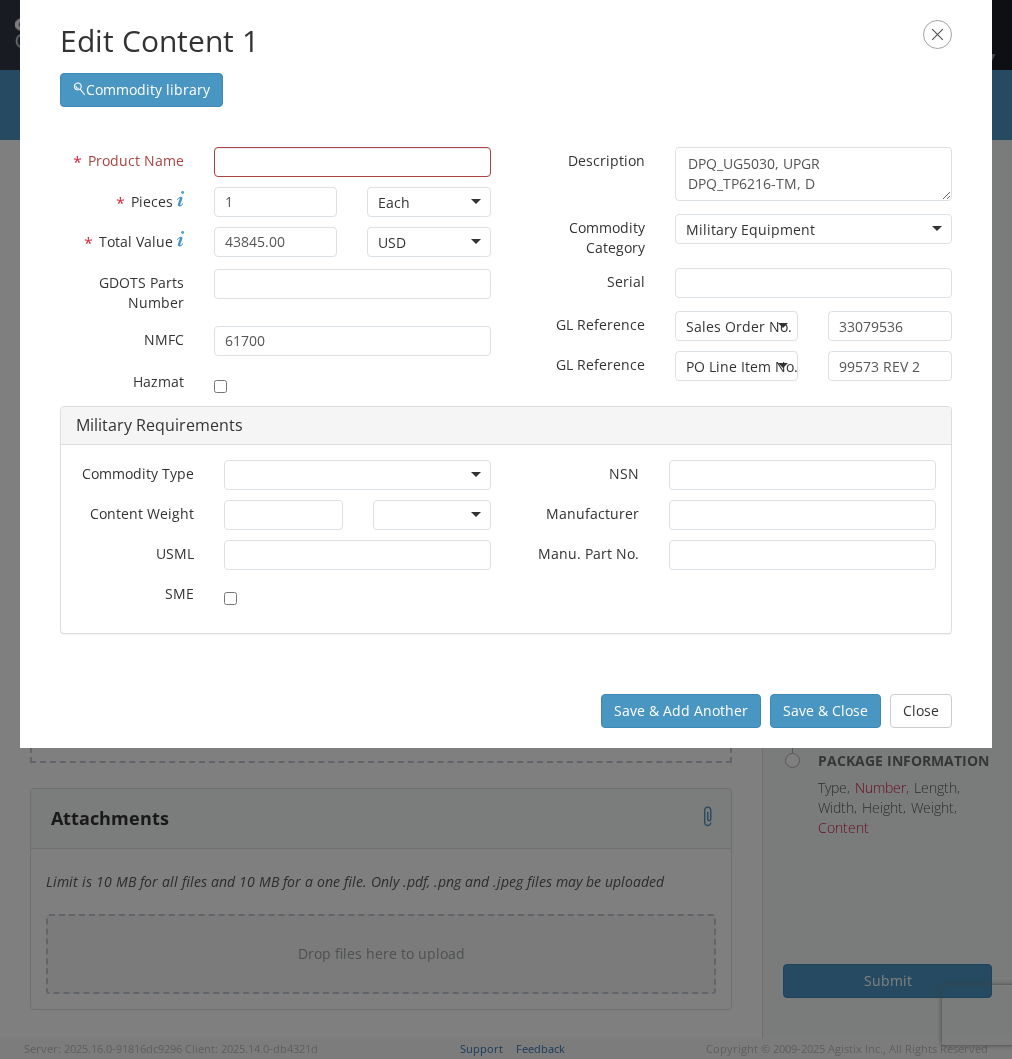 click on "*   Product Name                  D                                                   *   Pieces              1                                                           Each Each Bag Blister Pack Bottle Capsule Carton Centimeter Cubic centimeter Cubic foot Cubic meter Cubic yard Curies Dozen Drum Each Fluid Ounce US Foot Gallons Gram Hour Inches Kilogram Kilometer Liter Meter Milligram Milliliter Ounce Pack Pound Quart, US liquid Roll Square foot Square inch Square meter Tablet Tonne US ton Vials                                               *   Total Value              43845.00                                                           USD USD USD                                                           *   GDOTS Parts Number                                                                                    *   NMFC              61700                                                                 *   Hazmat" at bounding box center (506, 401) 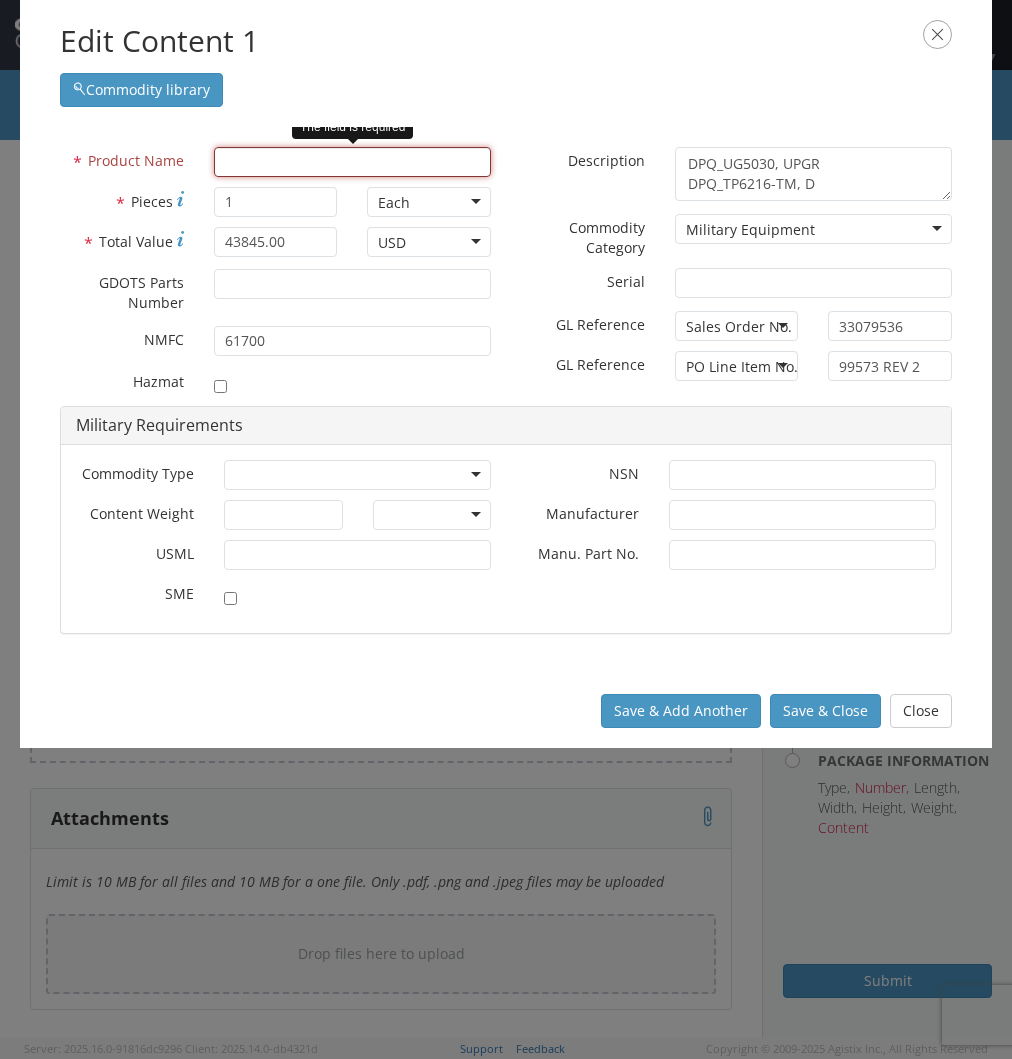 click at bounding box center [352, 162] 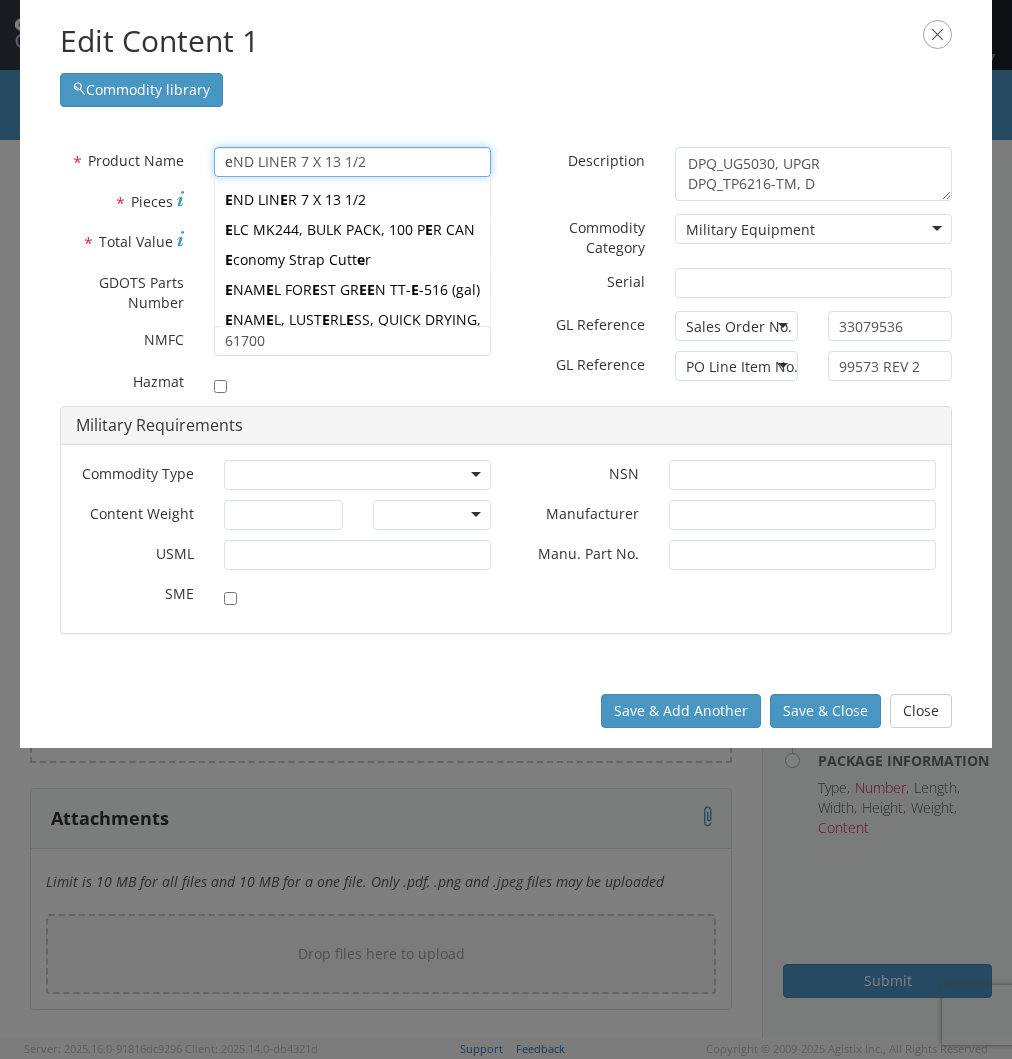 type 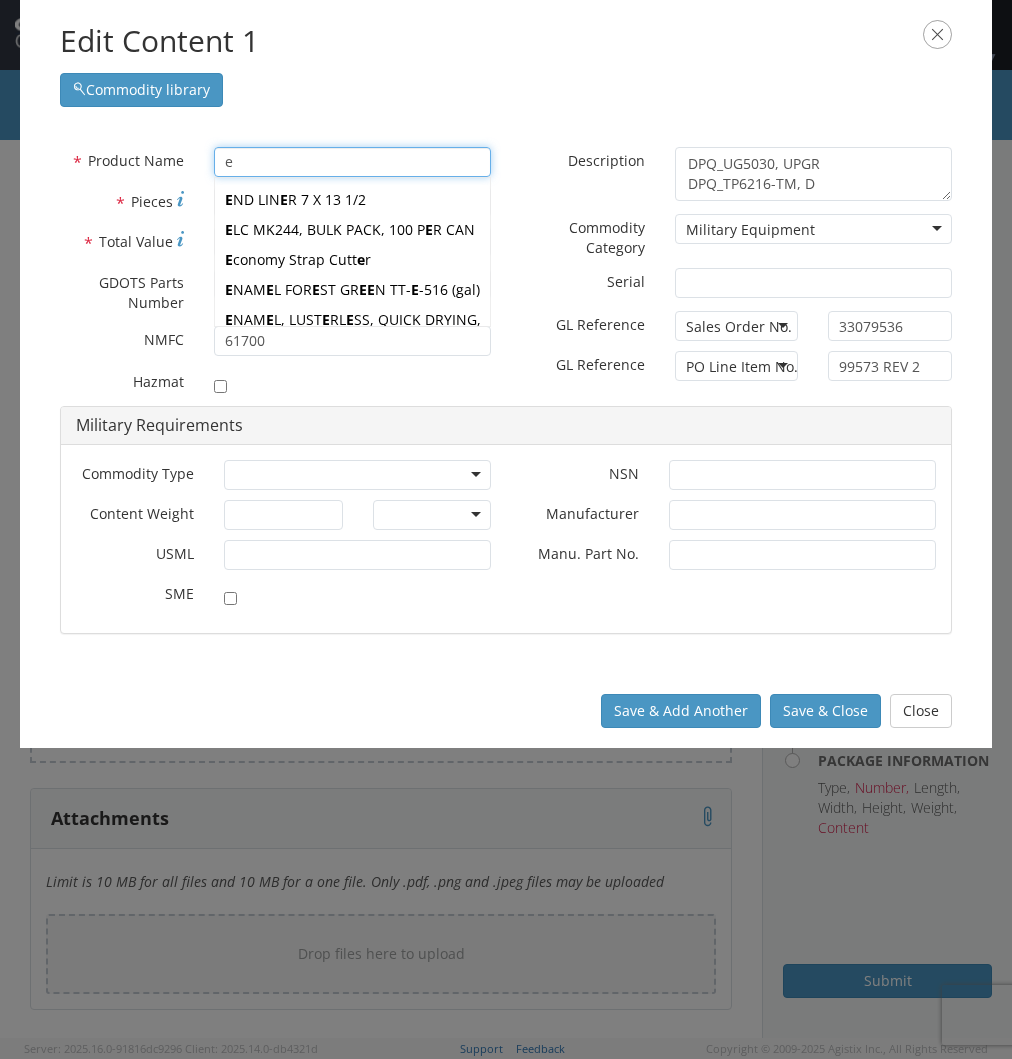 type on "ex" 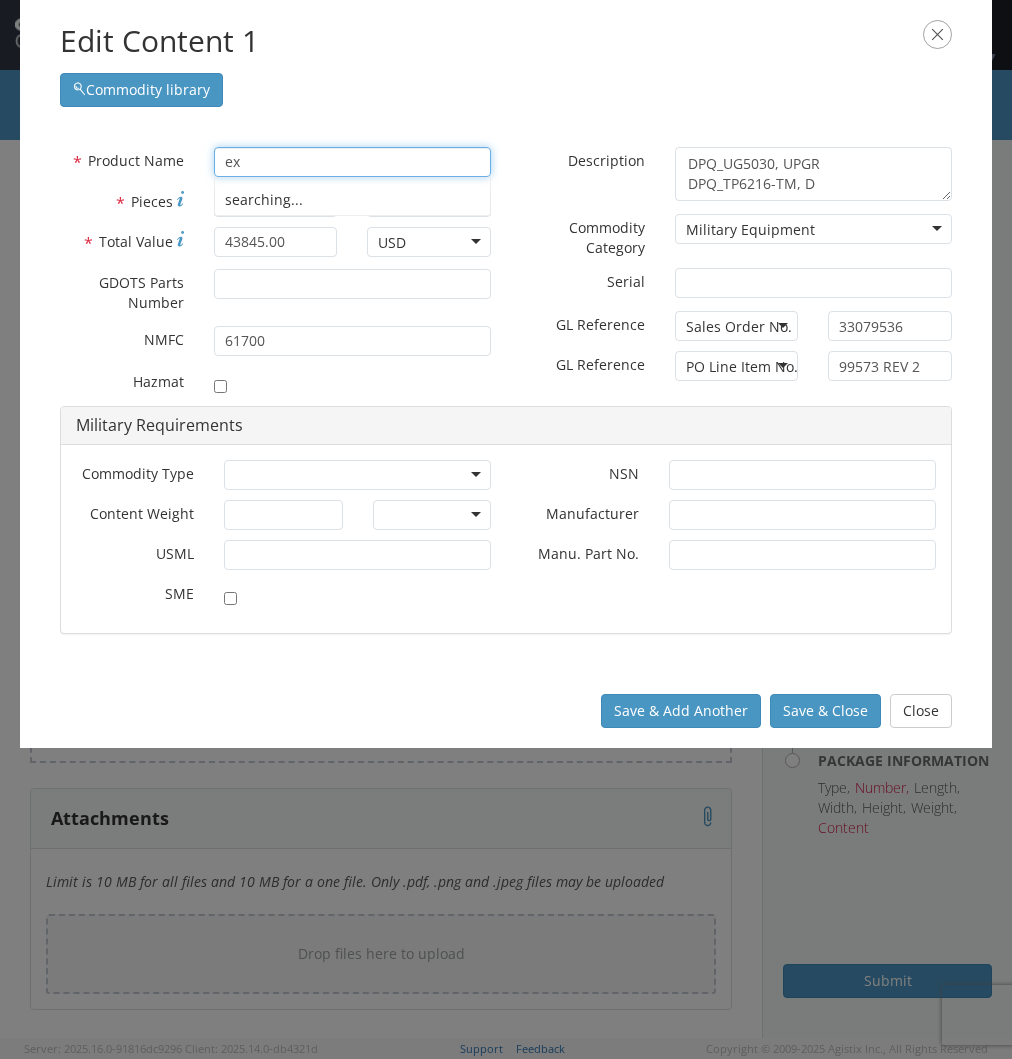 type on "eND LINER 7 X 13 1/2" 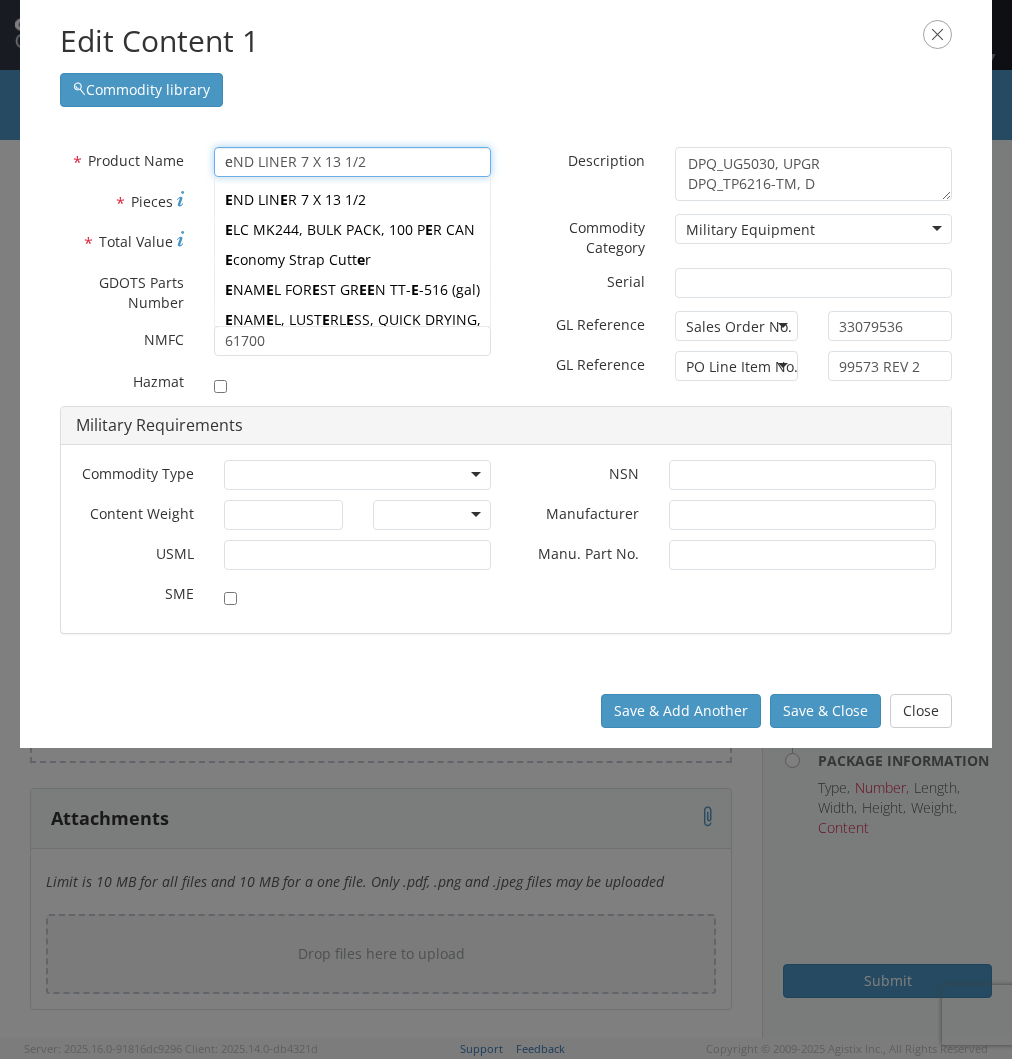 type on "exTENSION ASSY  NOR 002" 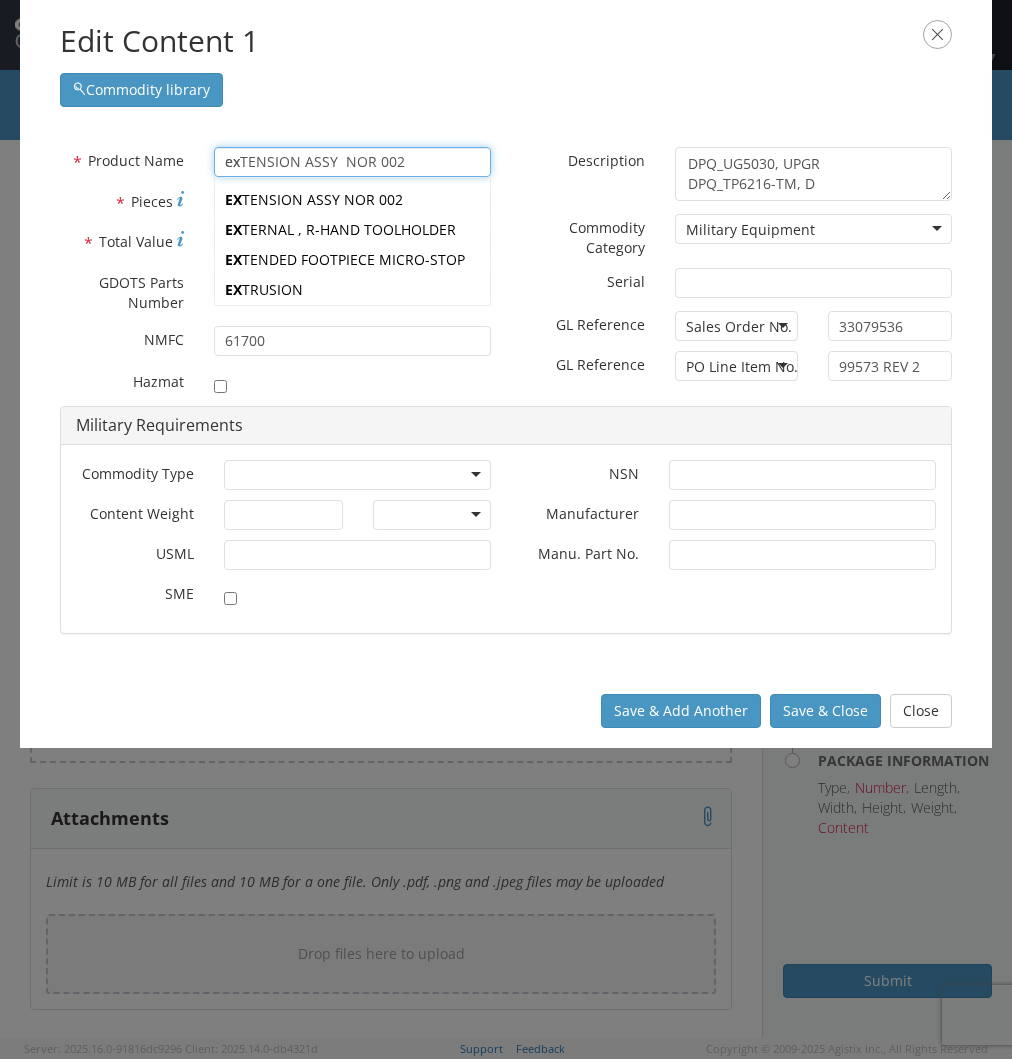 type 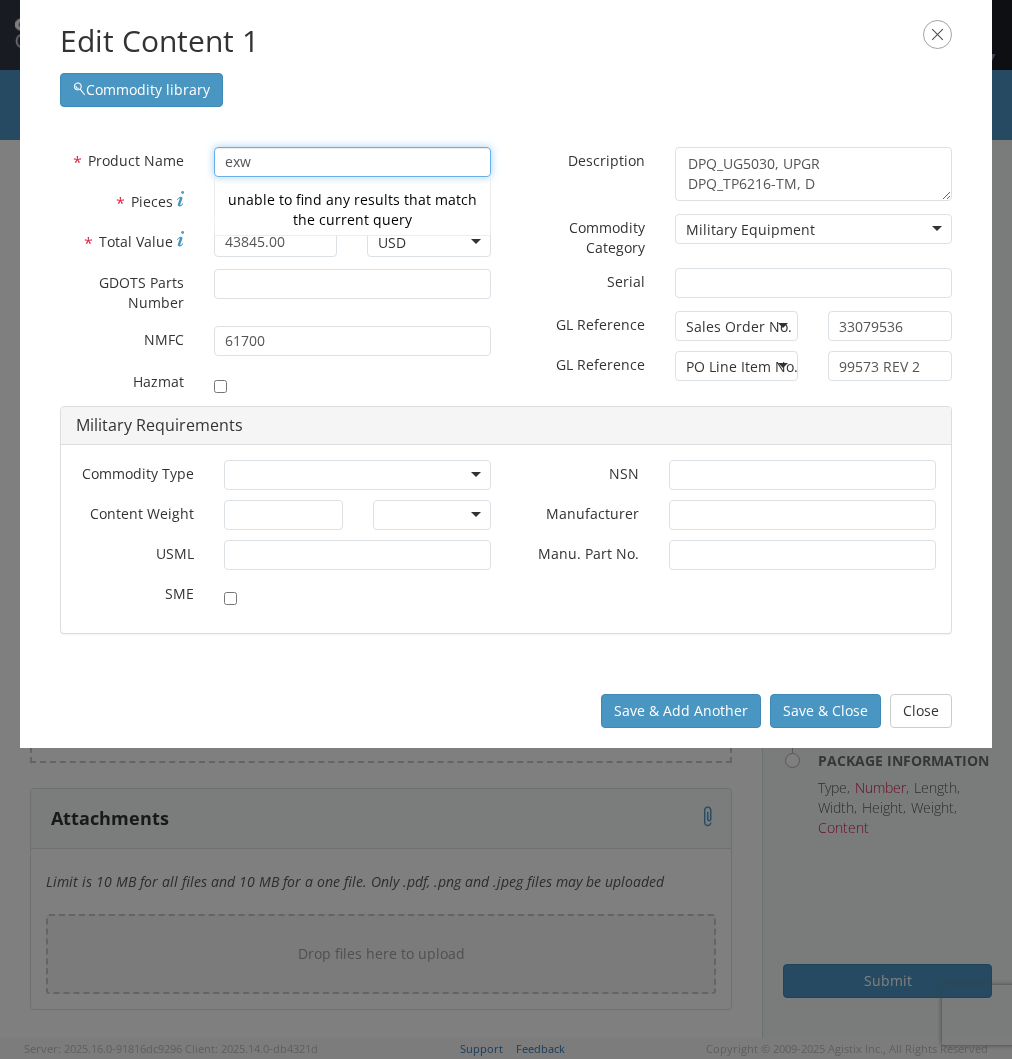 type on "exTENSION ASSY  NOR 002" 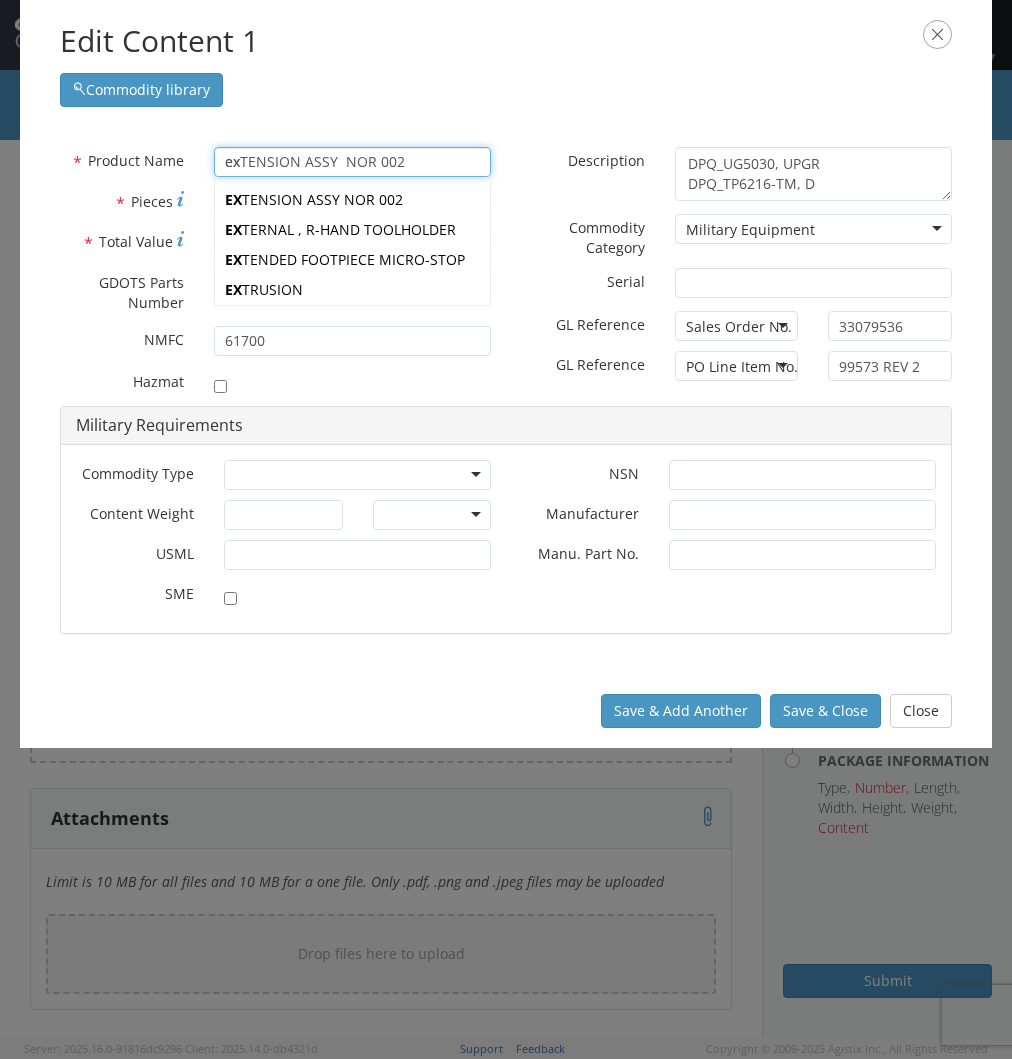 type on "e" 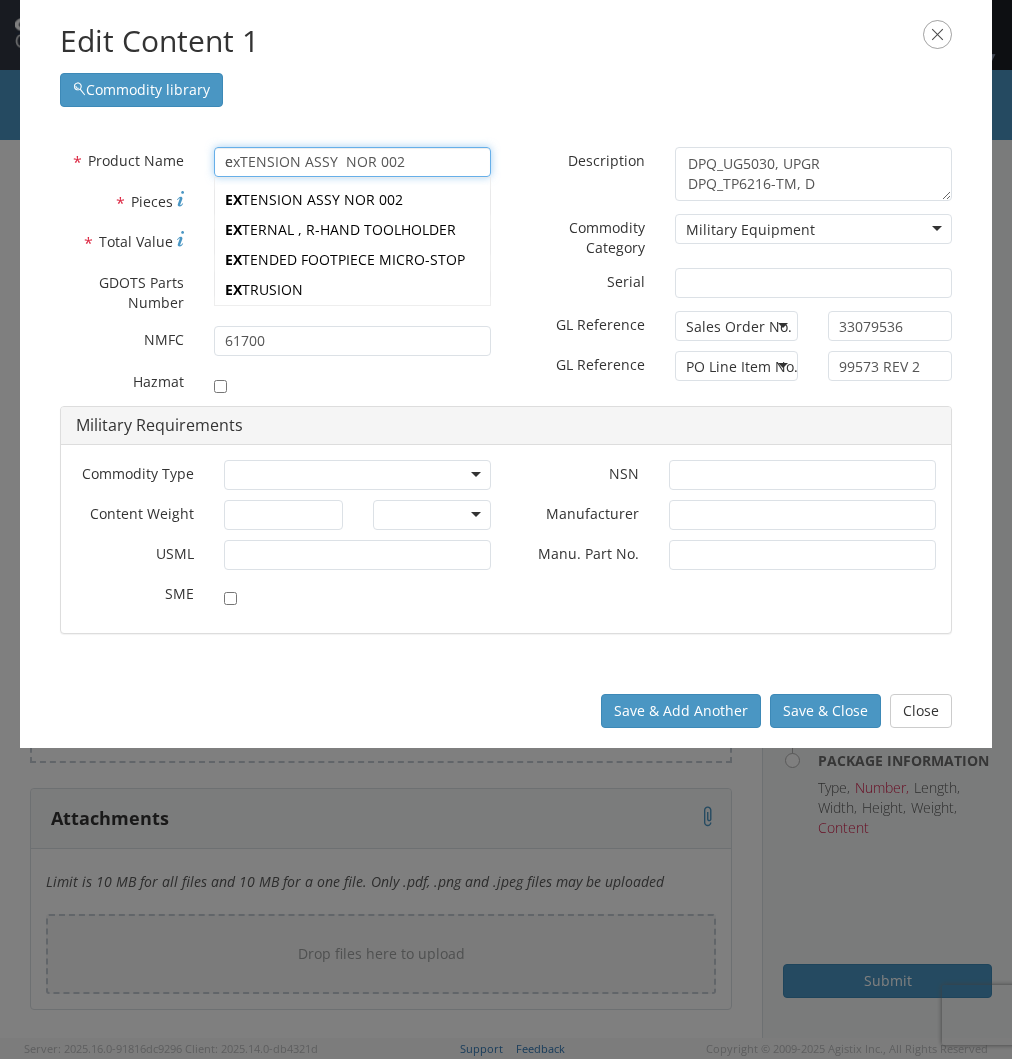 type 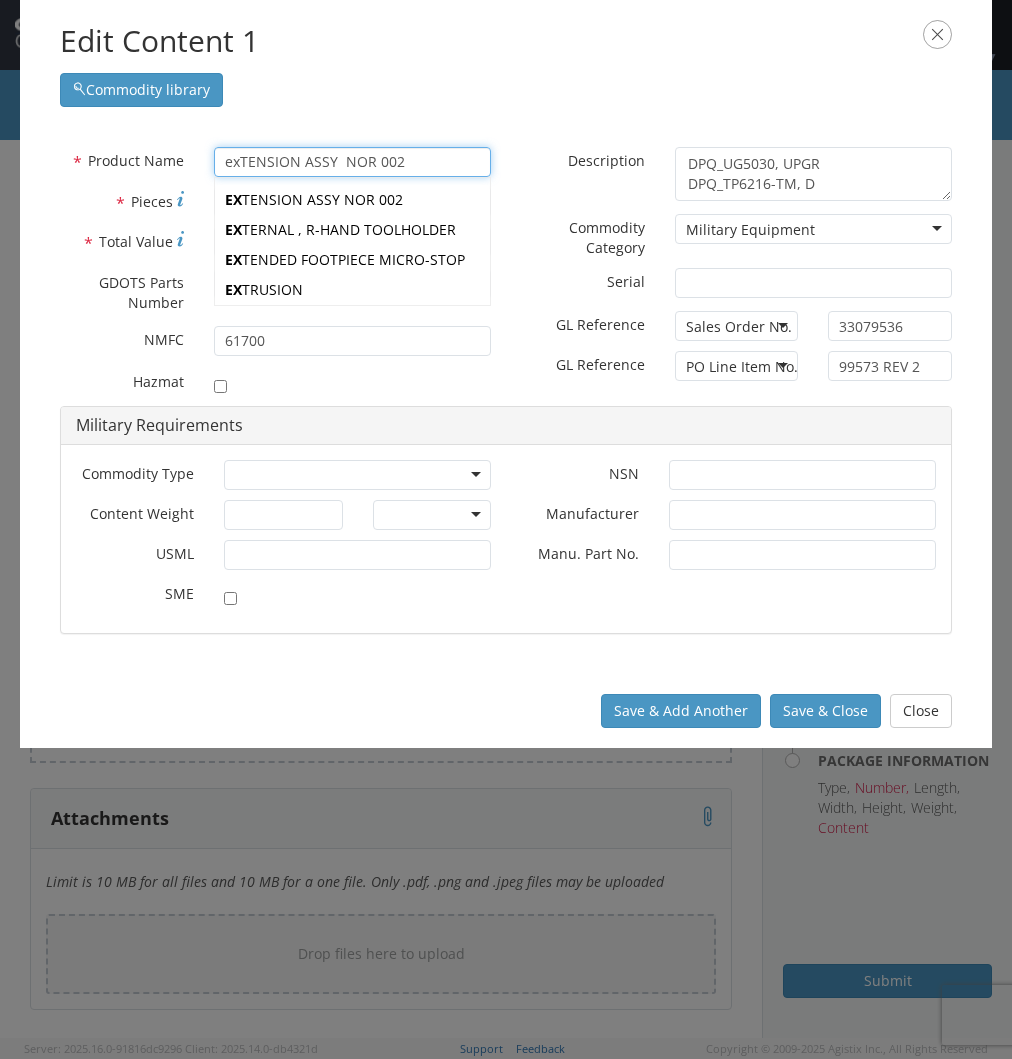 type 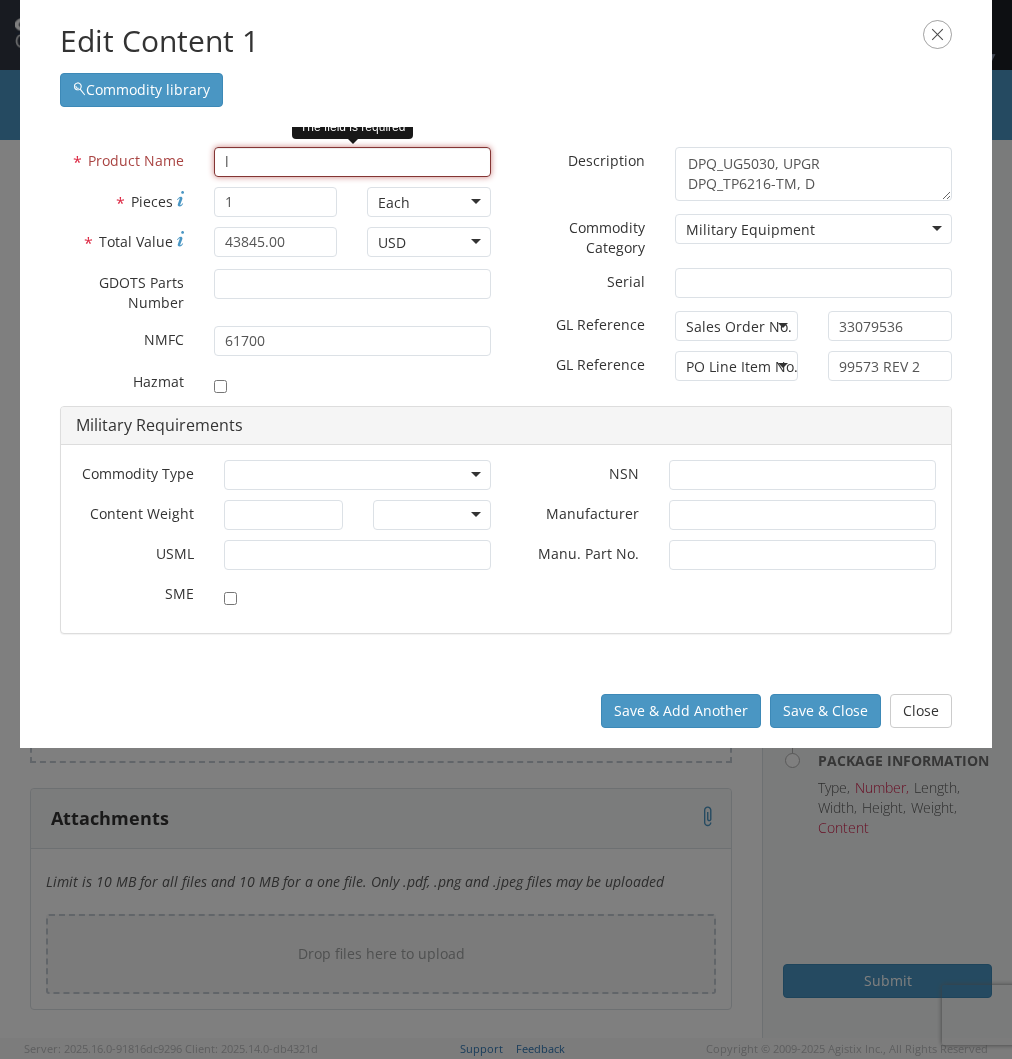 type on "lo" 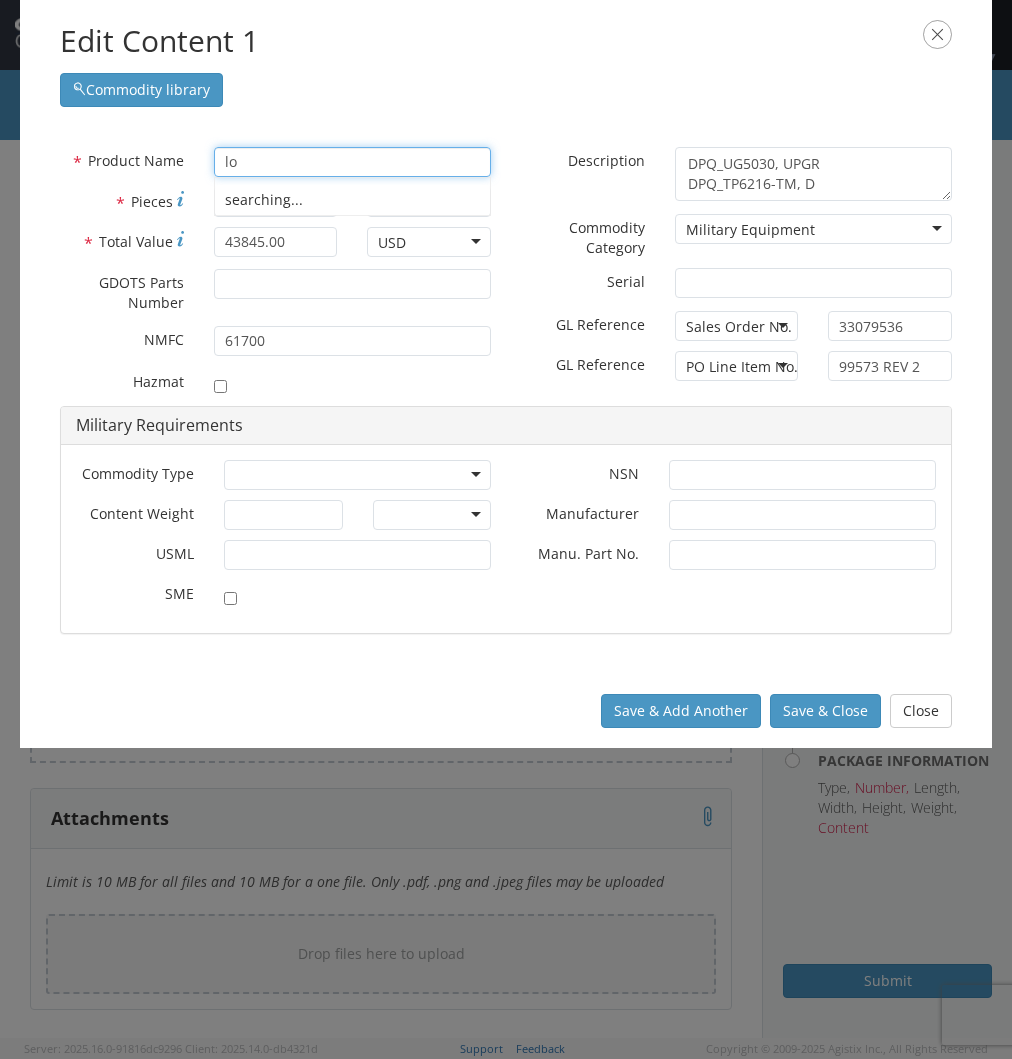 type on "loCKING COMPOUND 242, GRADE N, TYPE II AS PER MIL-S-46163" 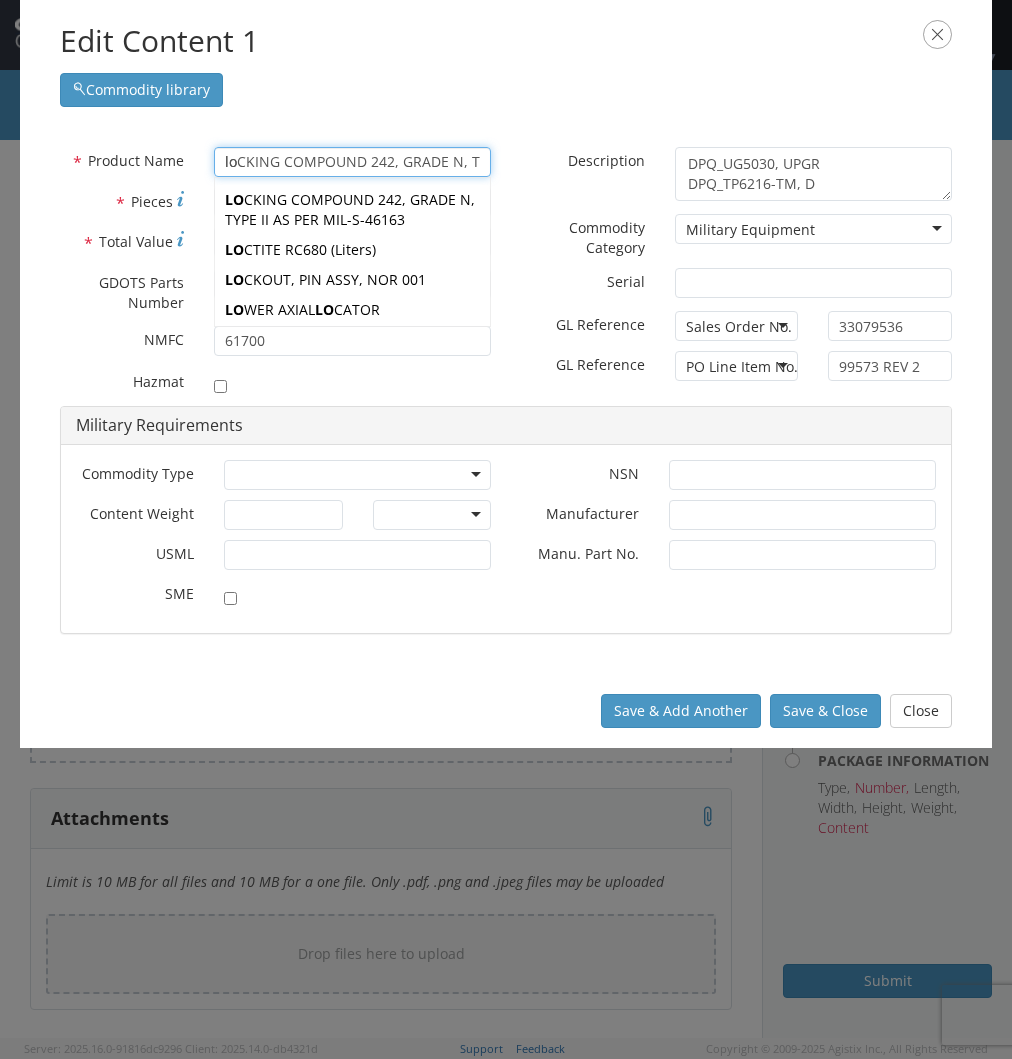 type 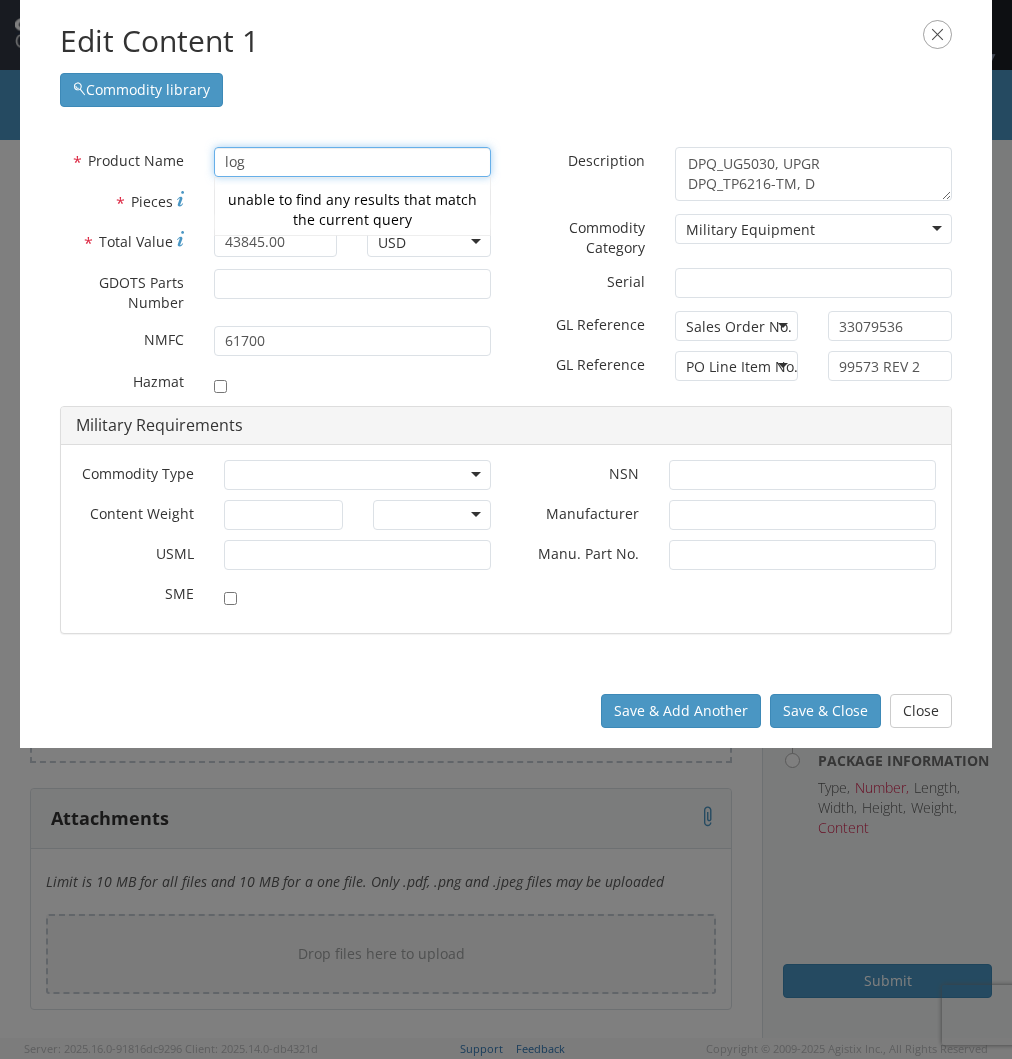 type on "loCKING COMPOUND 242, GRADE N, TYPE II AS PER MIL-S-46163" 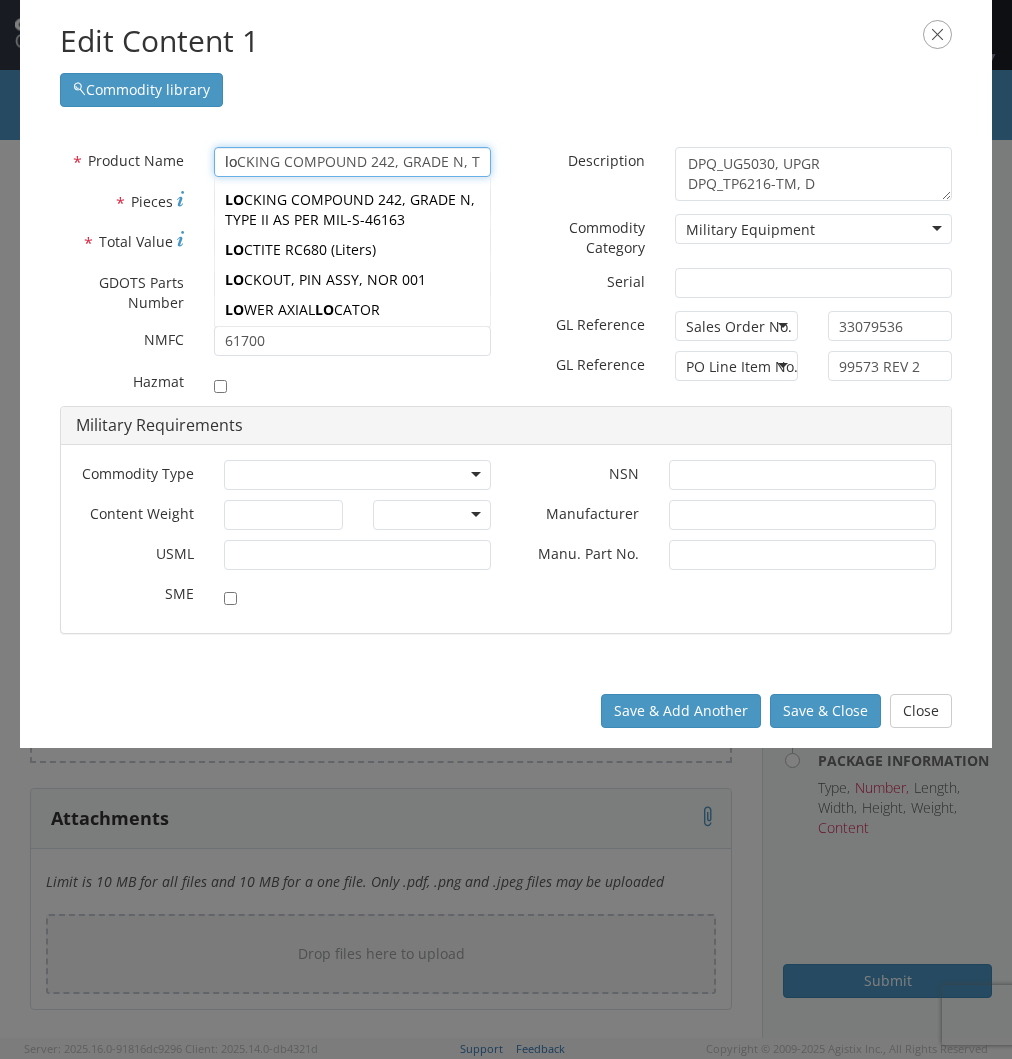 type on "l1M Propellant" 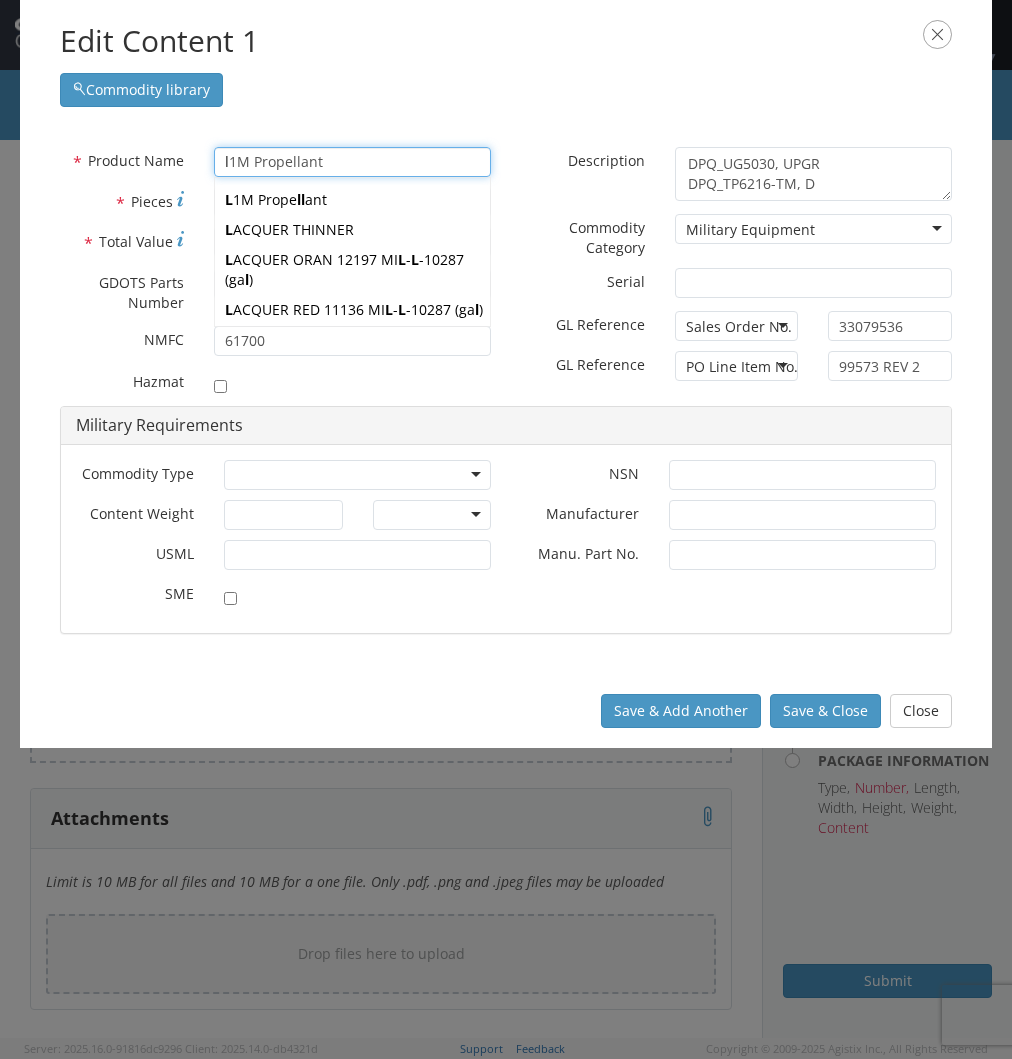 type 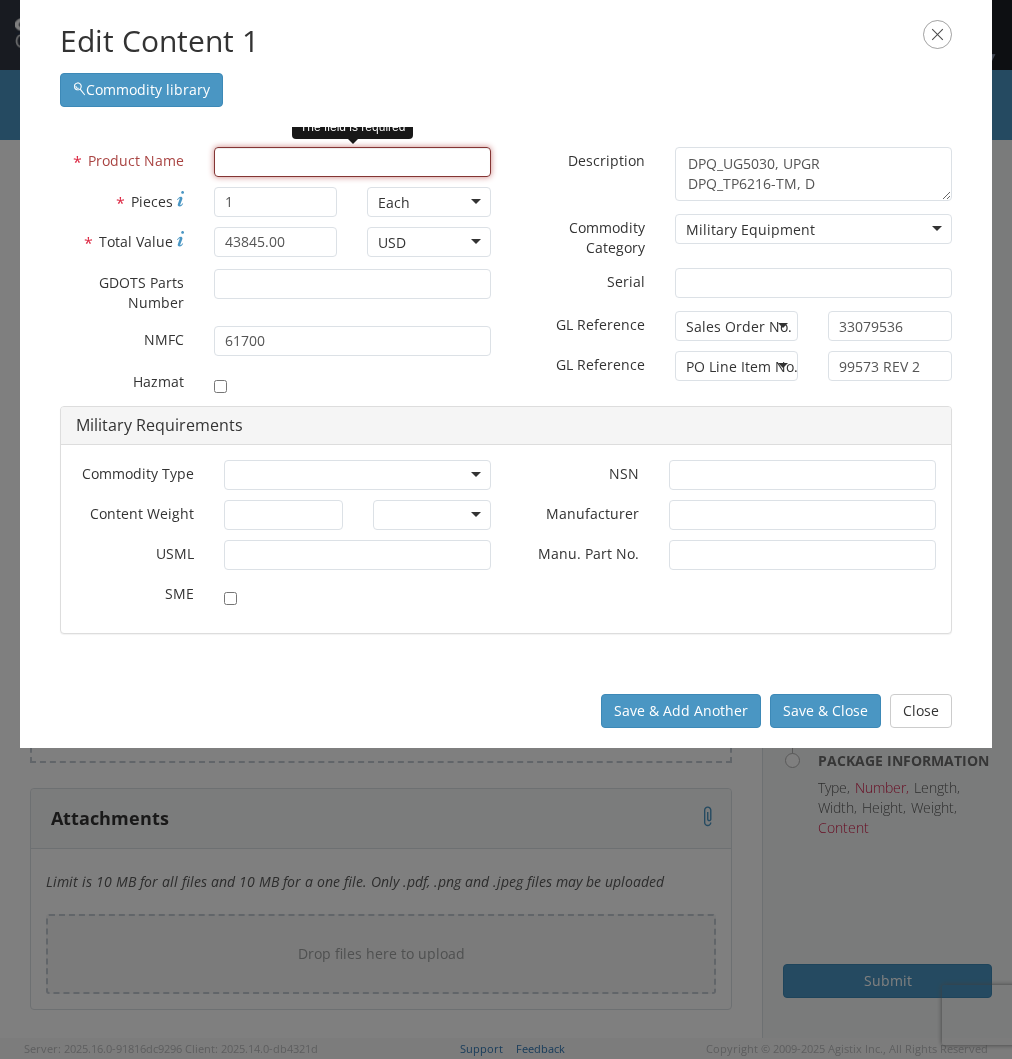 type on "DISC" 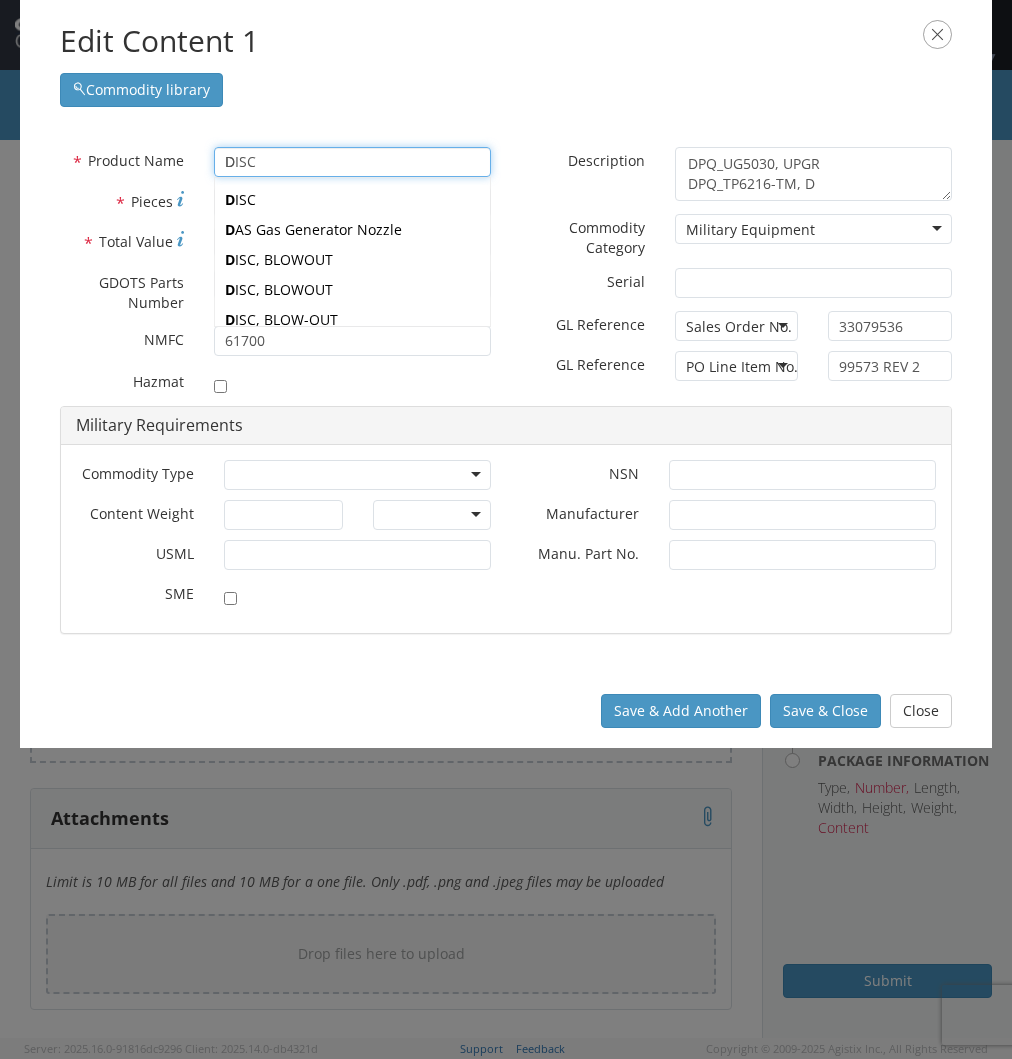 type 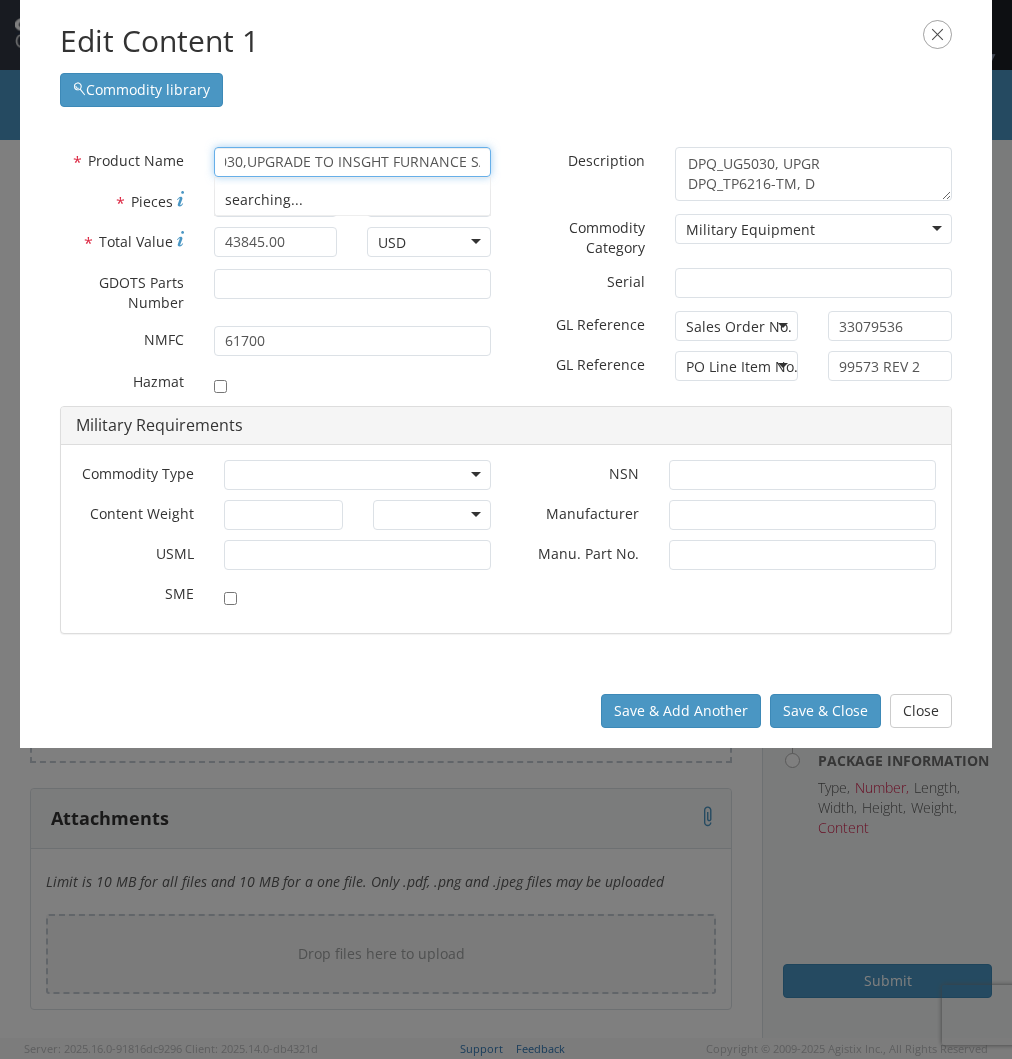scroll, scrollTop: 0, scrollLeft: 78, axis: horizontal 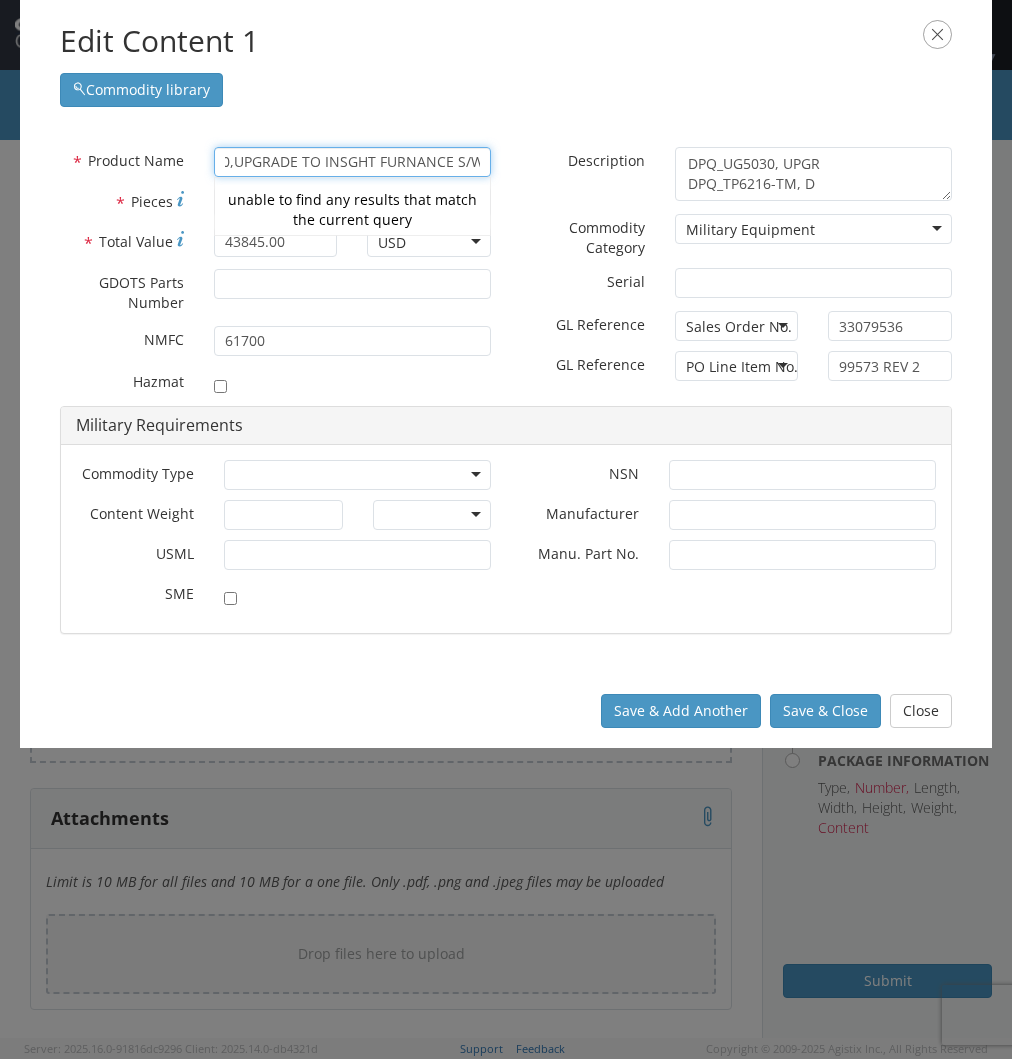 type on "DQP UP5030,UPGRADE TO INSGHT FURNANCE S/W" 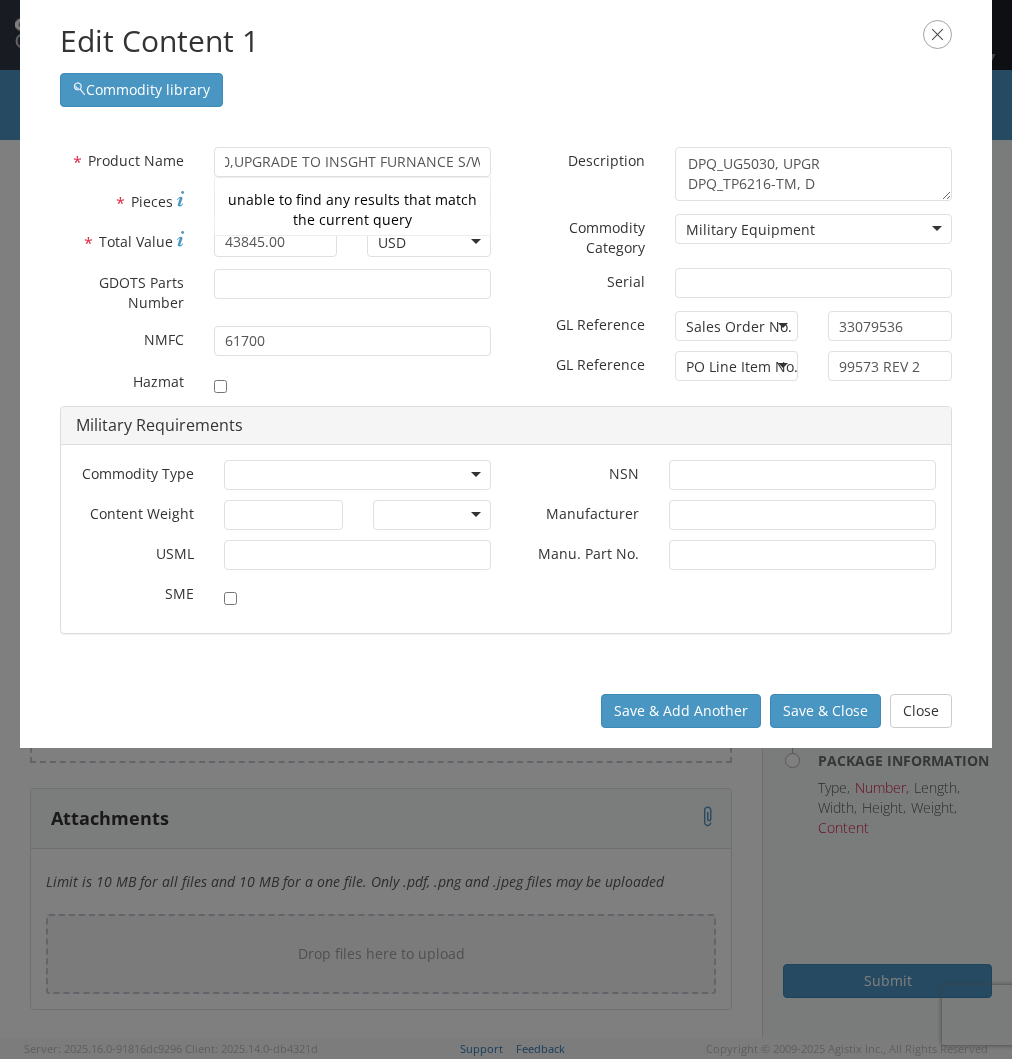 scroll, scrollTop: 0, scrollLeft: 0, axis: both 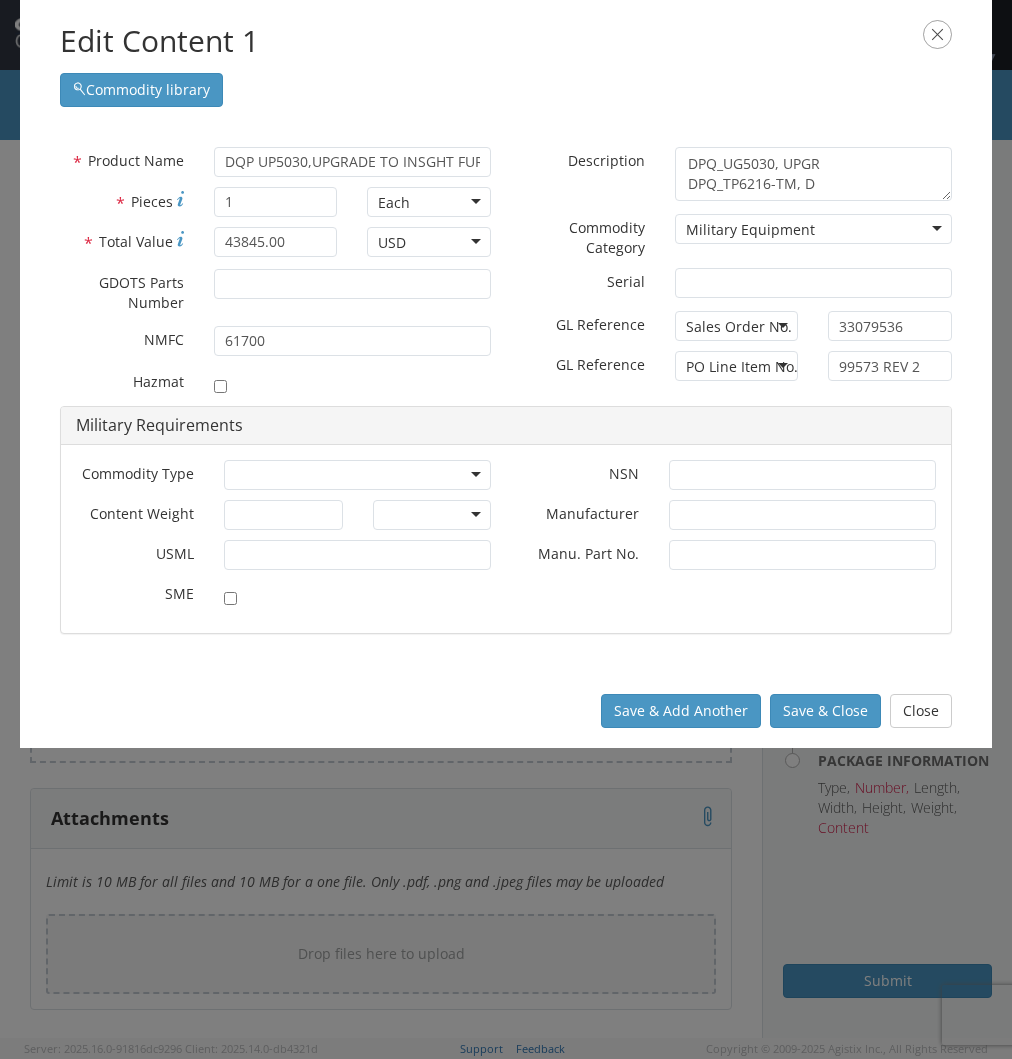 click on "*   Serial" at bounding box center (583, 280) 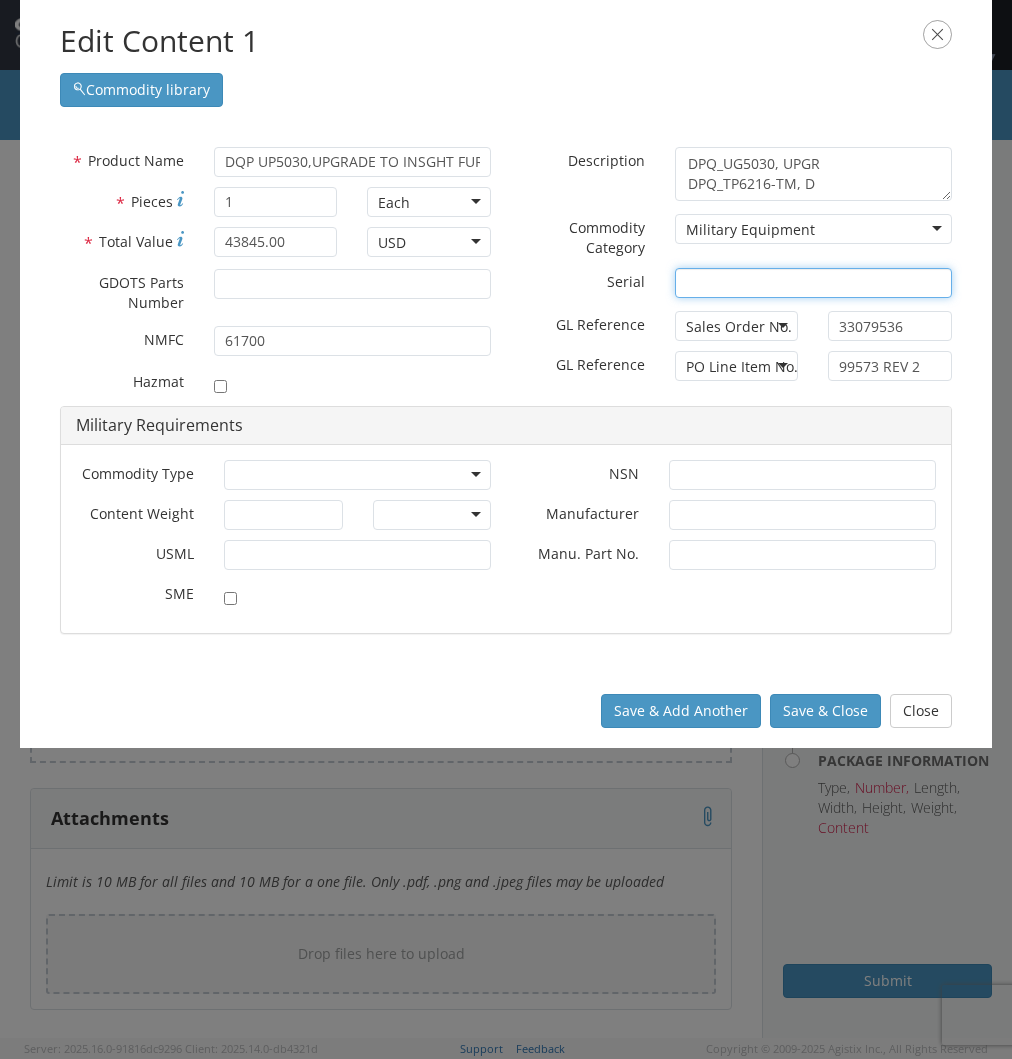 click on "*   Serial" at bounding box center (813, 283) 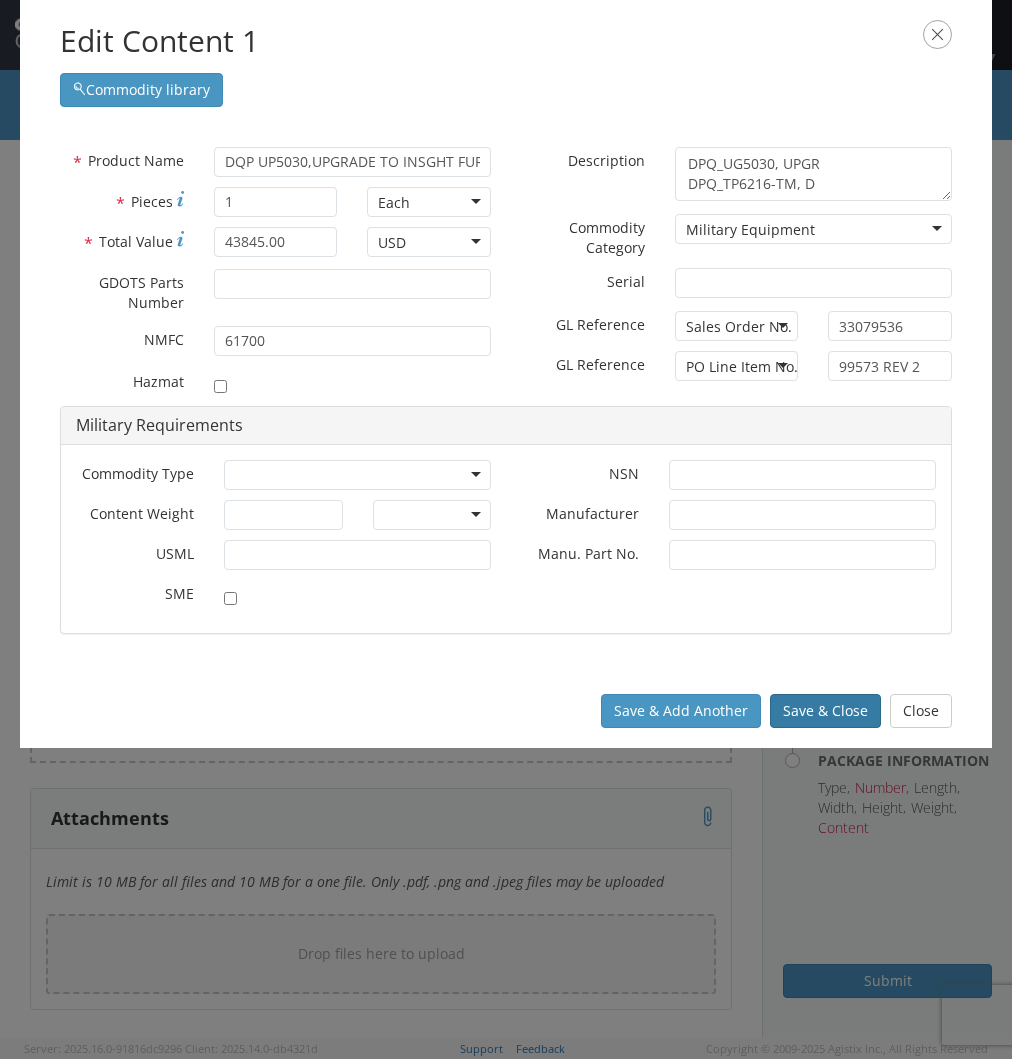 click on "Save & Close" at bounding box center (825, 711) 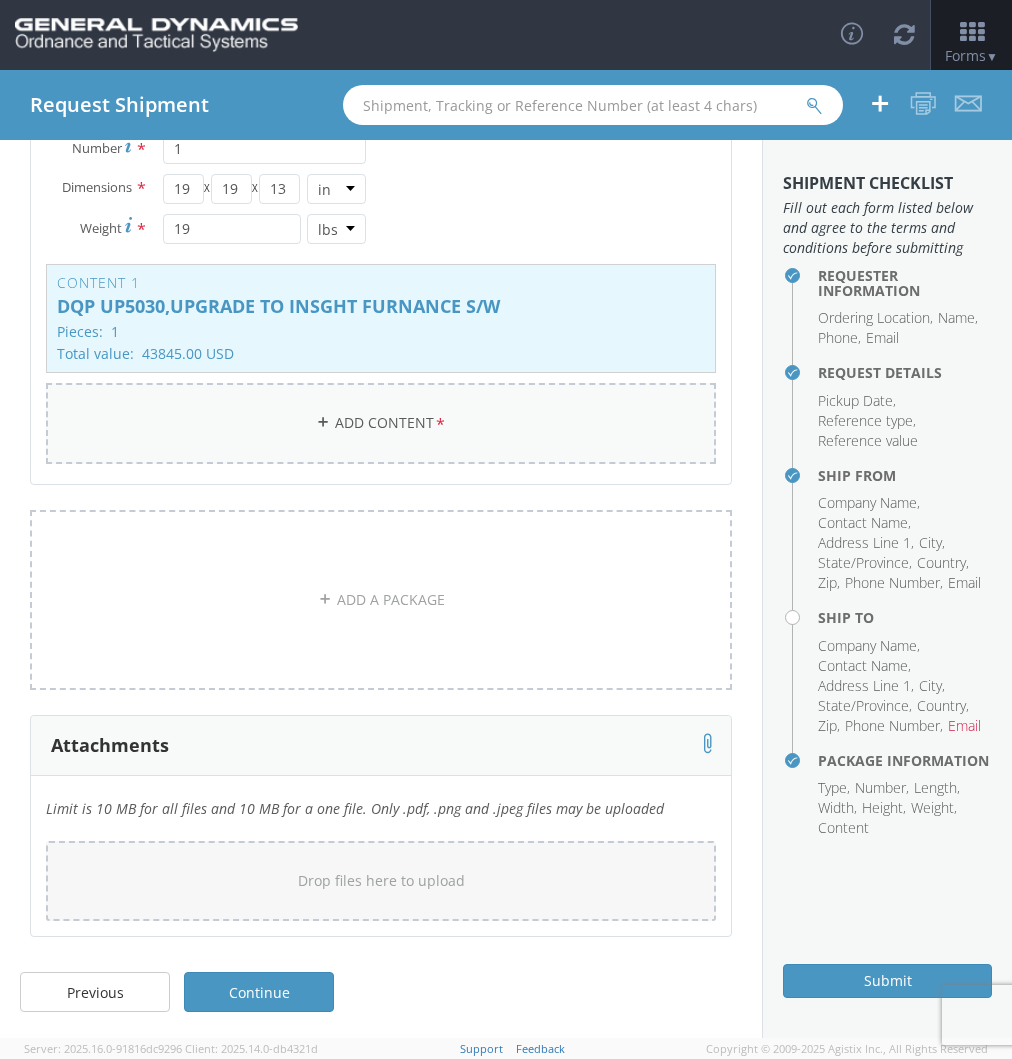 scroll, scrollTop: 286, scrollLeft: 0, axis: vertical 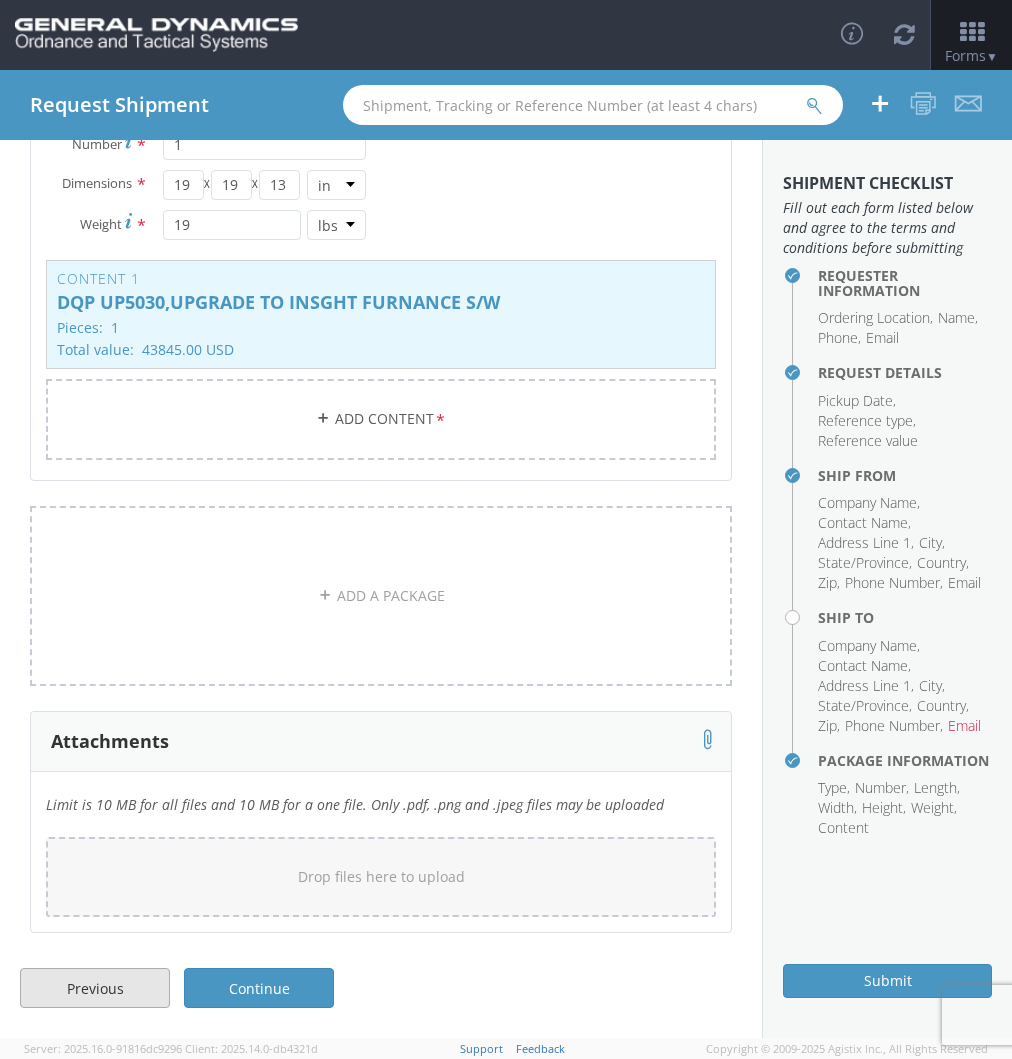 click on "Previous" at bounding box center [95, 988] 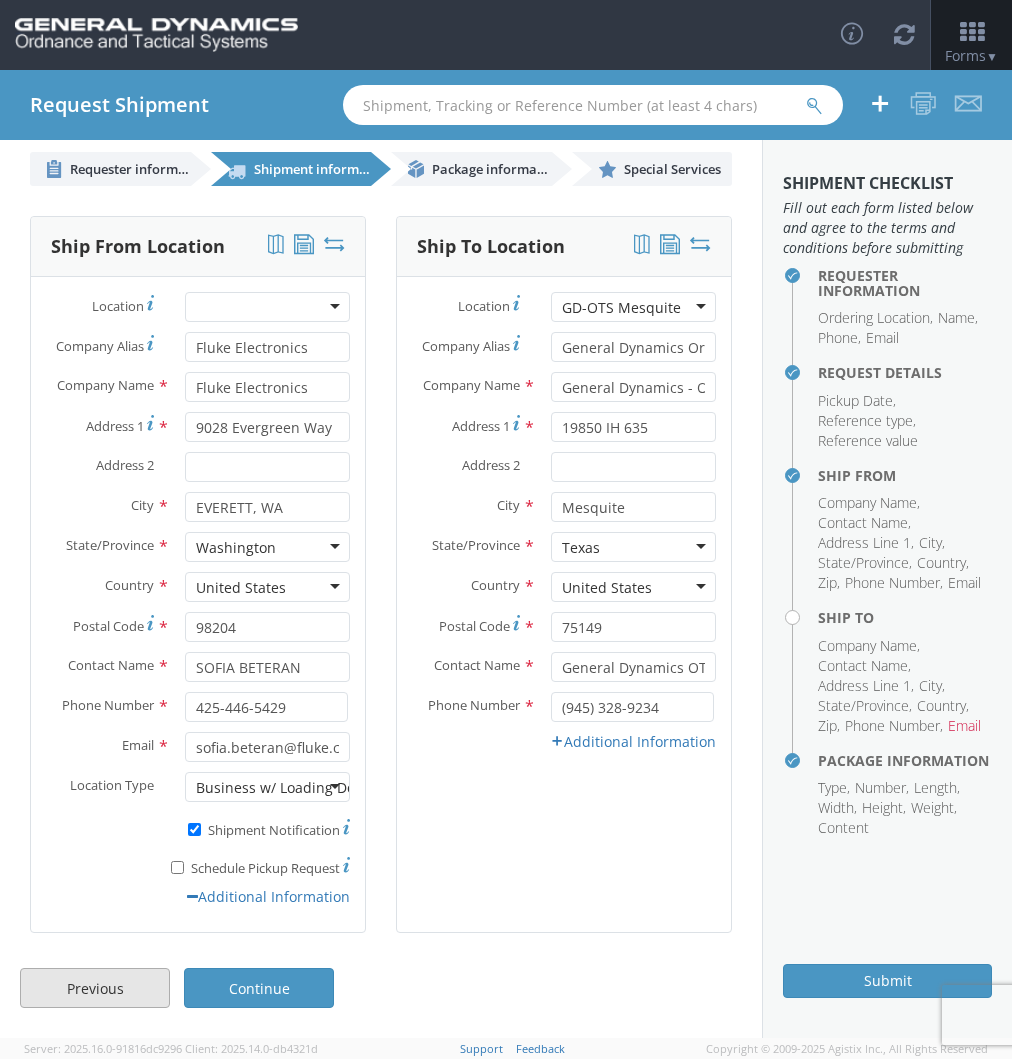 scroll, scrollTop: 18, scrollLeft: 0, axis: vertical 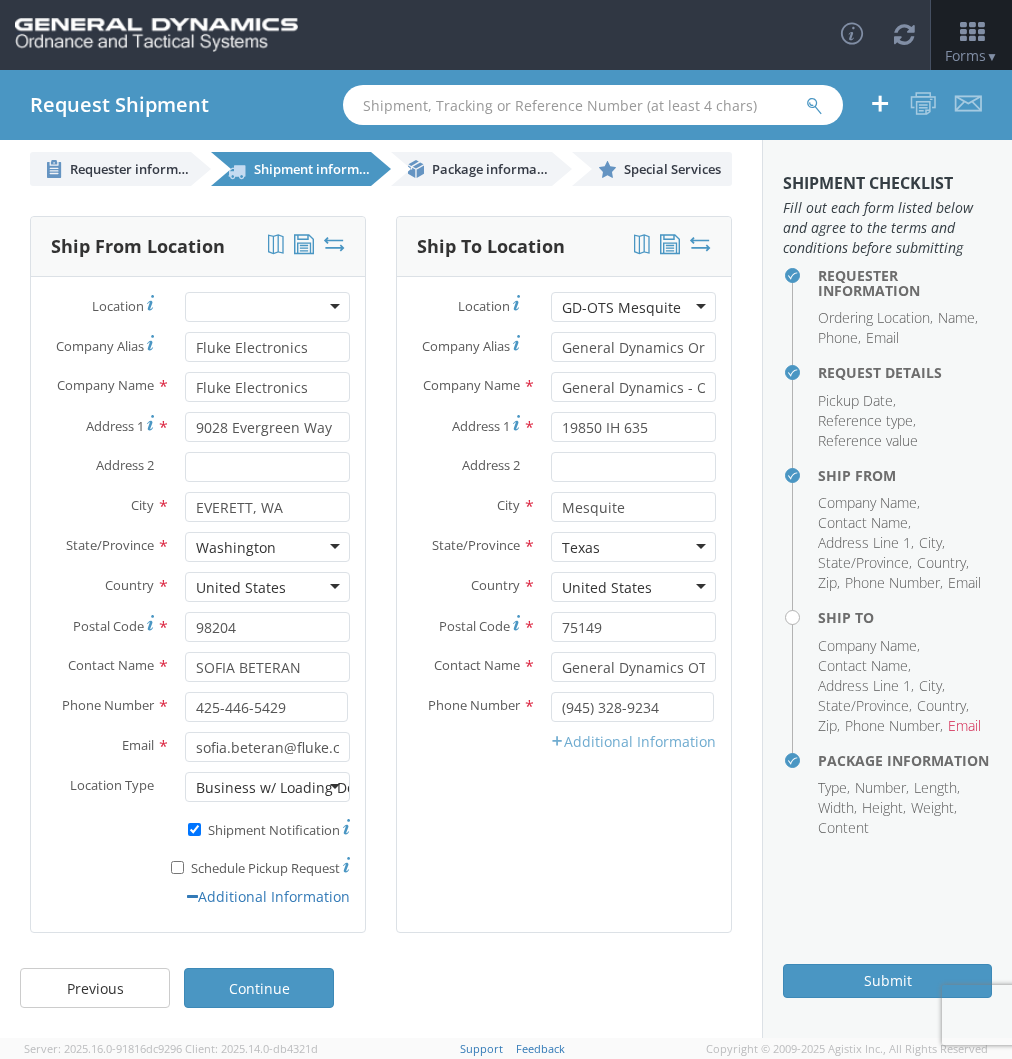 click on "Additional Information" at bounding box center [633, 741] 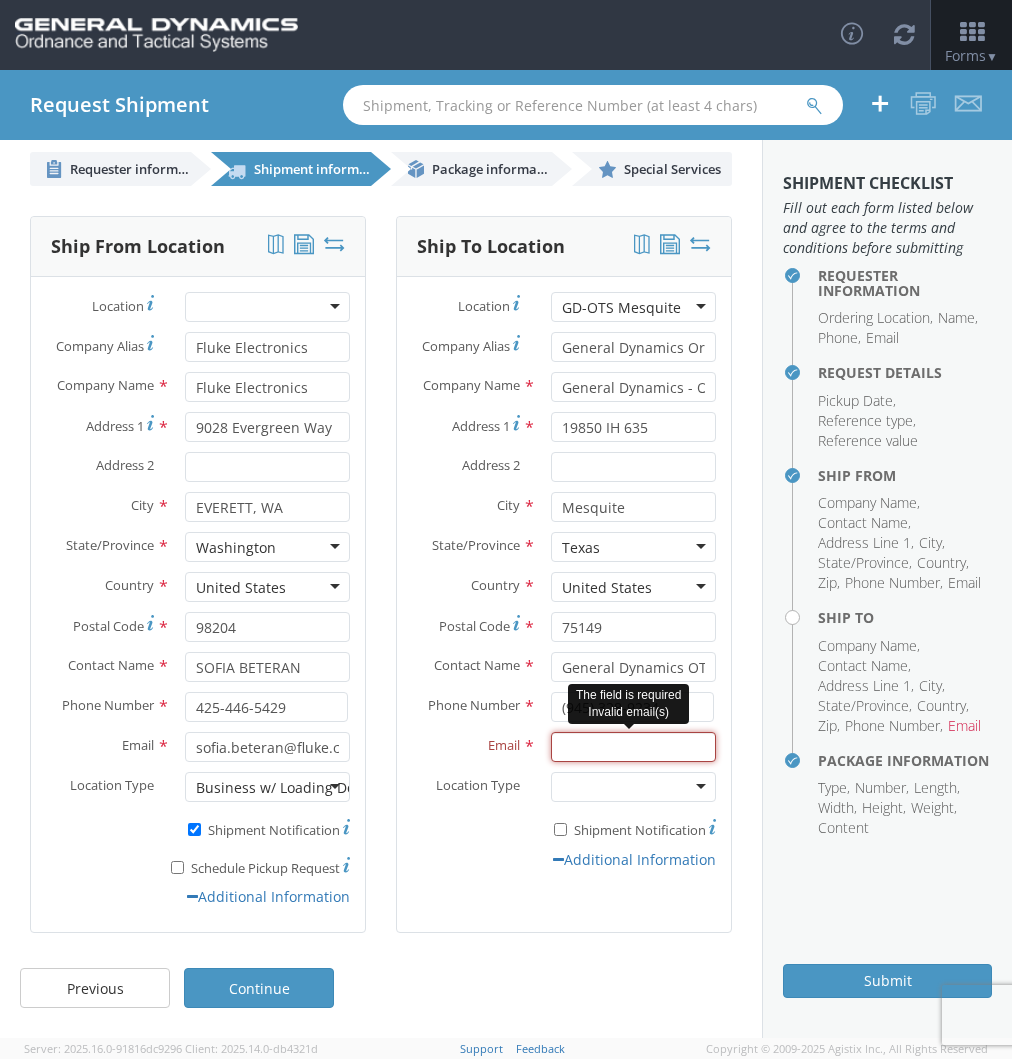 click on "Email        *" at bounding box center (633, 747) 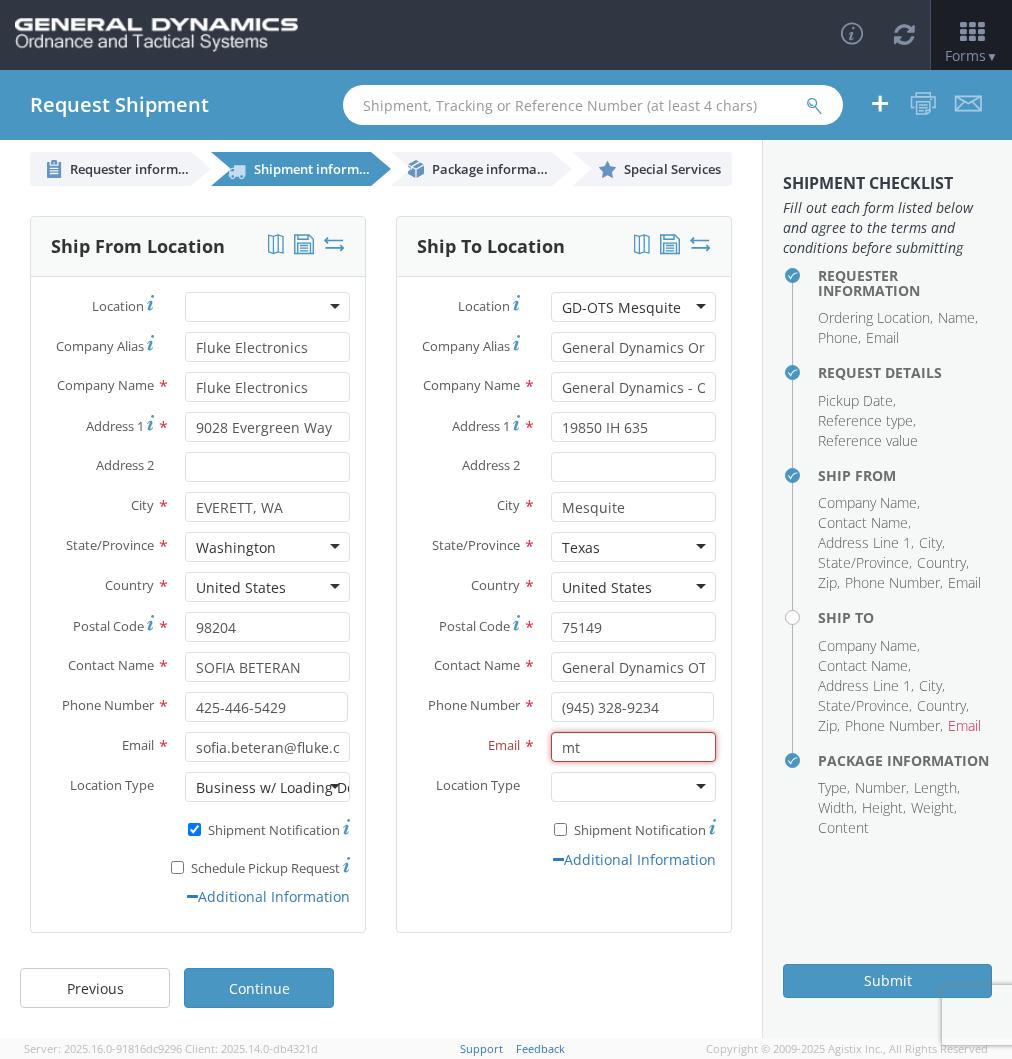 type on "m" 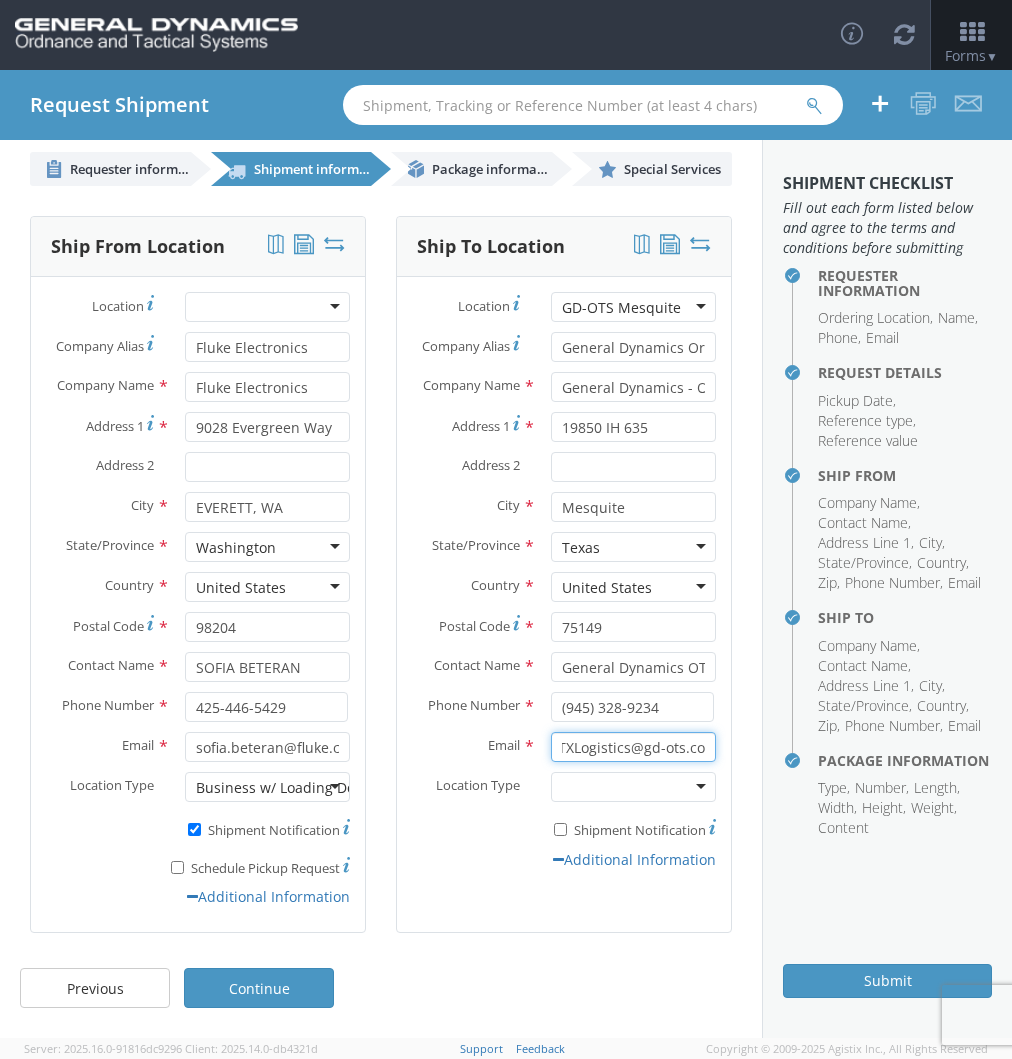 scroll, scrollTop: 0, scrollLeft: 30, axis: horizontal 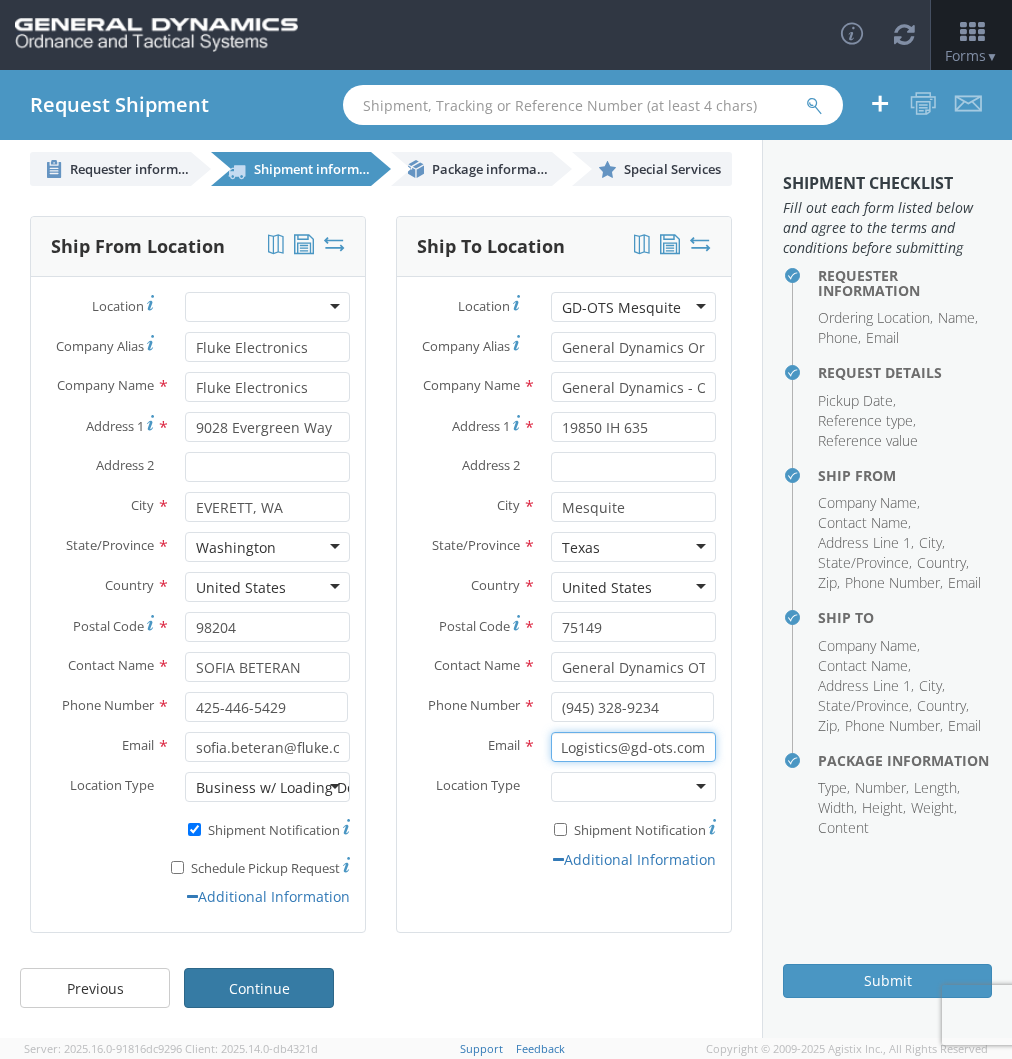 type on "MTXLogistics@gd-ots.com" 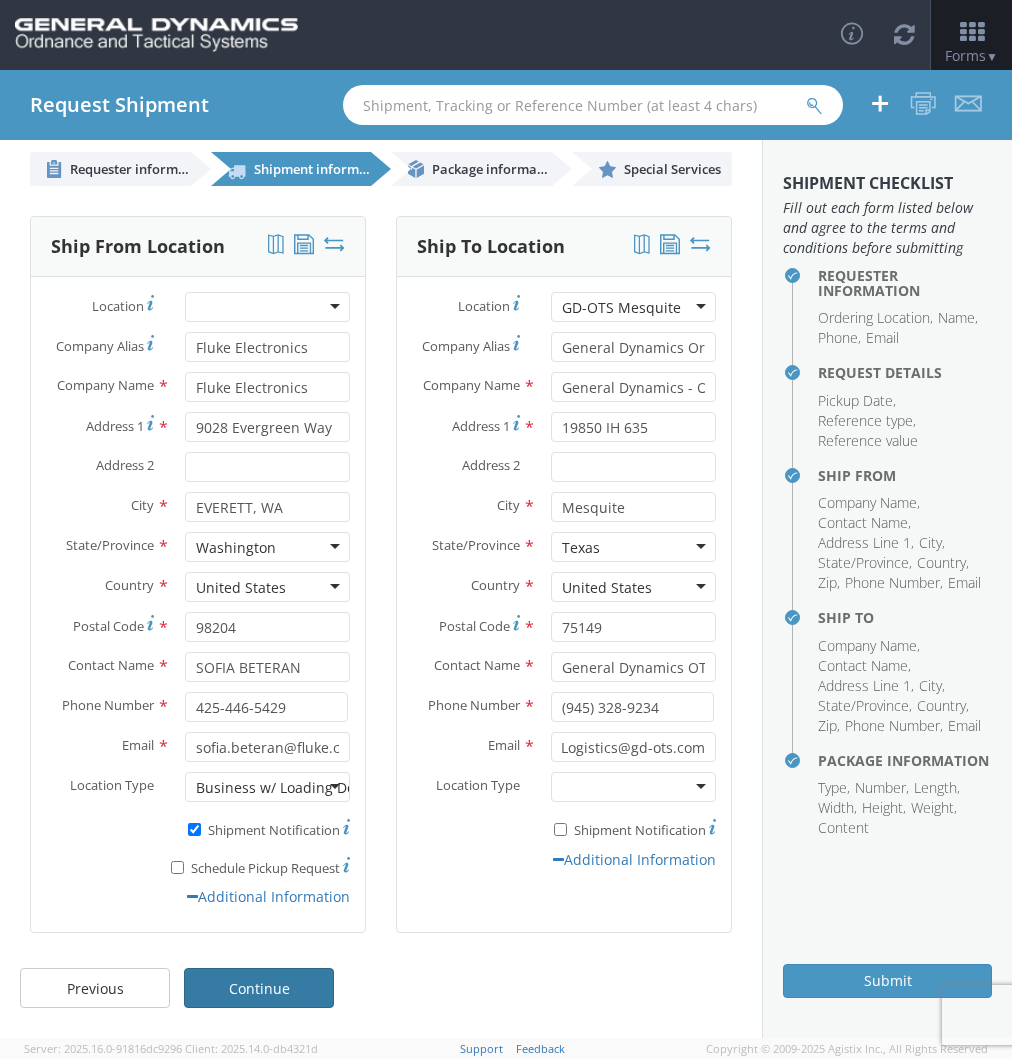 scroll, scrollTop: 0, scrollLeft: 0, axis: both 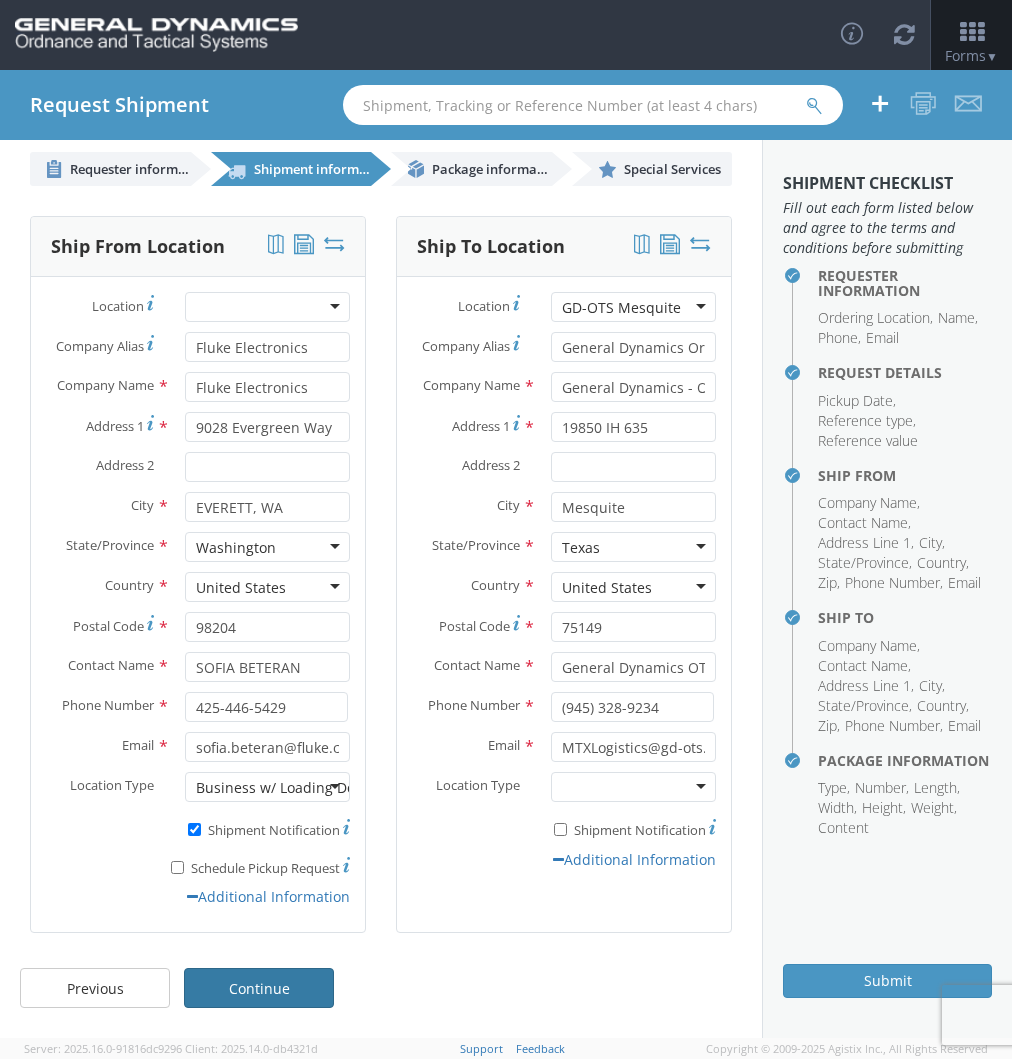 click on "Continue" at bounding box center (259, 988) 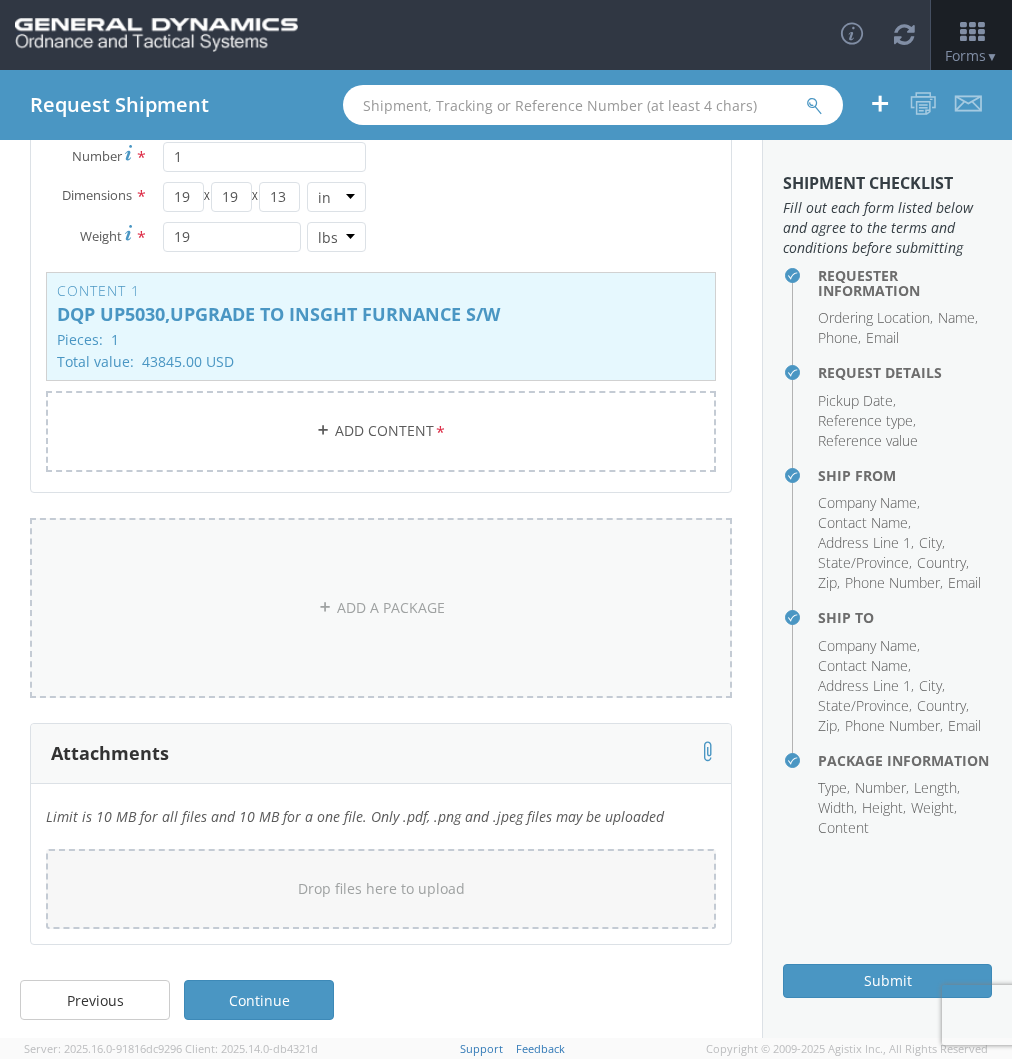 scroll, scrollTop: 286, scrollLeft: 0, axis: vertical 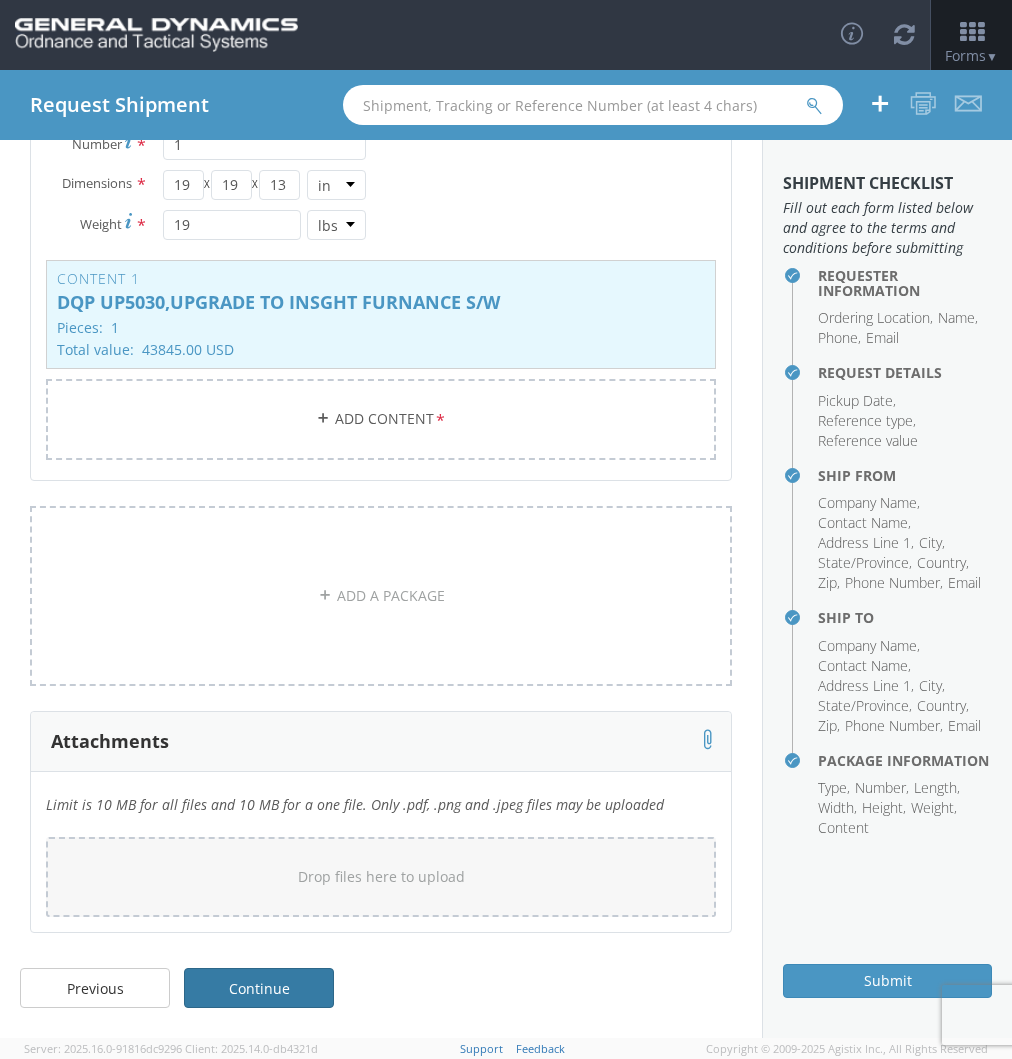 click on "Continue" at bounding box center [259, 988] 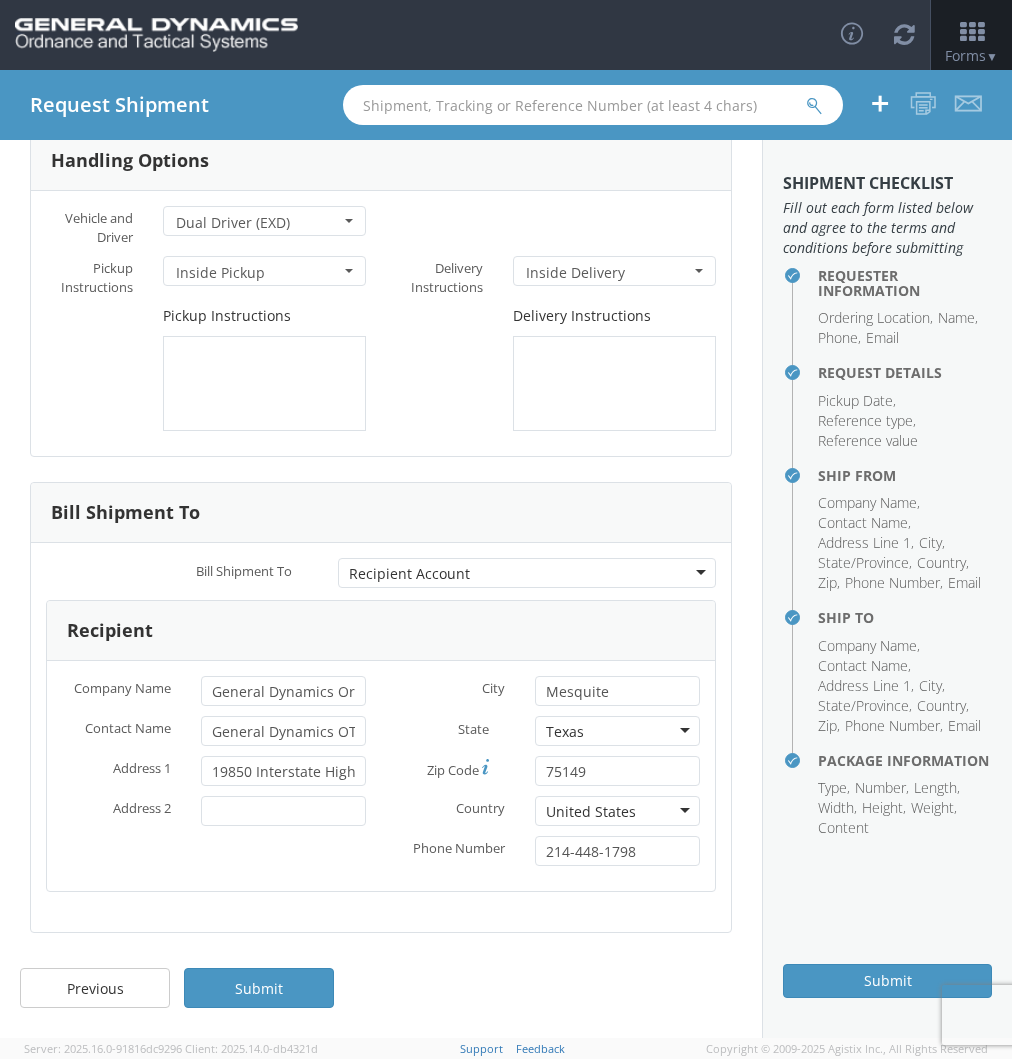 scroll, scrollTop: 104, scrollLeft: 0, axis: vertical 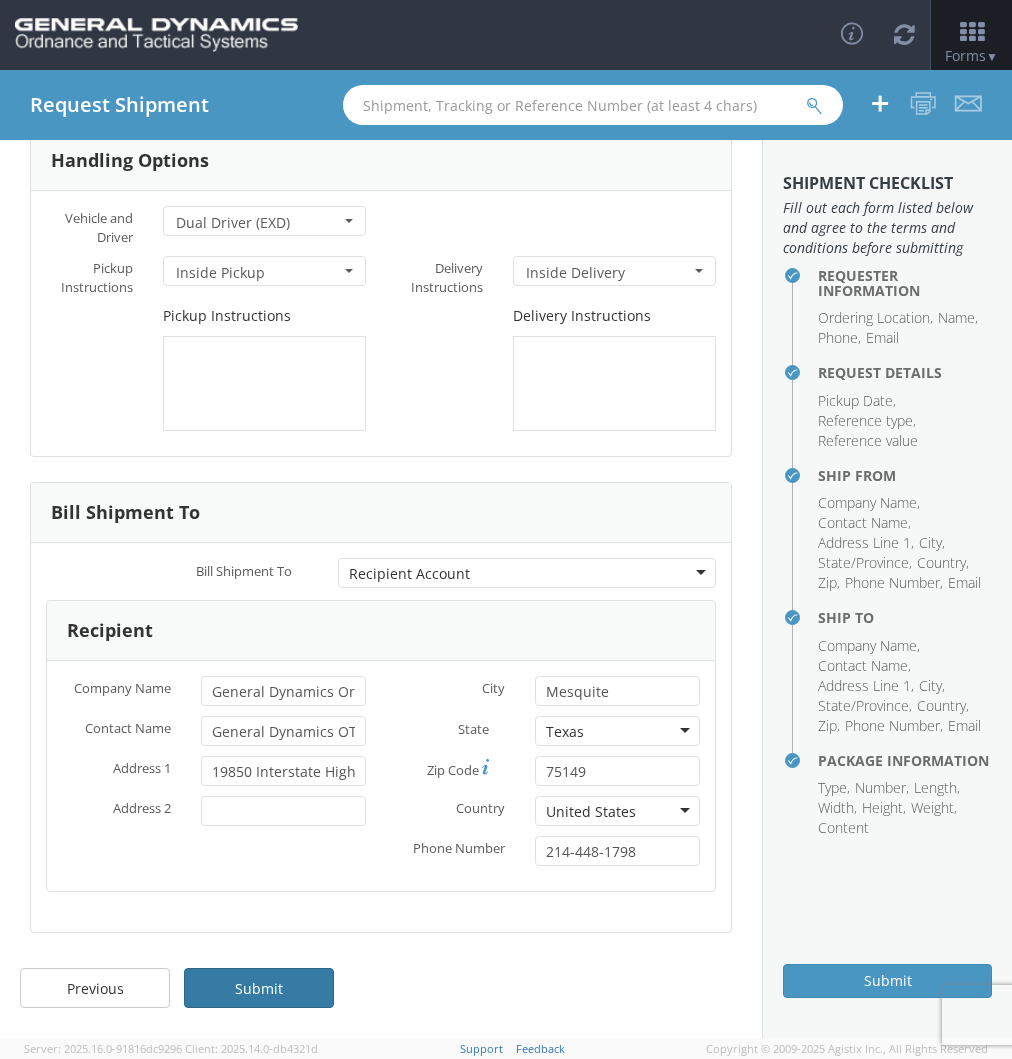 click on "Submit" at bounding box center [259, 988] 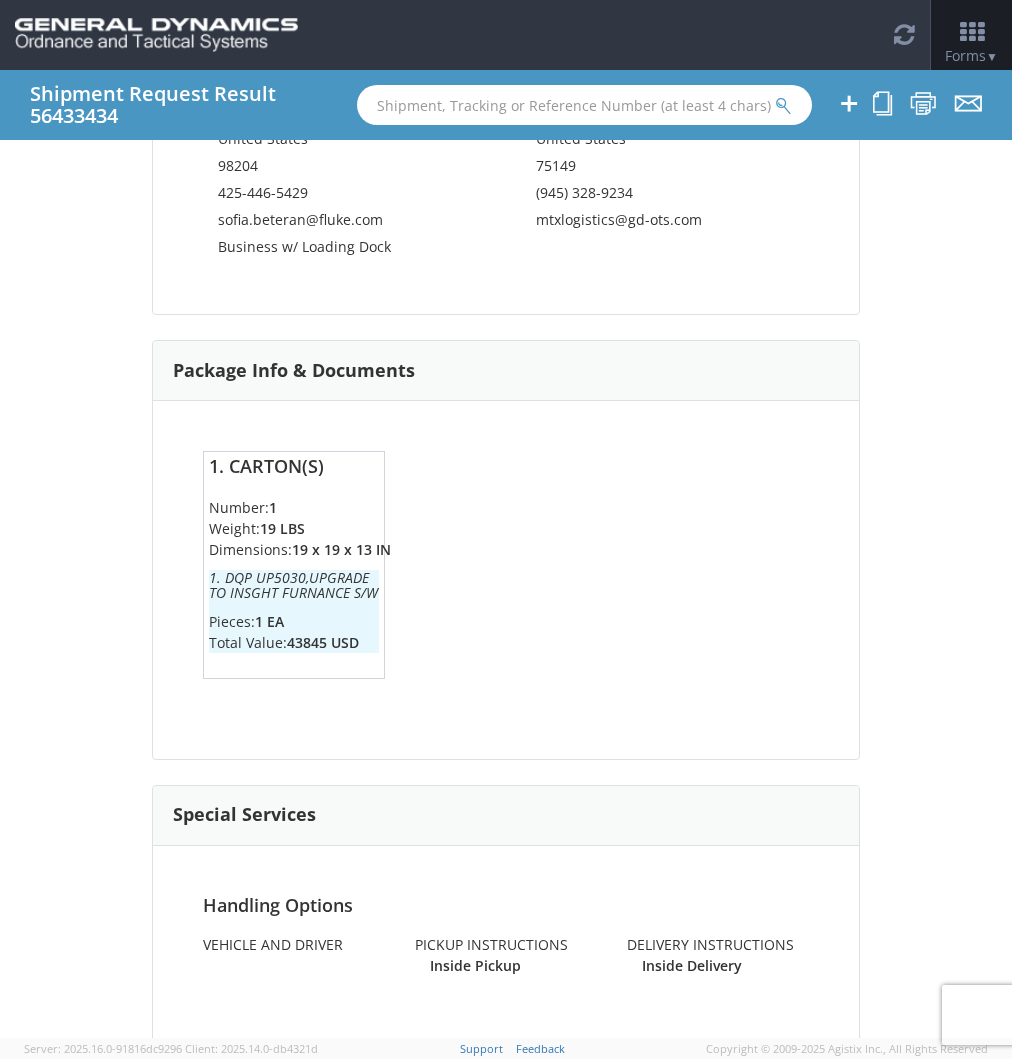 scroll, scrollTop: 1195, scrollLeft: 0, axis: vertical 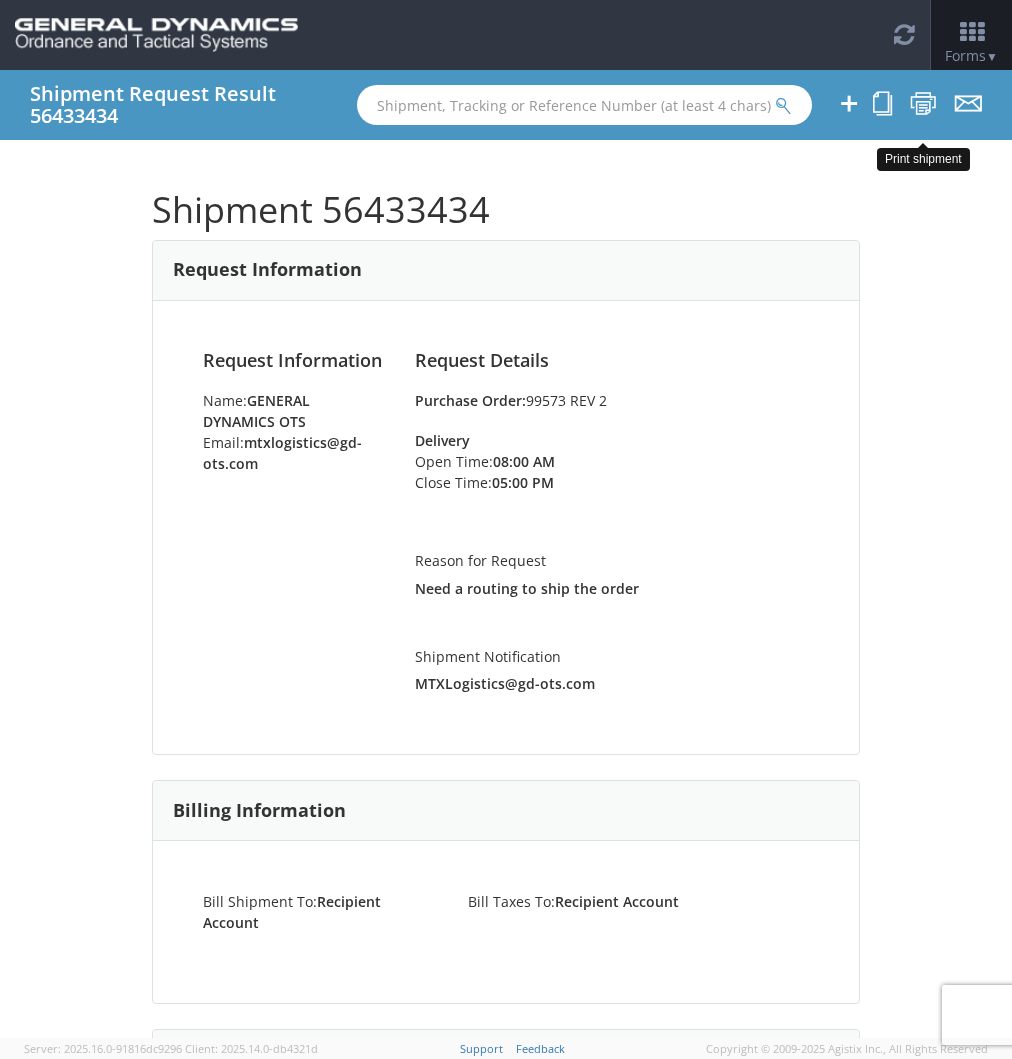 click at bounding box center [923, 103] 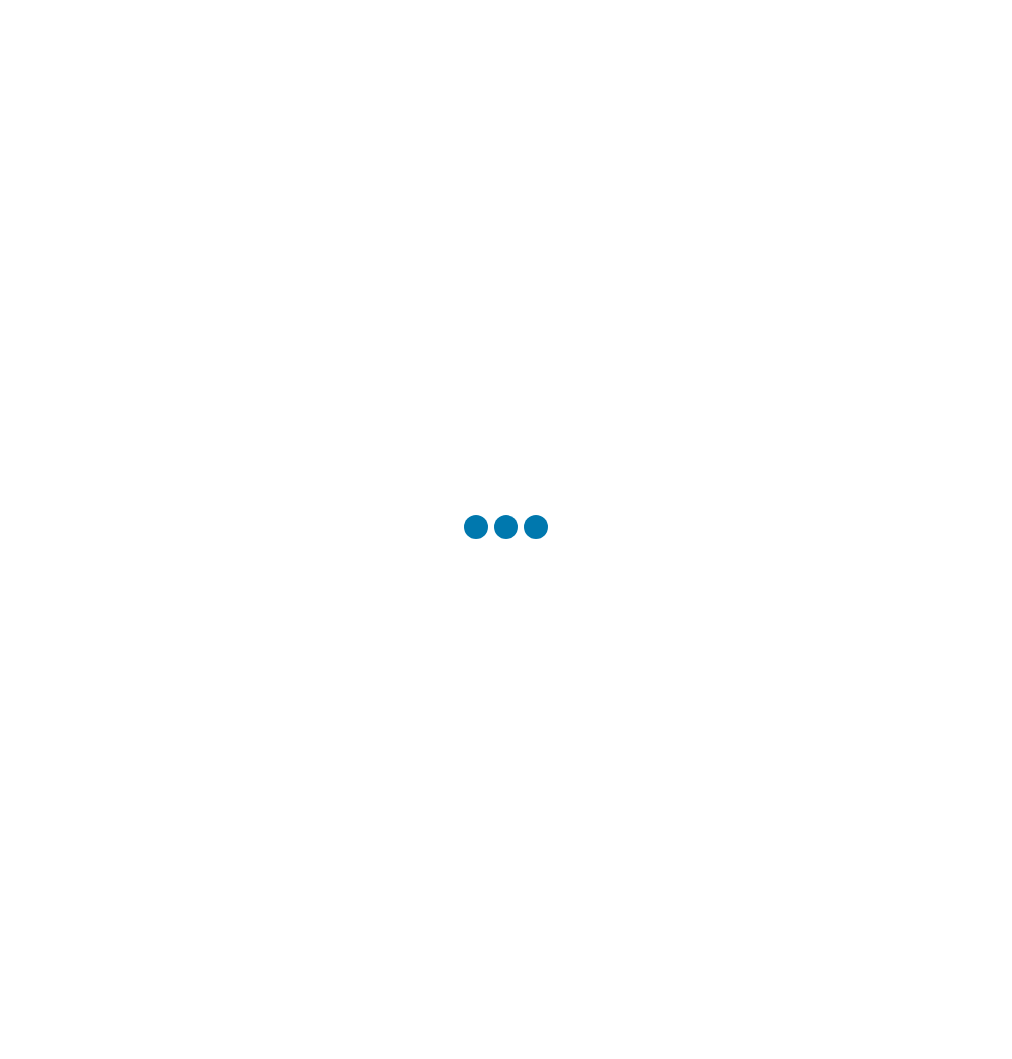 scroll, scrollTop: 0, scrollLeft: 0, axis: both 